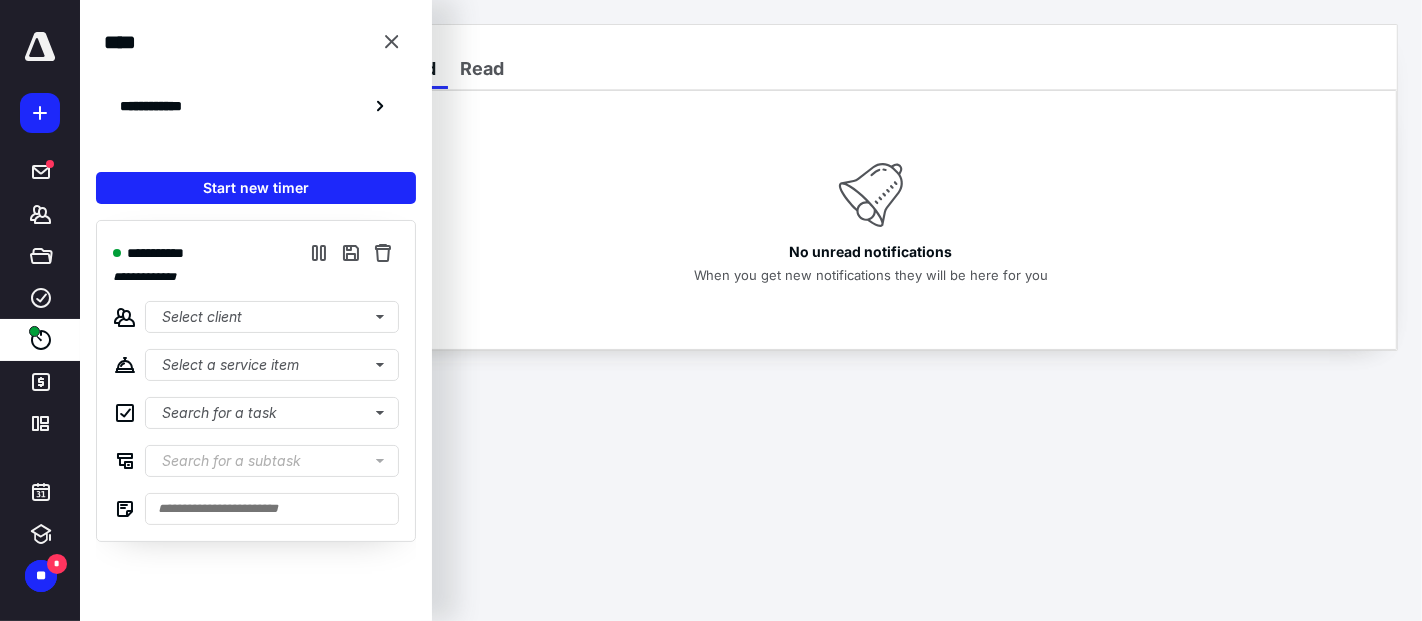 scroll, scrollTop: 0, scrollLeft: 0, axis: both 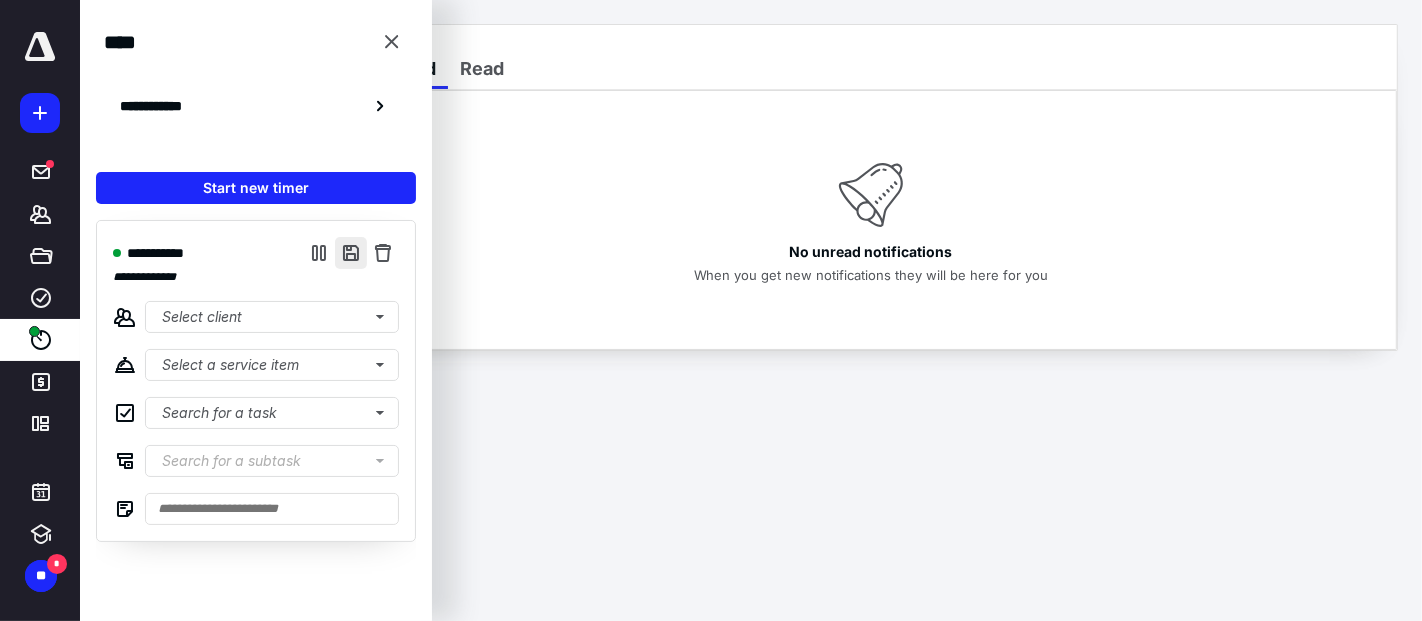 click at bounding box center [351, 253] 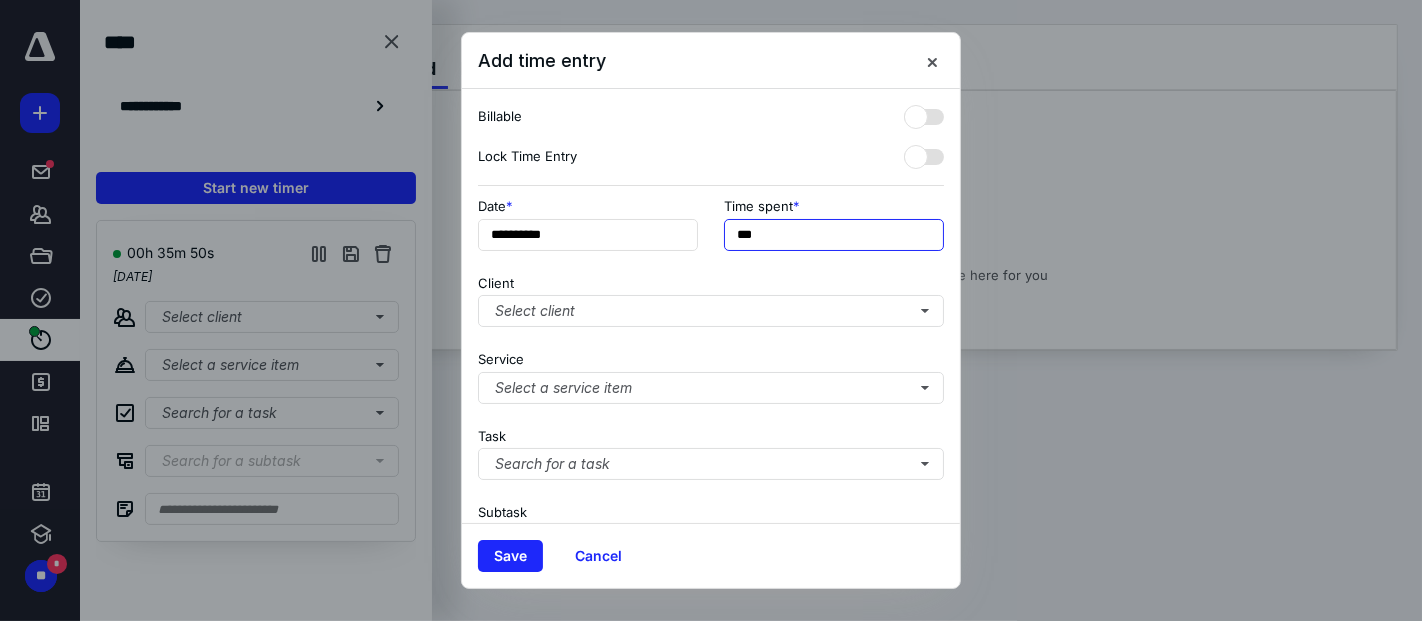 drag, startPoint x: 803, startPoint y: 240, endPoint x: 713, endPoint y: 250, distance: 90.55385 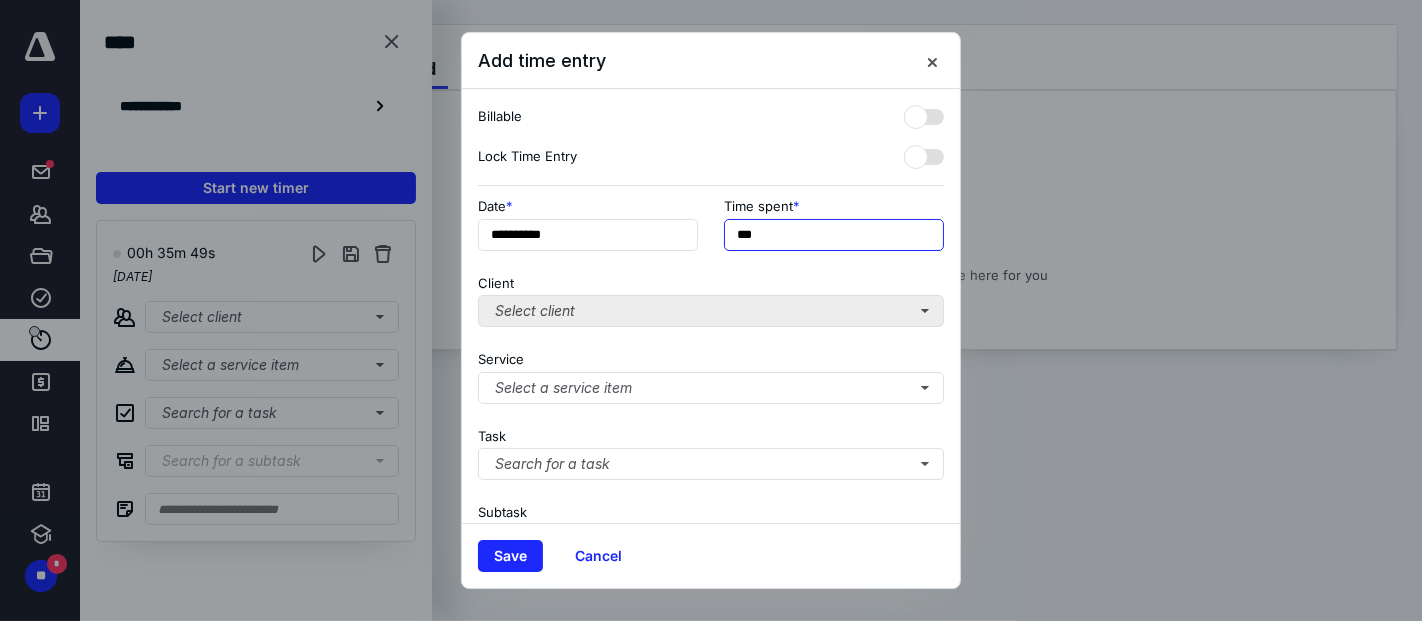 type on "***" 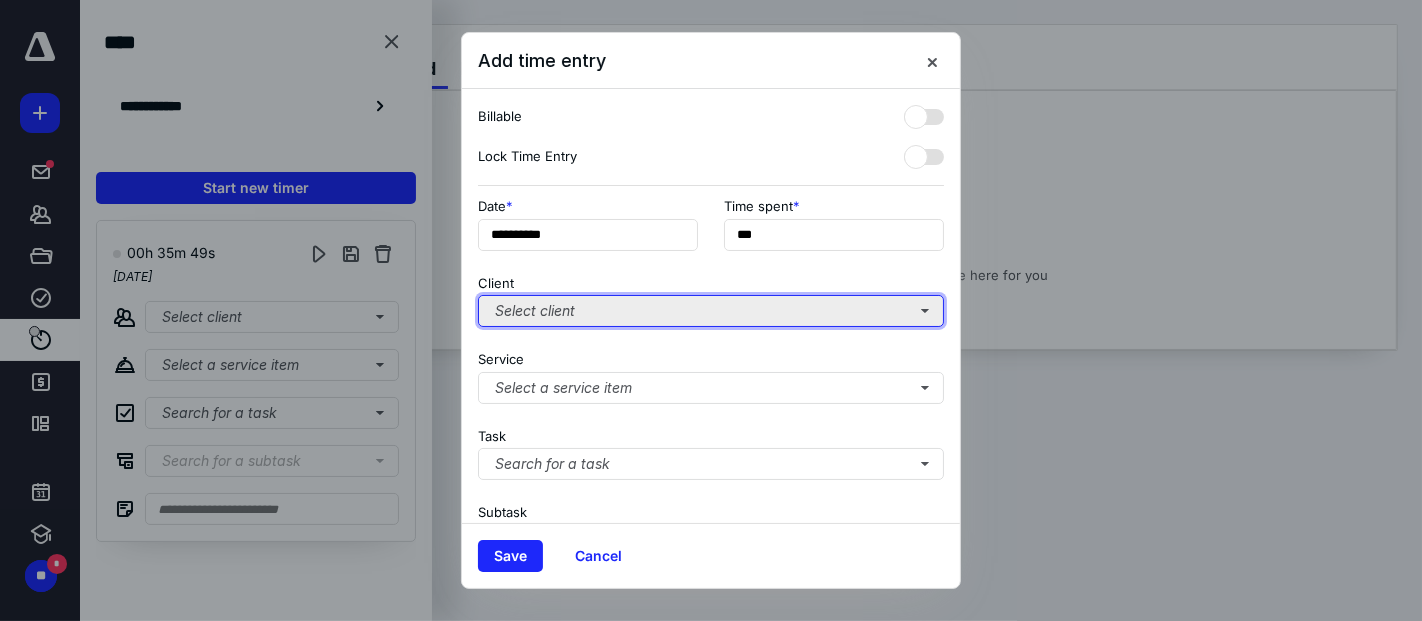click on "Select client" at bounding box center (711, 311) 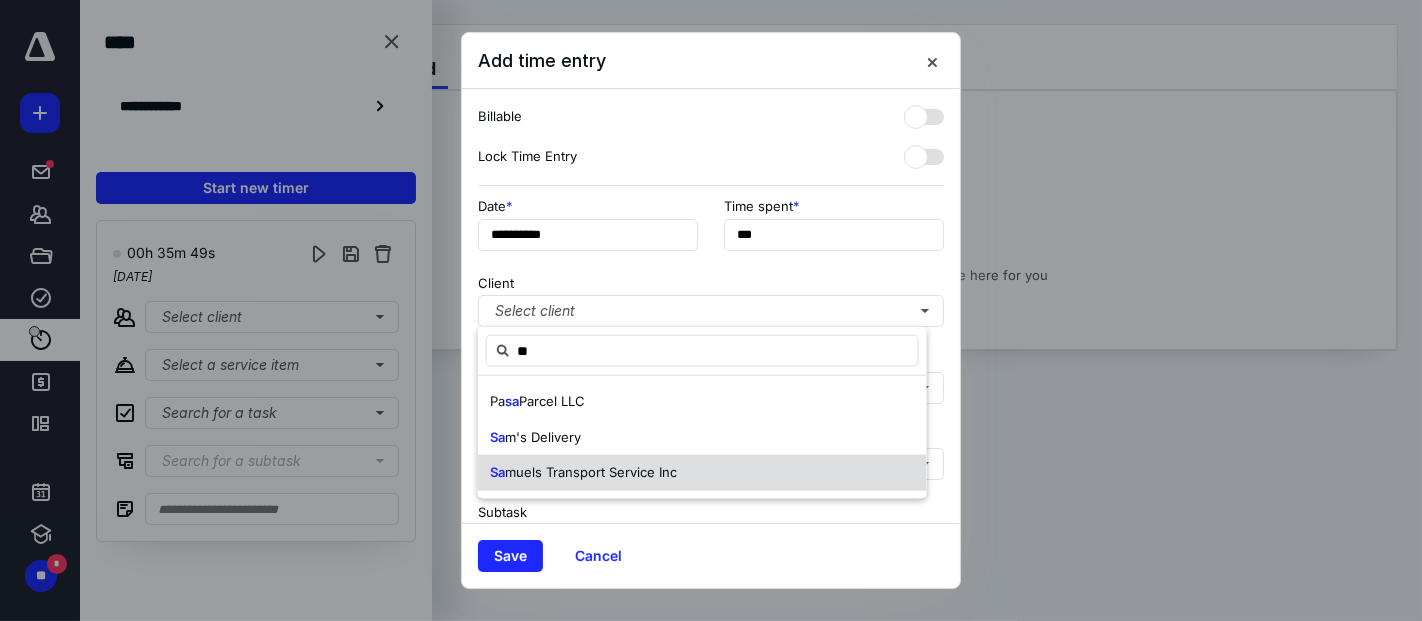 click on "muels Transport Service Inc" at bounding box center (591, 472) 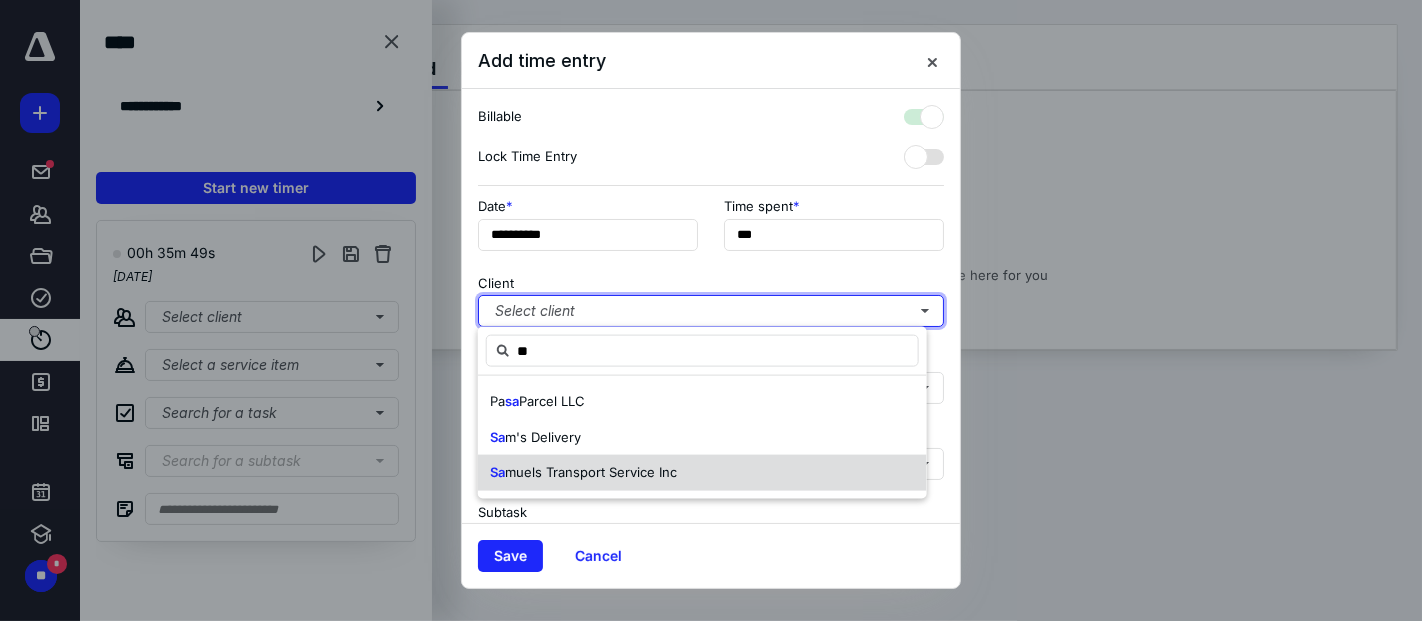 checkbox on "true" 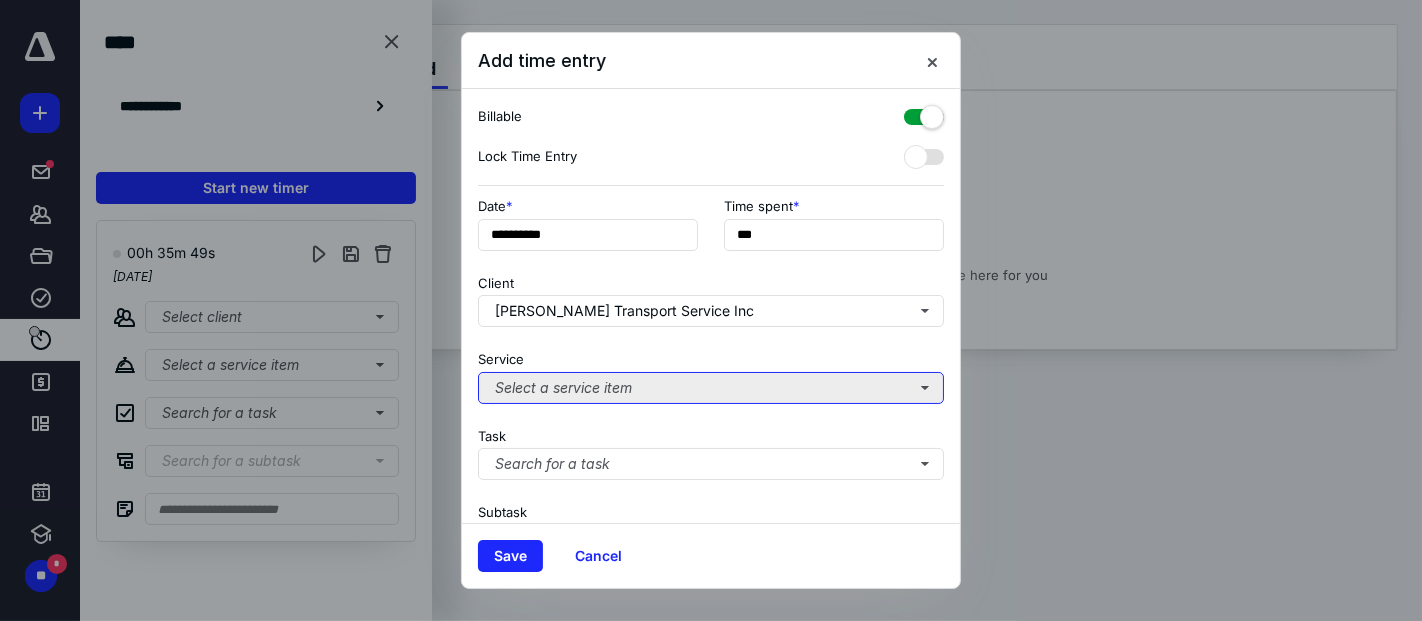 click on "Select a service item" at bounding box center (711, 388) 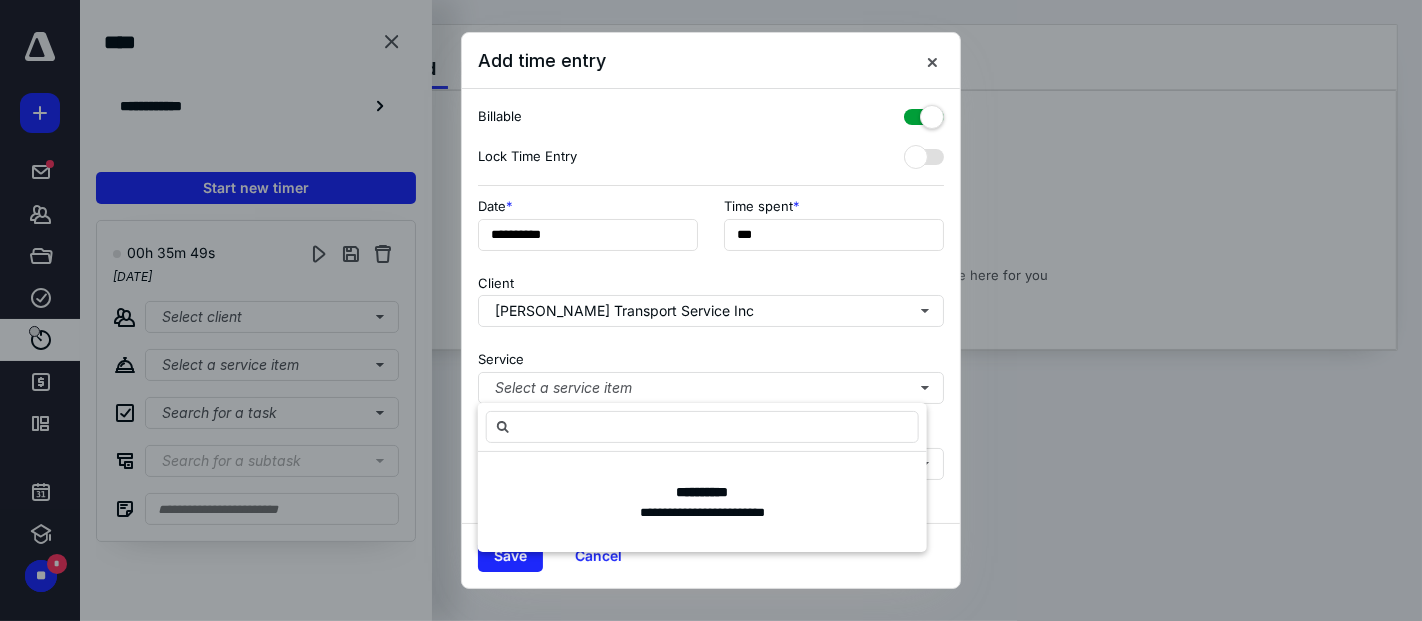 click on "Service Select a service item" at bounding box center (711, 373) 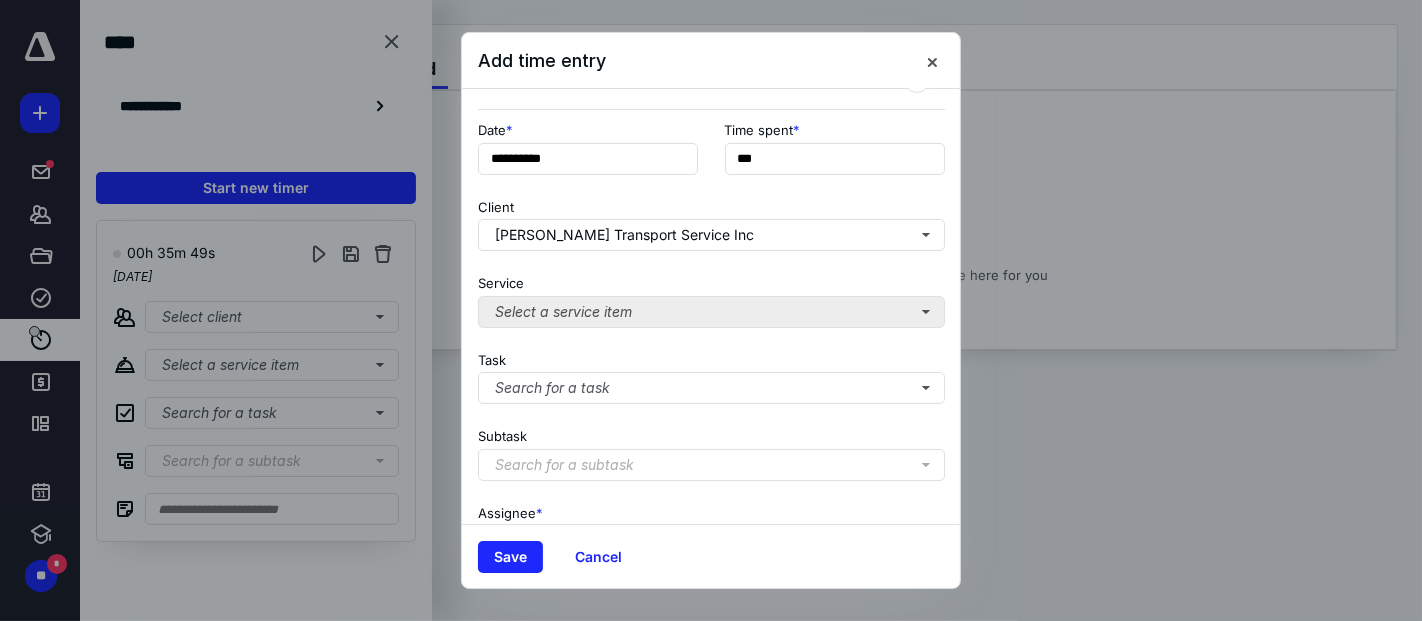 scroll, scrollTop: 111, scrollLeft: 0, axis: vertical 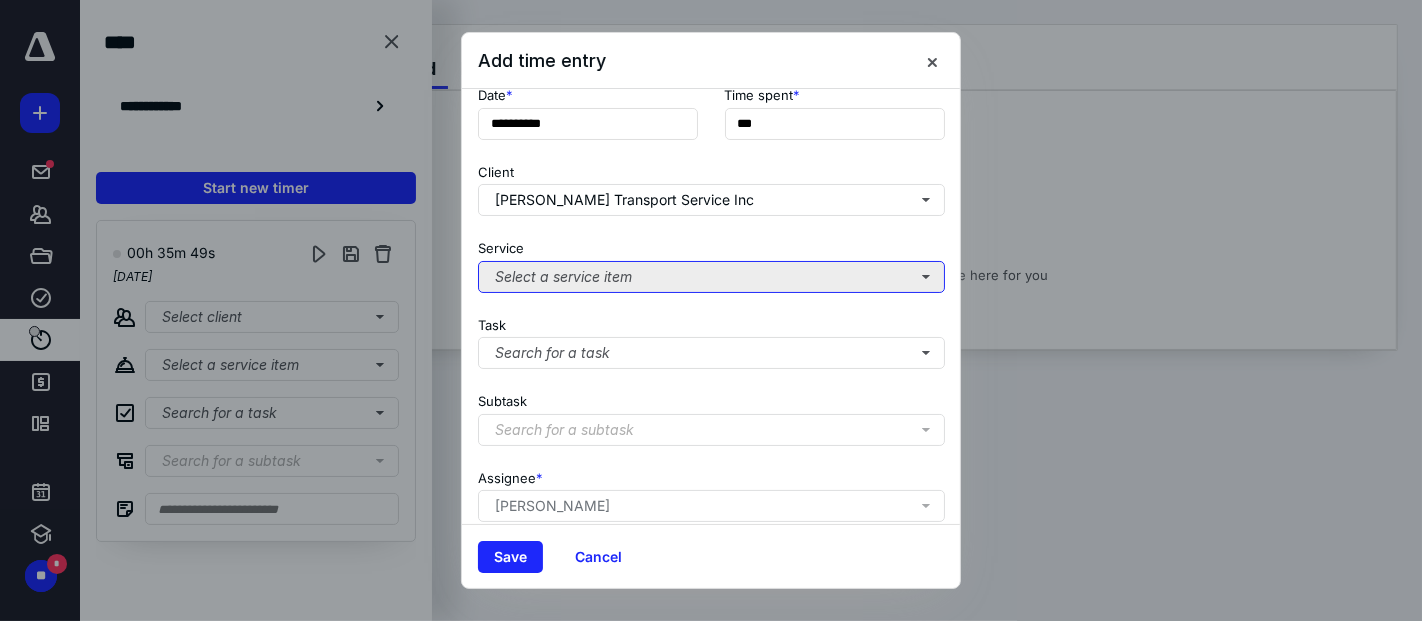 click on "Select a service item" at bounding box center (711, 277) 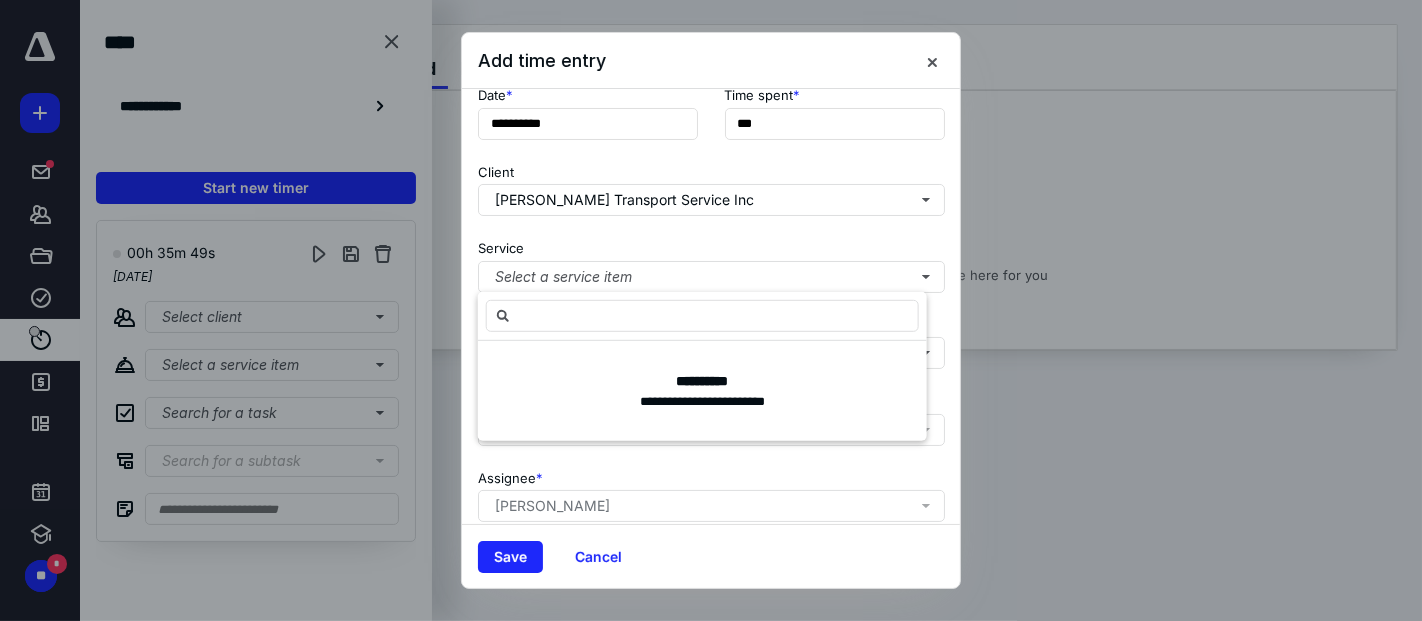 click on "Service Select a service item" at bounding box center (711, 262) 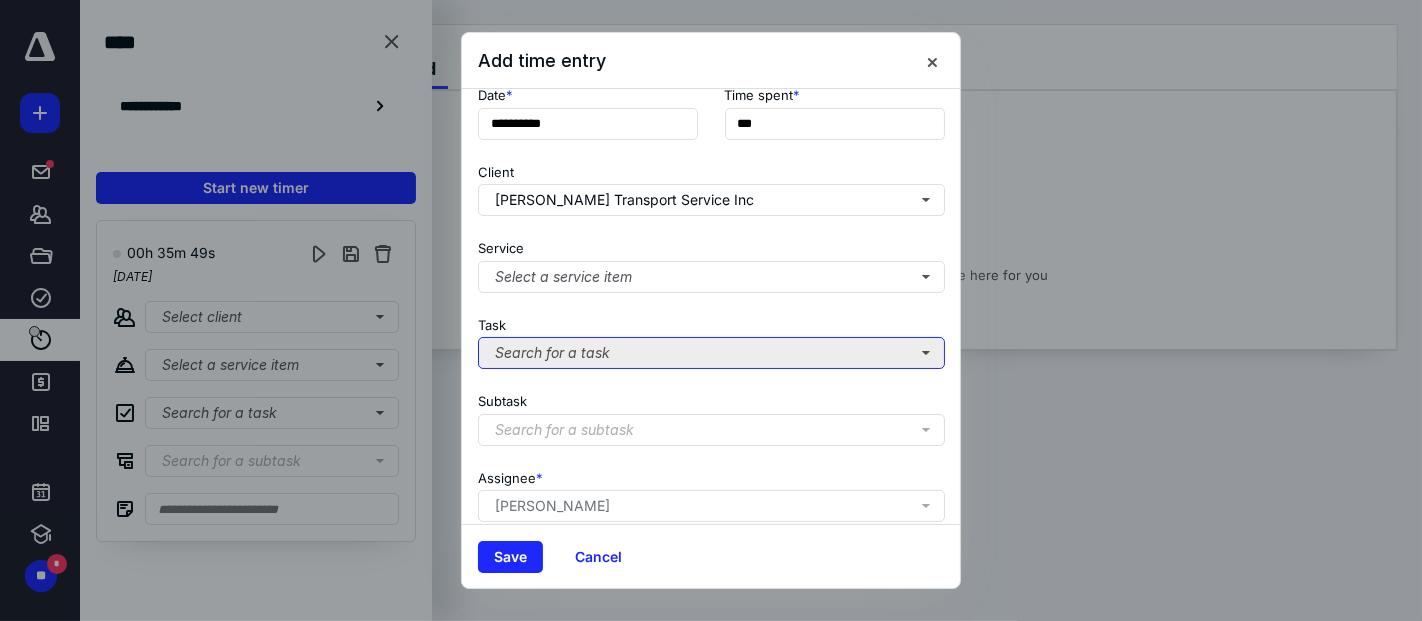 click on "Search for a task" at bounding box center (711, 353) 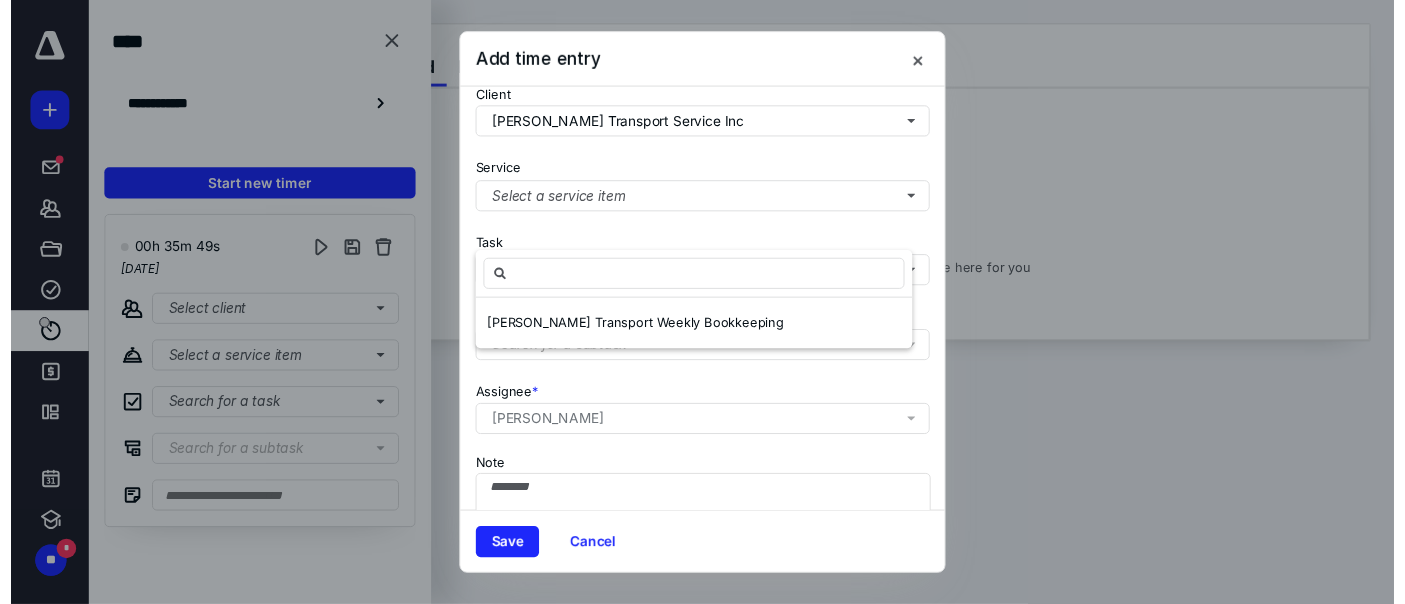 scroll, scrollTop: 222, scrollLeft: 0, axis: vertical 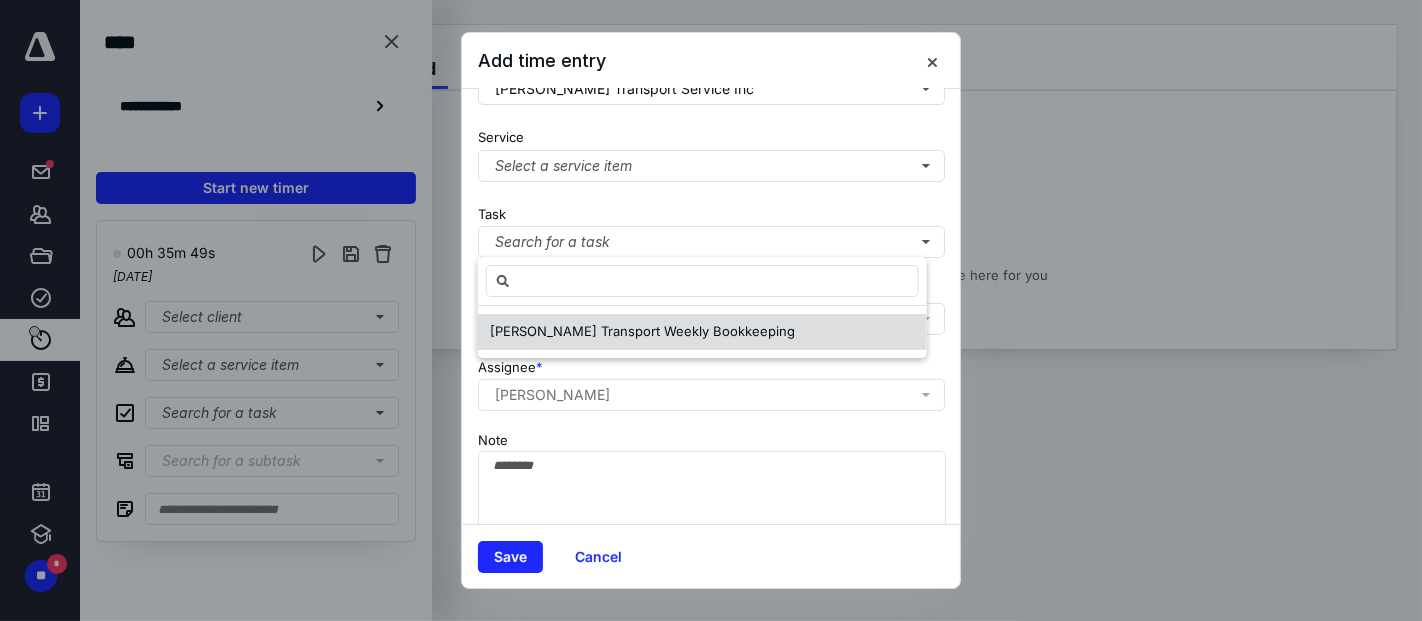 click on "[PERSON_NAME] Transport Weekly Bookkeeping" at bounding box center (642, 331) 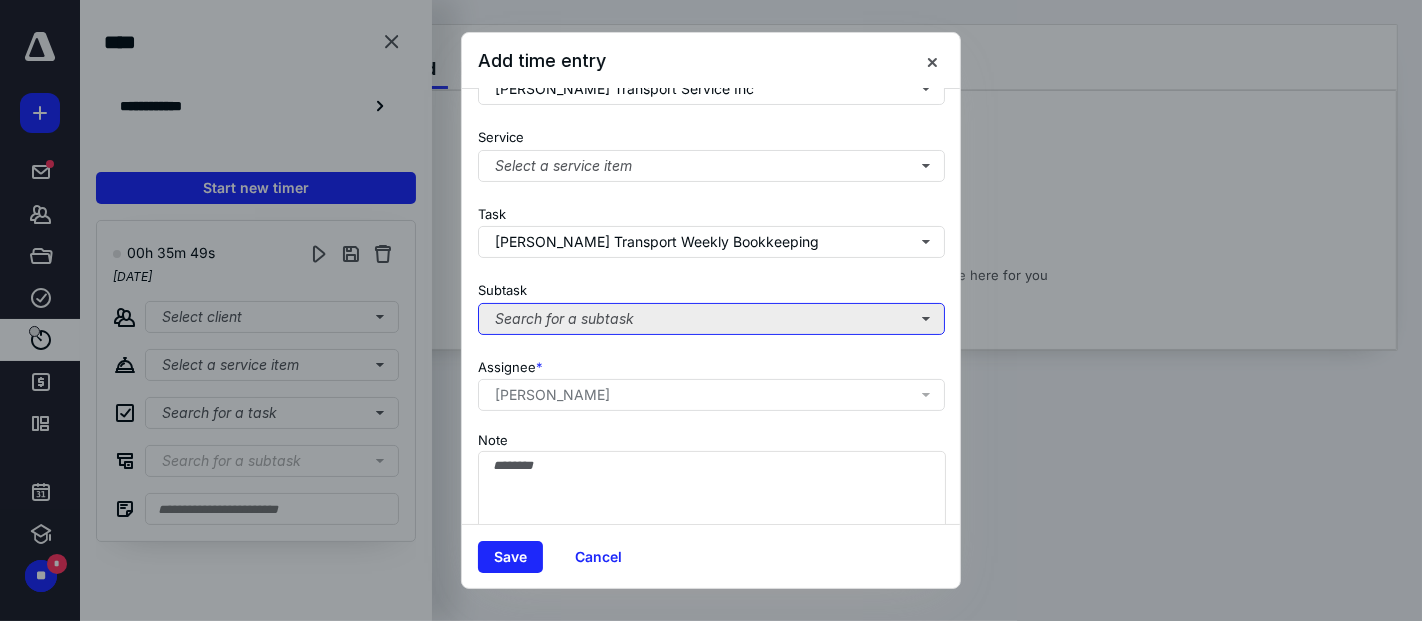 click on "Search for a subtask" at bounding box center [711, 319] 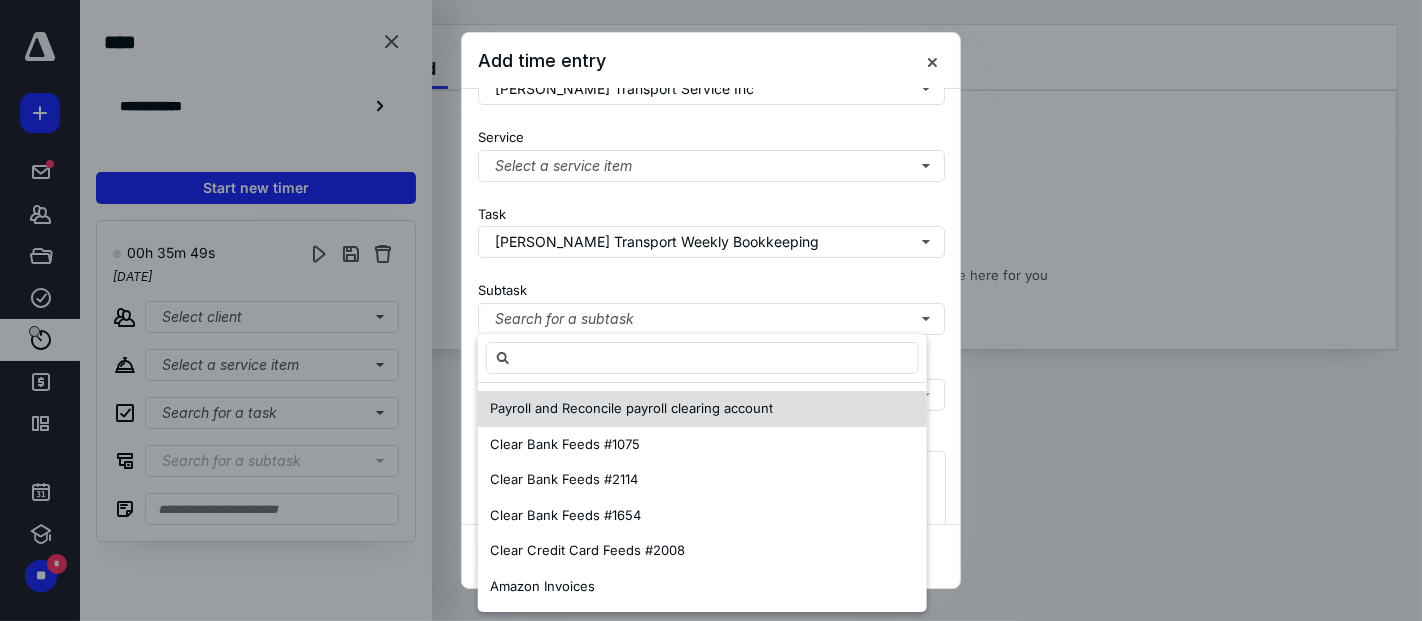 click on "Payroll and Reconcile payroll clearing account" at bounding box center [631, 409] 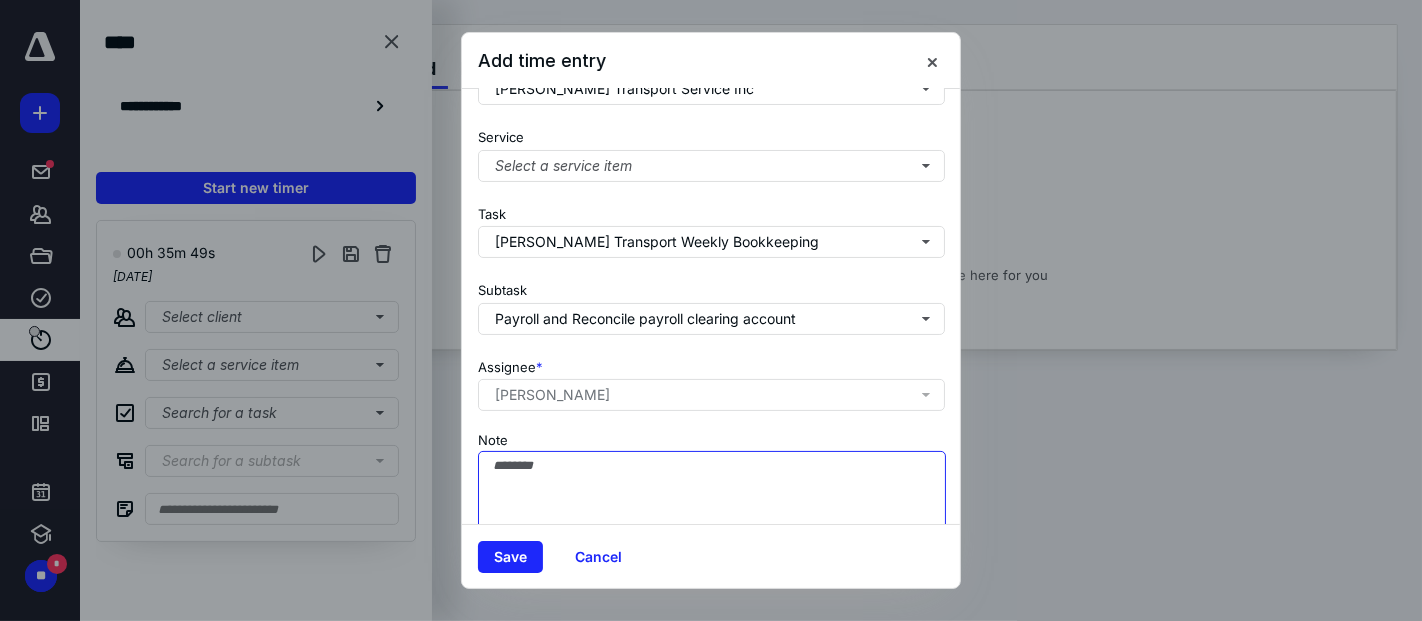 click on "Note" at bounding box center [712, 501] 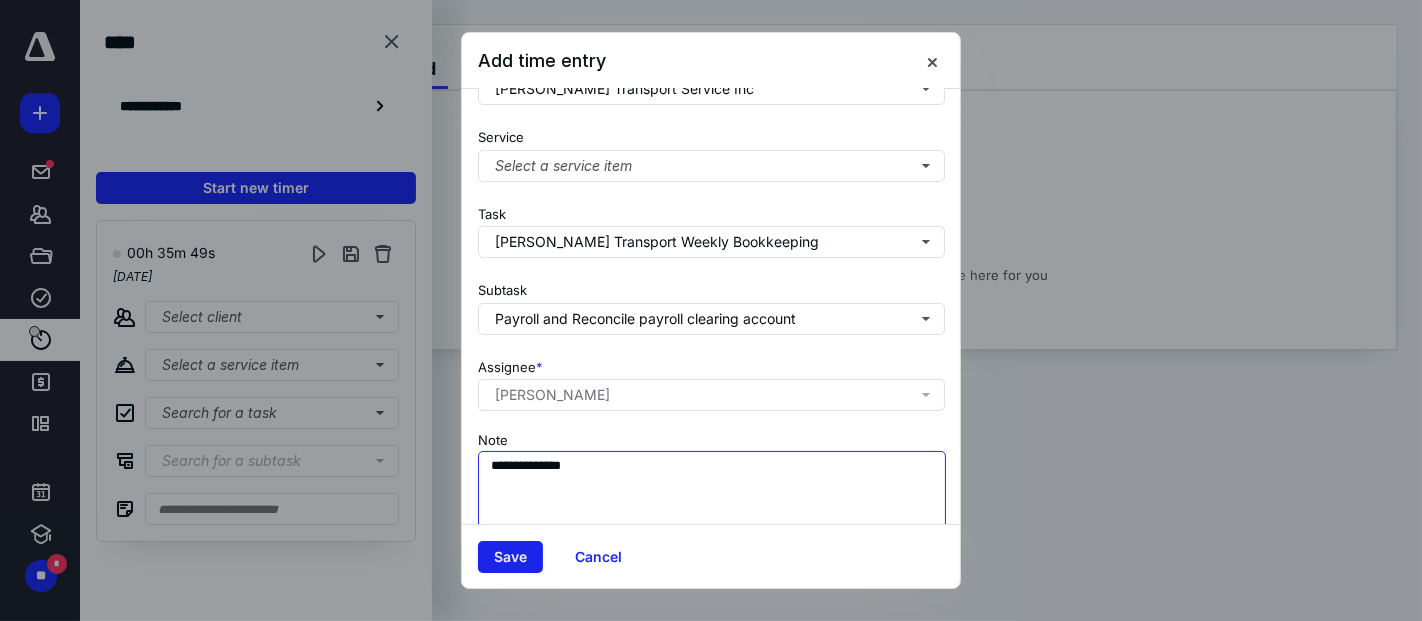 type on "**********" 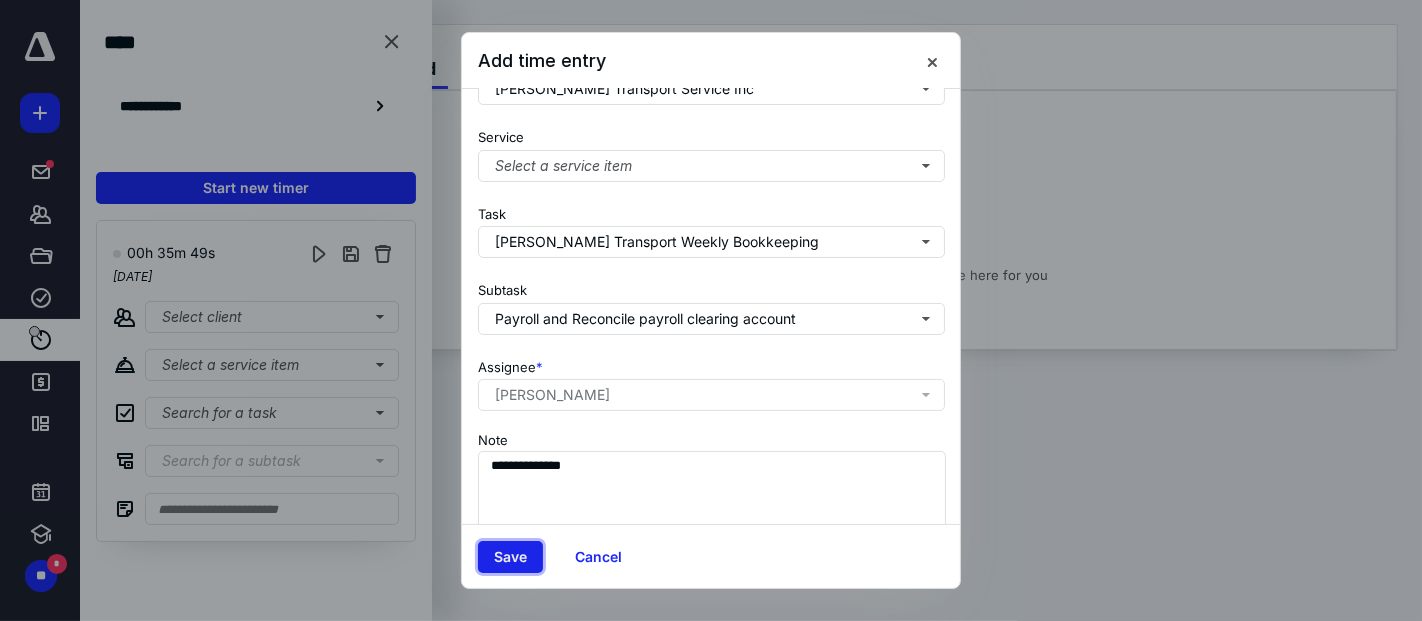 click on "Save" at bounding box center (510, 557) 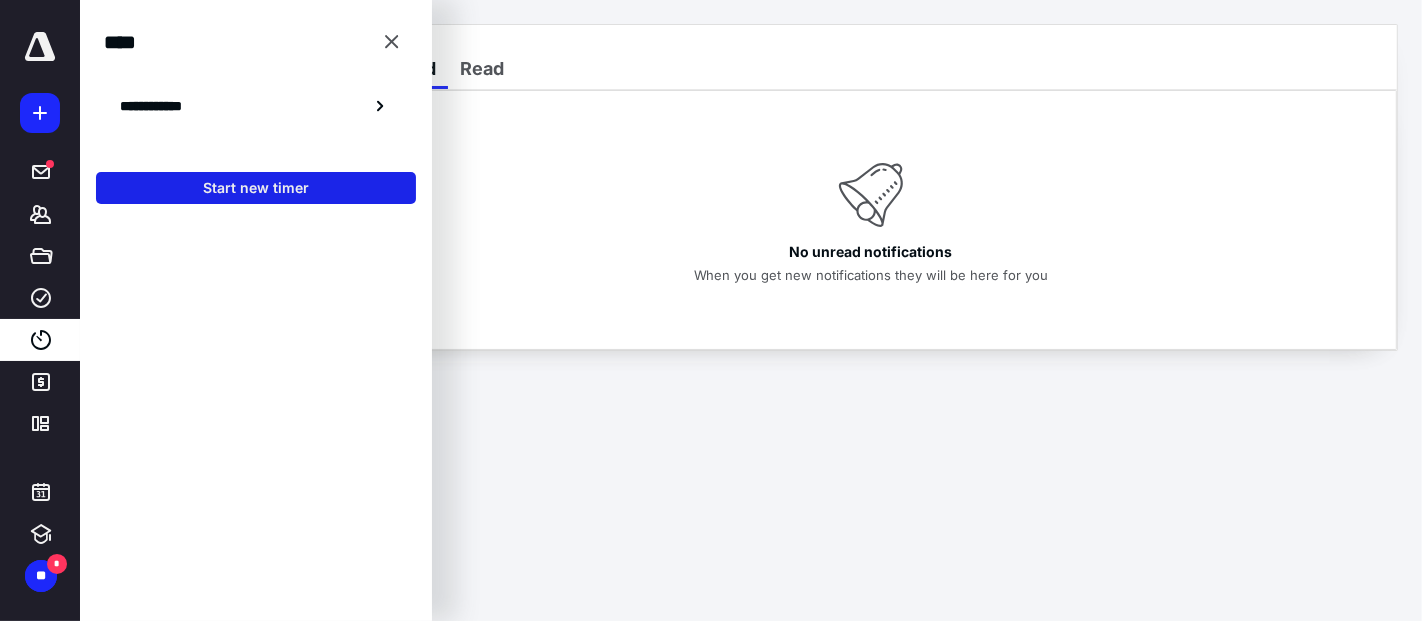 click on "Start new timer" at bounding box center (256, 188) 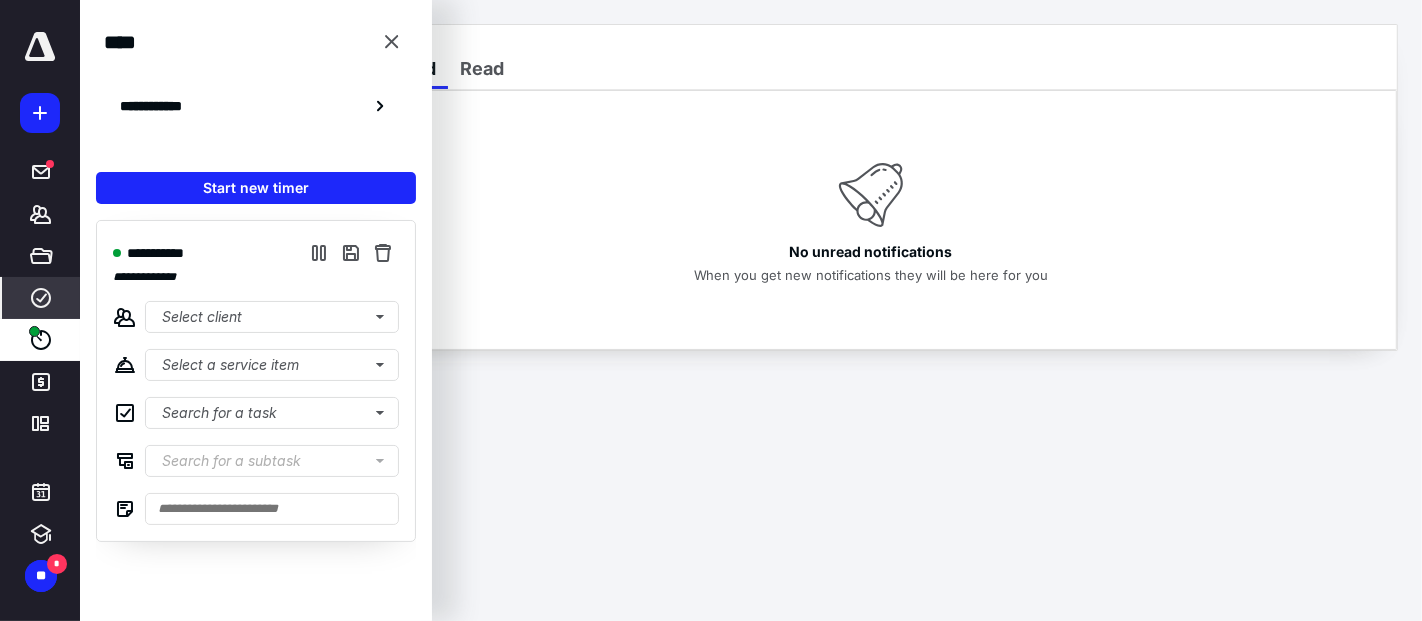 click 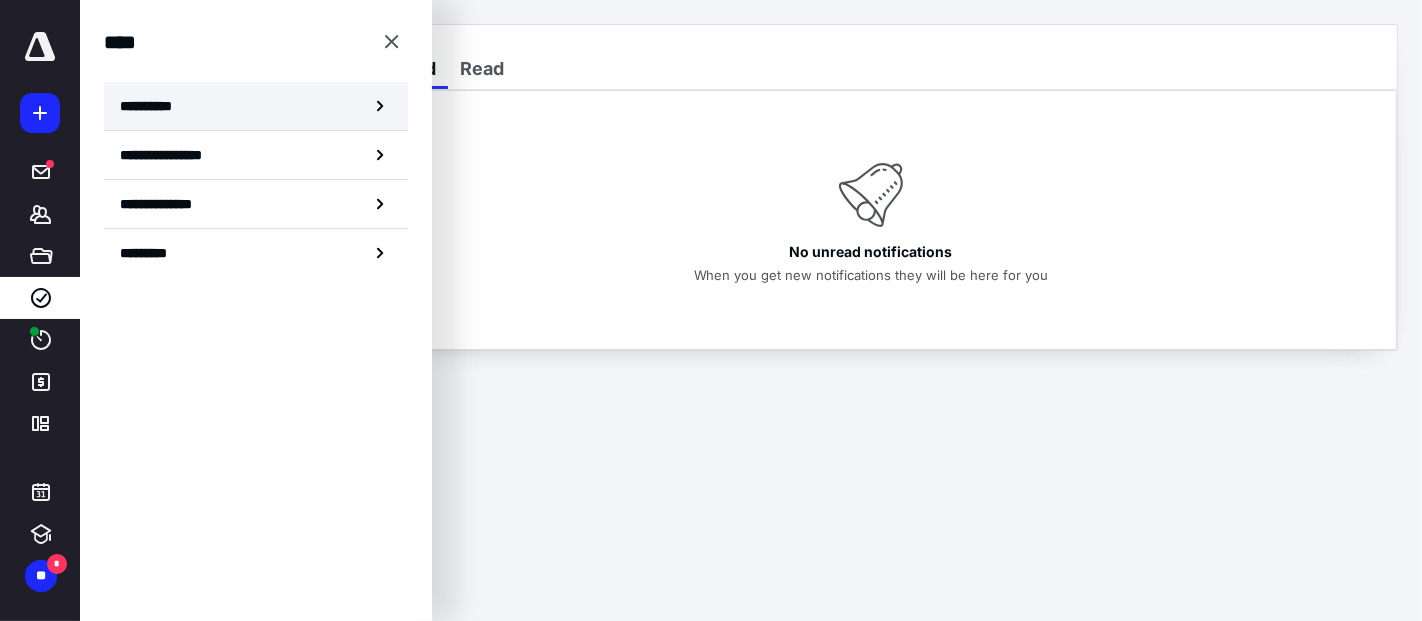 click on "**********" at bounding box center (153, 106) 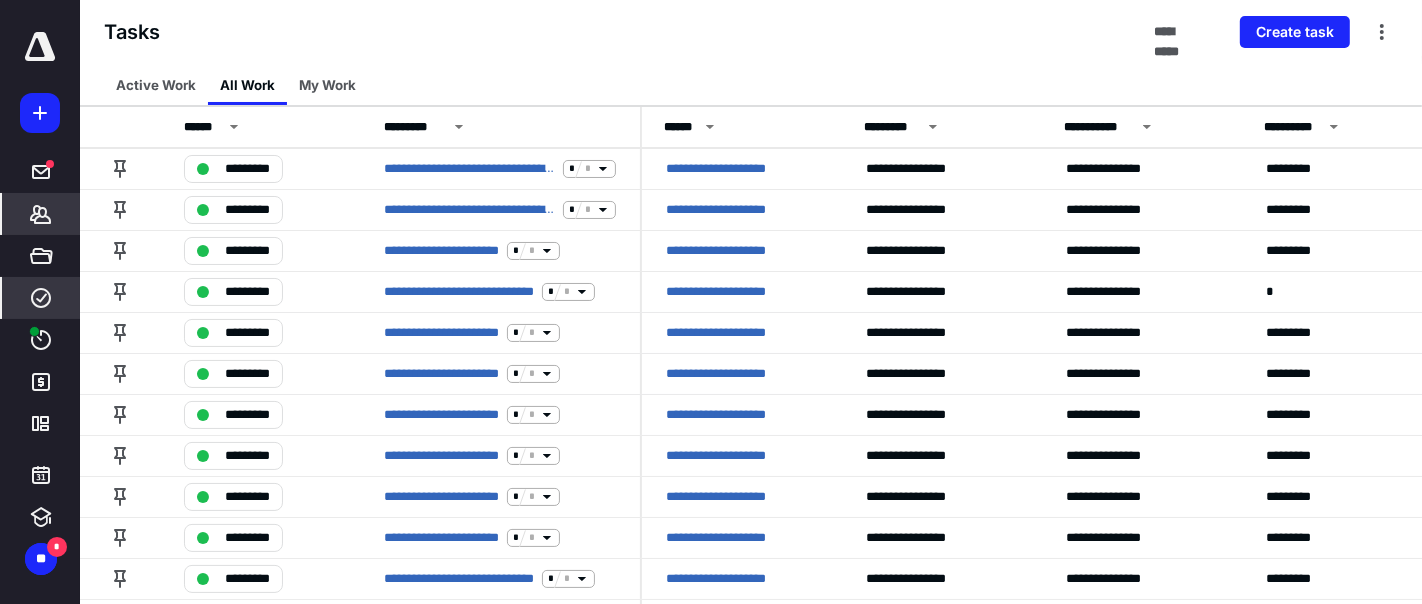 click 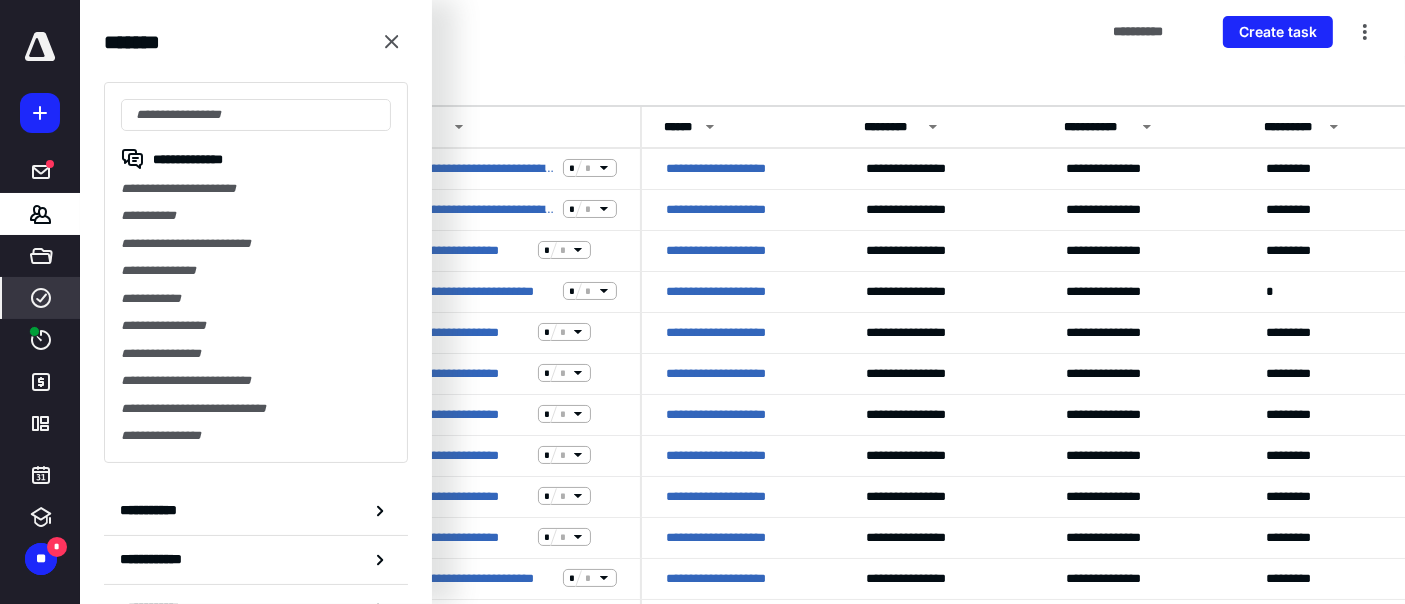 click on "**********" at bounding box center (742, 32) 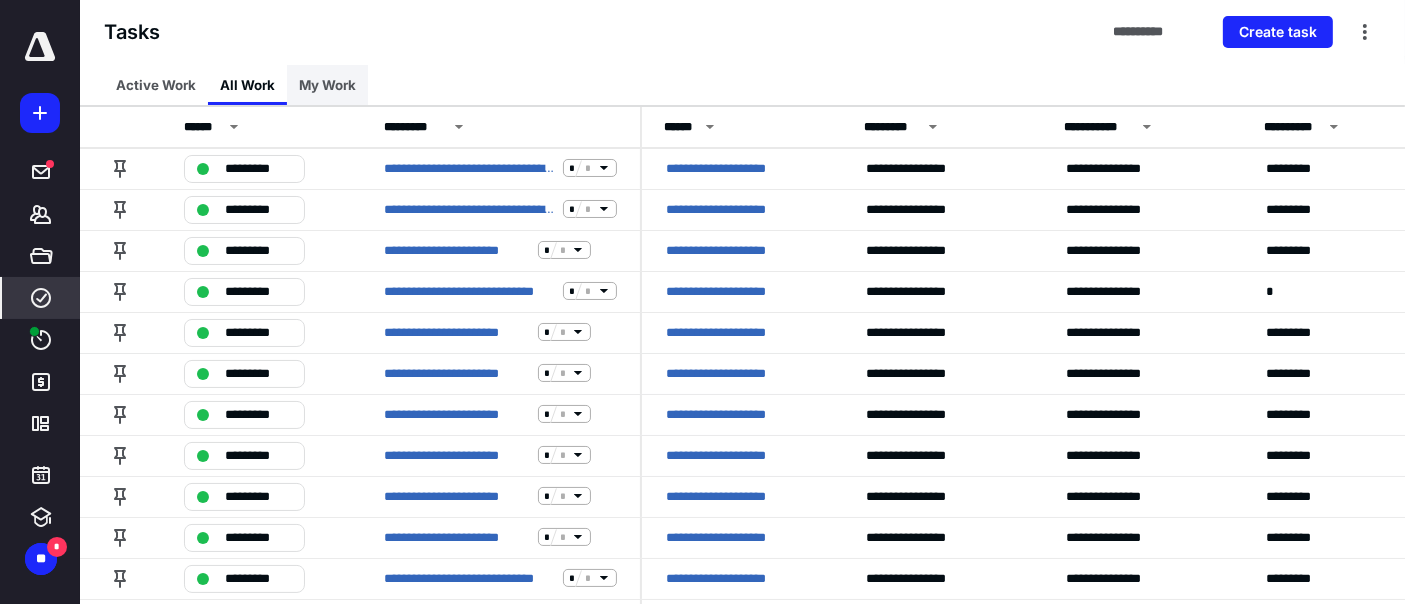 click on "My Work" at bounding box center (327, 85) 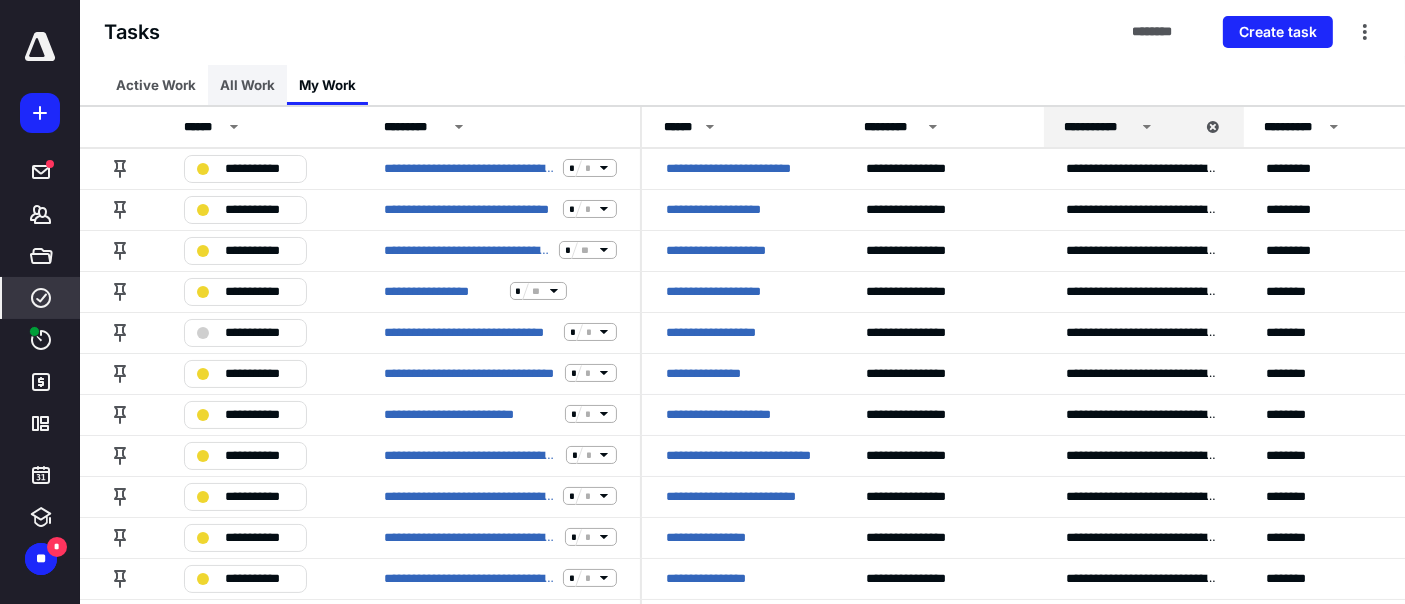 click on "All Work" at bounding box center (247, 85) 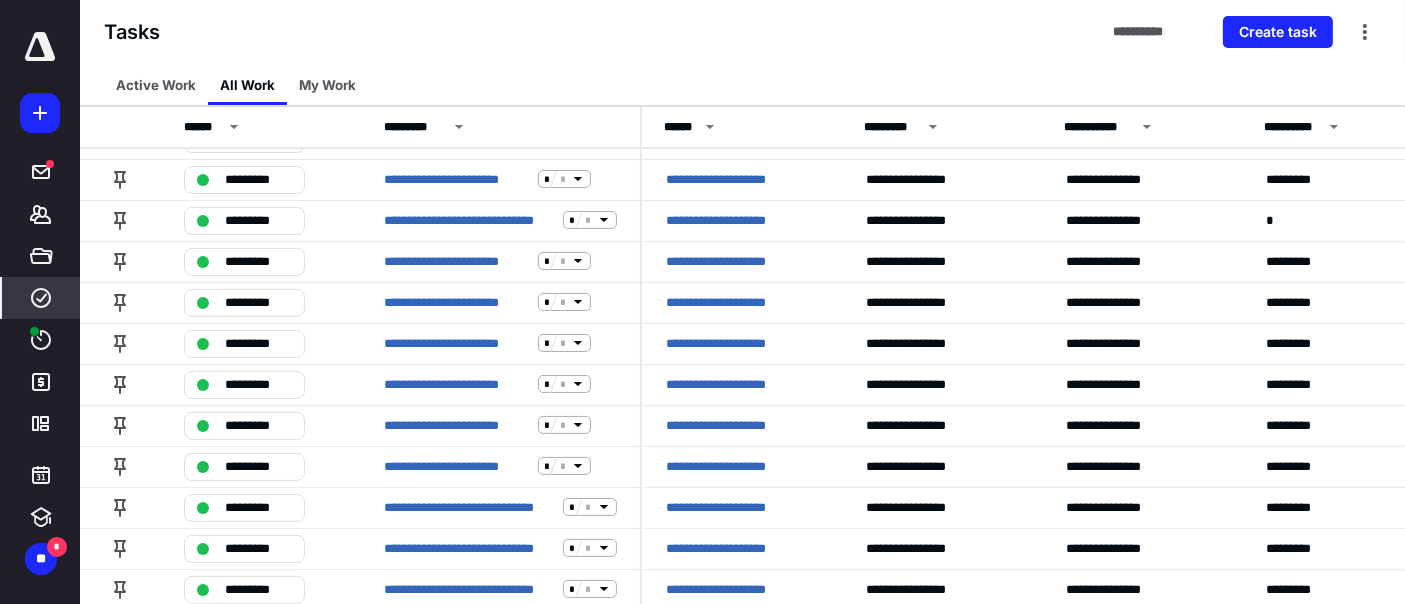 scroll, scrollTop: 0, scrollLeft: 0, axis: both 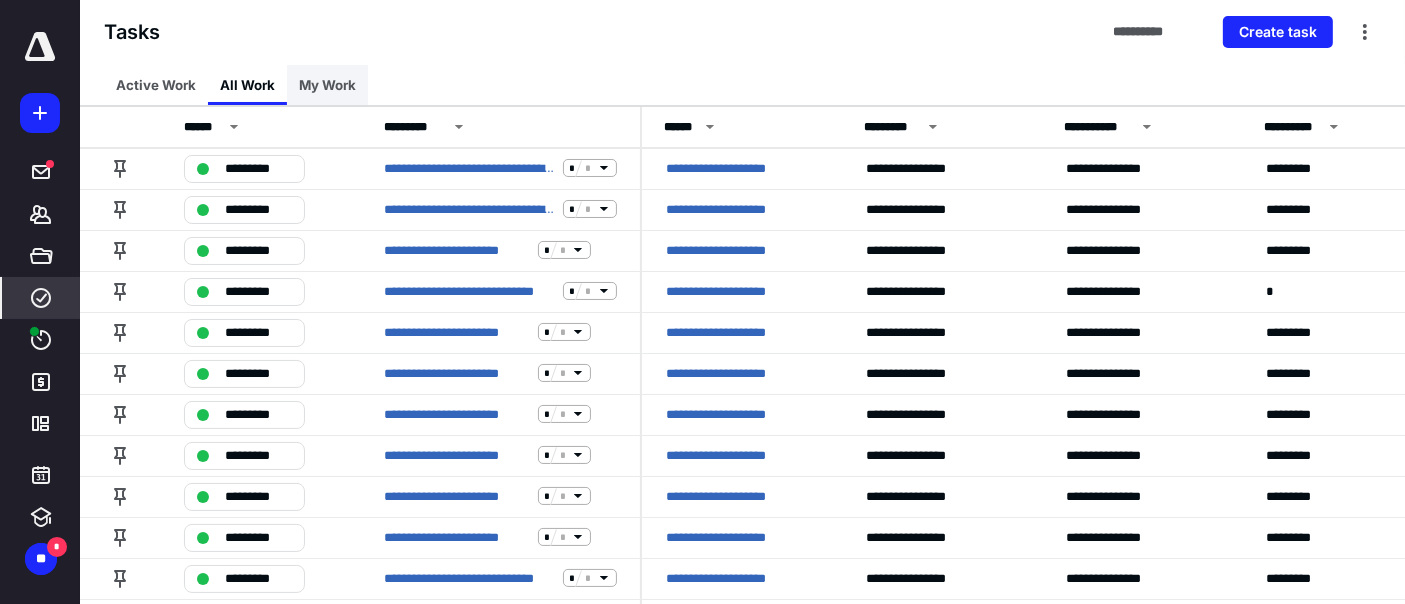 click on "My Work" at bounding box center [327, 85] 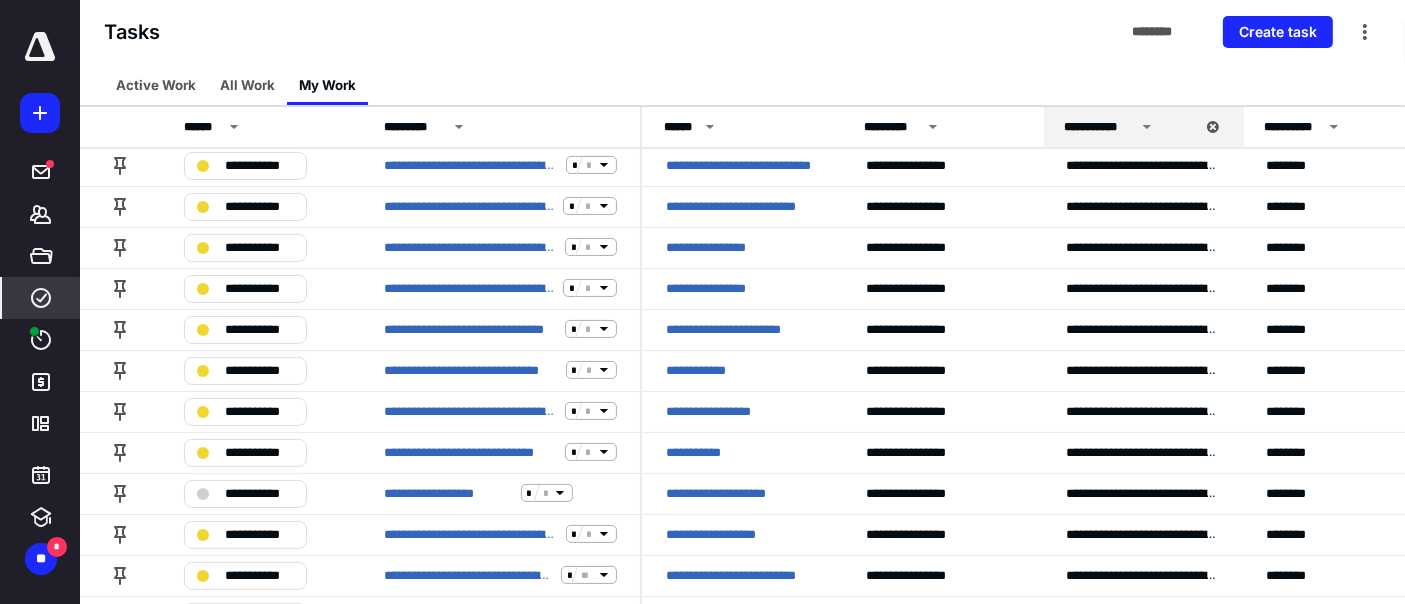 scroll, scrollTop: 342, scrollLeft: 0, axis: vertical 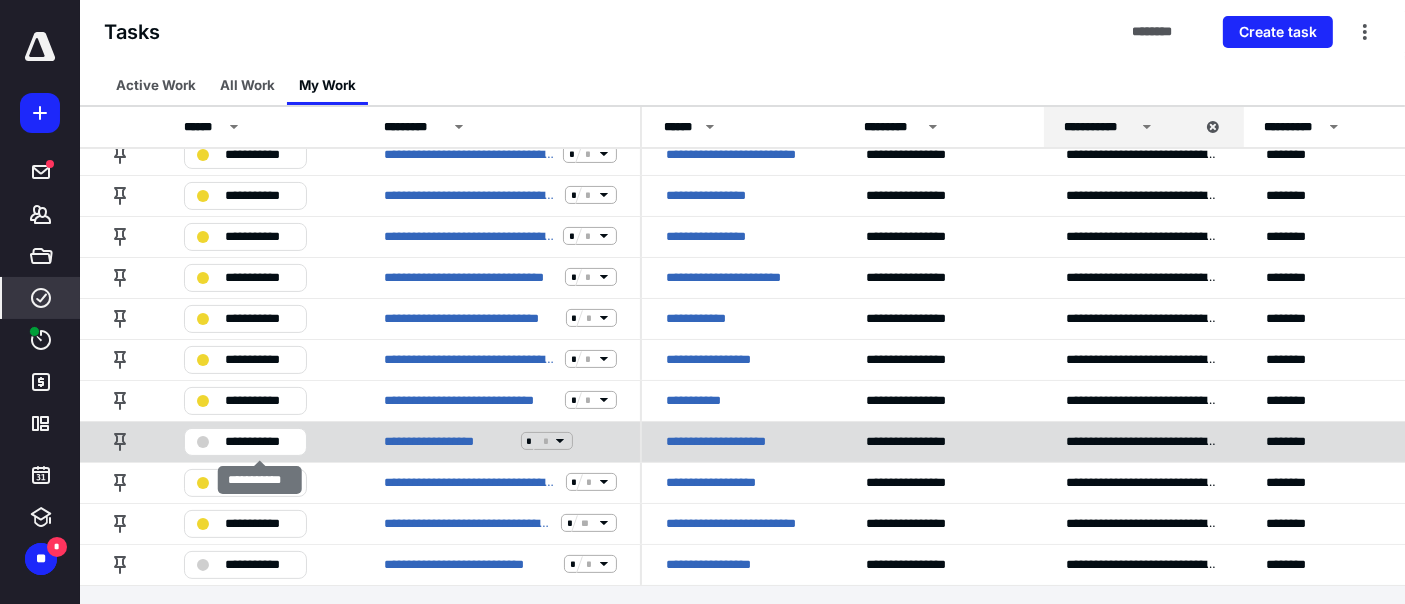 click on "**********" at bounding box center [259, 441] 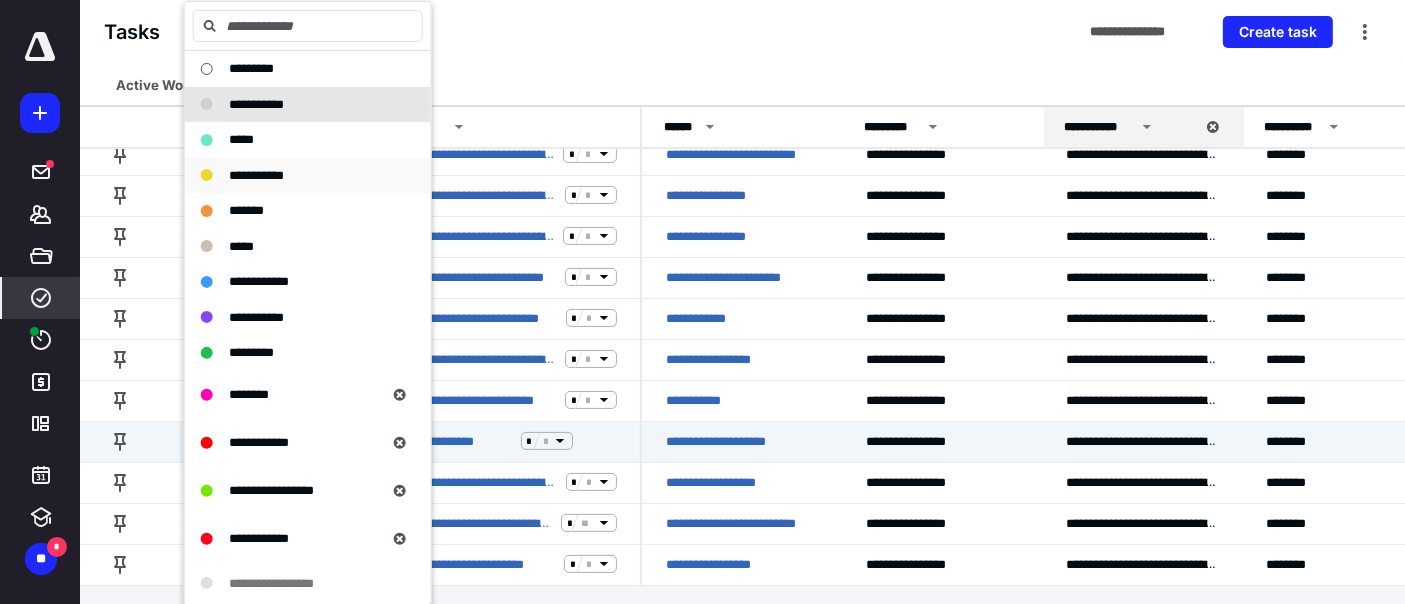 click on "**********" at bounding box center (256, 174) 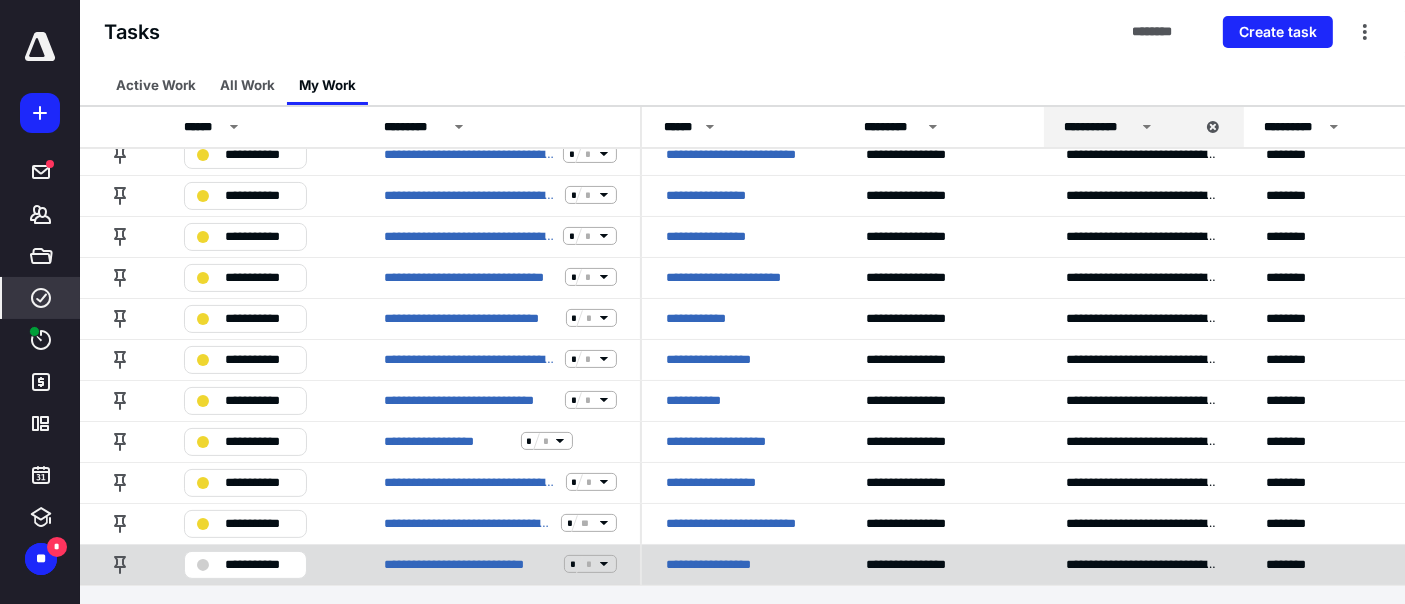 click on "**********" at bounding box center [259, 564] 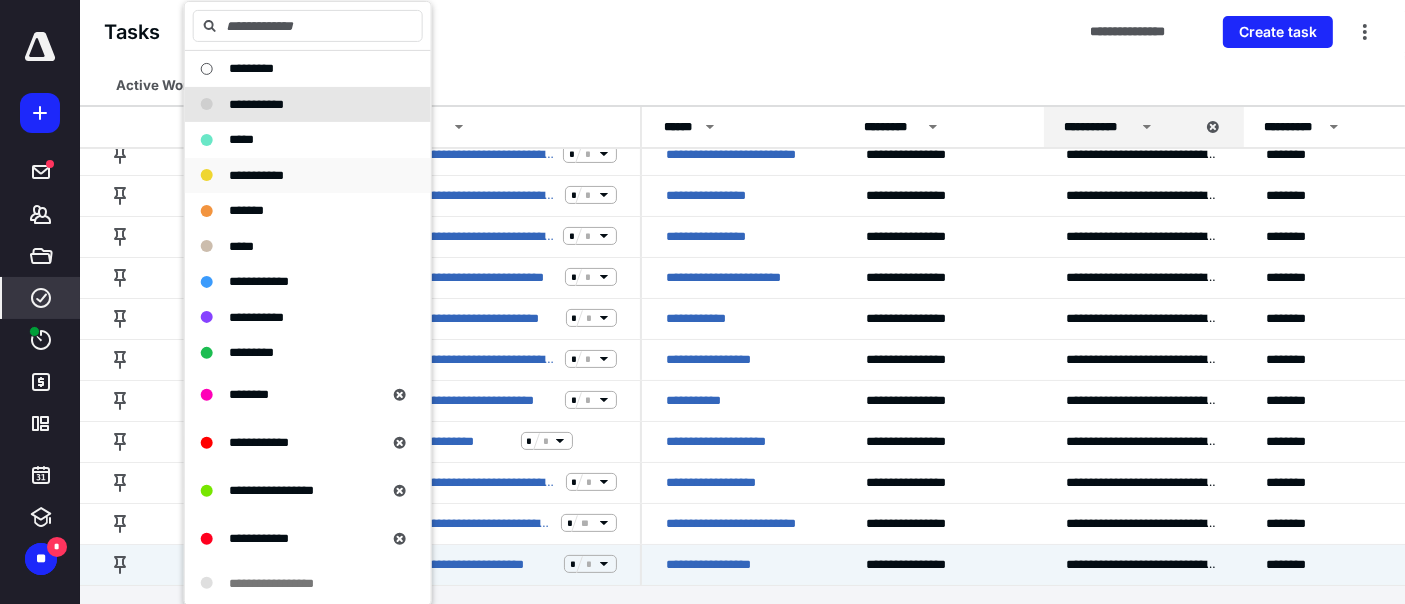 click on "**********" at bounding box center [256, 174] 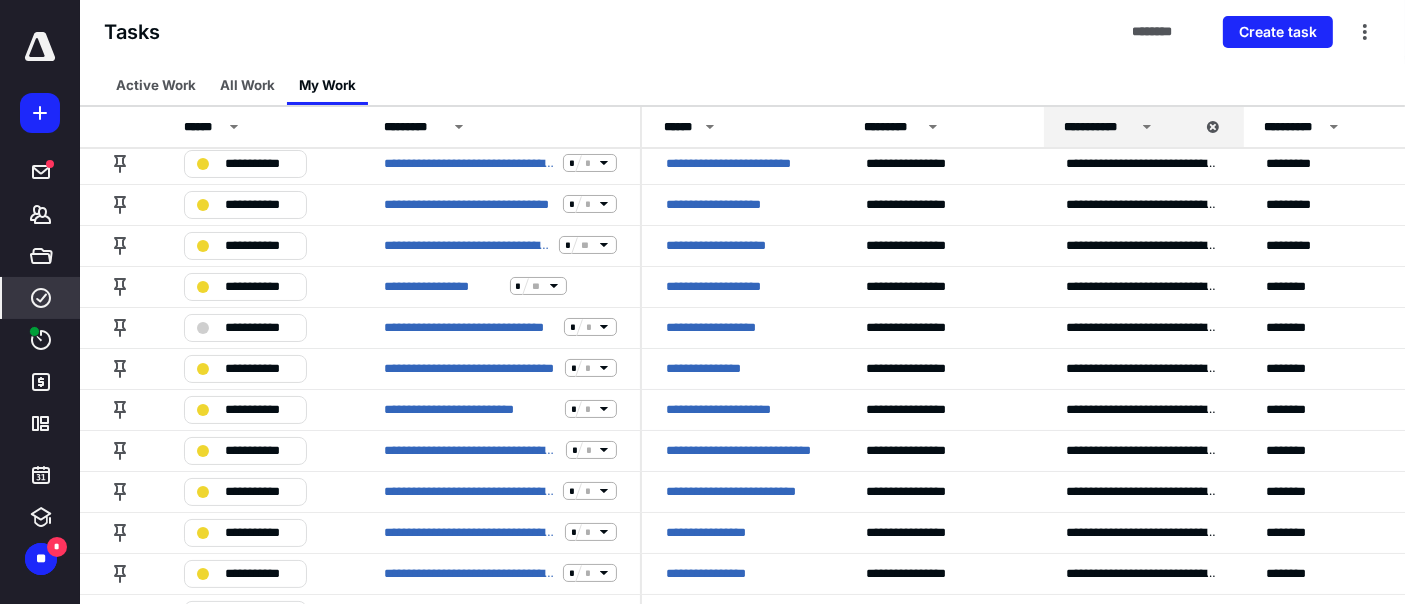 scroll, scrollTop: 0, scrollLeft: 0, axis: both 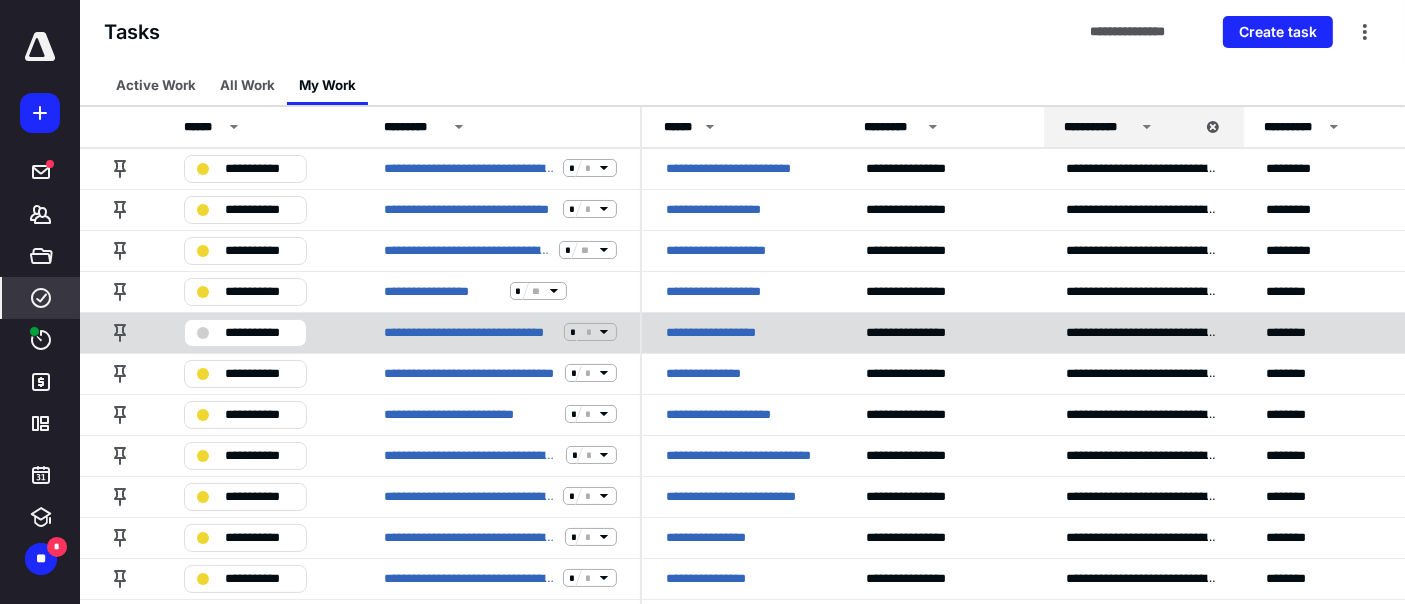 click on "**********" at bounding box center (259, 332) 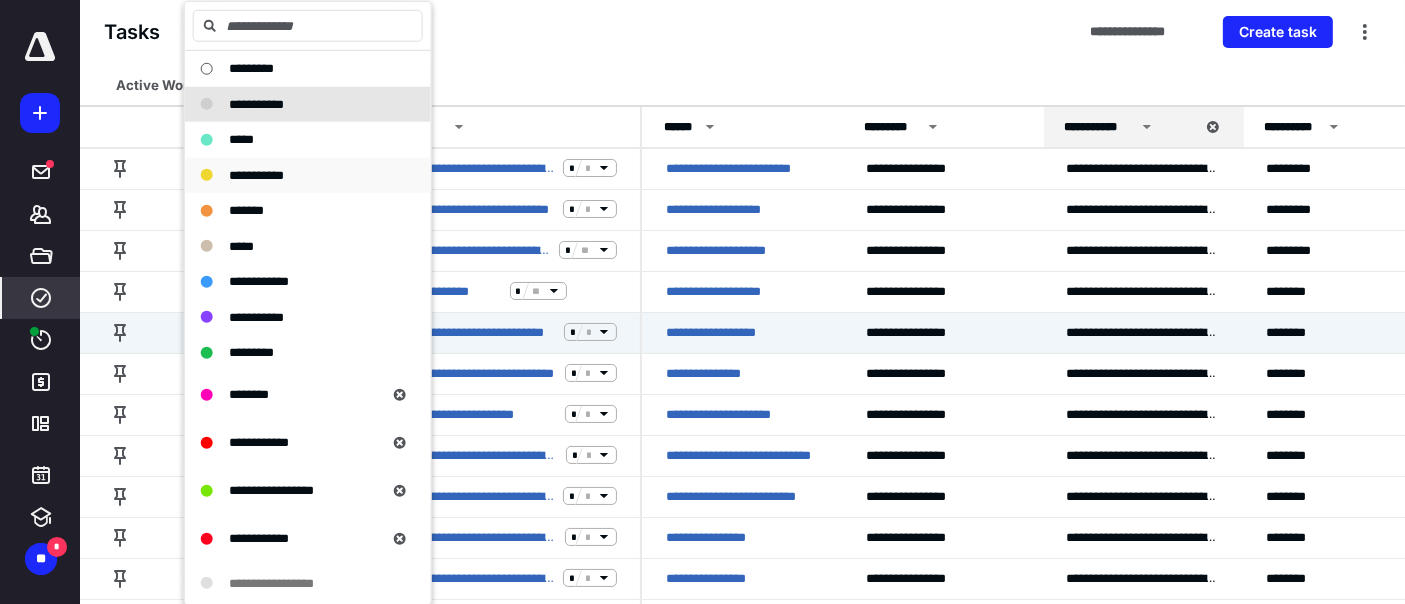 click on "**********" at bounding box center (256, 174) 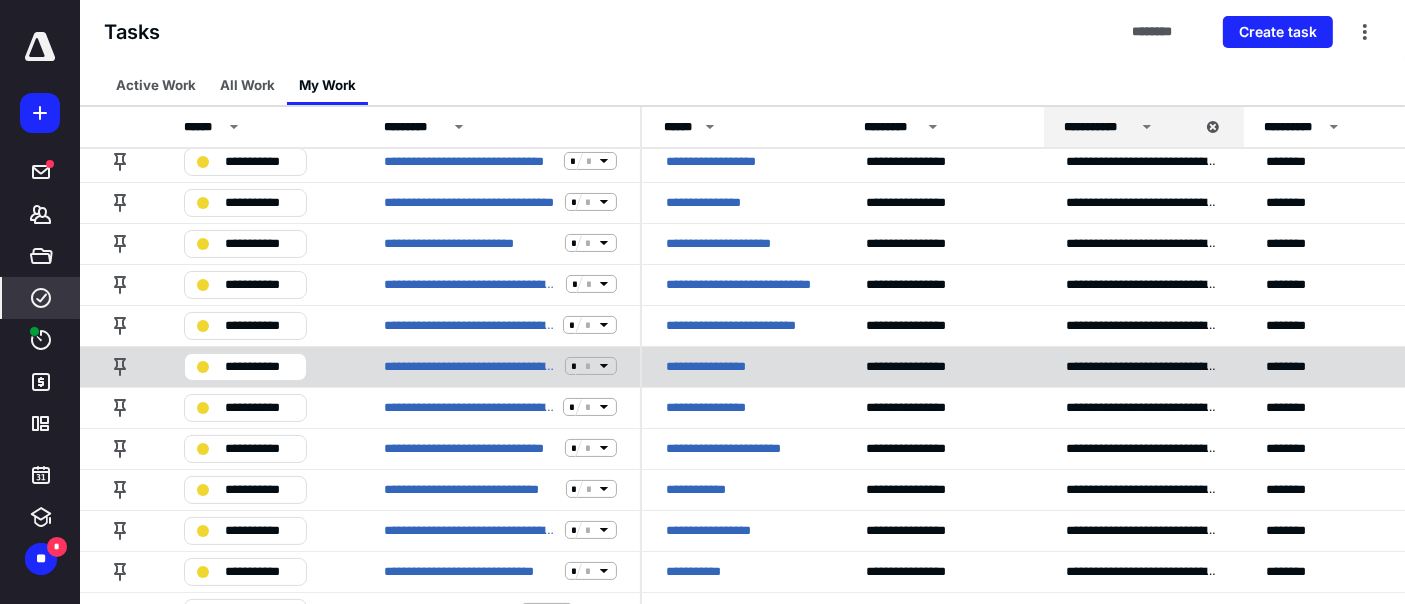 scroll, scrollTop: 342, scrollLeft: 0, axis: vertical 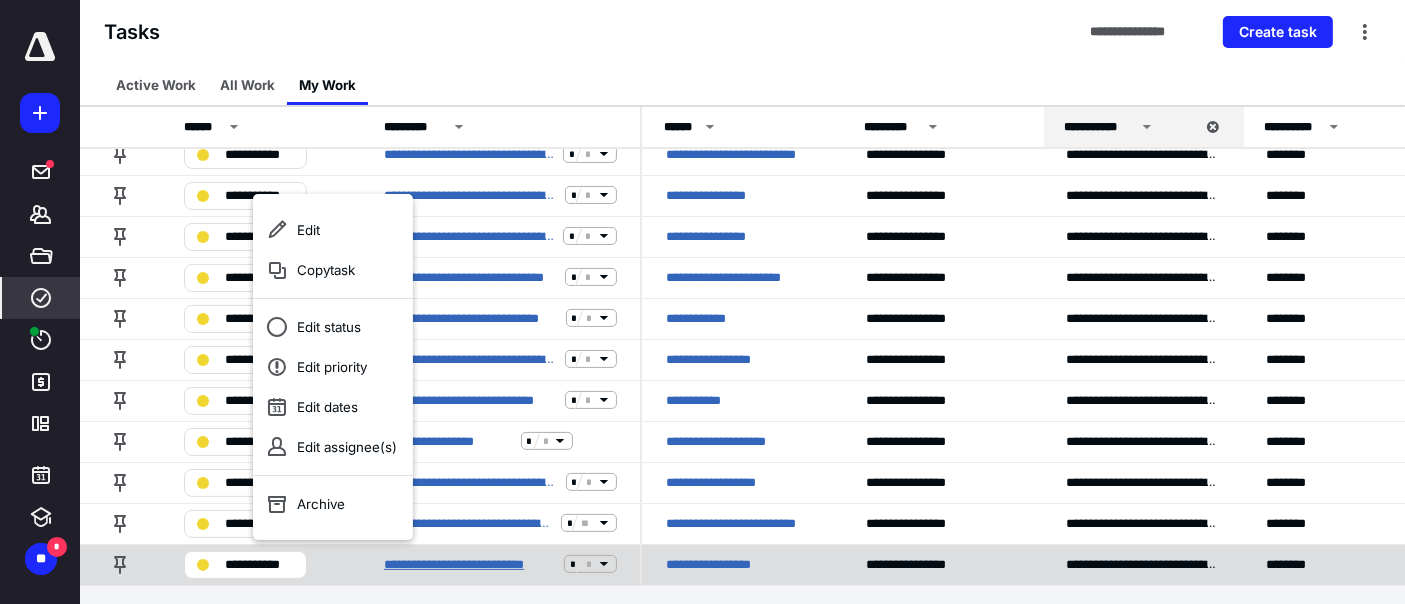 click on "**********" at bounding box center [470, 564] 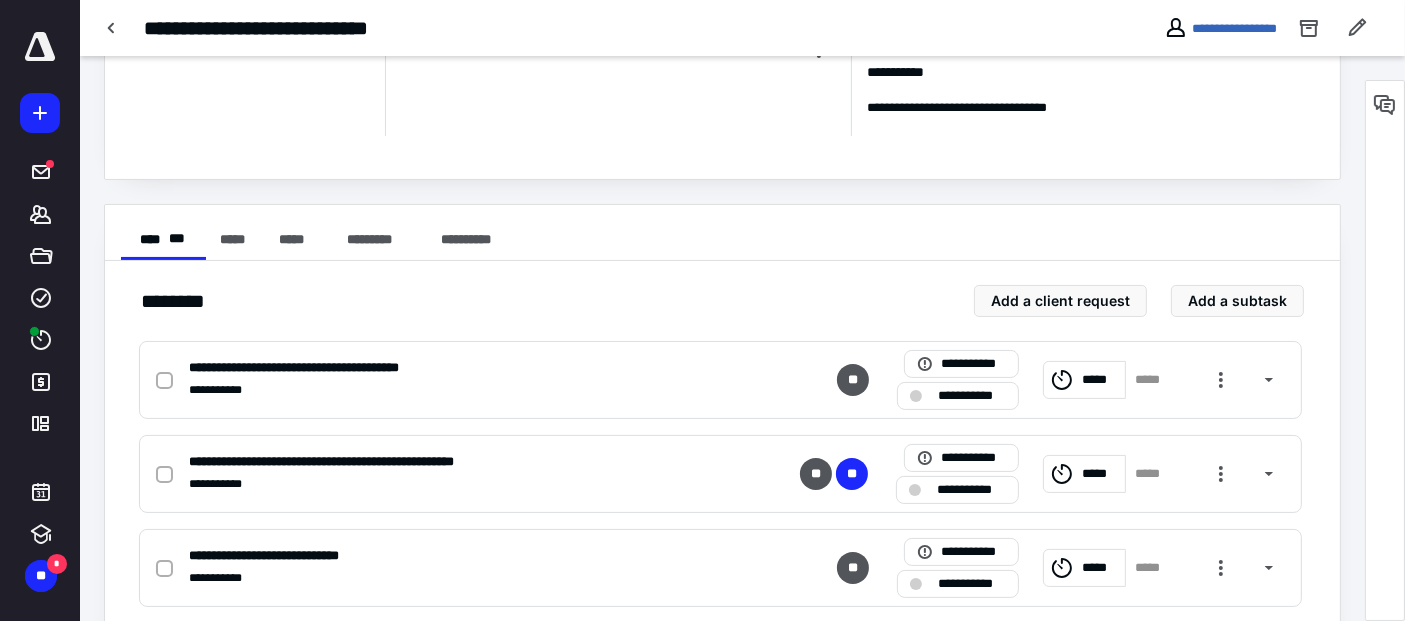 scroll, scrollTop: 111, scrollLeft: 0, axis: vertical 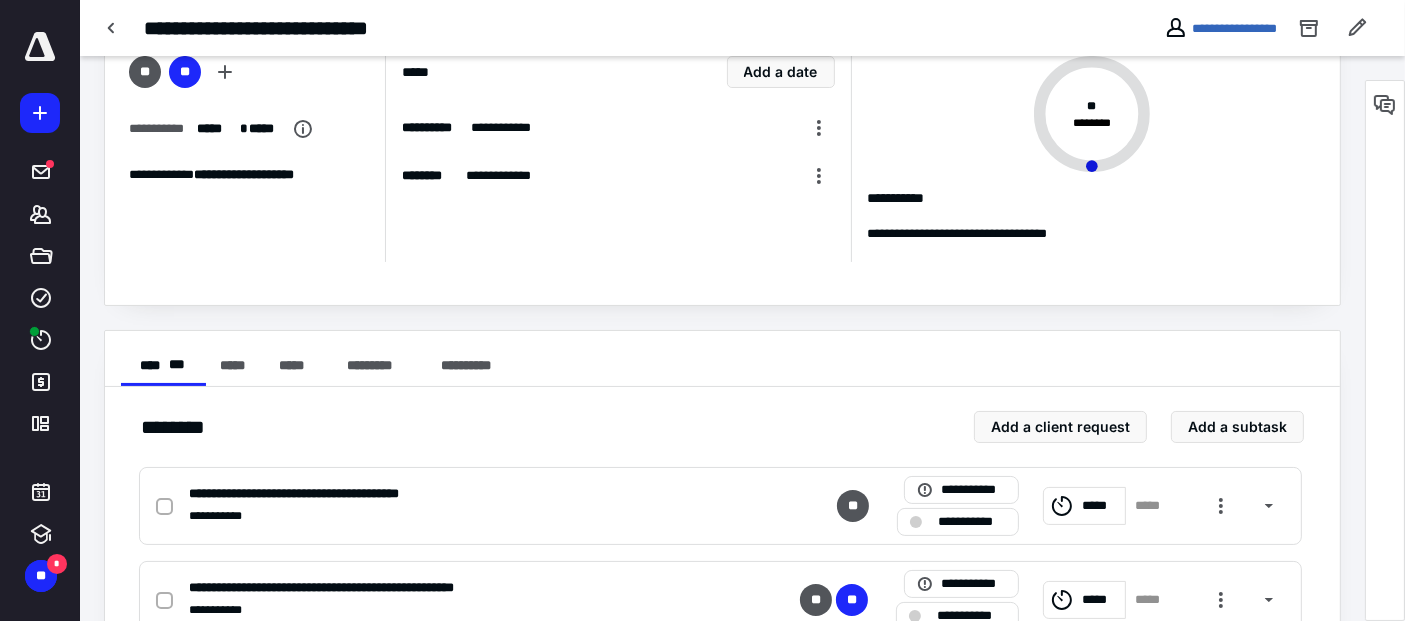 click on "**********" at bounding box center [618, 159] 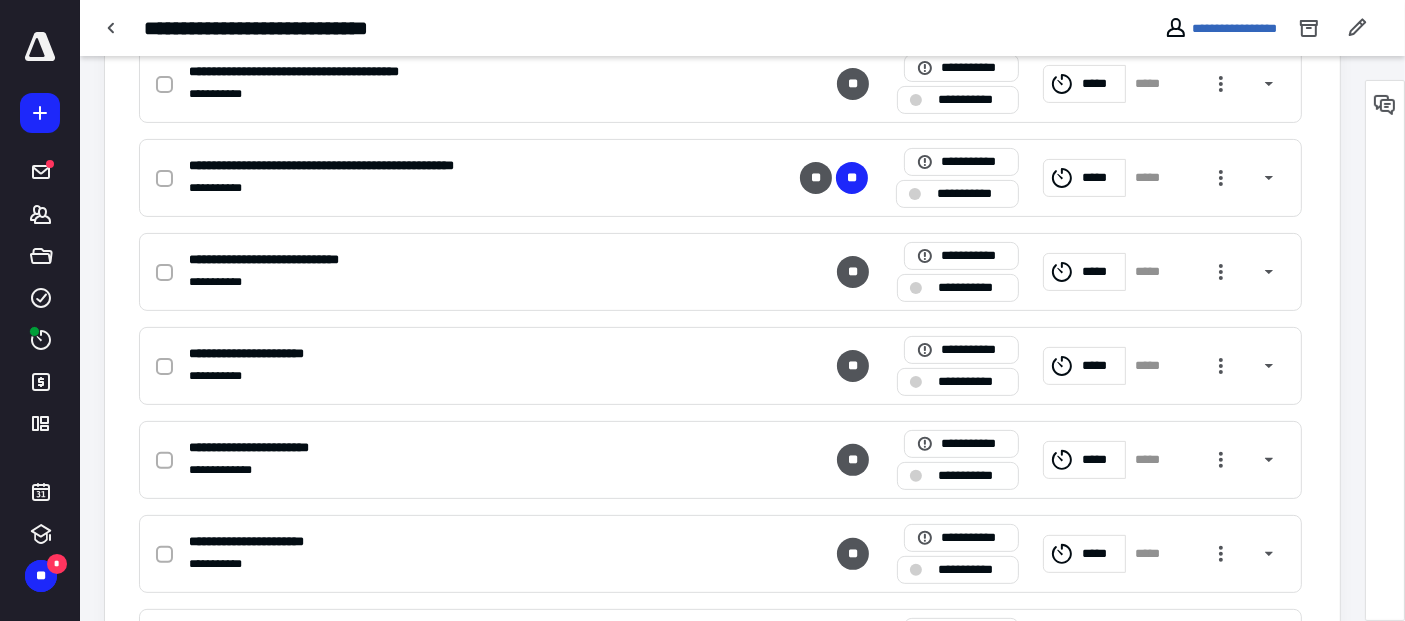 scroll, scrollTop: 424, scrollLeft: 0, axis: vertical 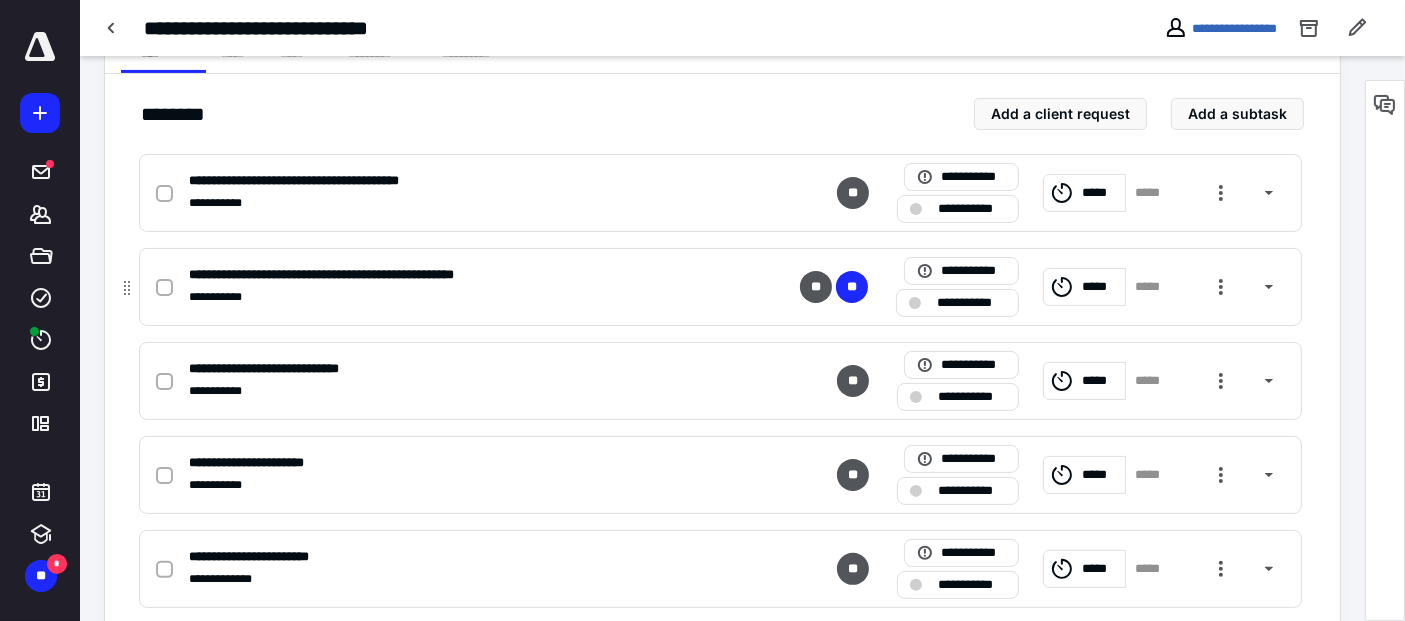 click at bounding box center (164, 288) 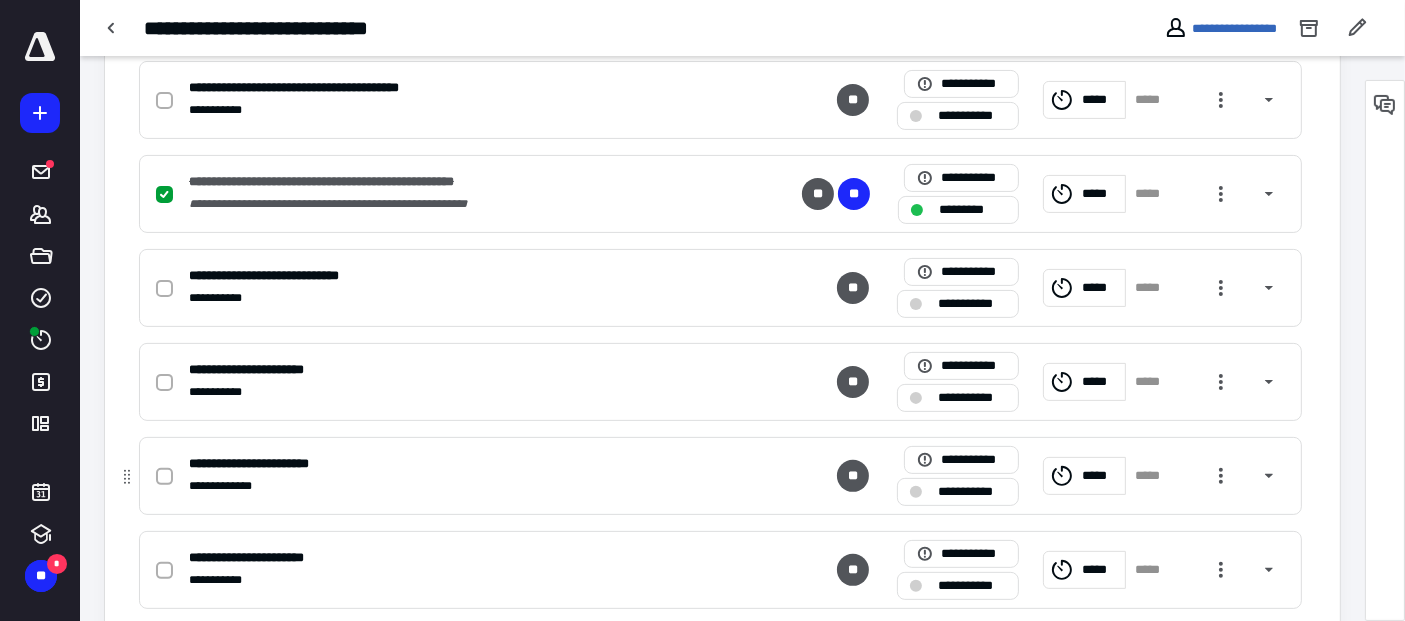 scroll, scrollTop: 646, scrollLeft: 0, axis: vertical 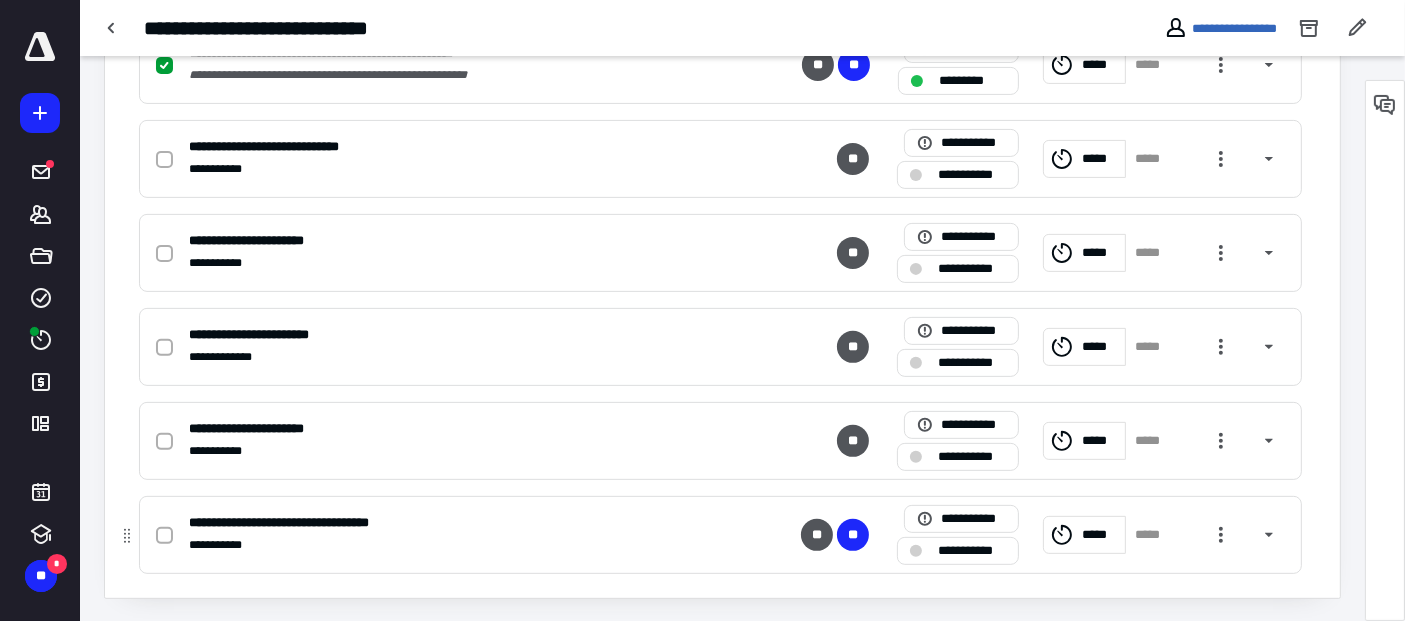 click on "**********" at bounding box center (972, 550) 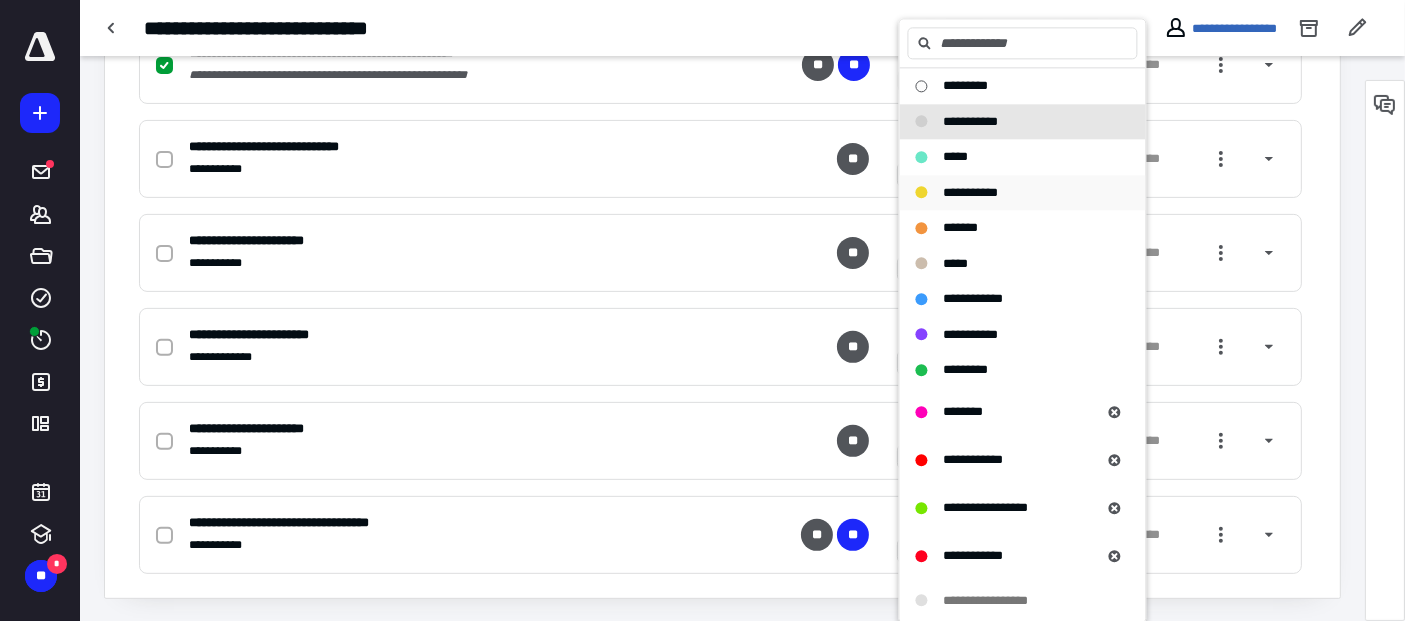 click on "**********" at bounding box center [971, 193] 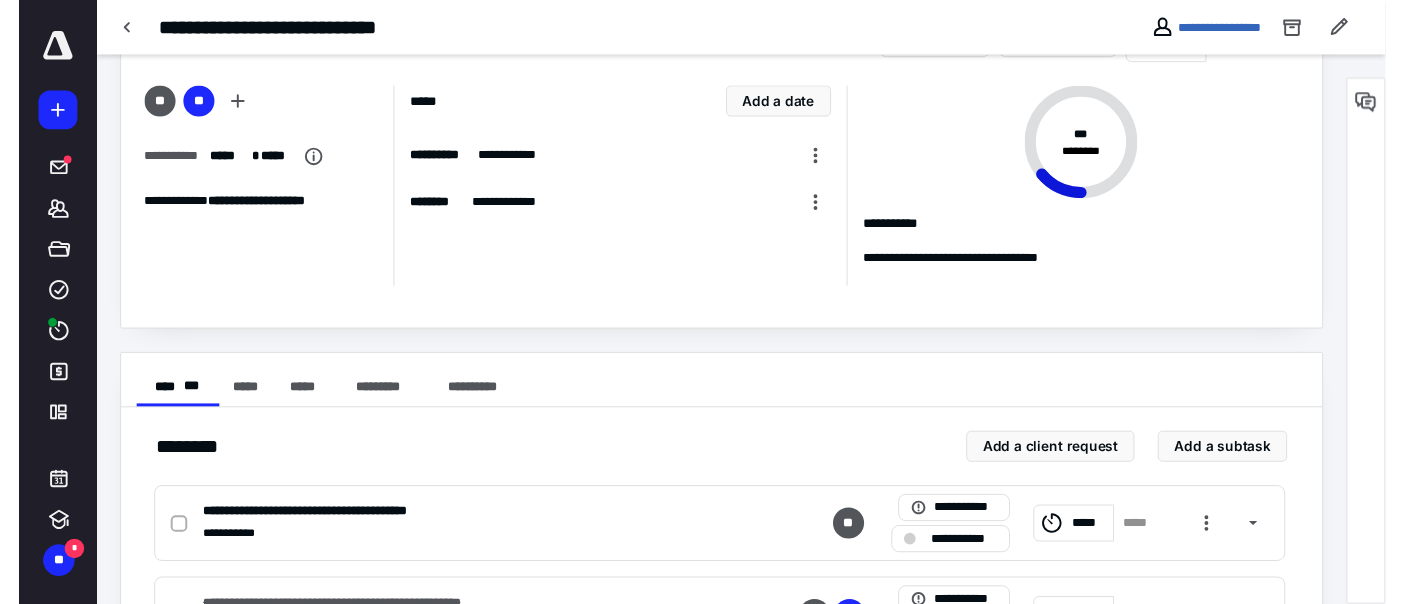 scroll, scrollTop: 0, scrollLeft: 0, axis: both 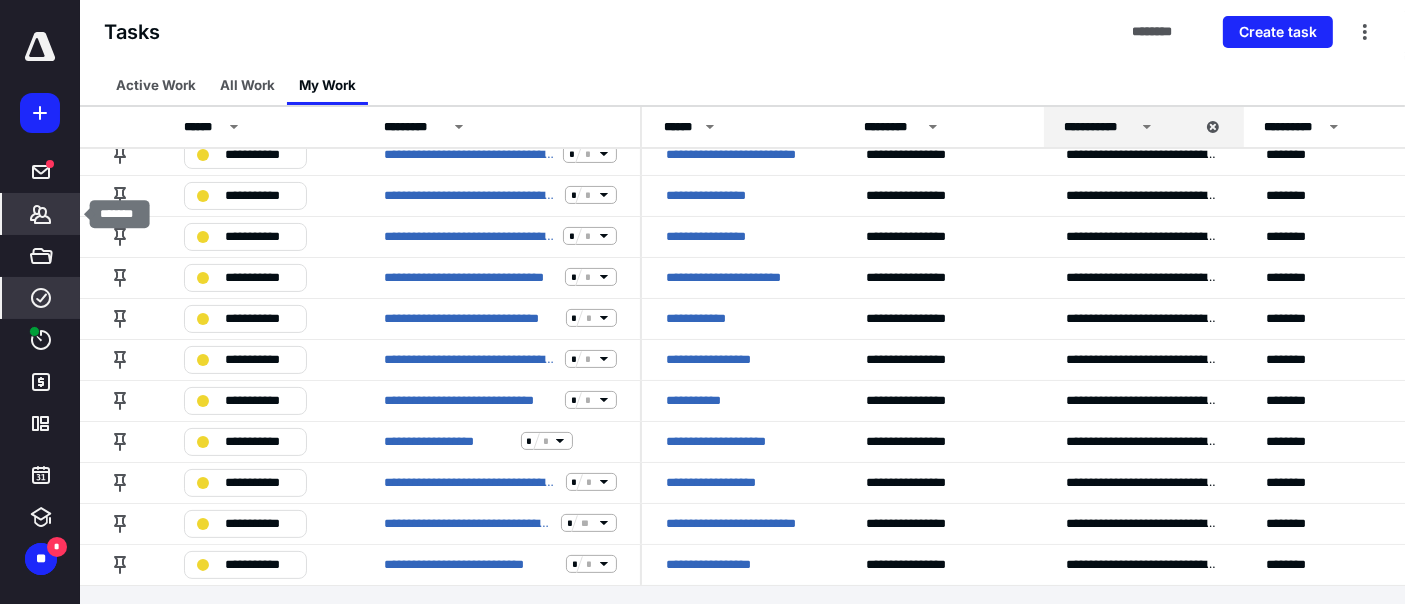 click on "*******" at bounding box center [41, 214] 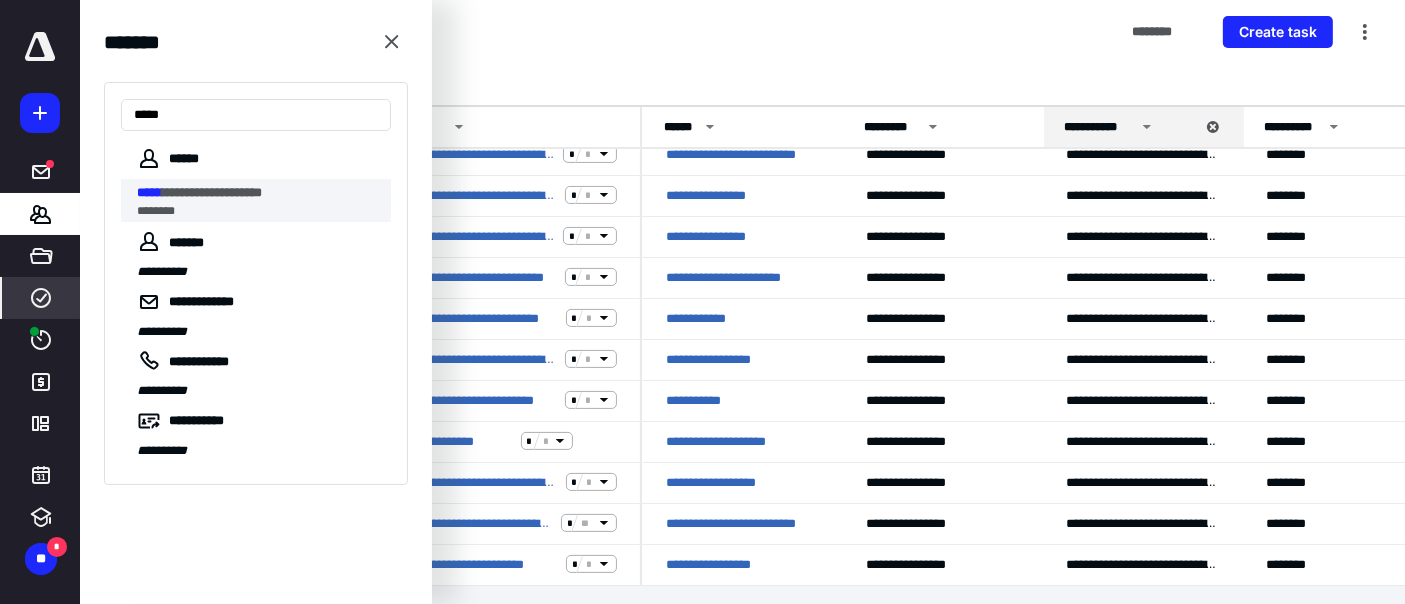 type on "*****" 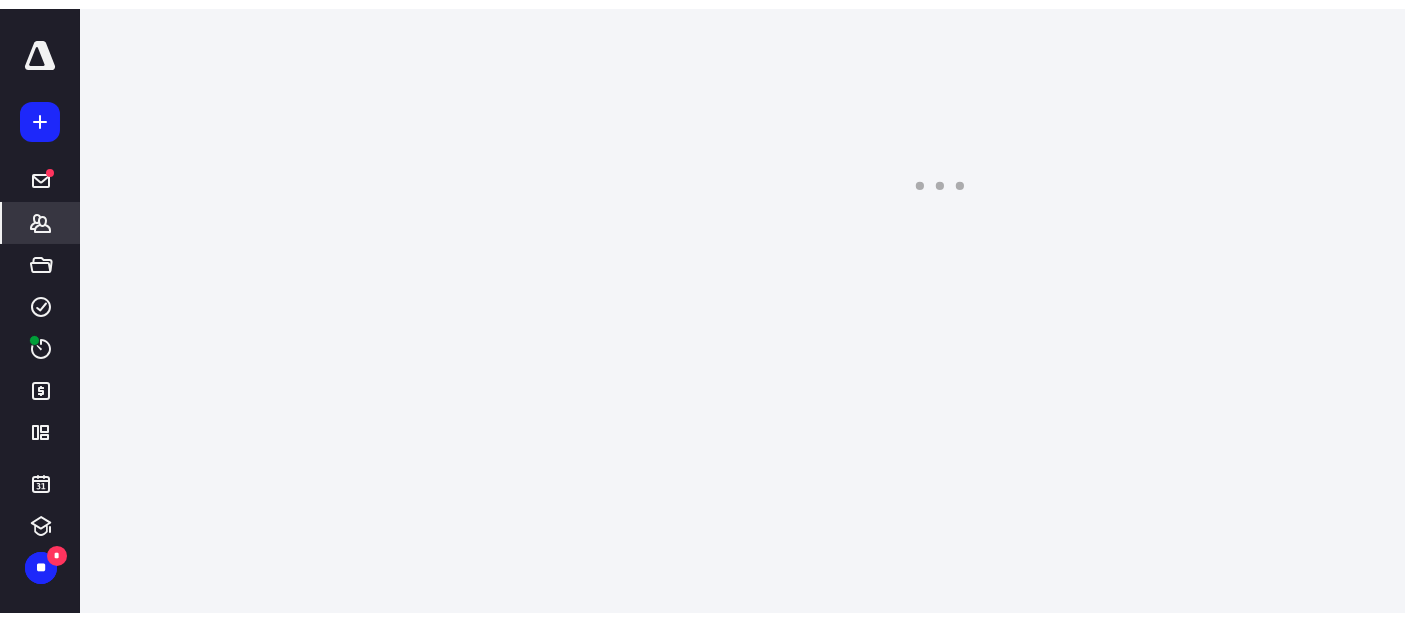 scroll, scrollTop: 0, scrollLeft: 0, axis: both 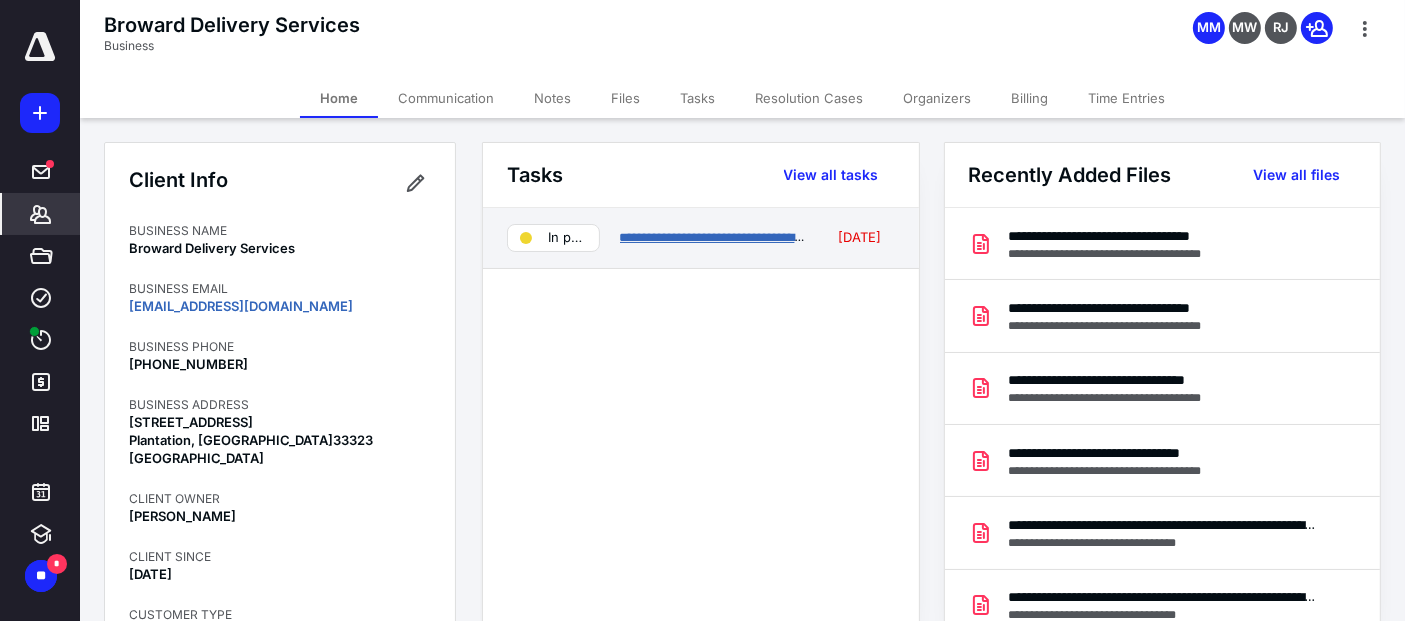 click on "**********" at bounding box center [730, 237] 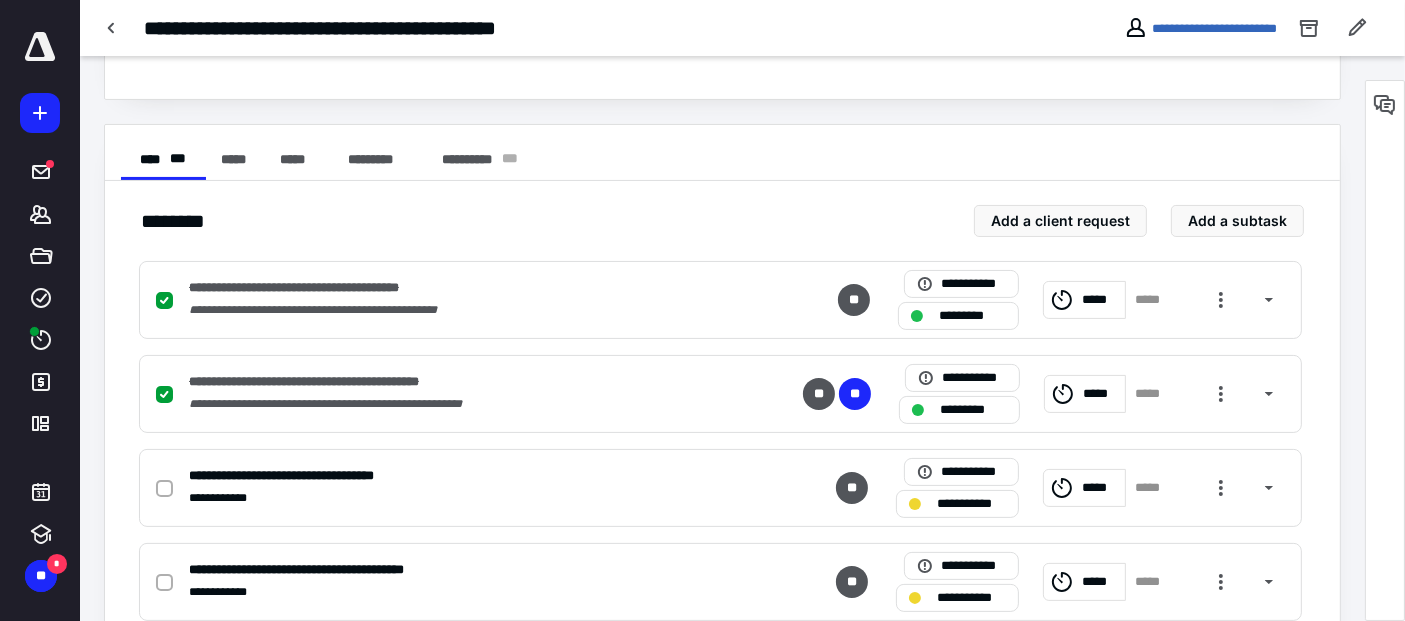 scroll, scrollTop: 108, scrollLeft: 0, axis: vertical 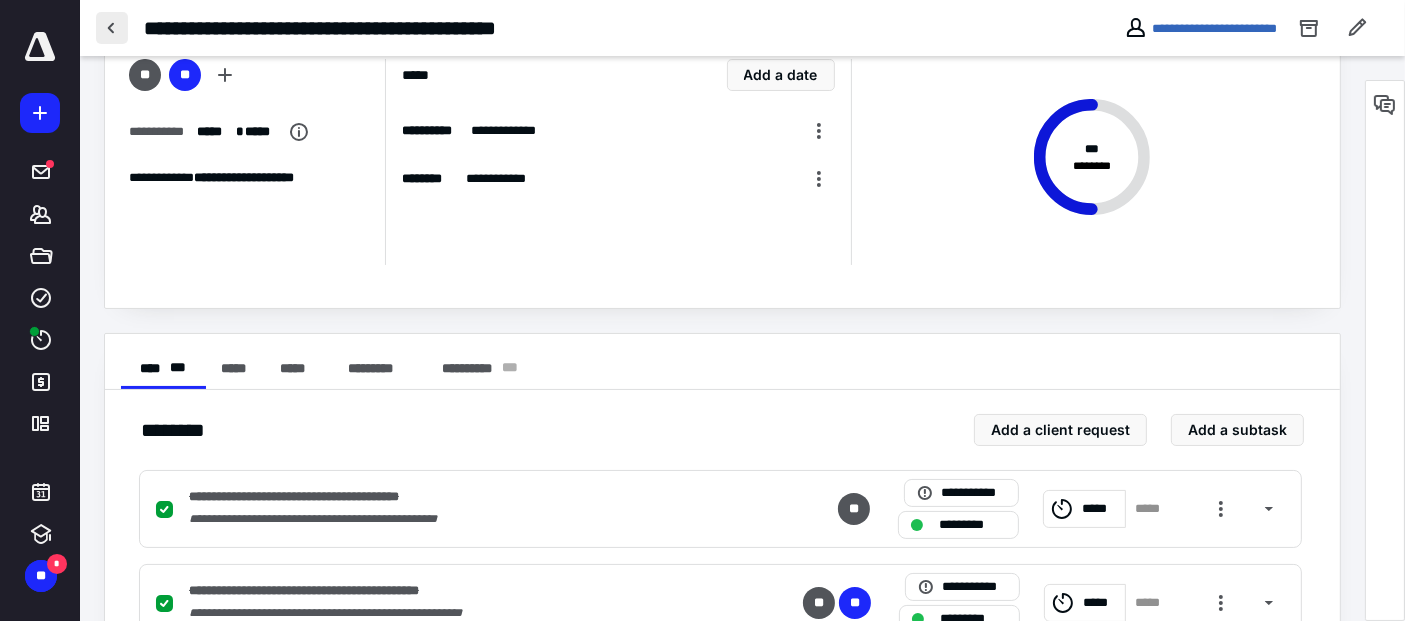 click at bounding box center (112, 28) 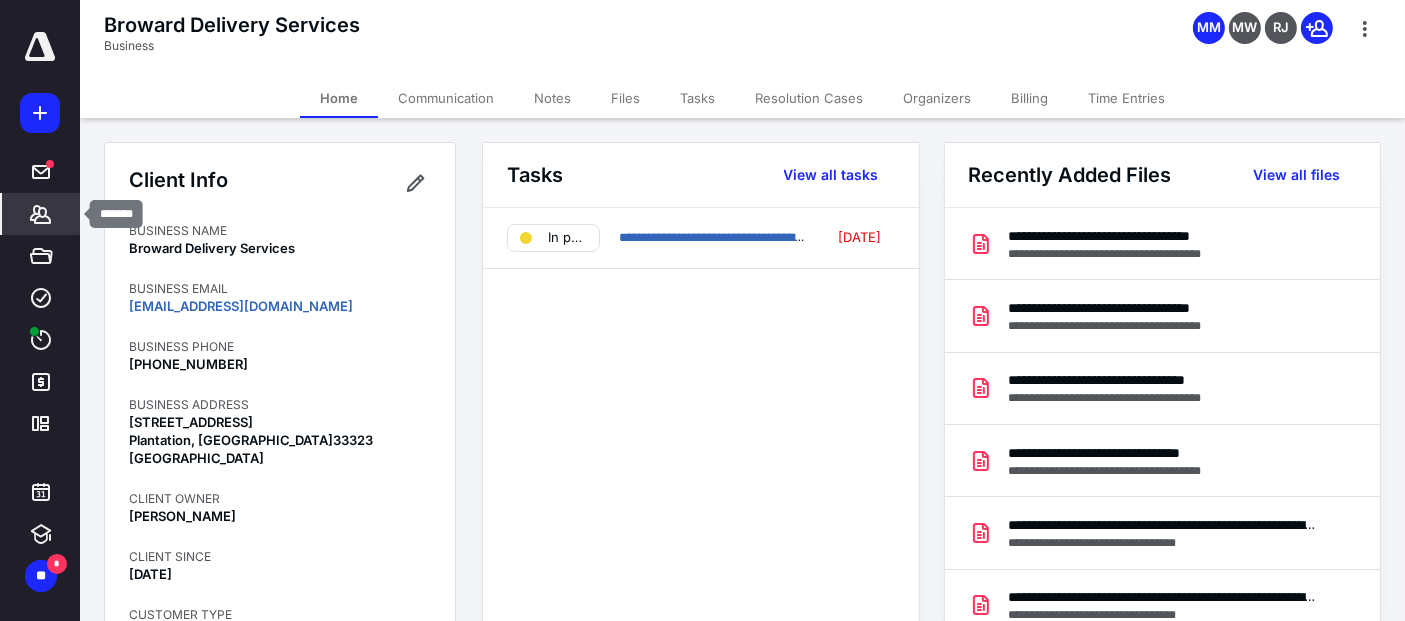 click 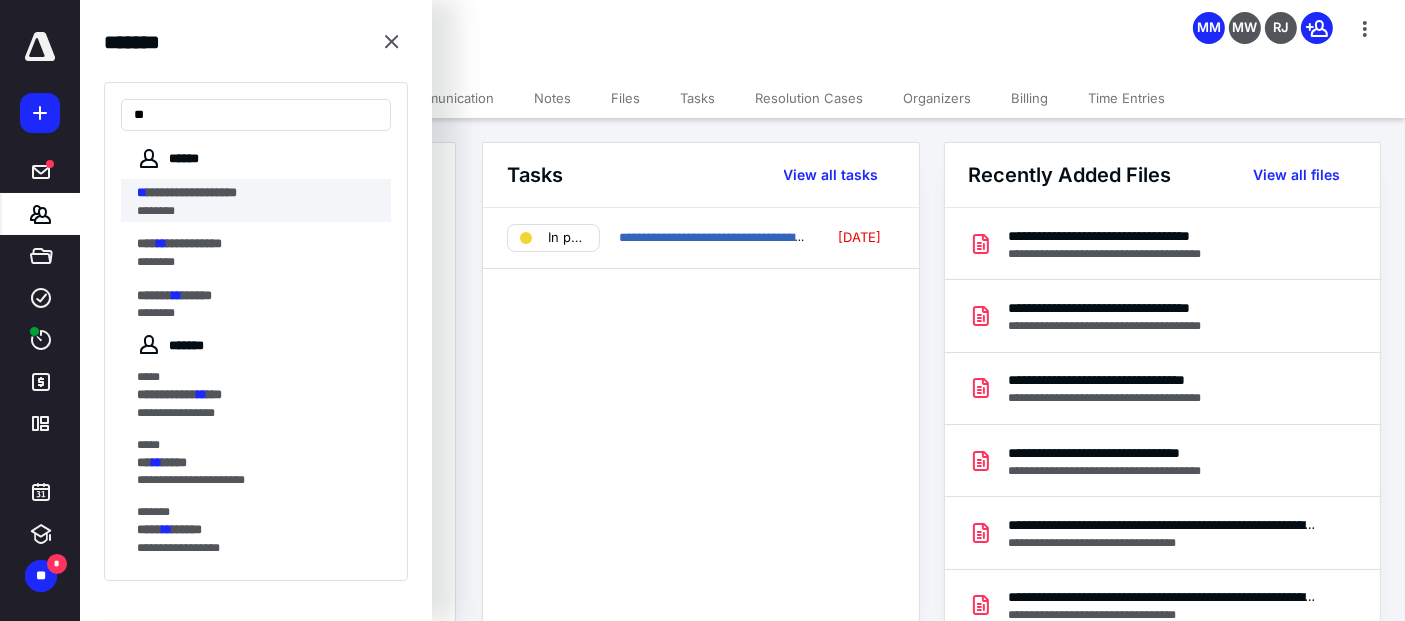 type on "**" 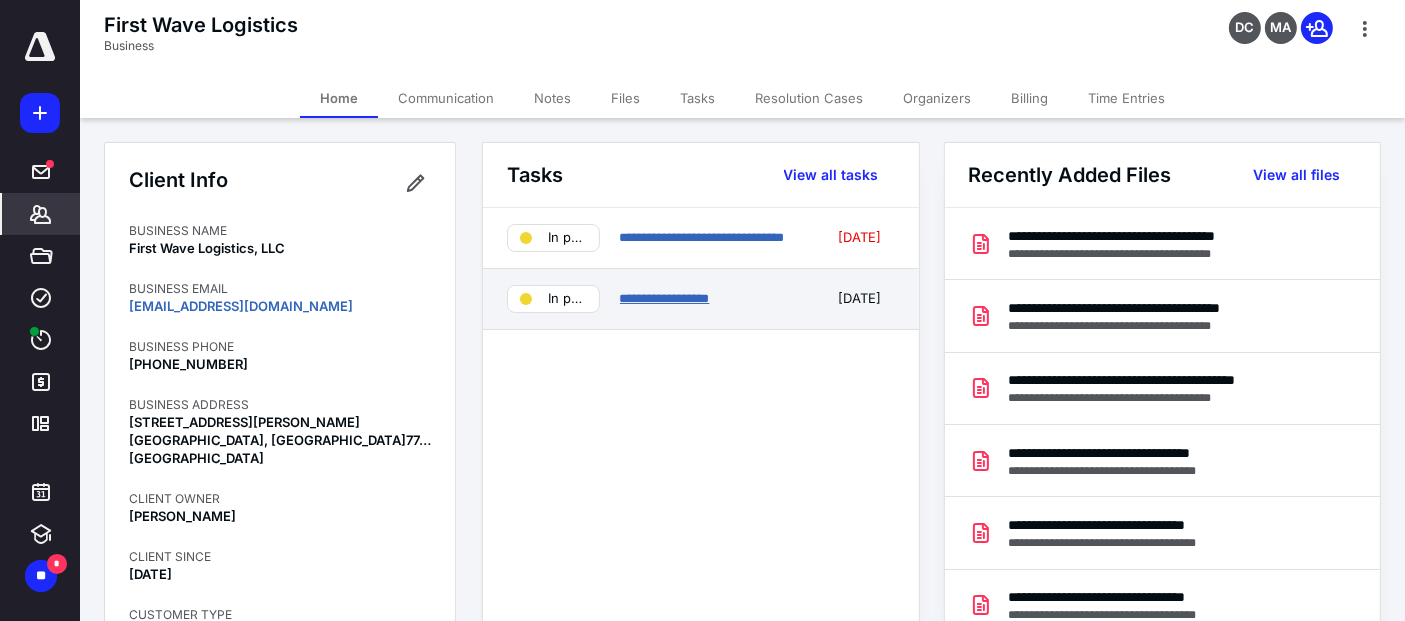 click on "**********" at bounding box center [665, 298] 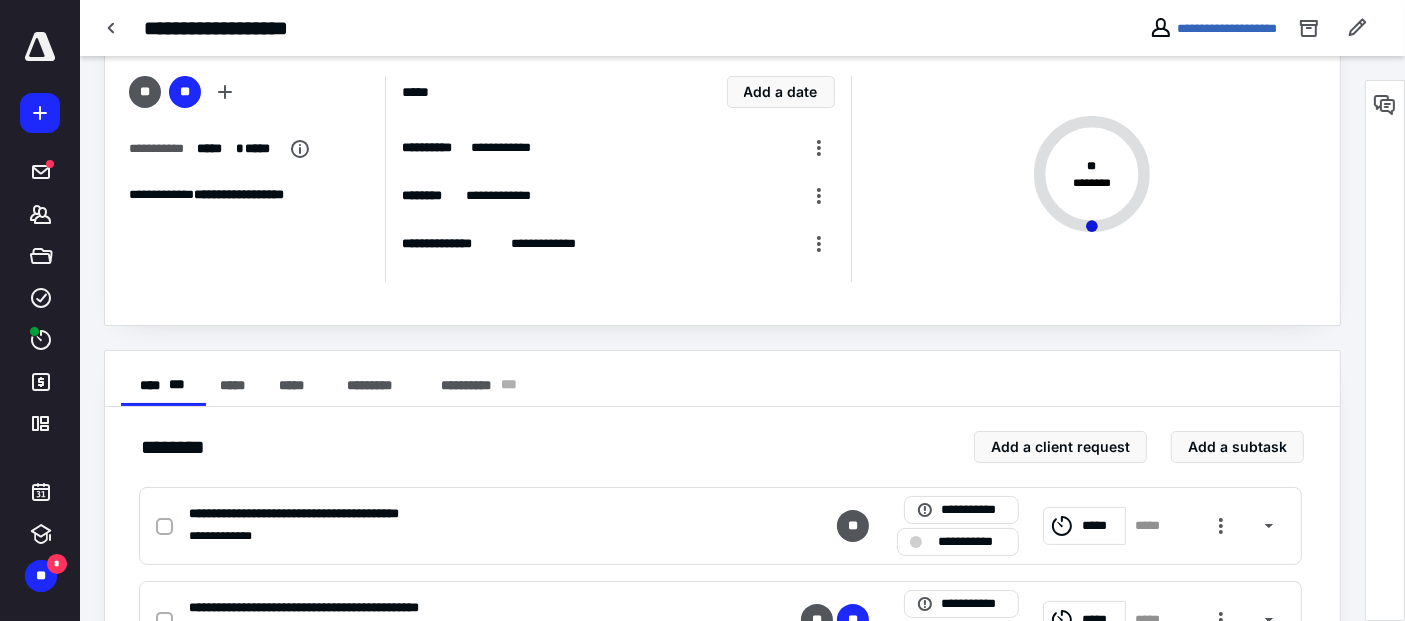 scroll, scrollTop: 333, scrollLeft: 0, axis: vertical 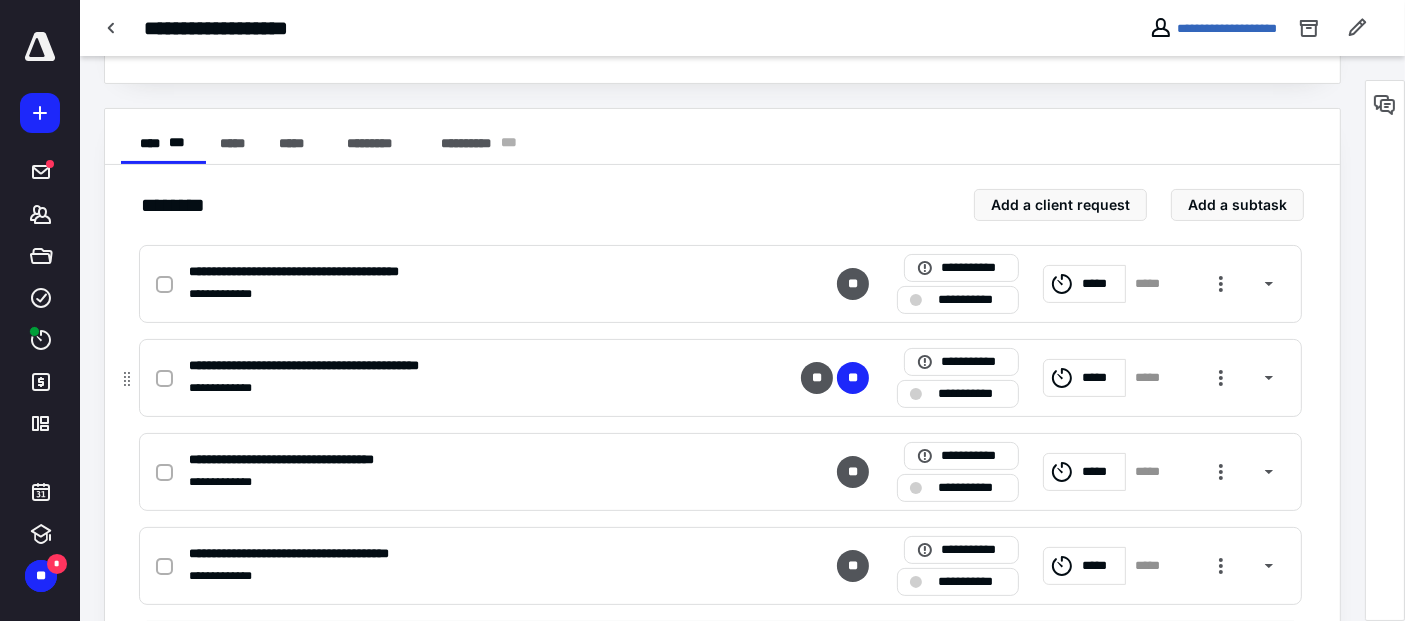 click at bounding box center [164, 379] 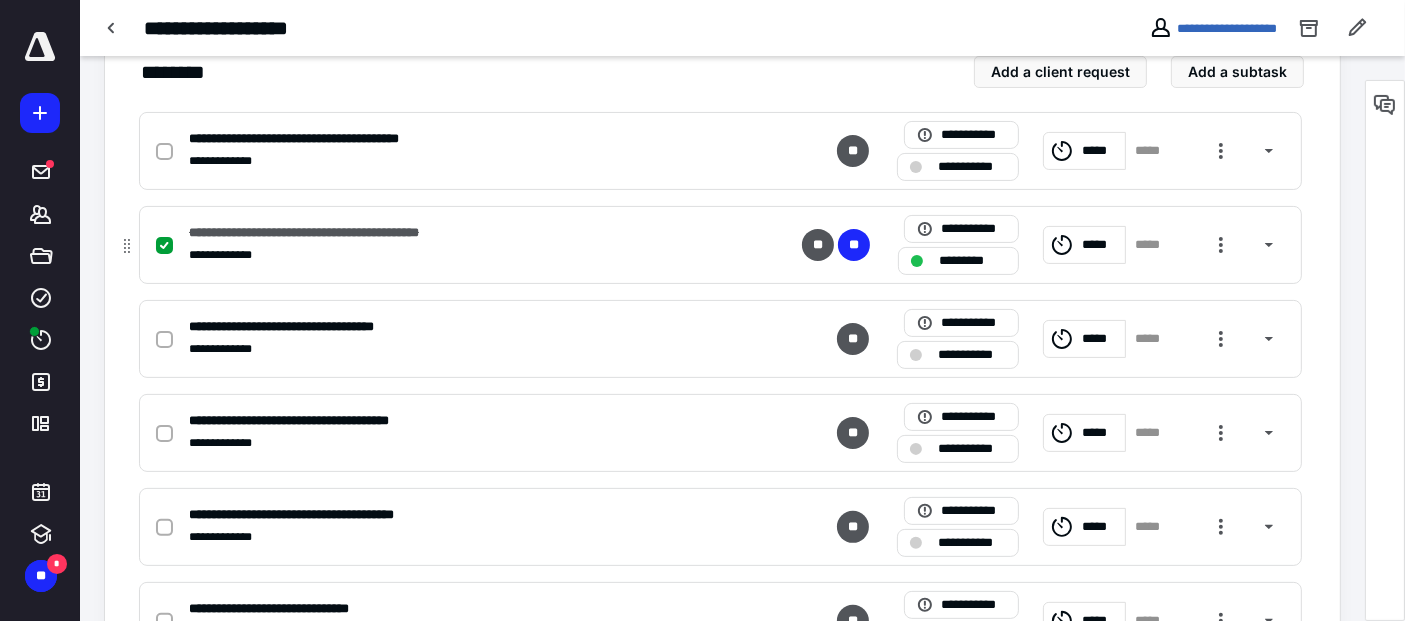 scroll, scrollTop: 646, scrollLeft: 0, axis: vertical 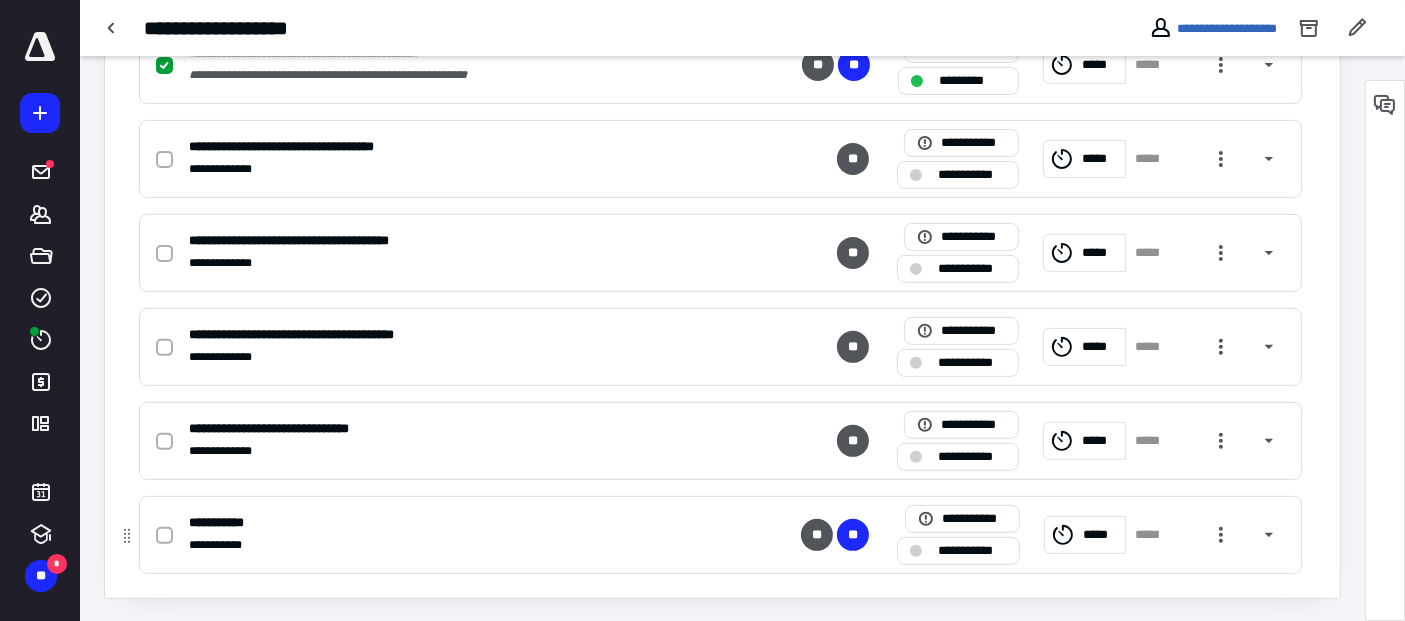 click at bounding box center [916, 551] 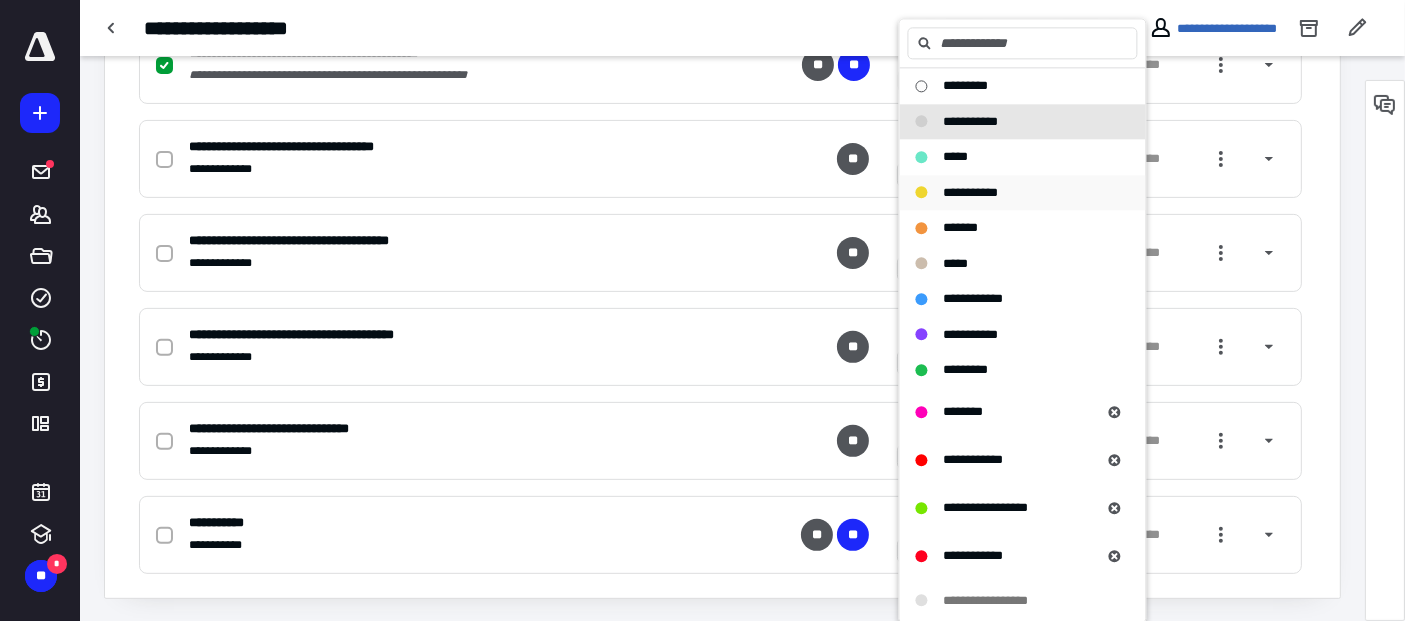 click on "**********" at bounding box center (971, 192) 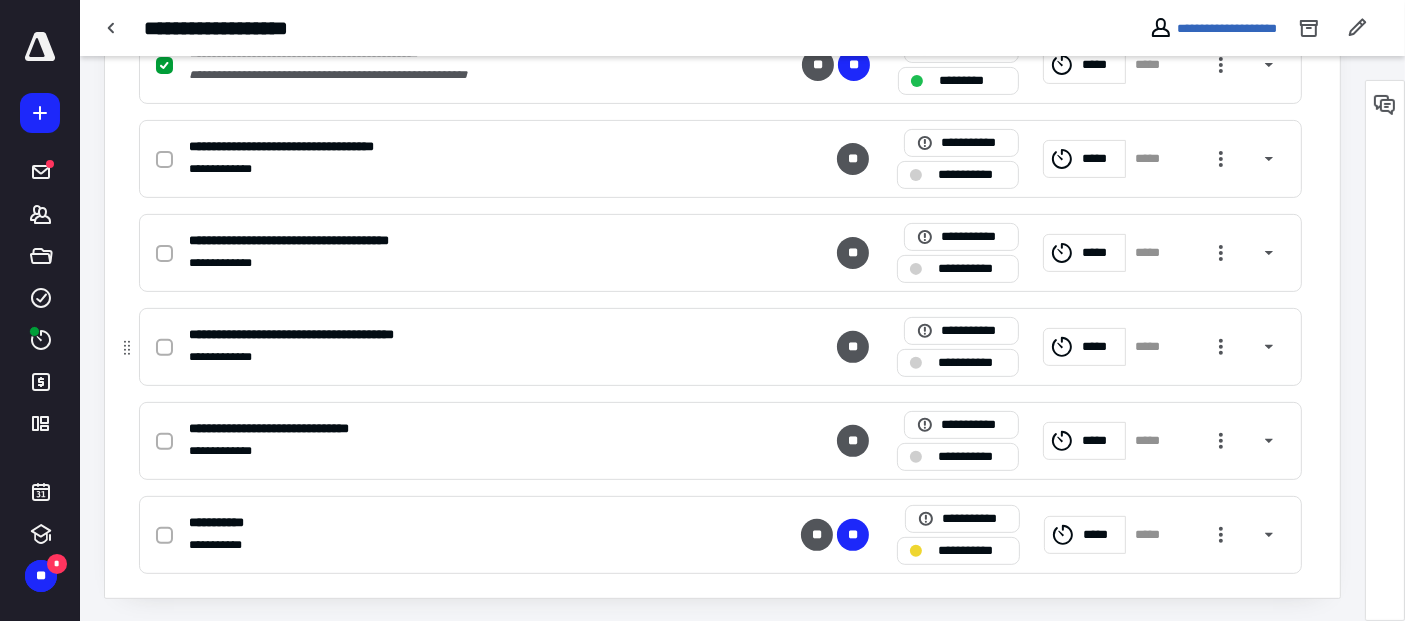 scroll, scrollTop: 424, scrollLeft: 0, axis: vertical 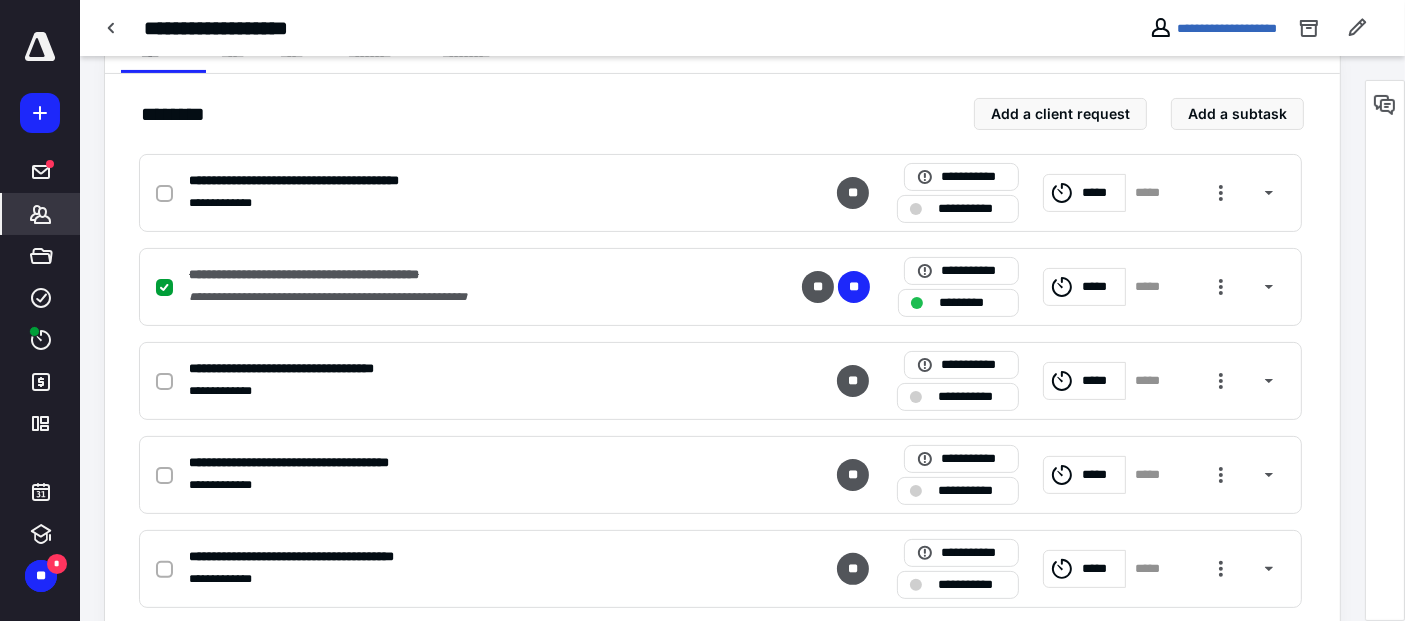 click on "*******" at bounding box center [41, 214] 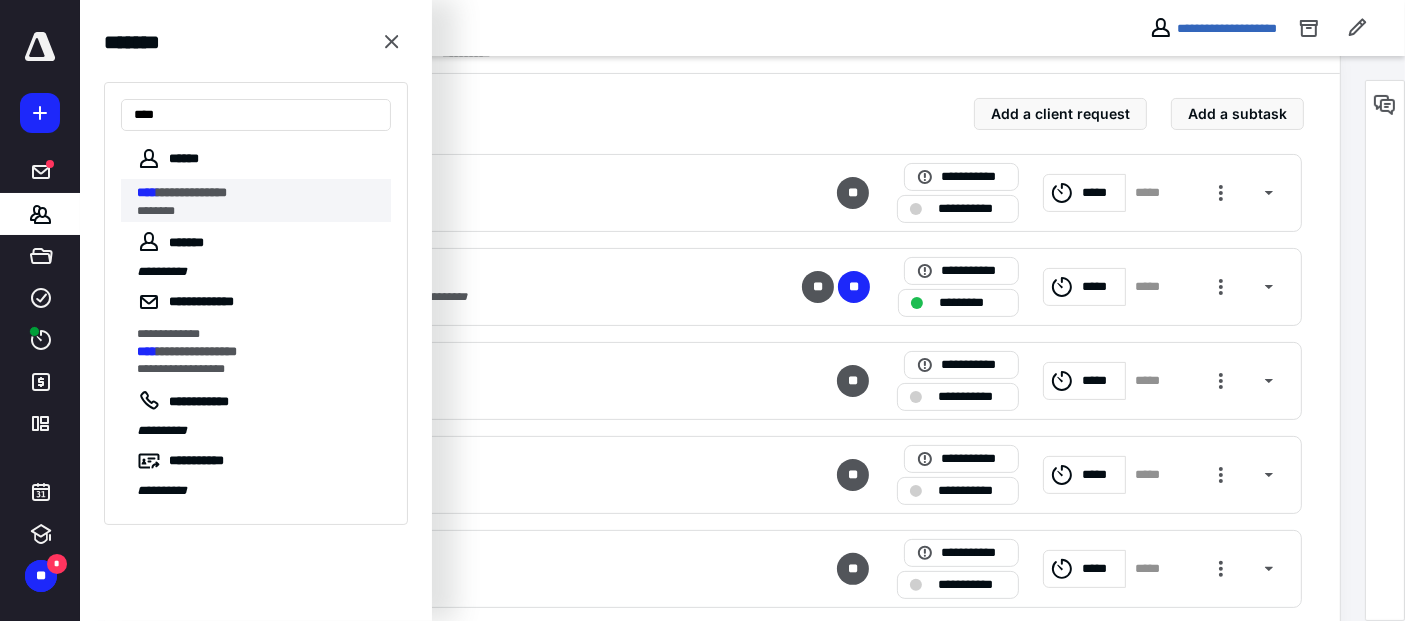 type on "****" 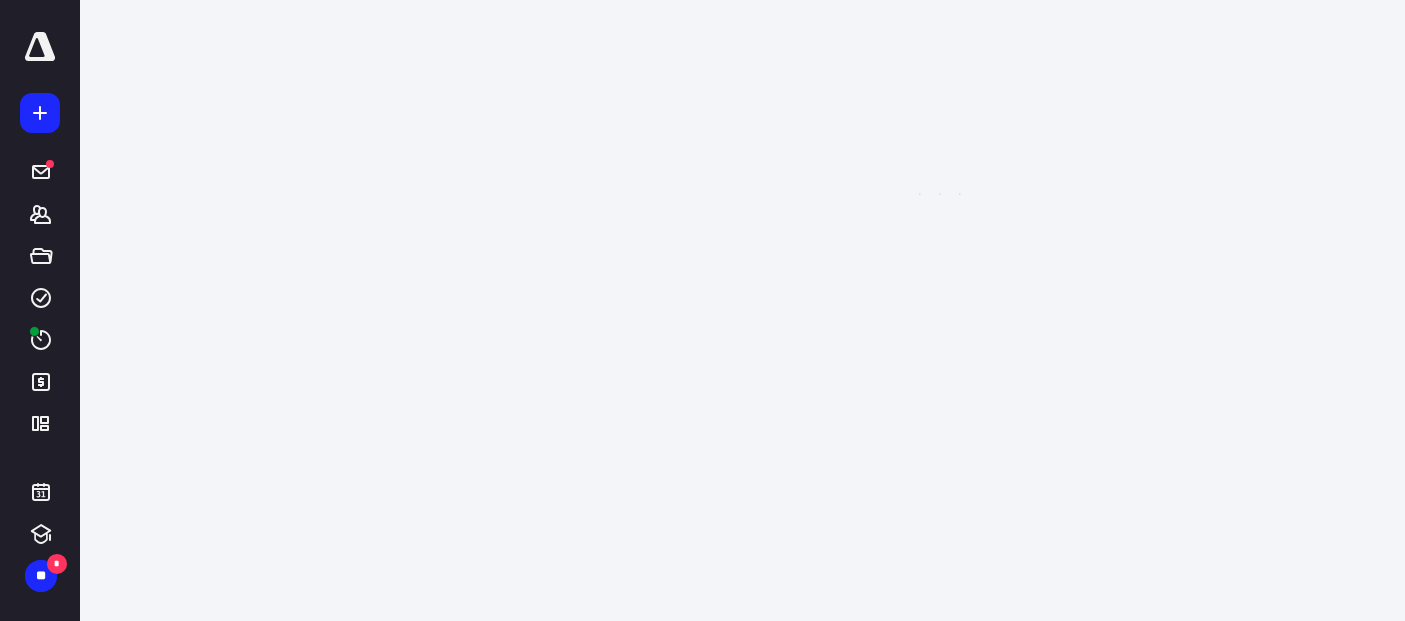 scroll, scrollTop: 0, scrollLeft: 0, axis: both 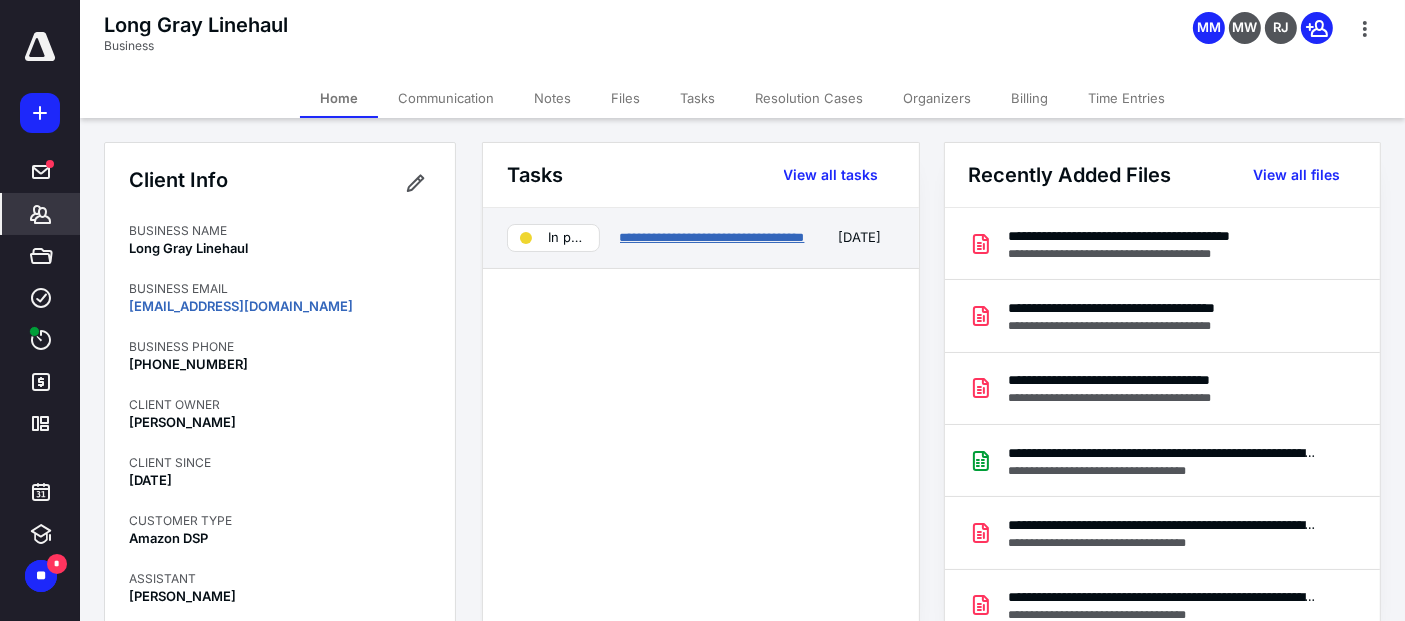 click on "**********" at bounding box center (712, 237) 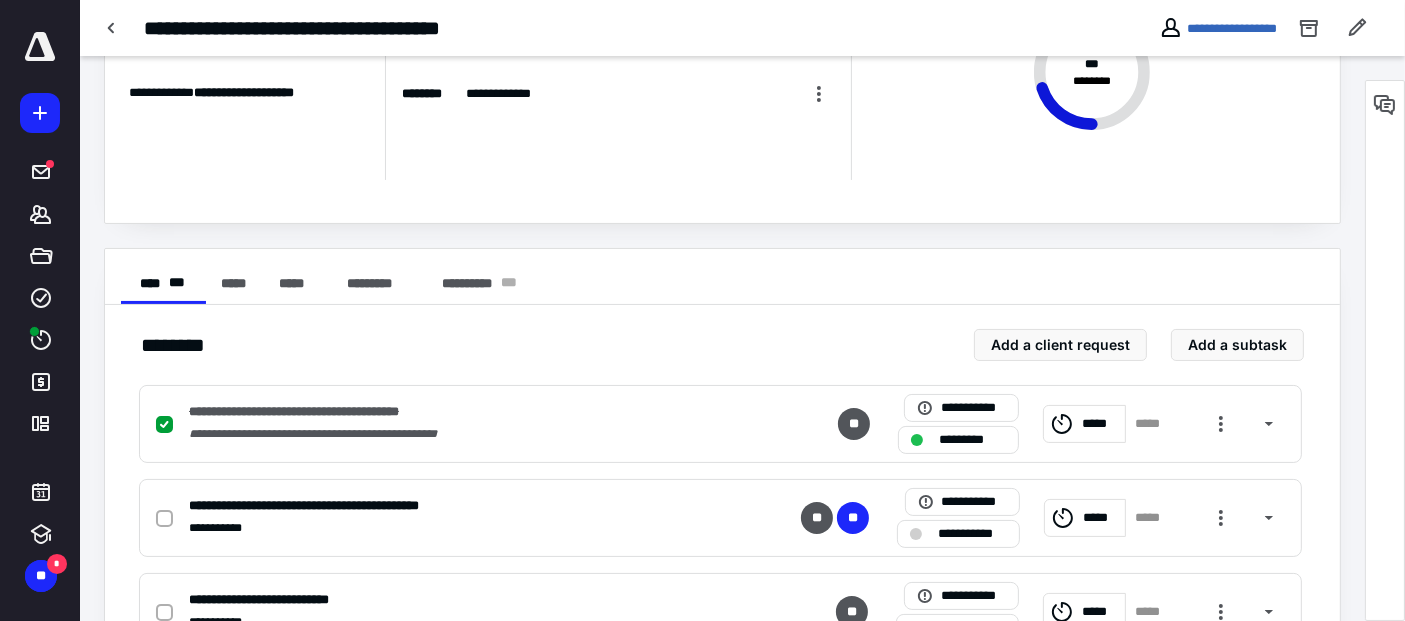 scroll, scrollTop: 333, scrollLeft: 0, axis: vertical 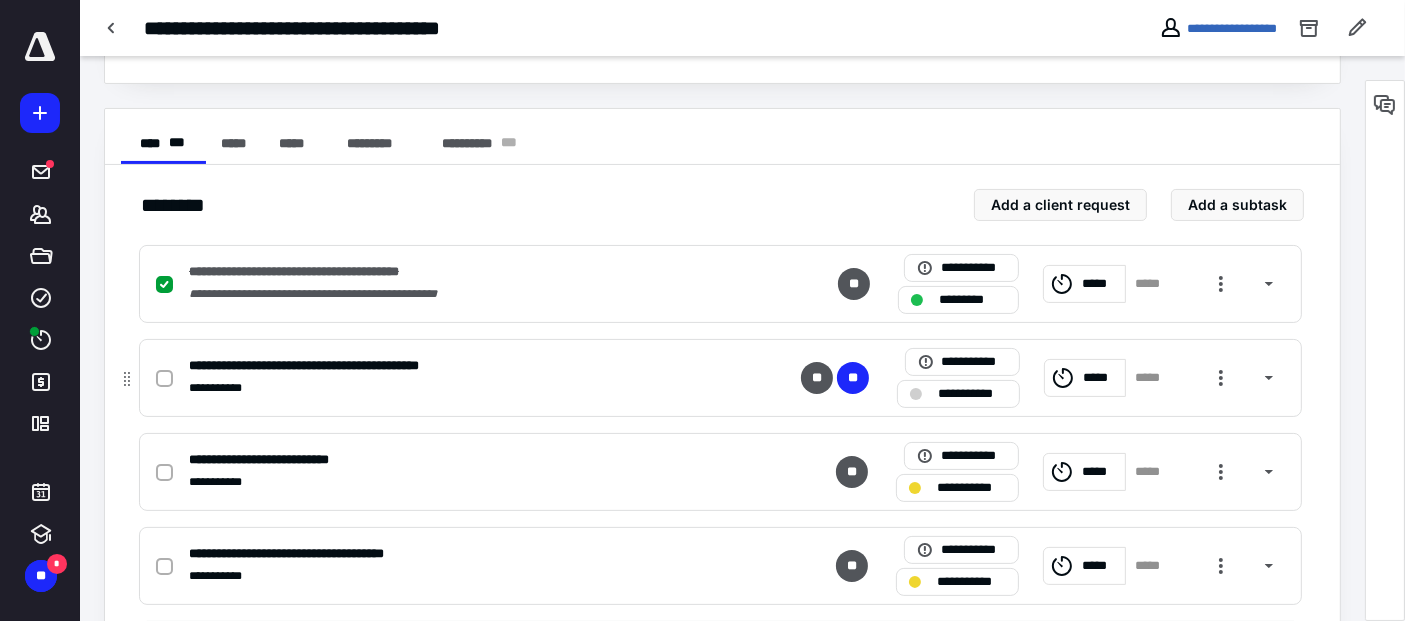 click at bounding box center (164, 379) 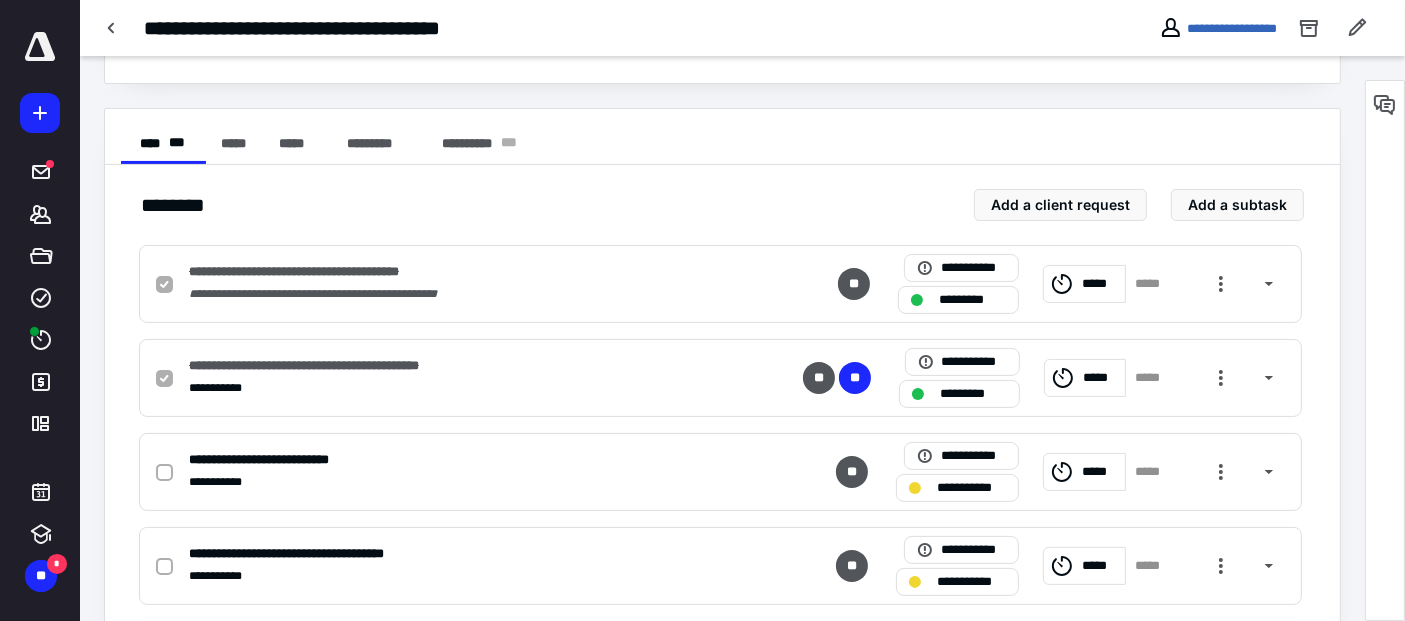 scroll, scrollTop: 459, scrollLeft: 0, axis: vertical 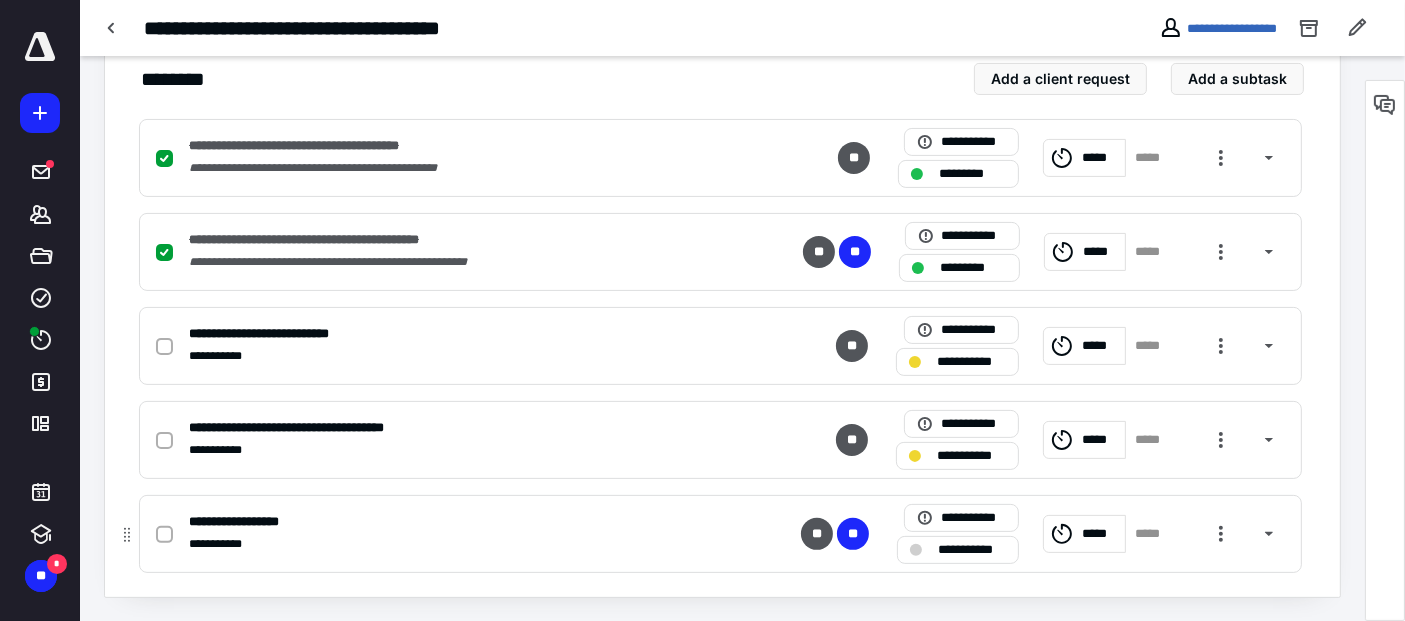click on "**********" at bounding box center [958, 550] 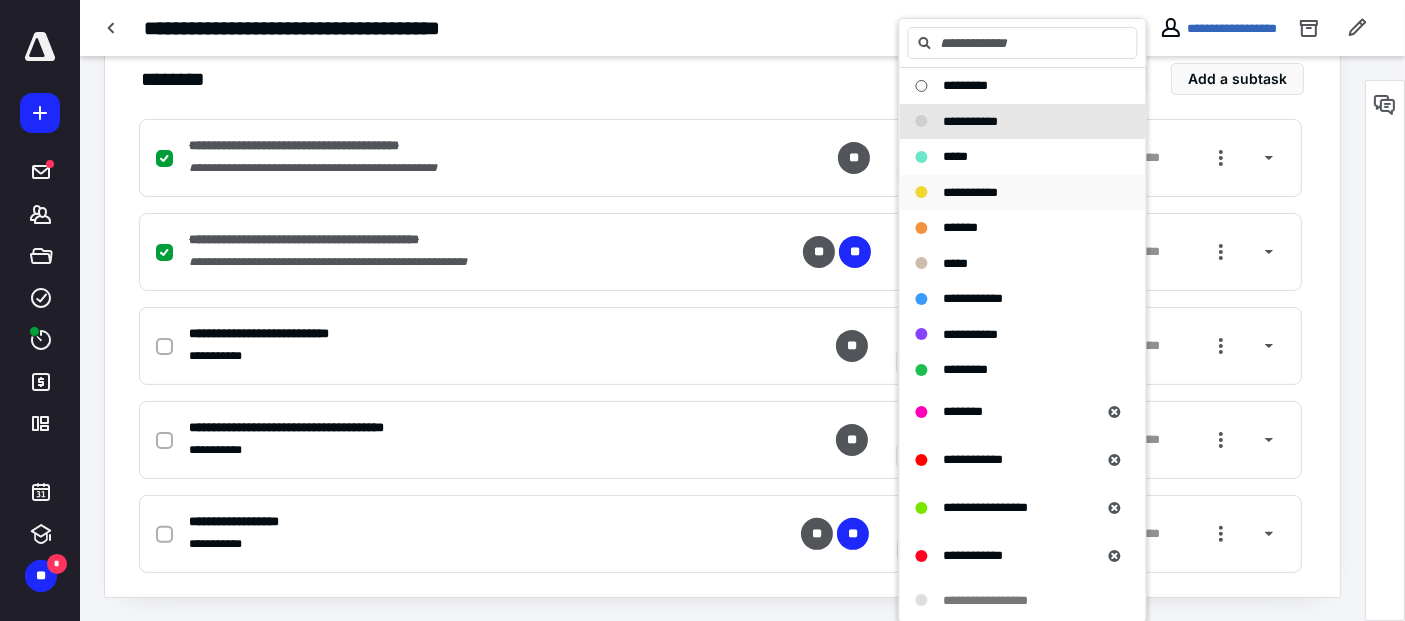 click on "**********" at bounding box center (1023, 193) 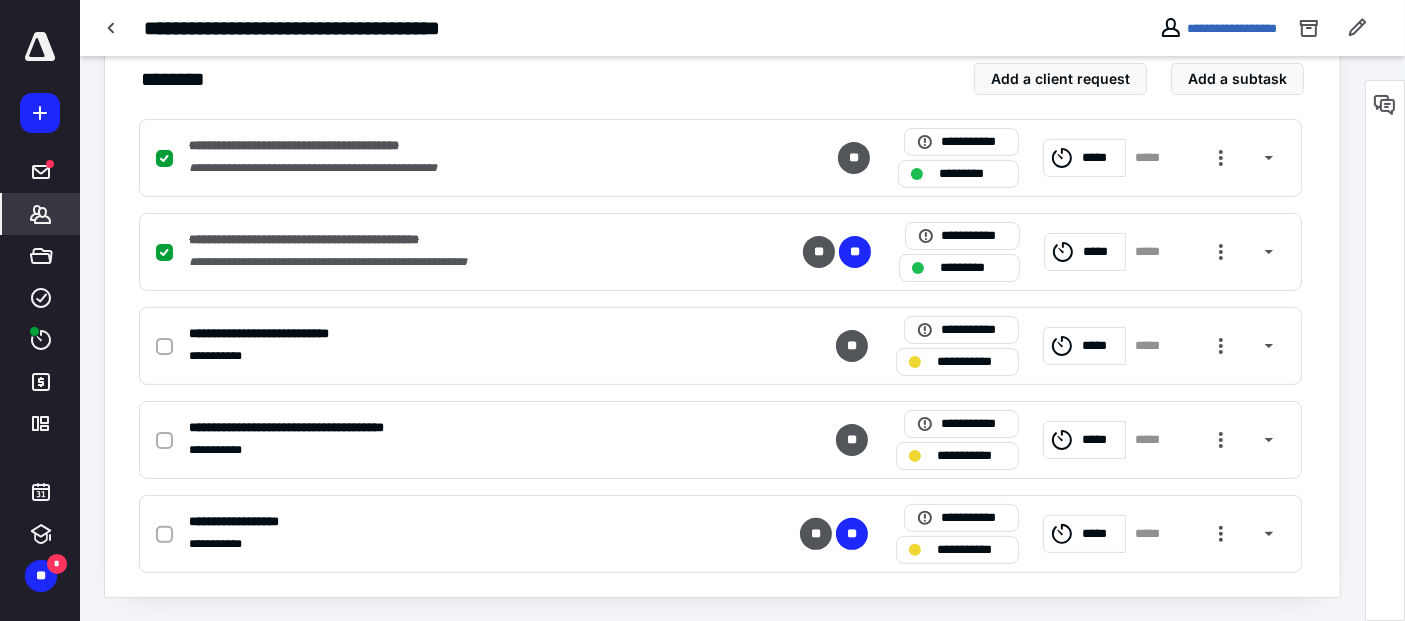 click 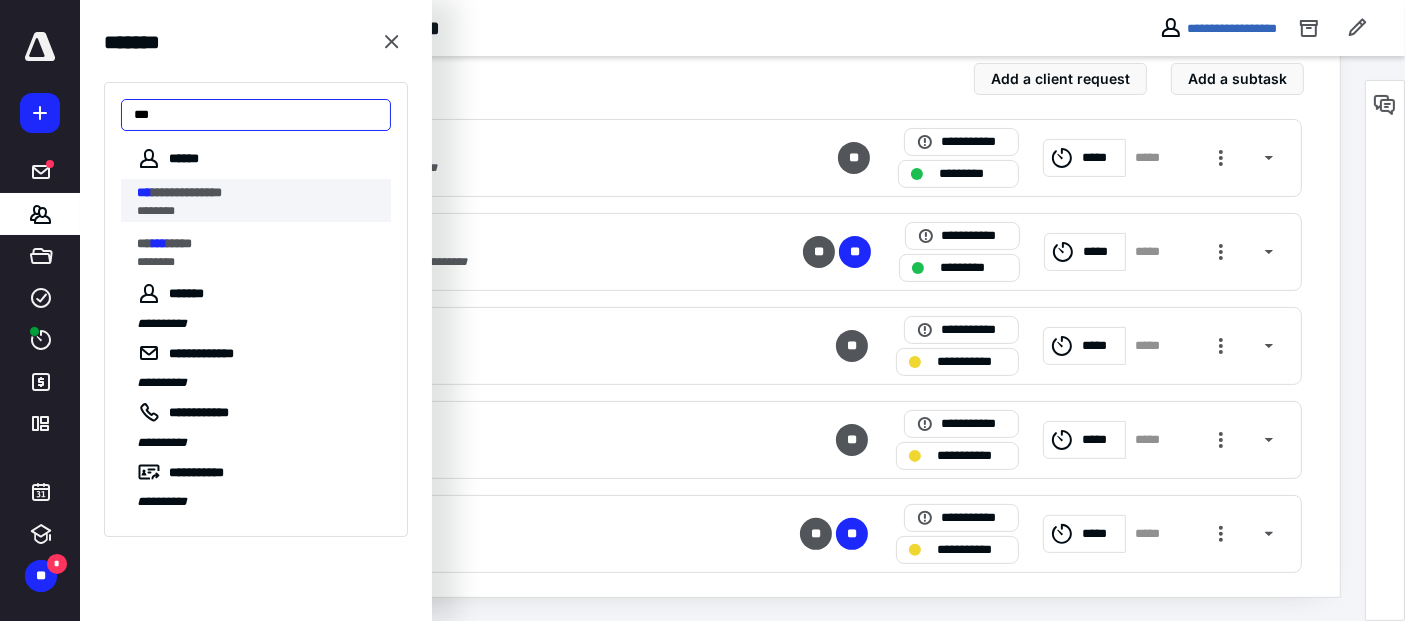 type on "***" 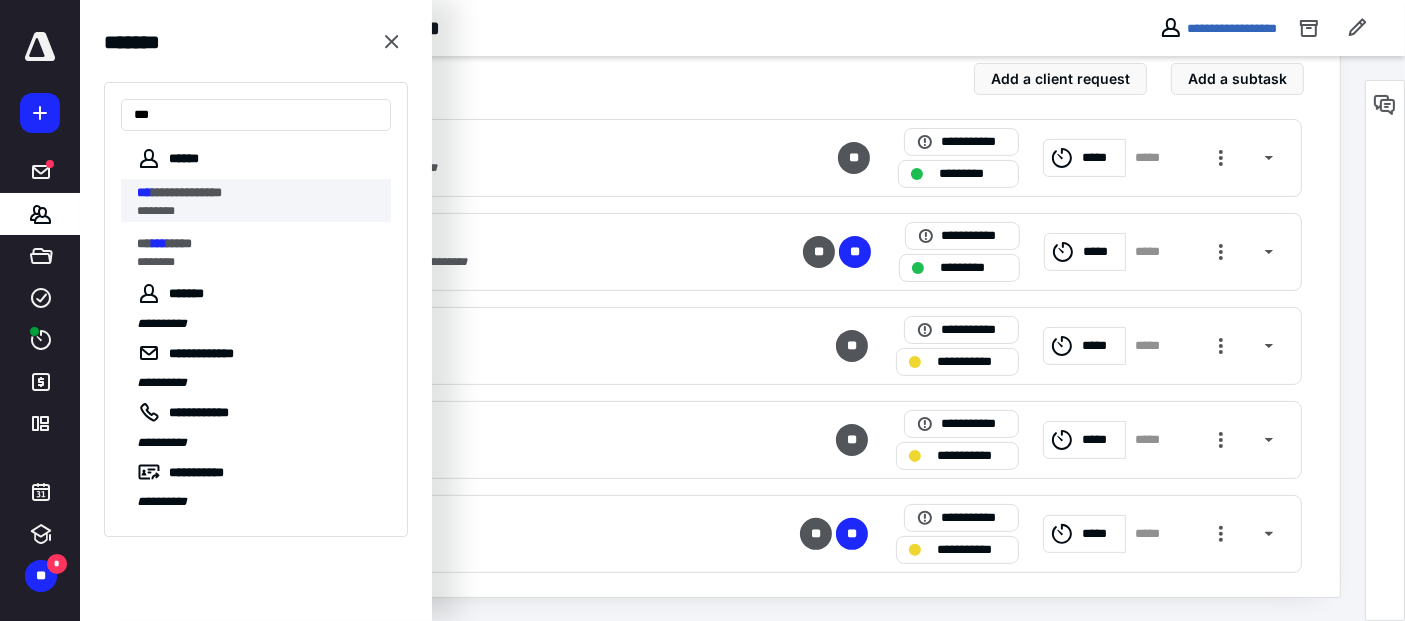 click on "**********" at bounding box center [258, 193] 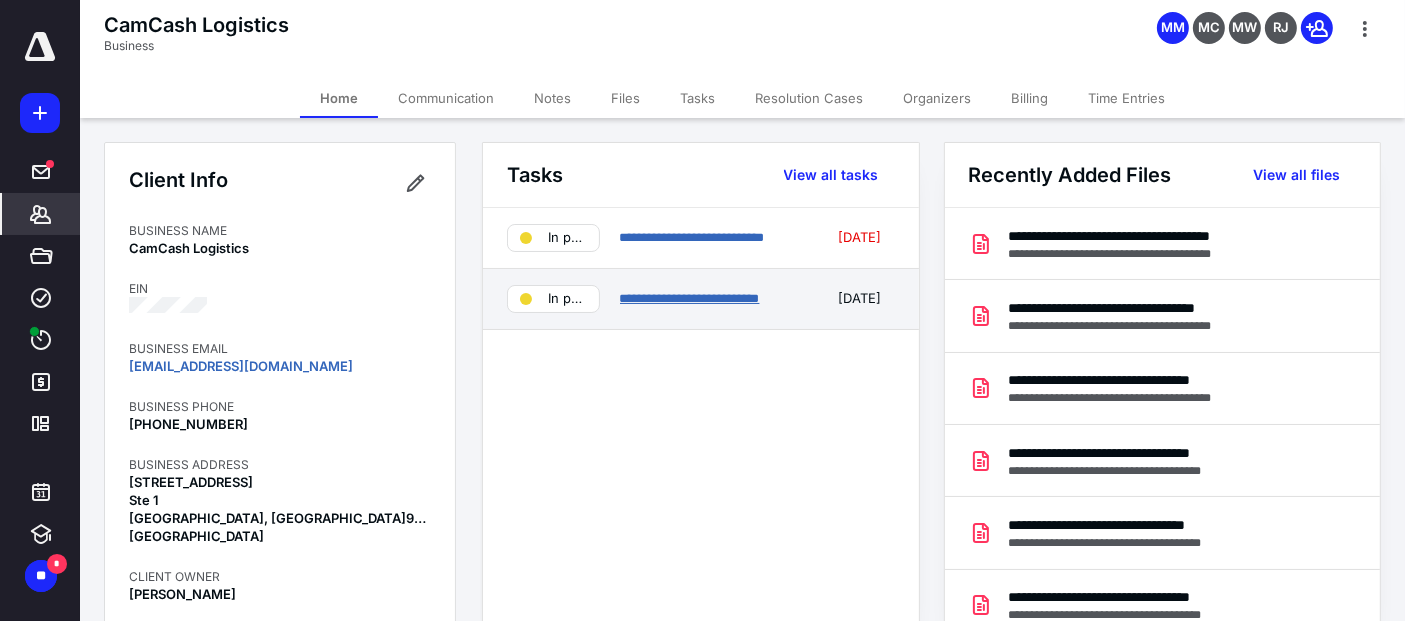 click on "**********" at bounding box center (690, 298) 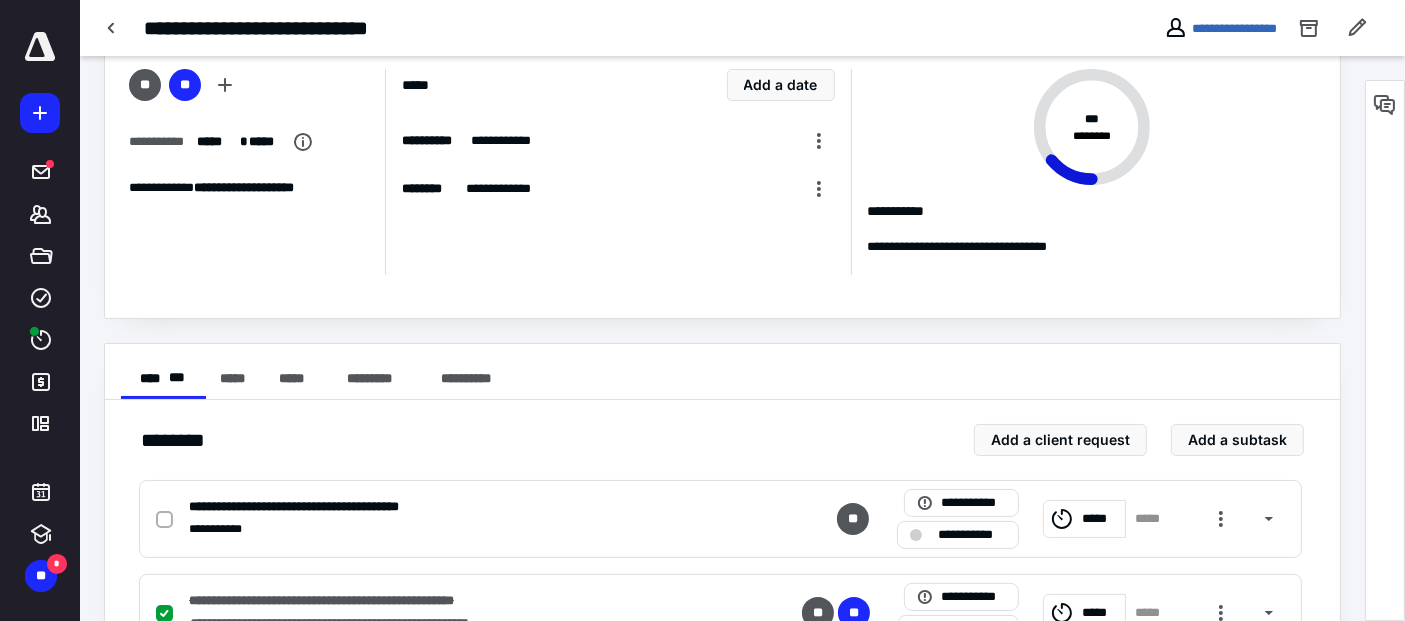 scroll, scrollTop: 0, scrollLeft: 0, axis: both 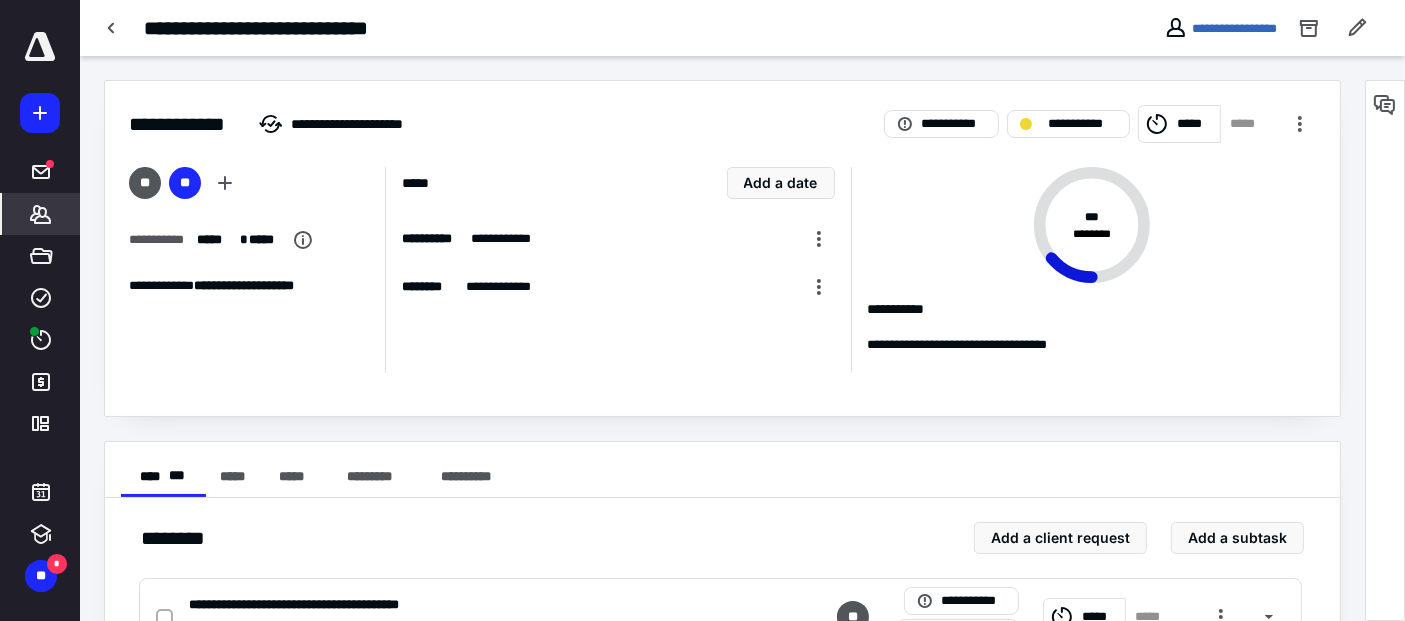 click 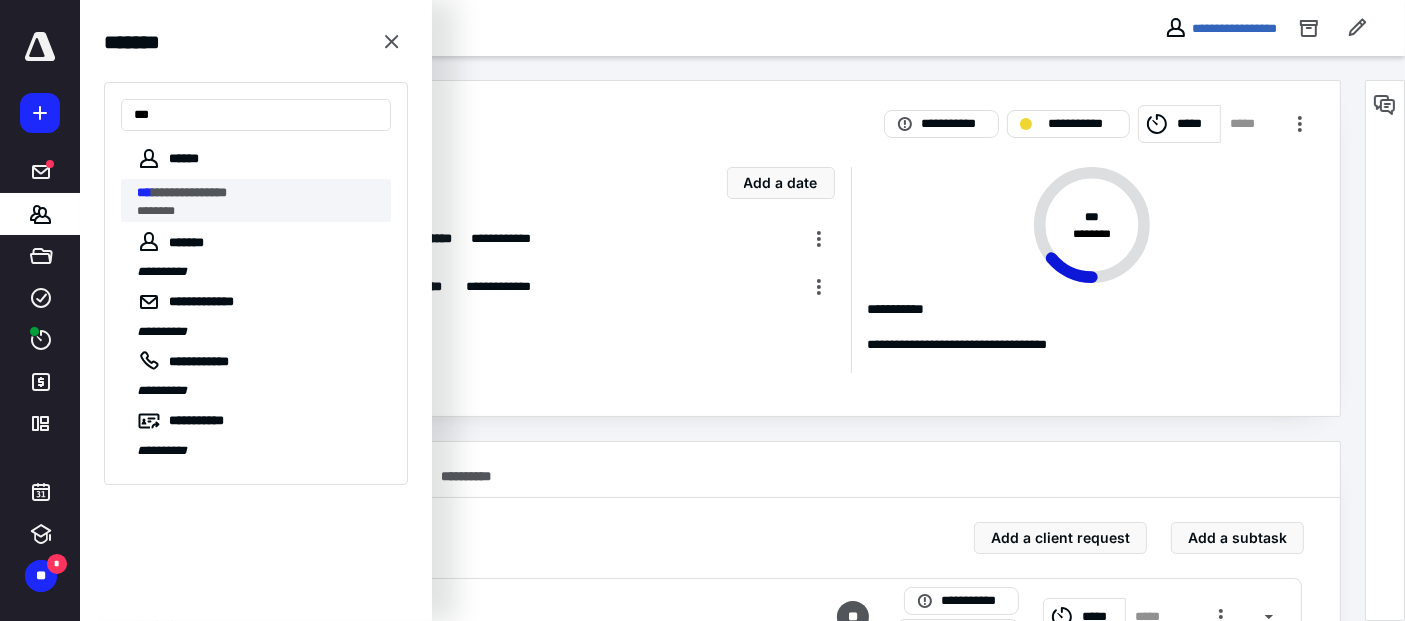type on "***" 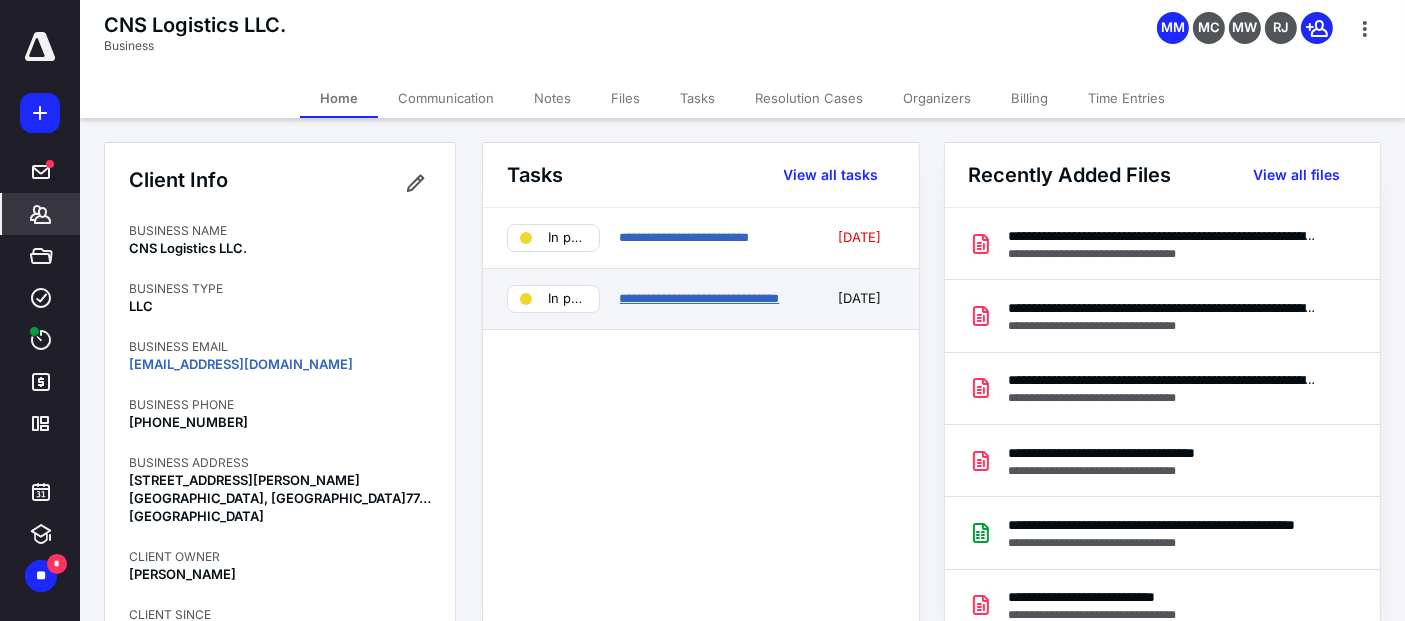 click on "**********" at bounding box center [700, 298] 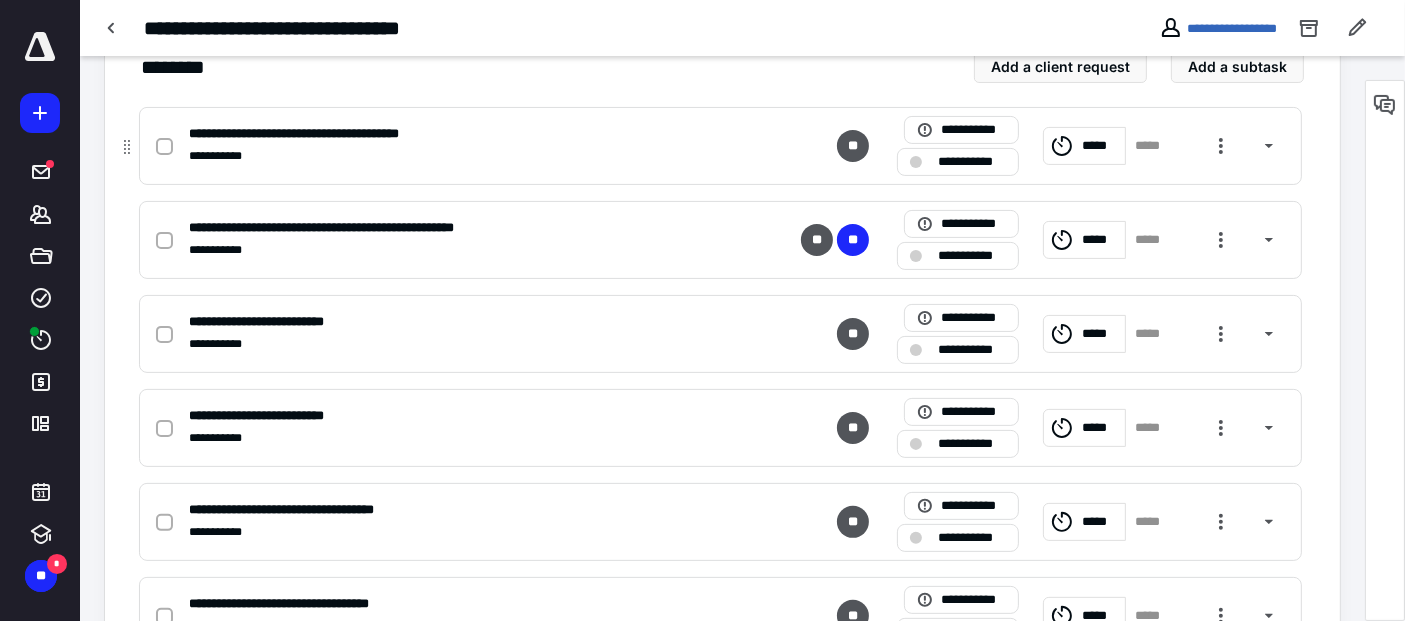 scroll, scrollTop: 333, scrollLeft: 0, axis: vertical 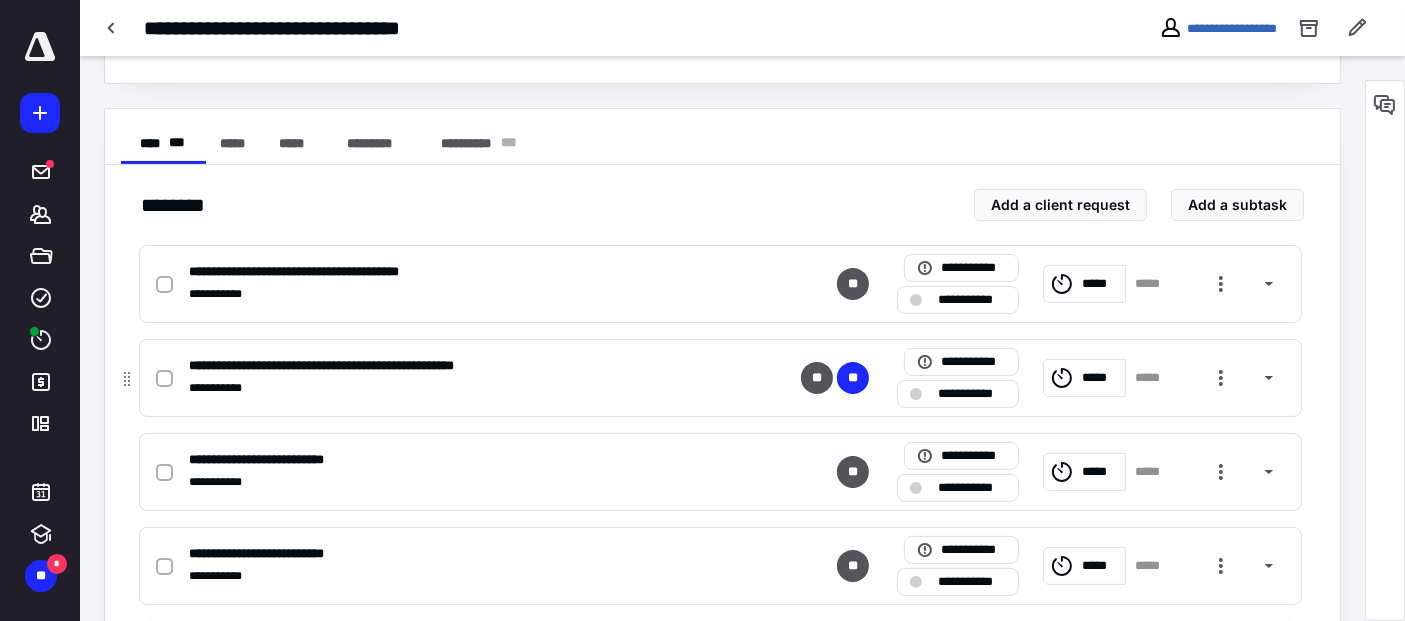 click at bounding box center [168, 377] 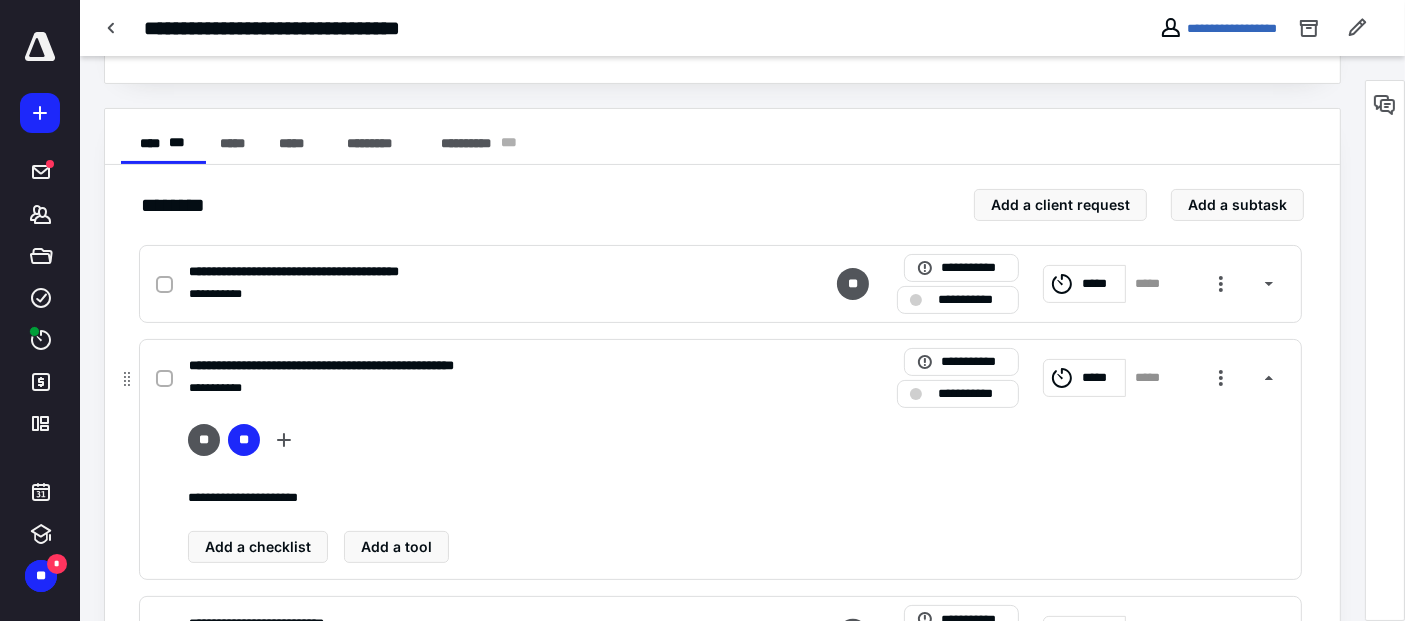 click at bounding box center (164, 379) 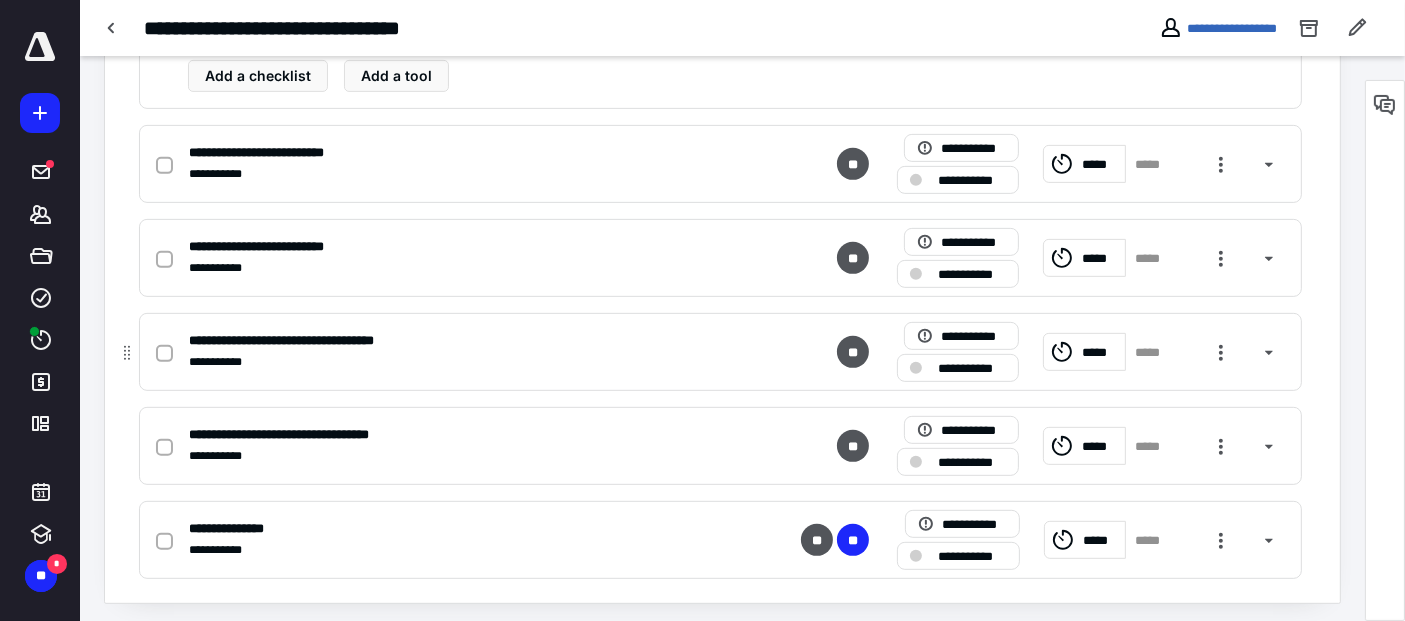 scroll, scrollTop: 809, scrollLeft: 0, axis: vertical 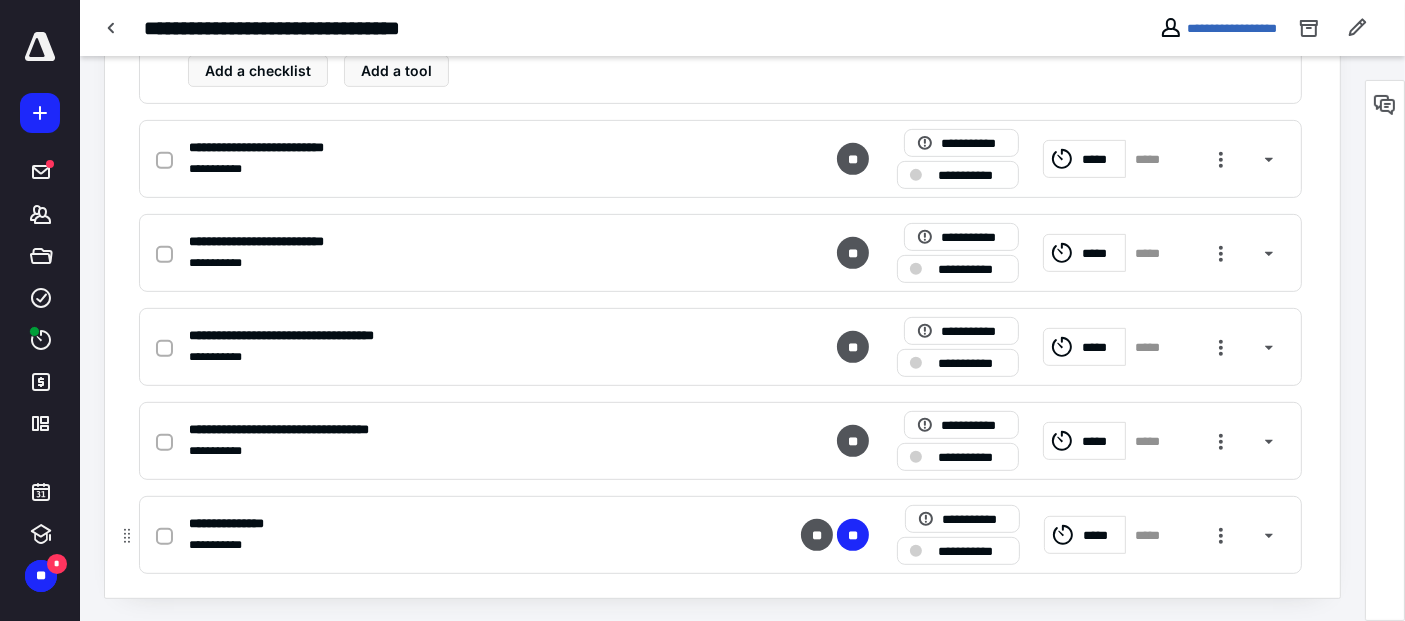 click on "**********" at bounding box center (958, 551) 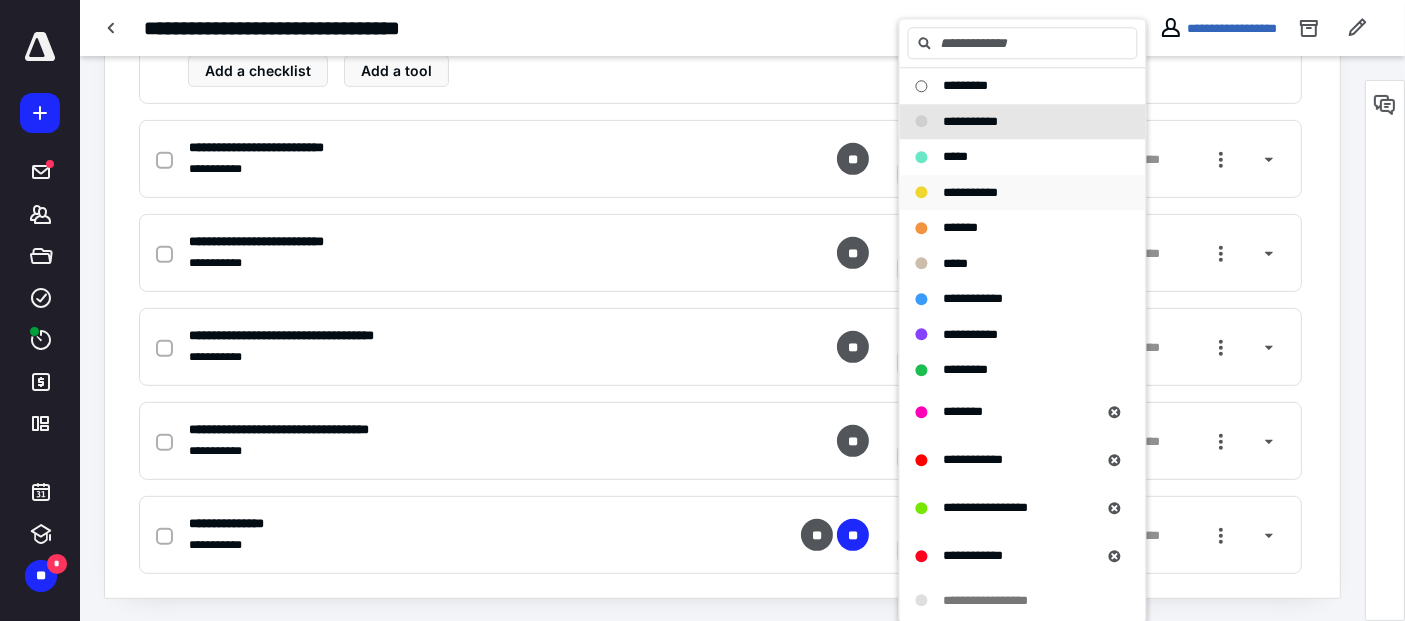 click on "**********" at bounding box center (971, 192) 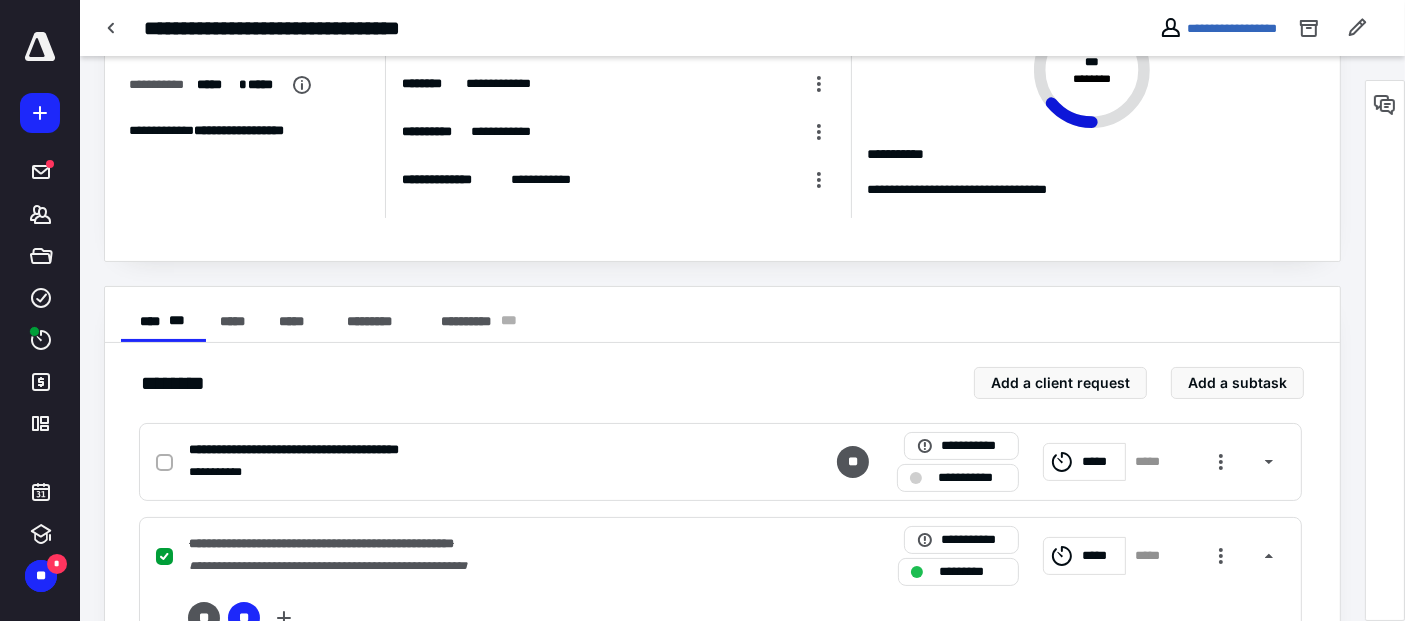 scroll, scrollTop: 31, scrollLeft: 0, axis: vertical 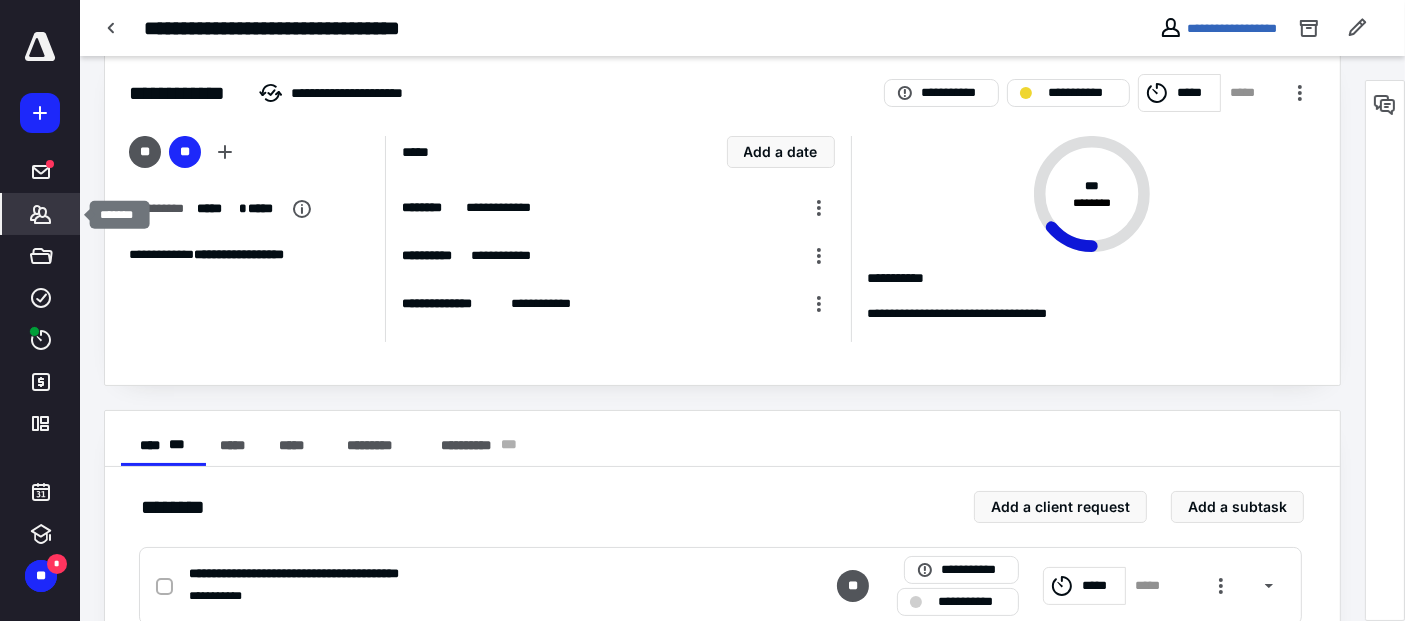 click 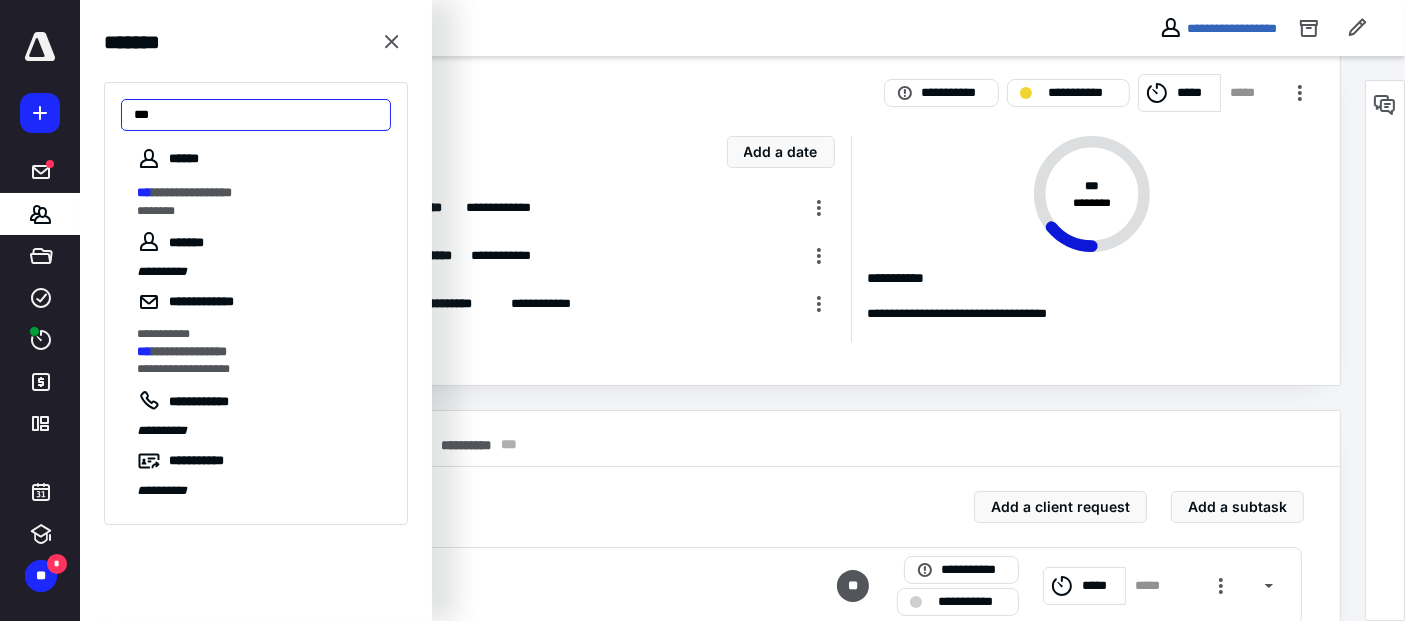 type on "***" 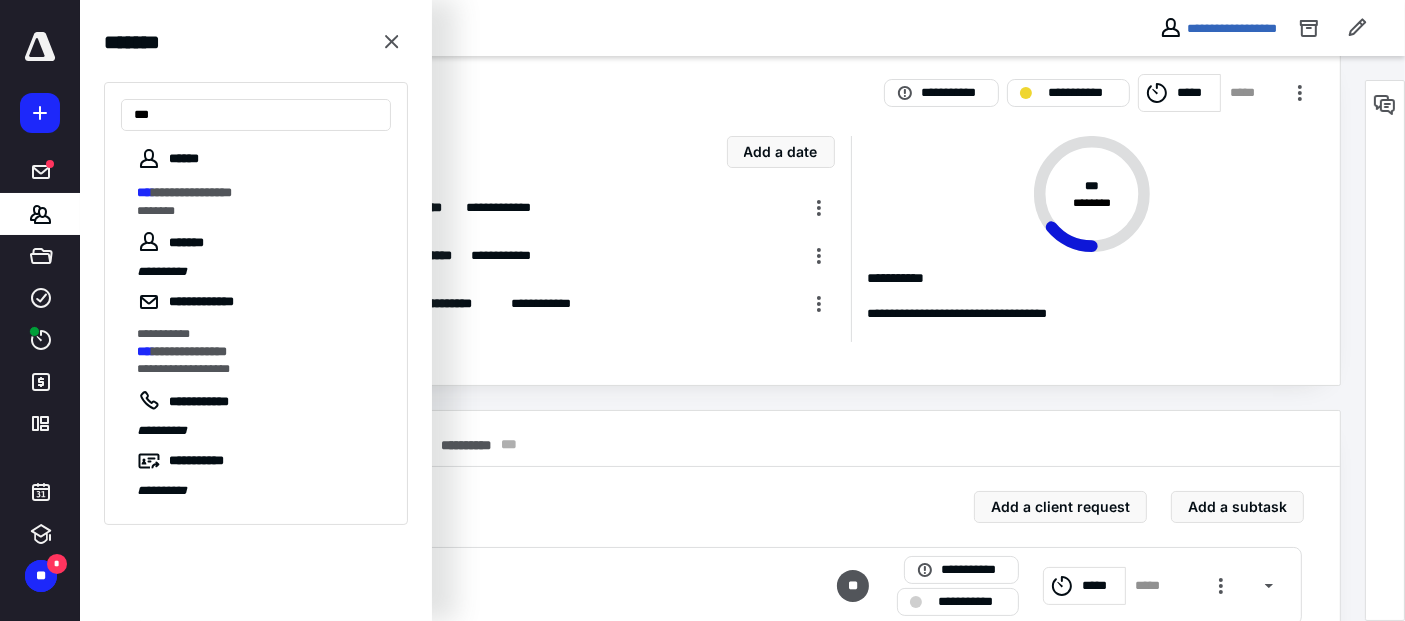 click on "**********" at bounding box center (264, 200) 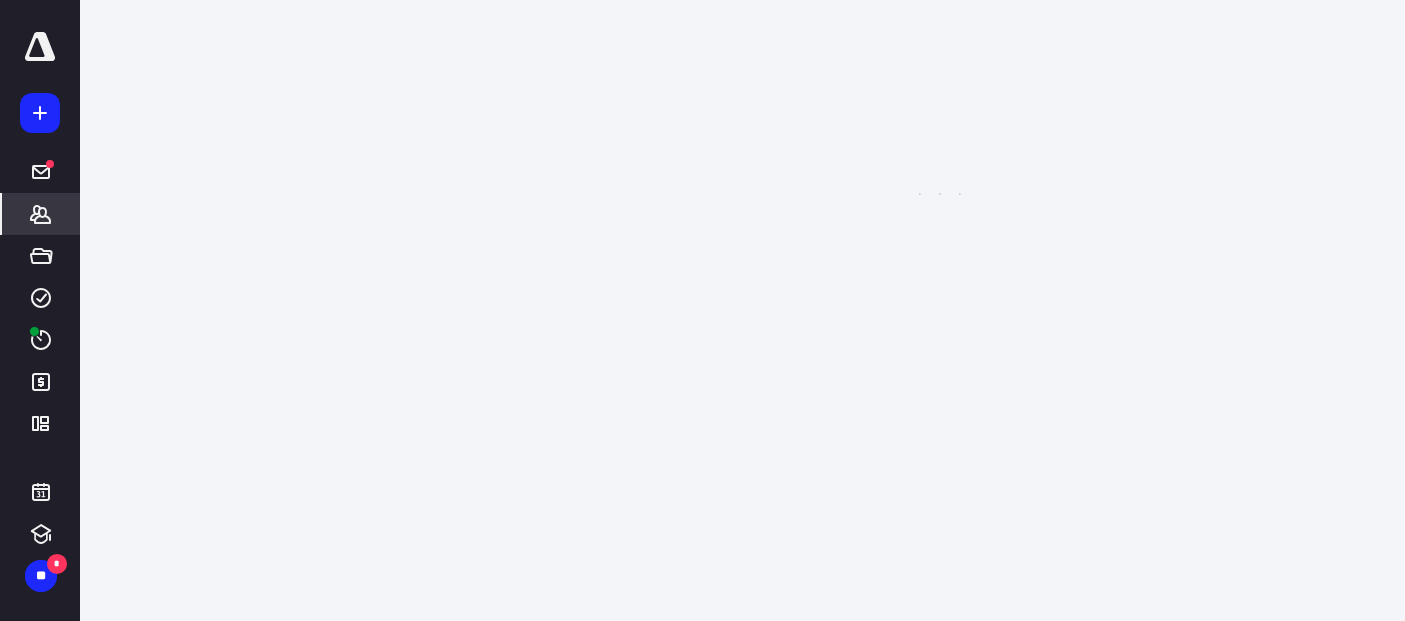 scroll, scrollTop: 0, scrollLeft: 0, axis: both 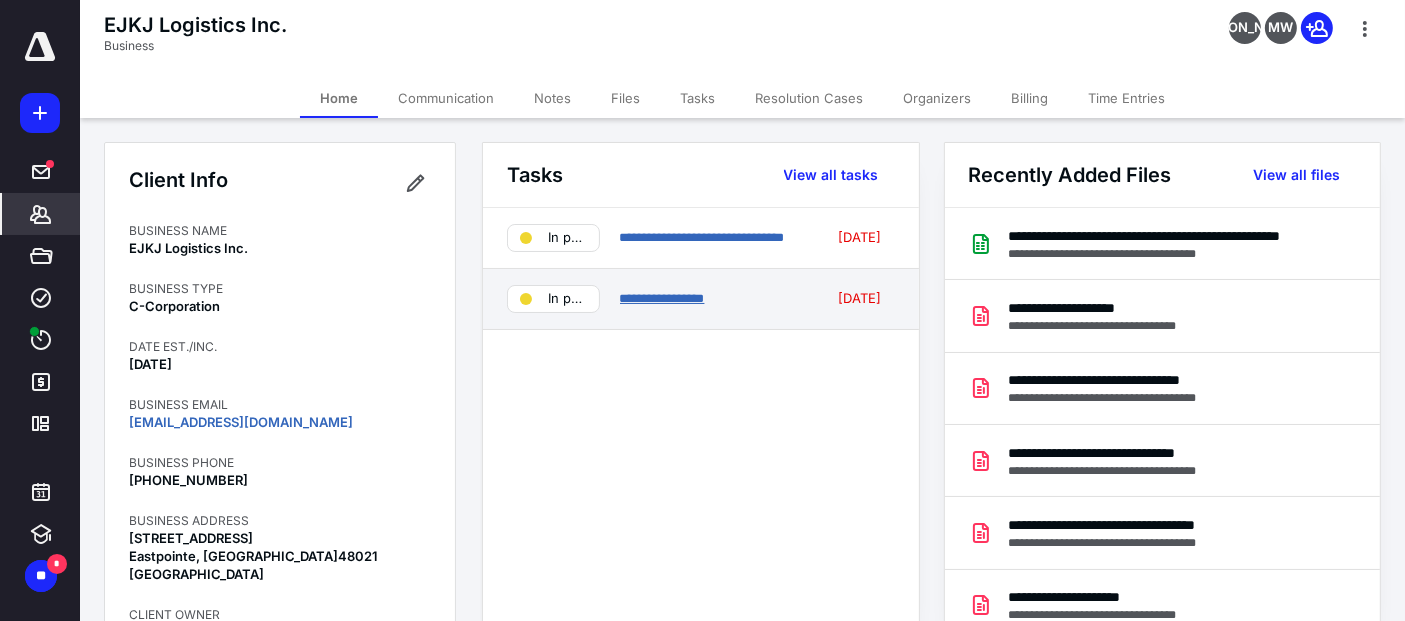 click on "**********" at bounding box center [662, 298] 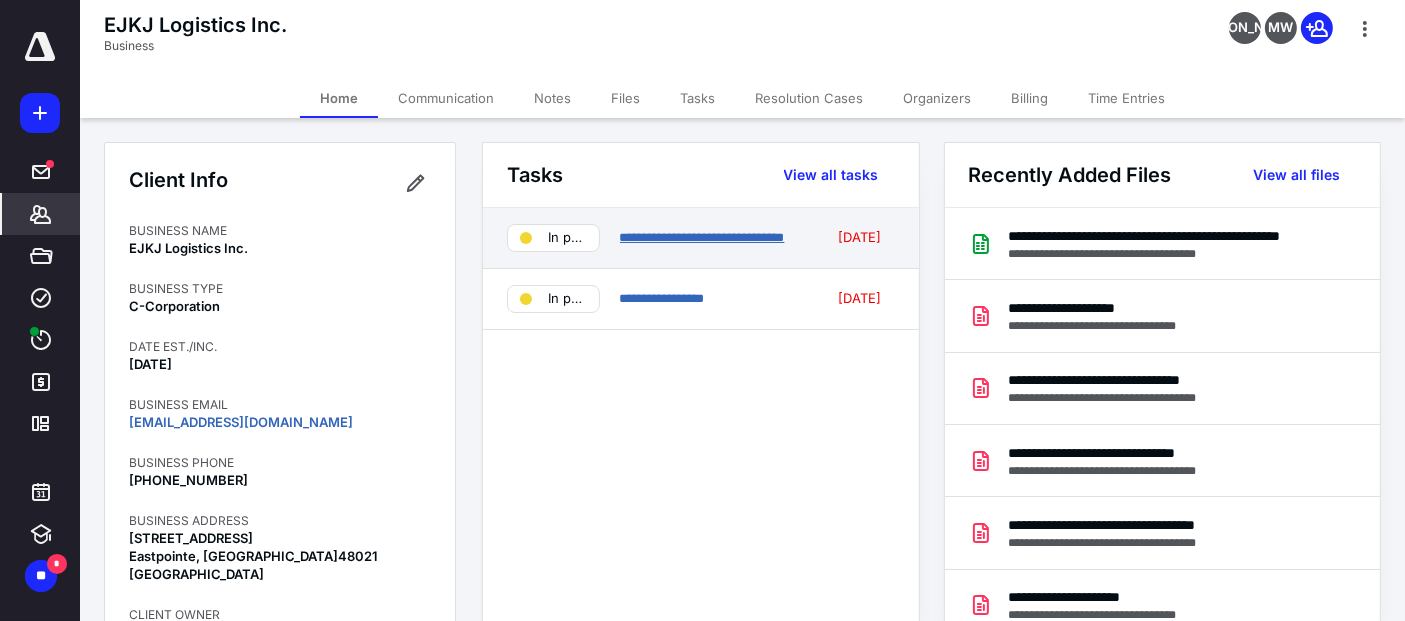 click on "**********" at bounding box center [702, 237] 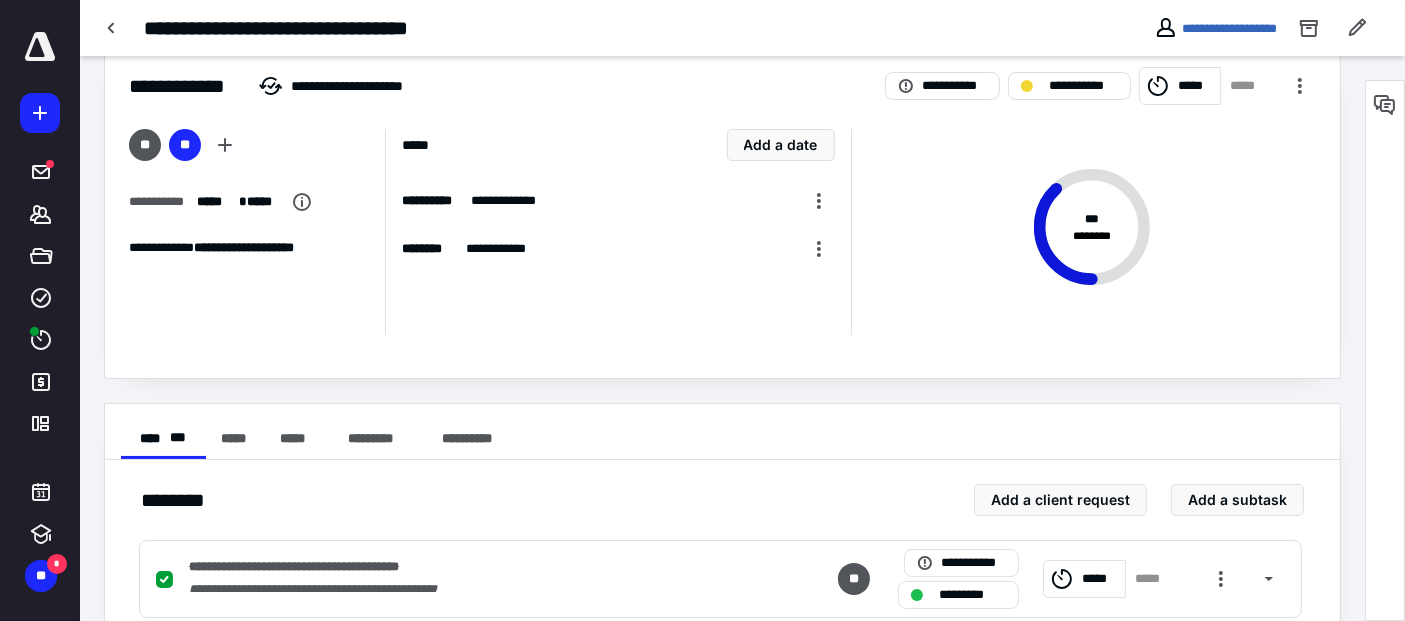 scroll, scrollTop: 0, scrollLeft: 0, axis: both 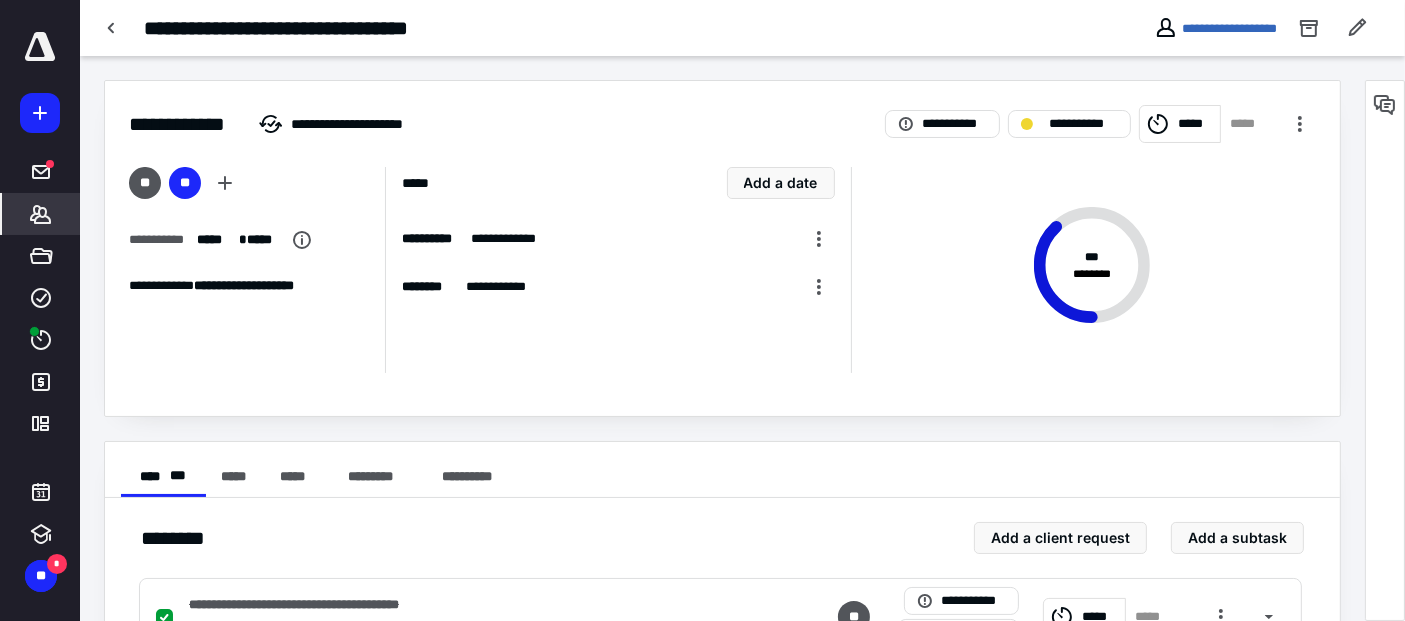 click on "*******" at bounding box center [41, 214] 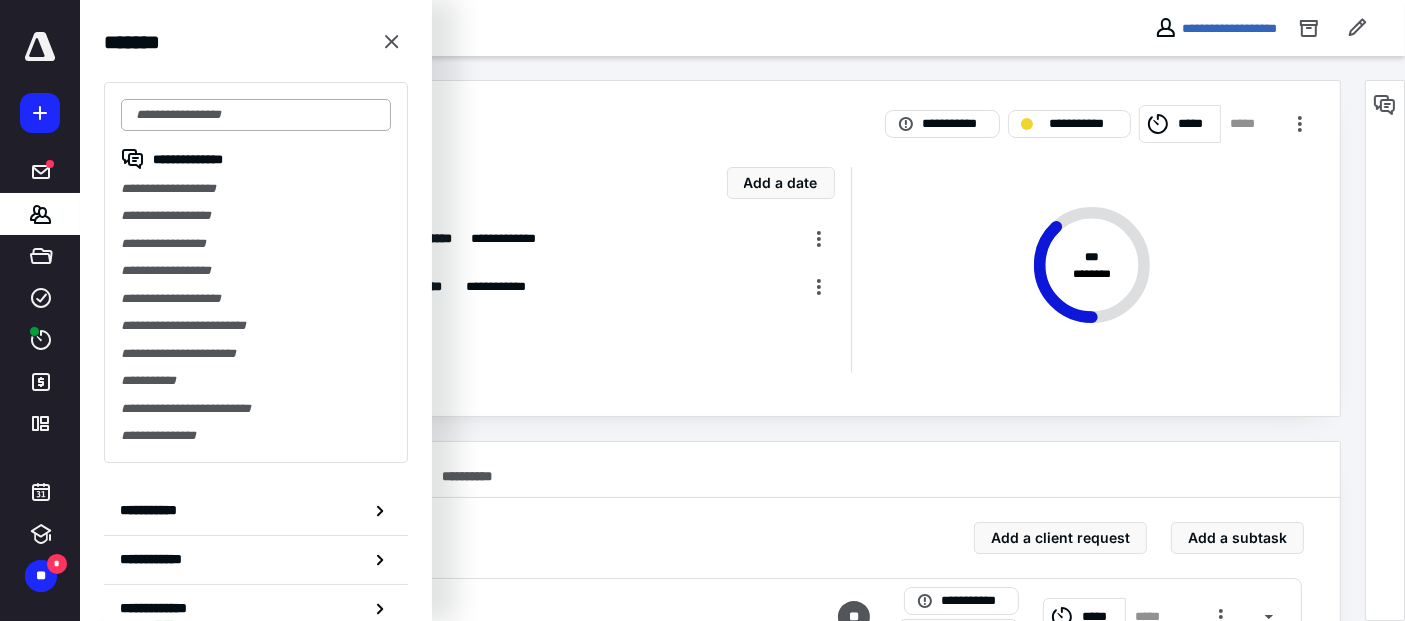 click at bounding box center (256, 115) 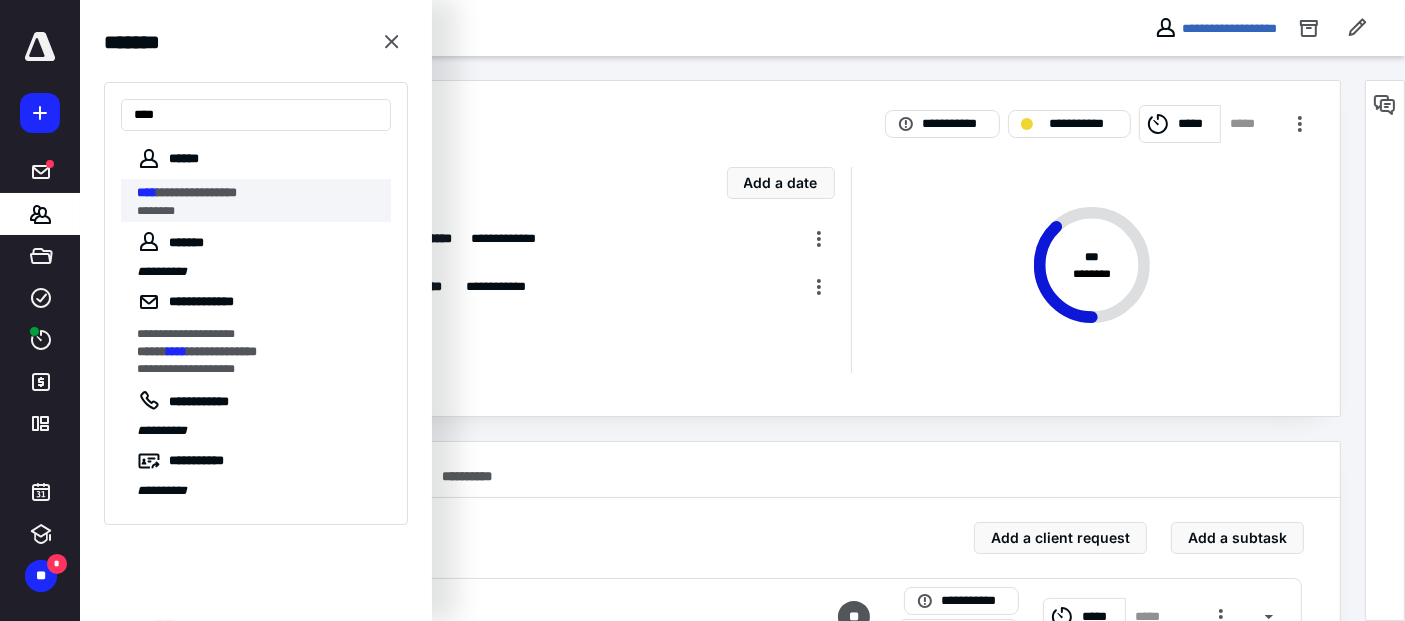 type on "****" 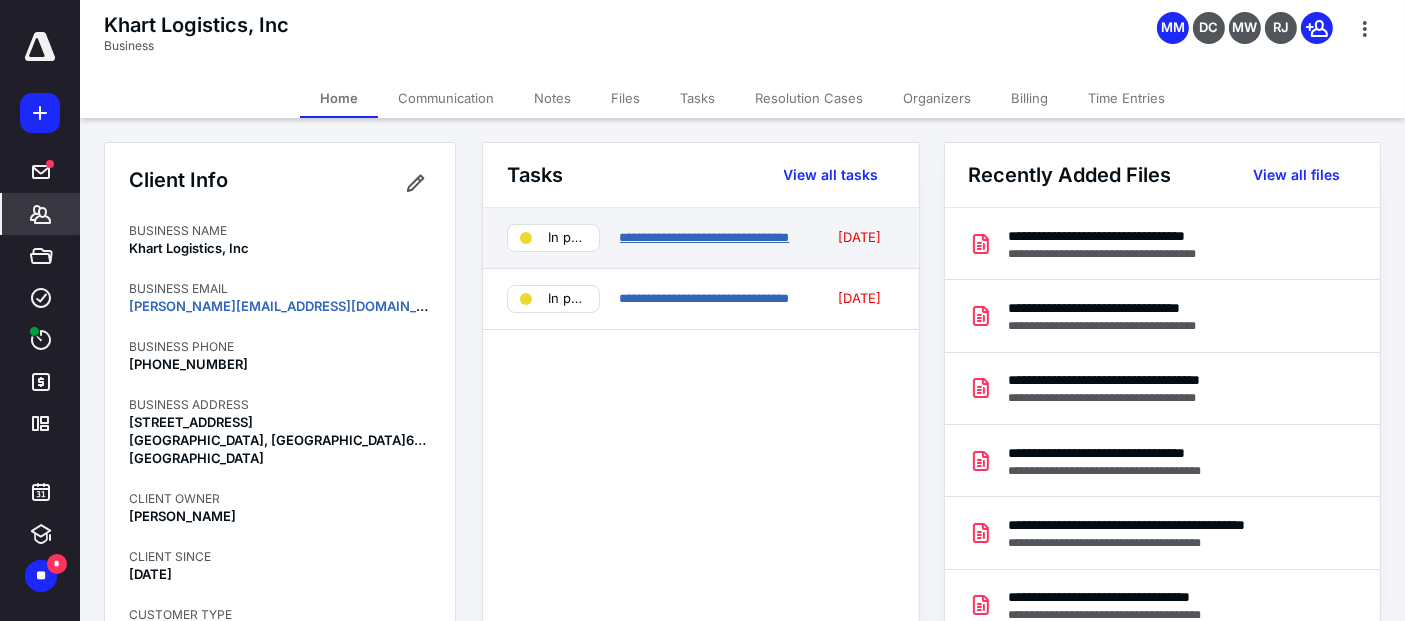 click on "**********" at bounding box center [705, 237] 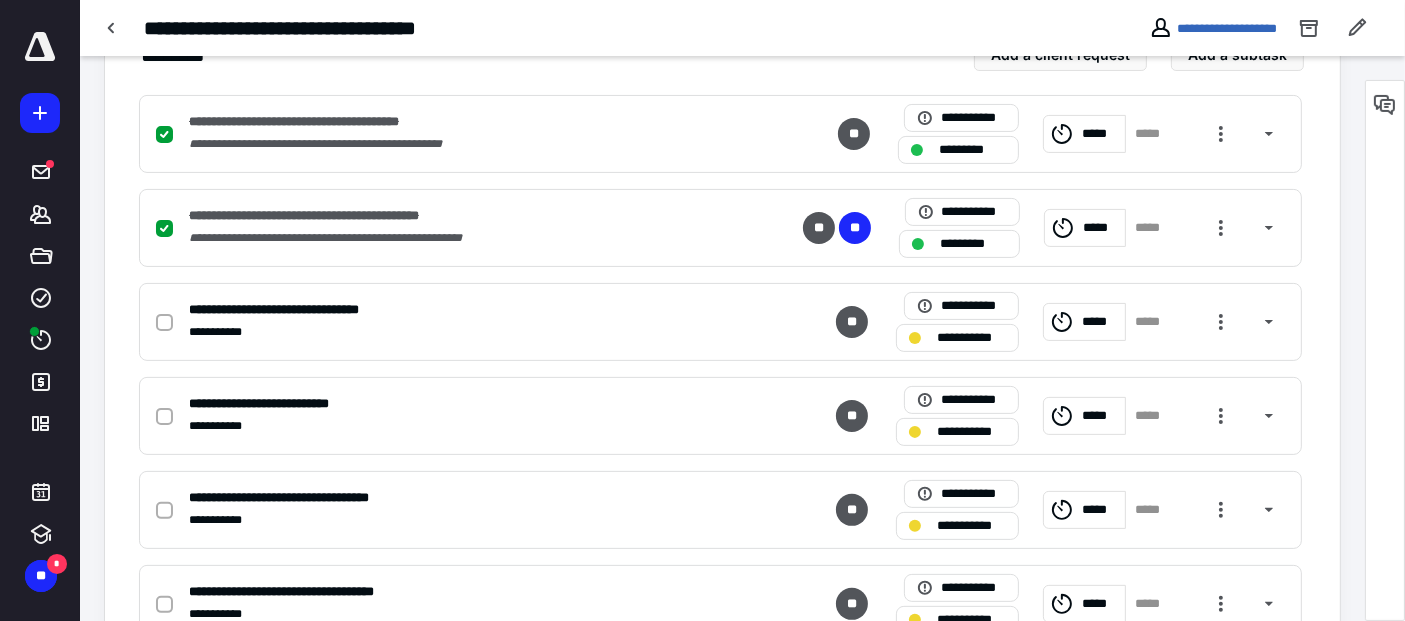 scroll, scrollTop: 450, scrollLeft: 0, axis: vertical 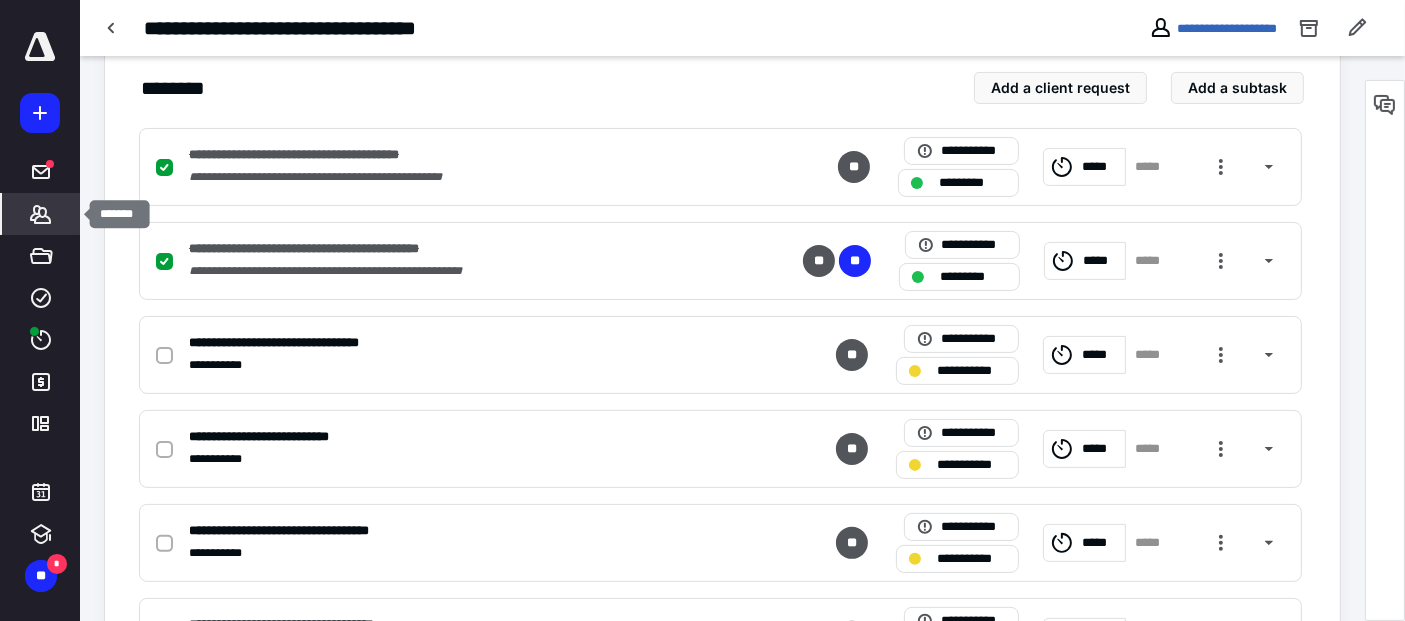 click on "*******" at bounding box center (41, 214) 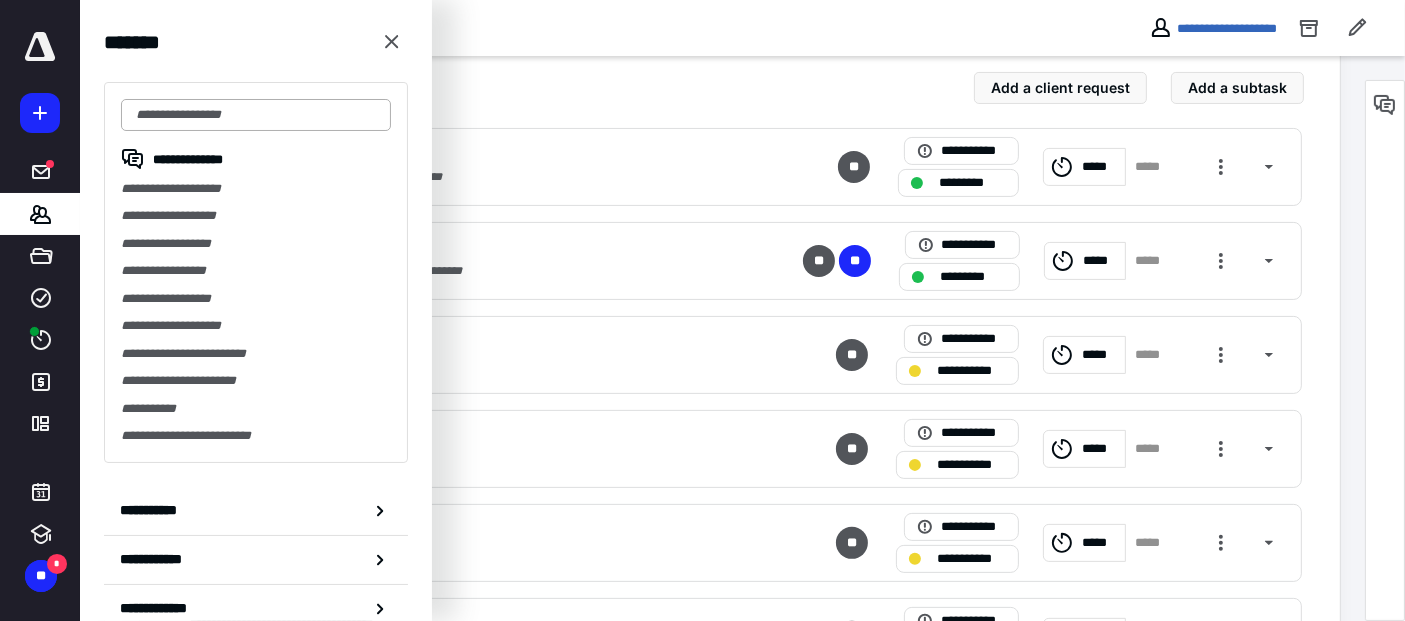 click at bounding box center (256, 115) 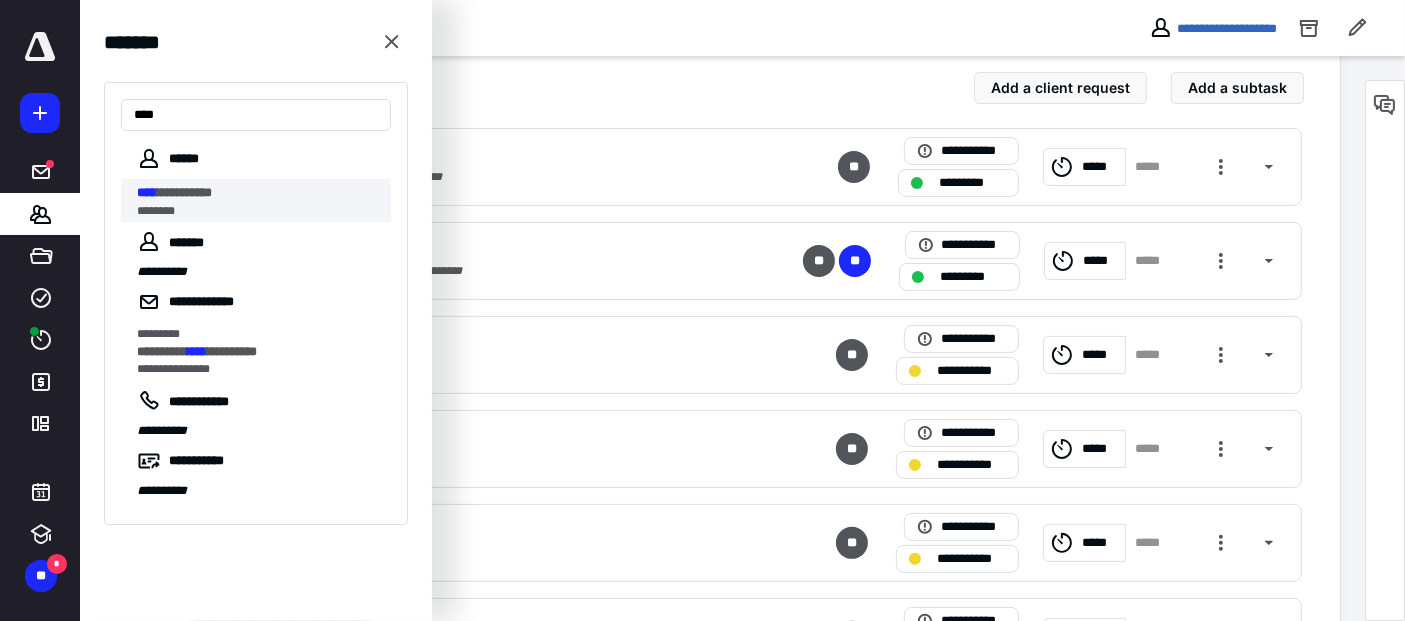 type on "****" 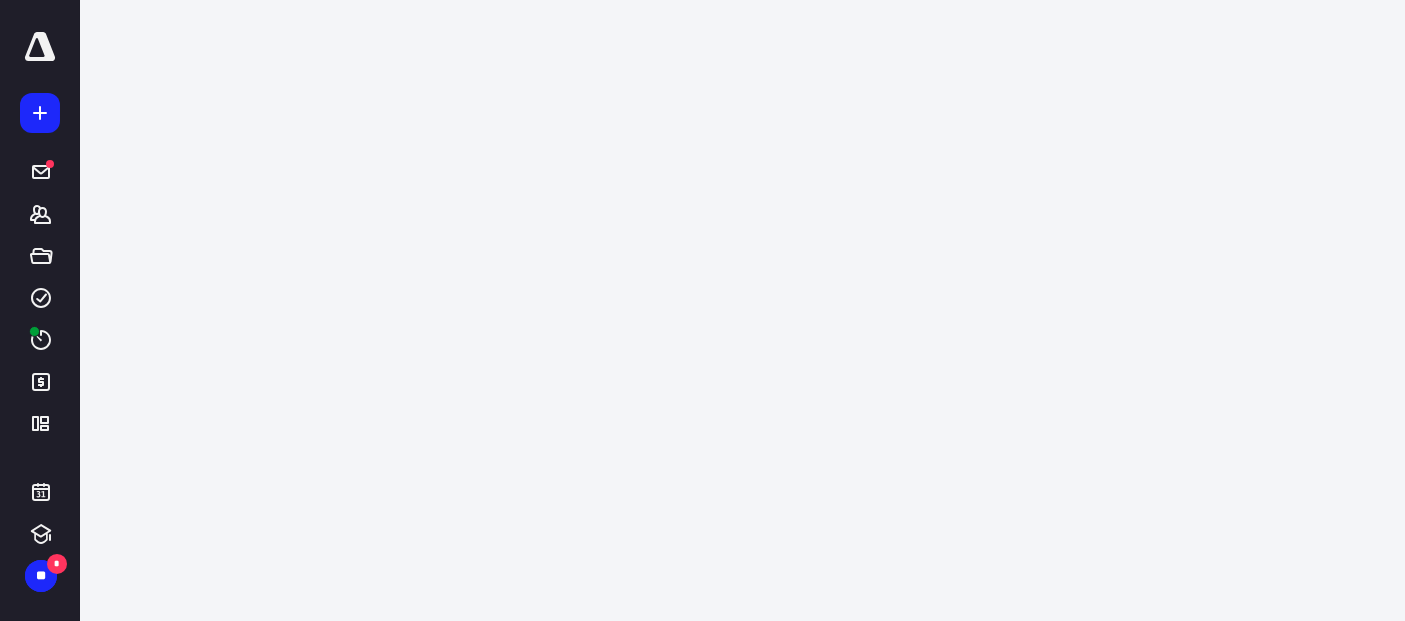 scroll, scrollTop: 0, scrollLeft: 0, axis: both 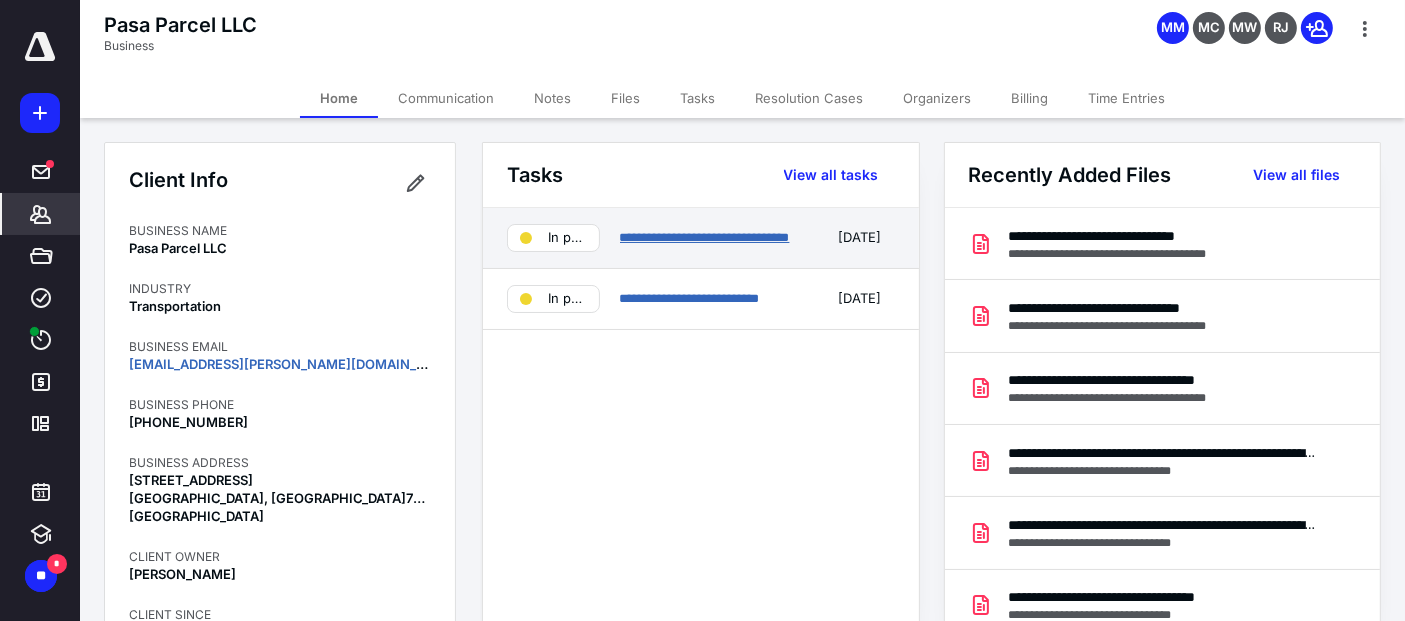 click on "**********" at bounding box center (705, 237) 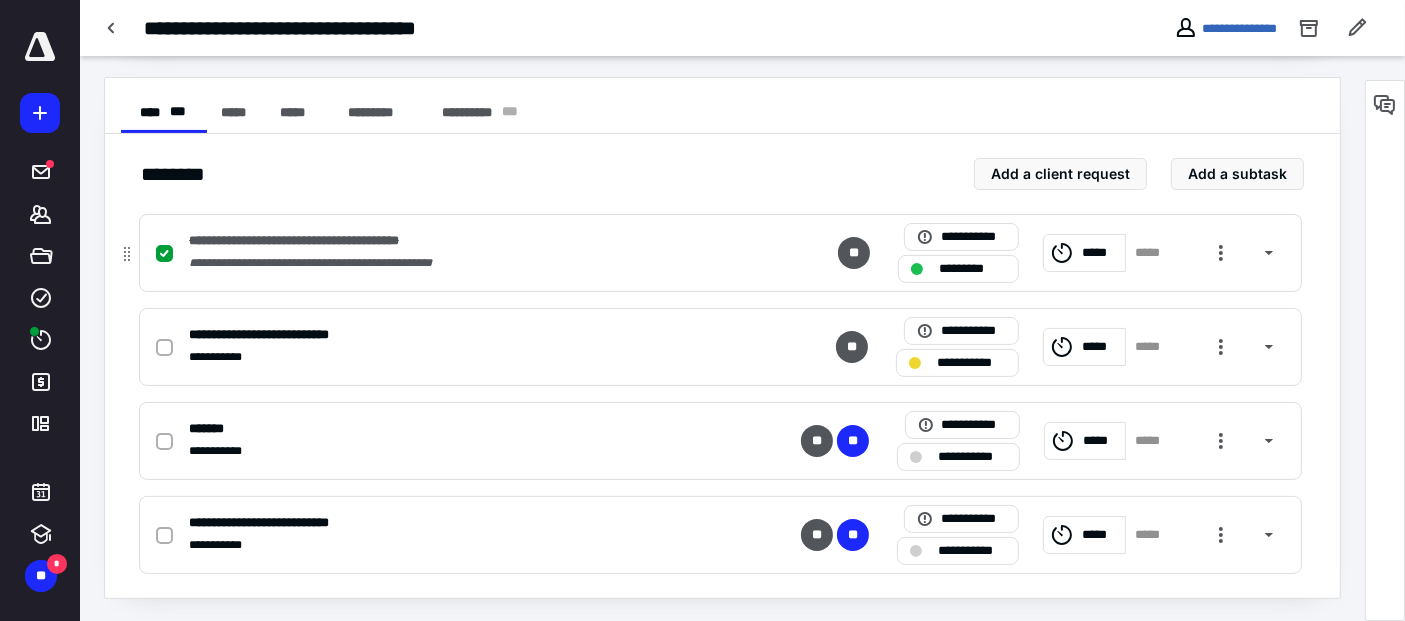 scroll, scrollTop: 365, scrollLeft: 0, axis: vertical 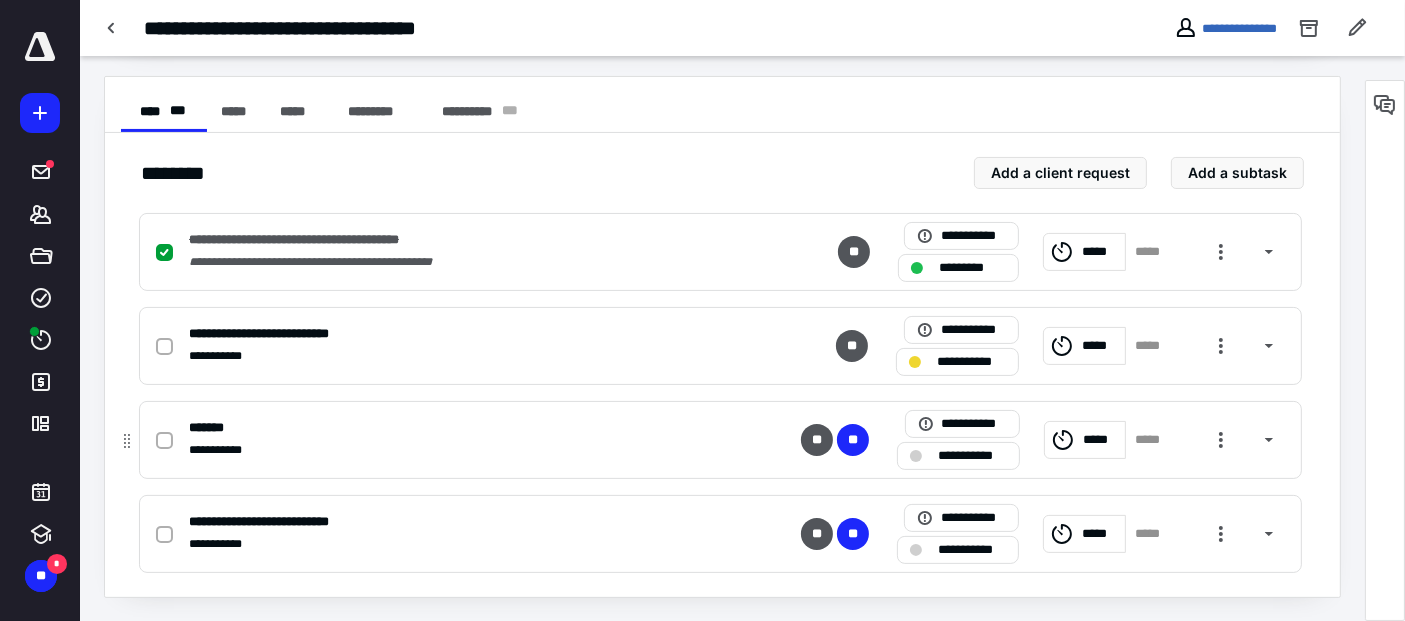 click at bounding box center (164, 441) 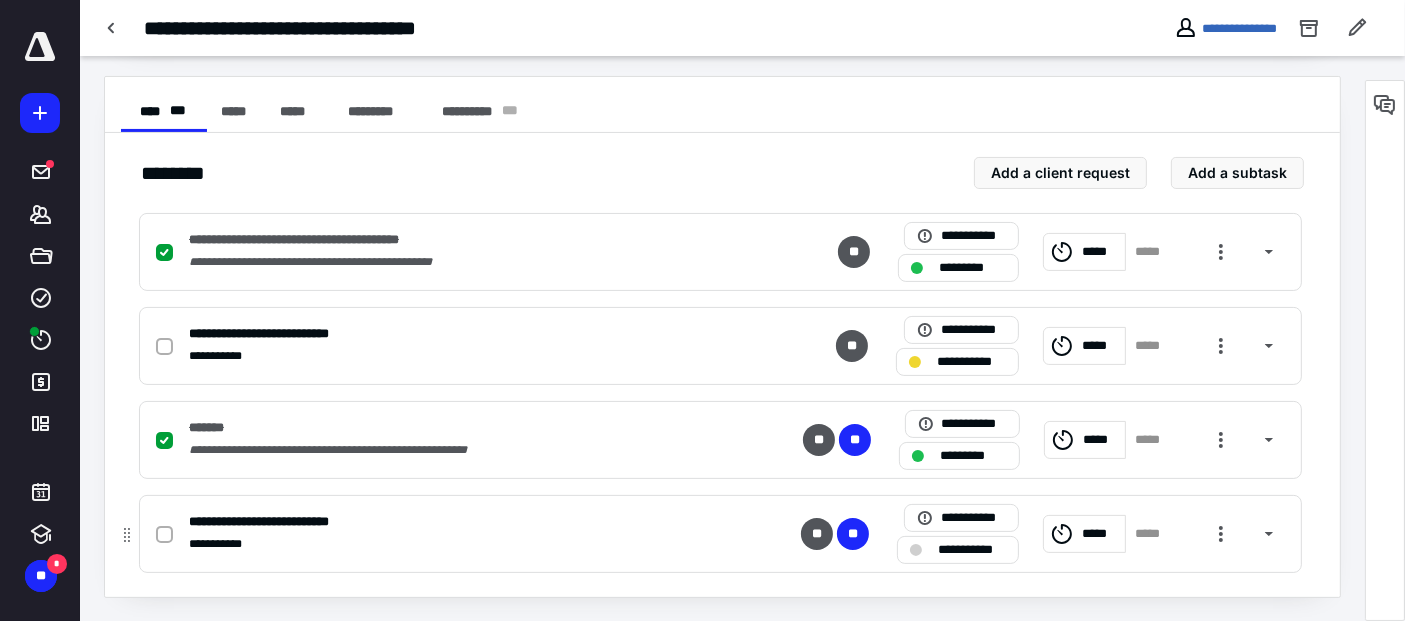 click on "**********" at bounding box center [972, 549] 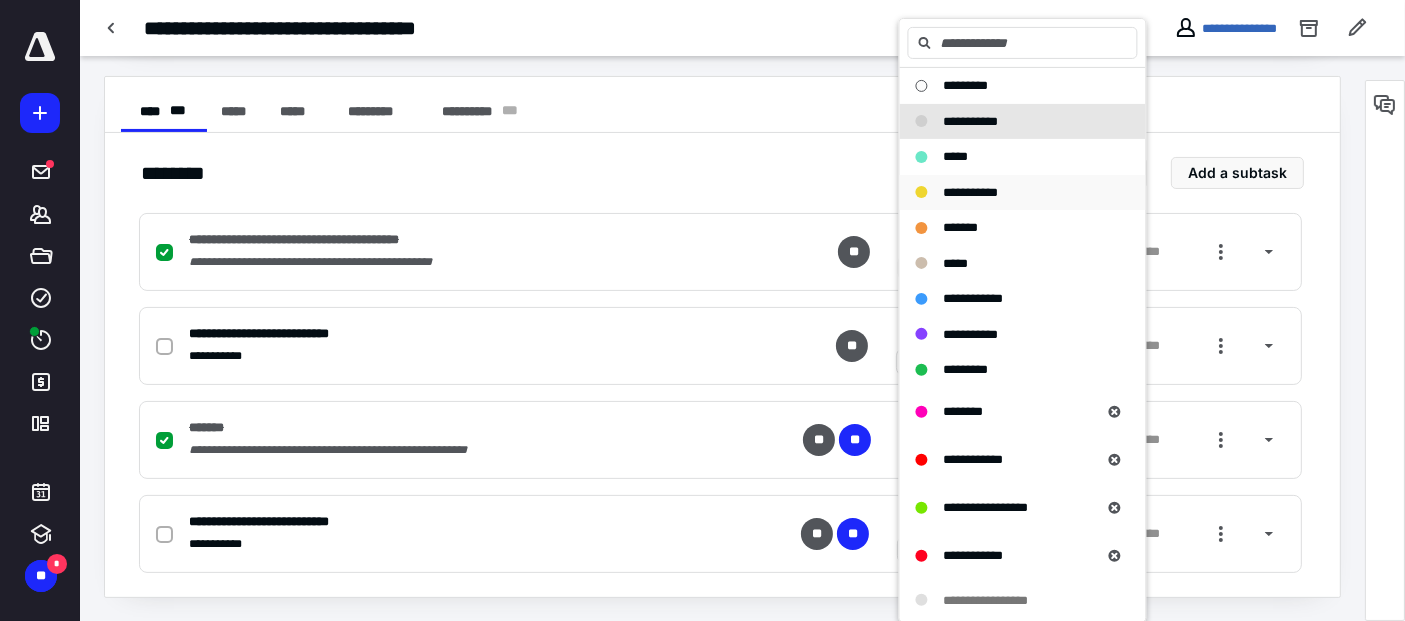 click on "**********" at bounding box center [971, 191] 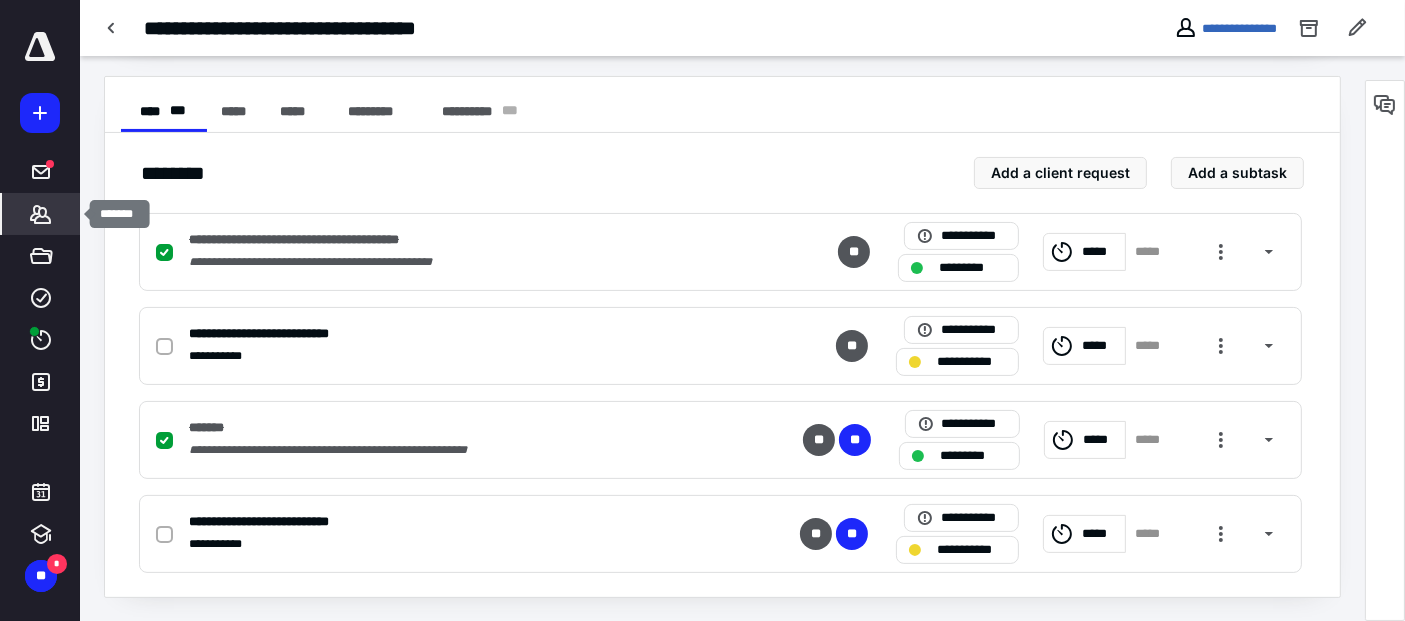 click on "*******" at bounding box center [41, 214] 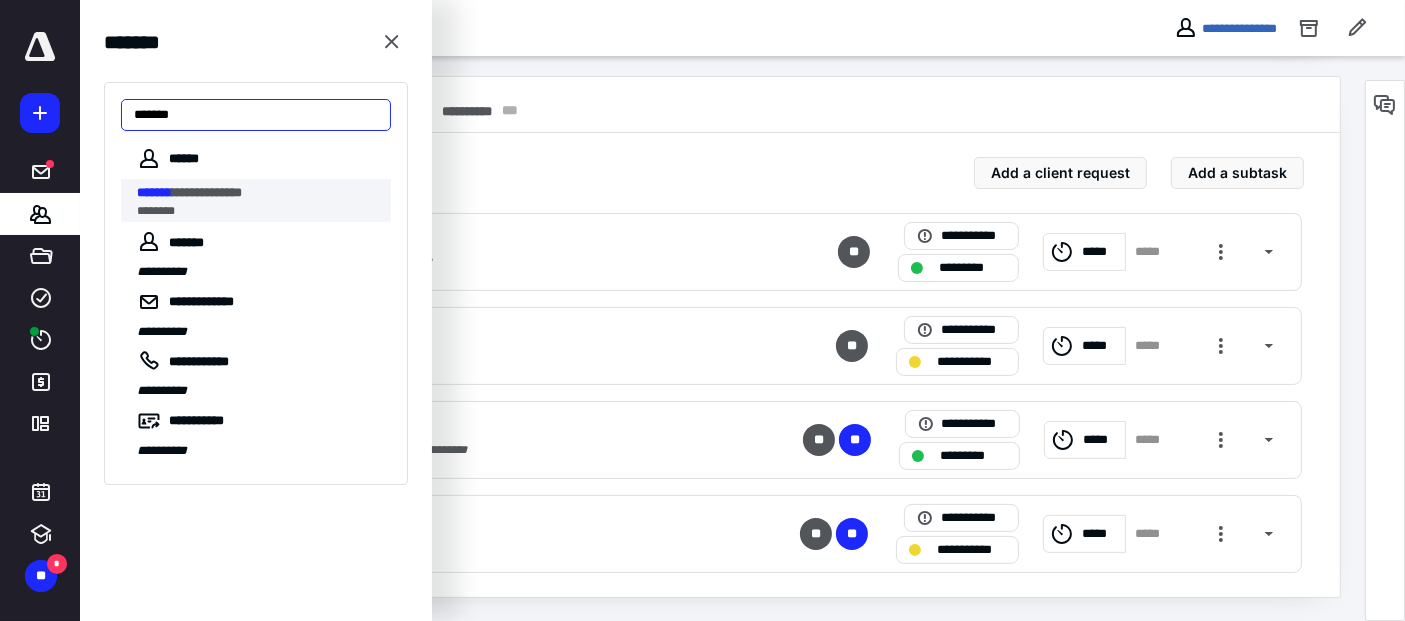 type on "*******" 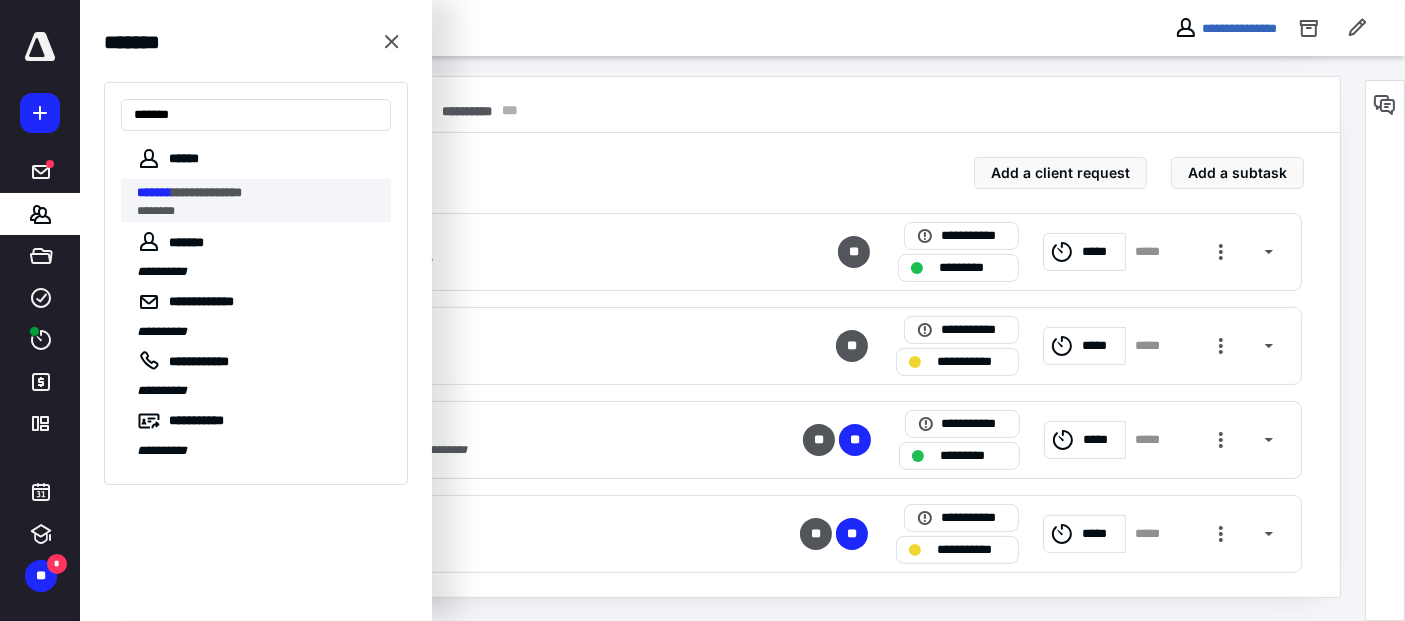 click on "*******" at bounding box center [154, 192] 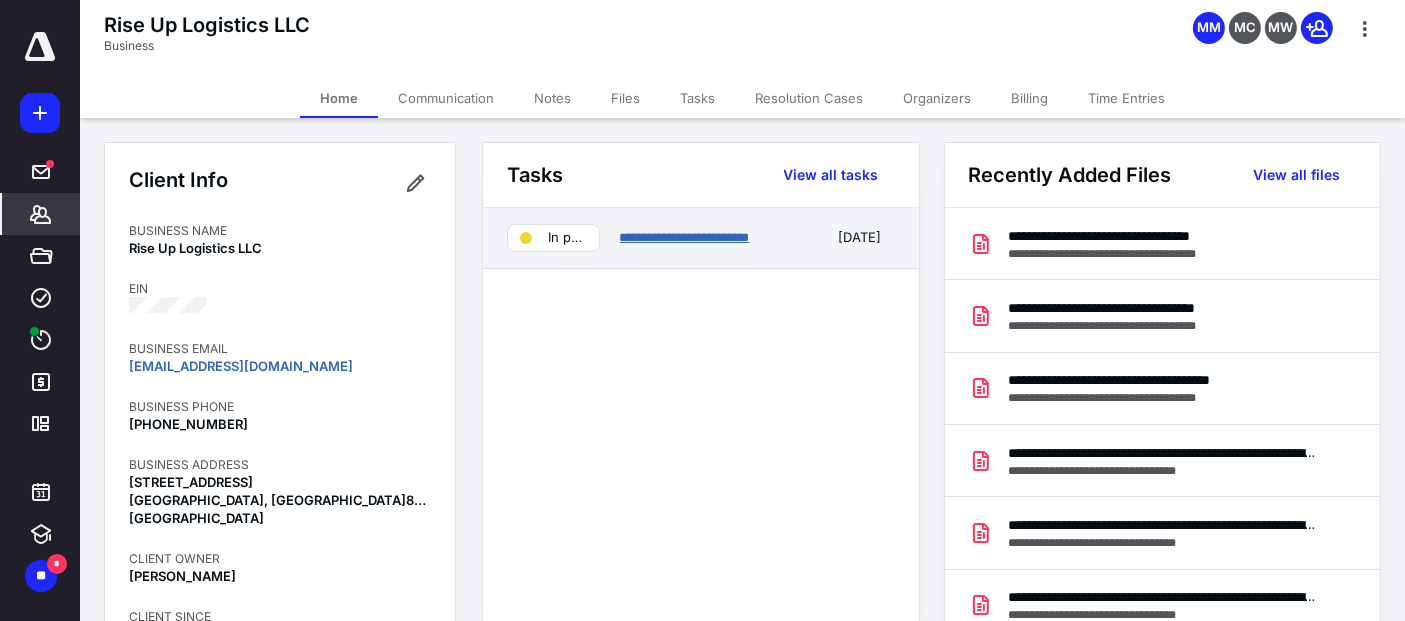 click on "**********" at bounding box center (685, 237) 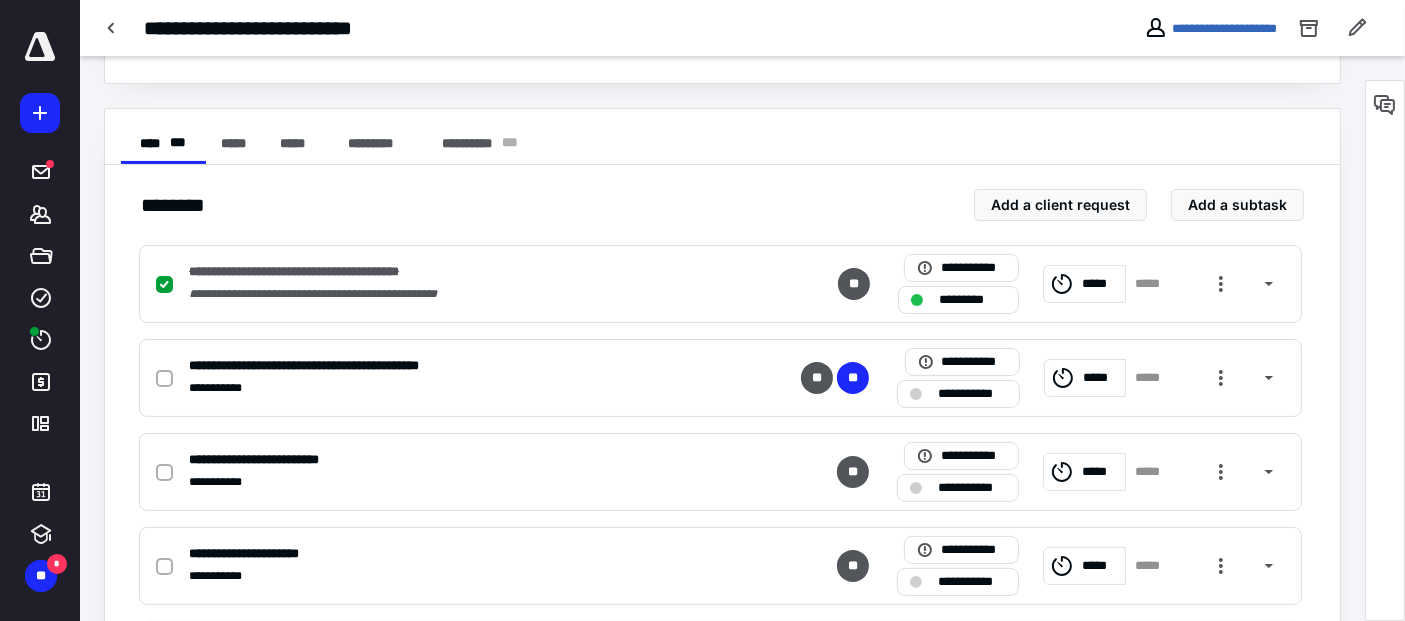 scroll, scrollTop: 444, scrollLeft: 0, axis: vertical 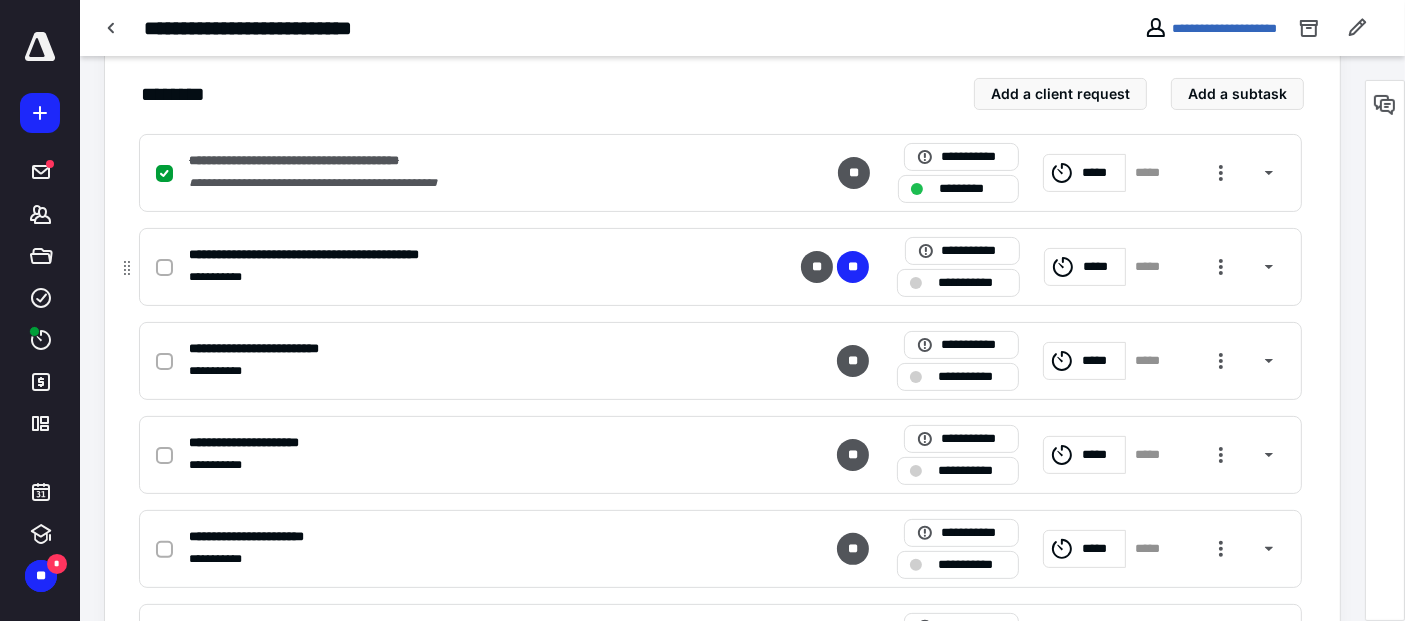 click on "**********" at bounding box center [720, 267] 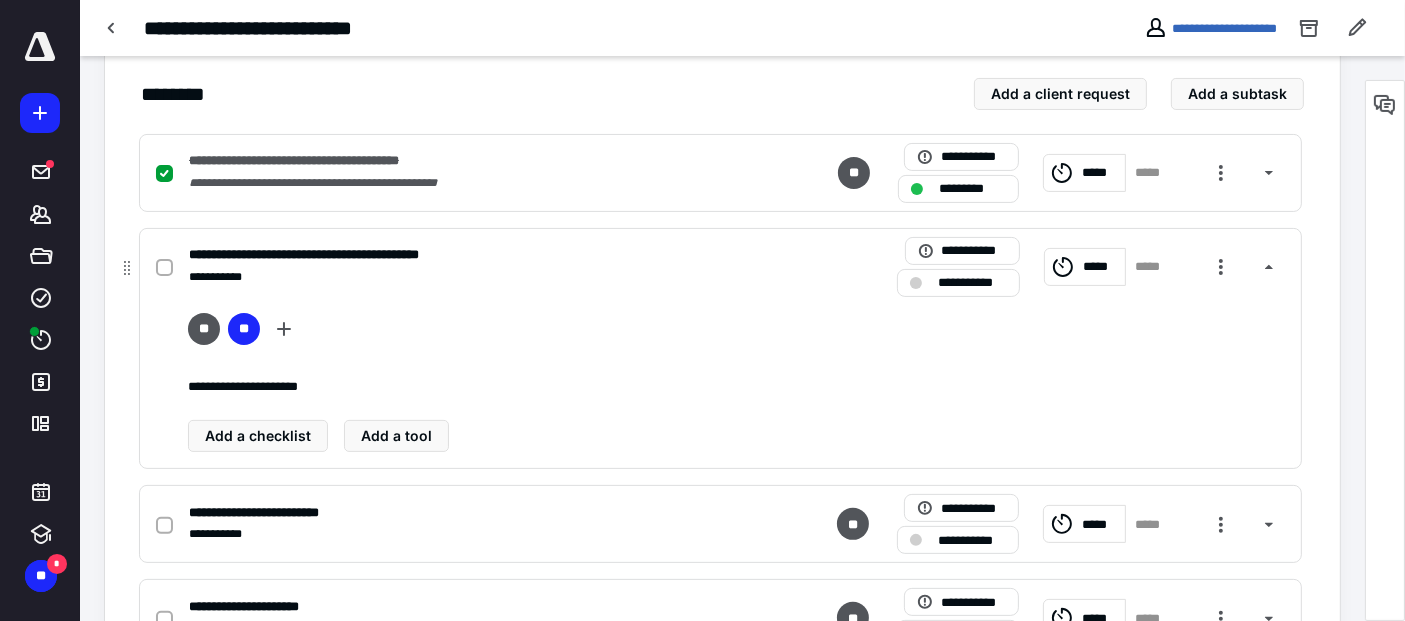 click on "**********" at bounding box center [720, 348] 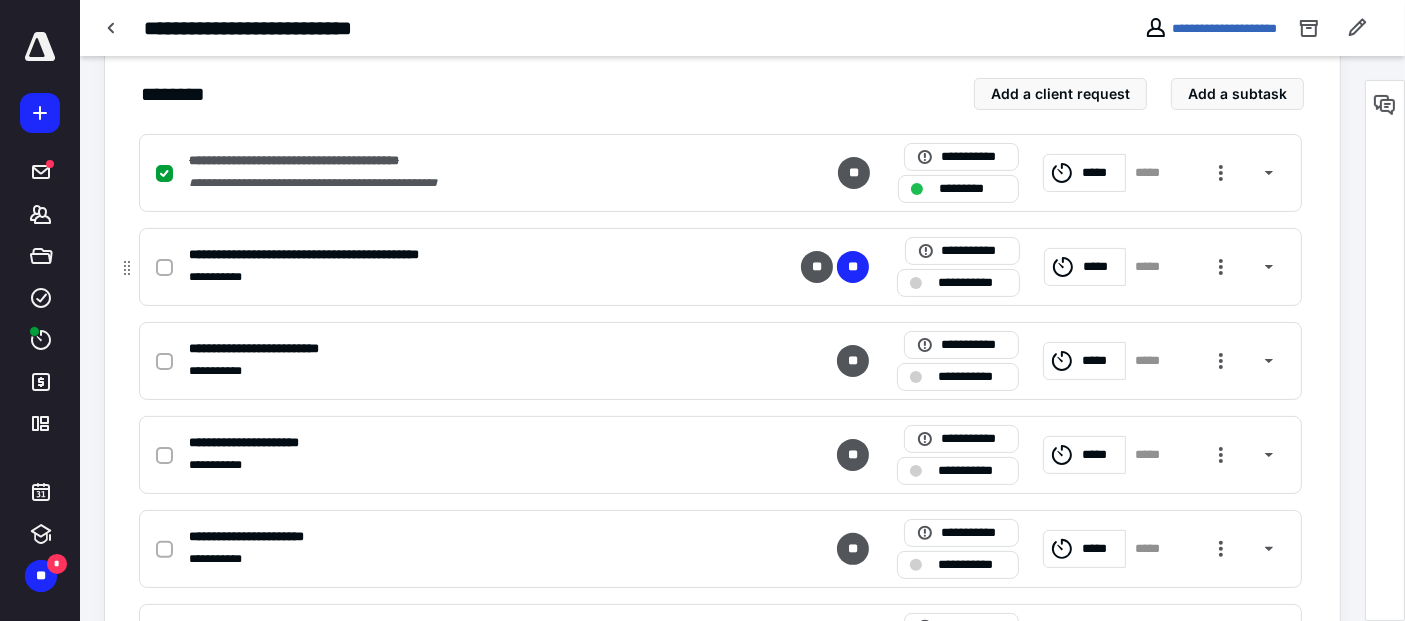 click at bounding box center [164, 268] 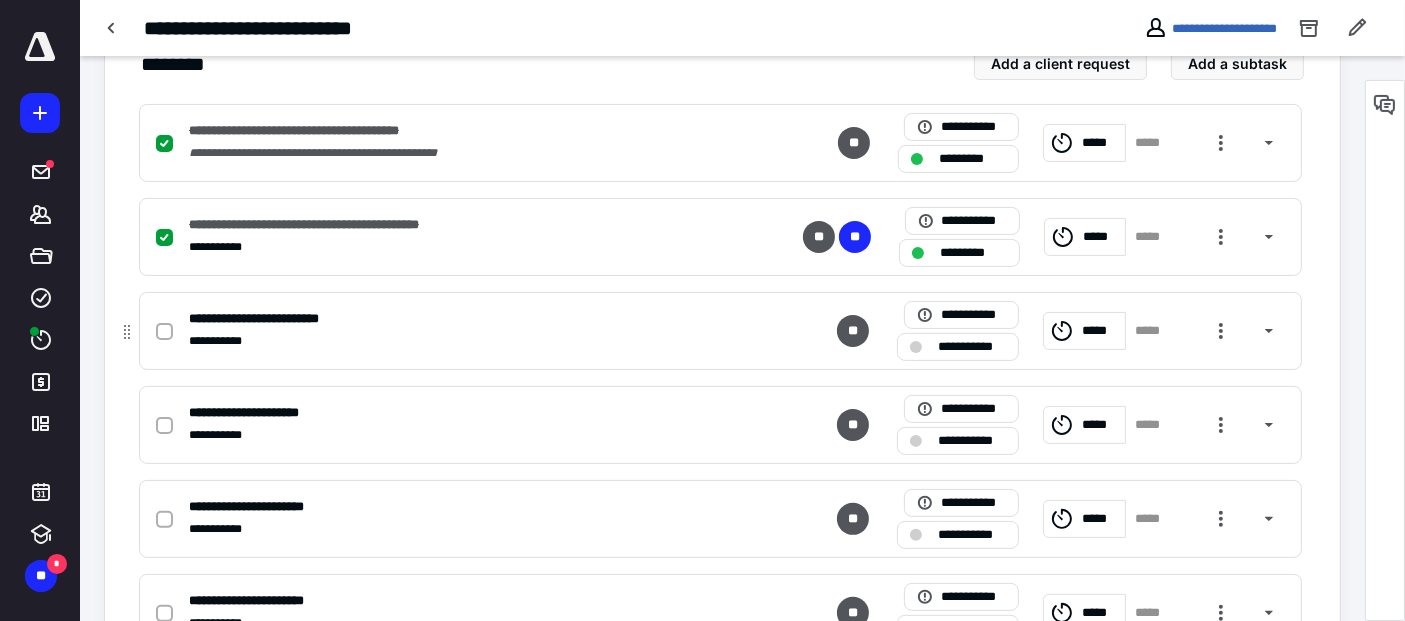 scroll, scrollTop: 834, scrollLeft: 0, axis: vertical 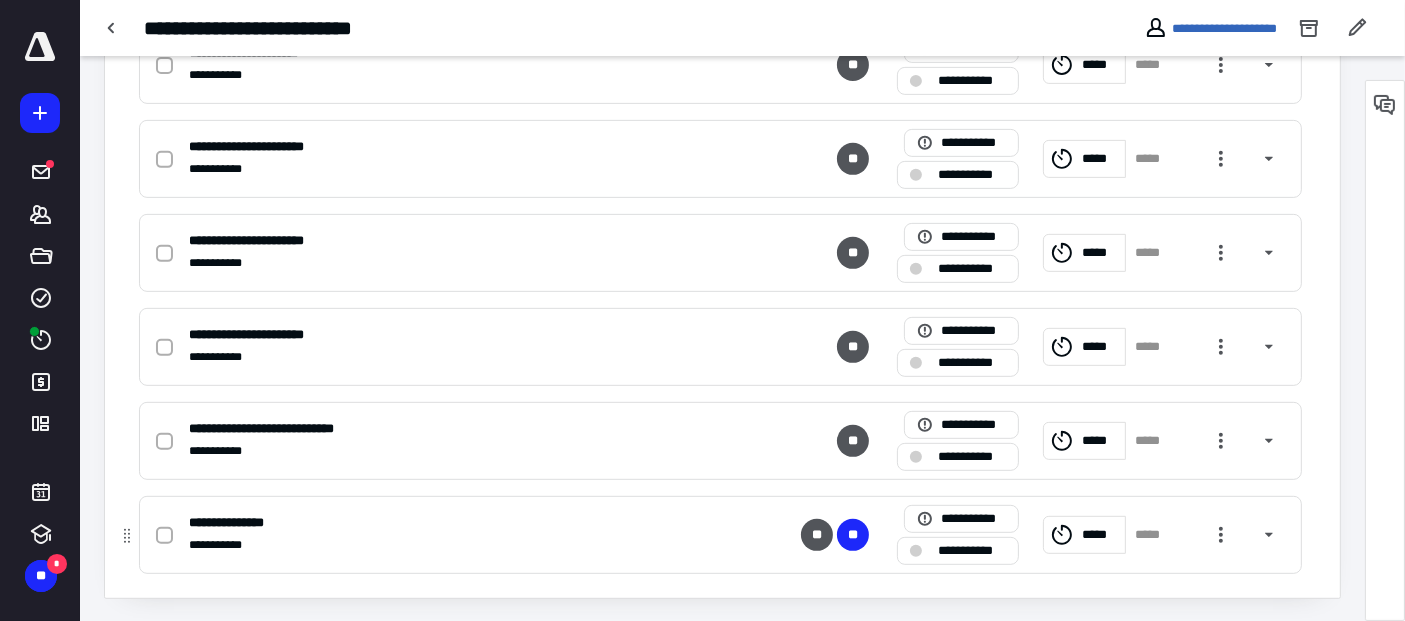click on "**********" at bounding box center [972, 550] 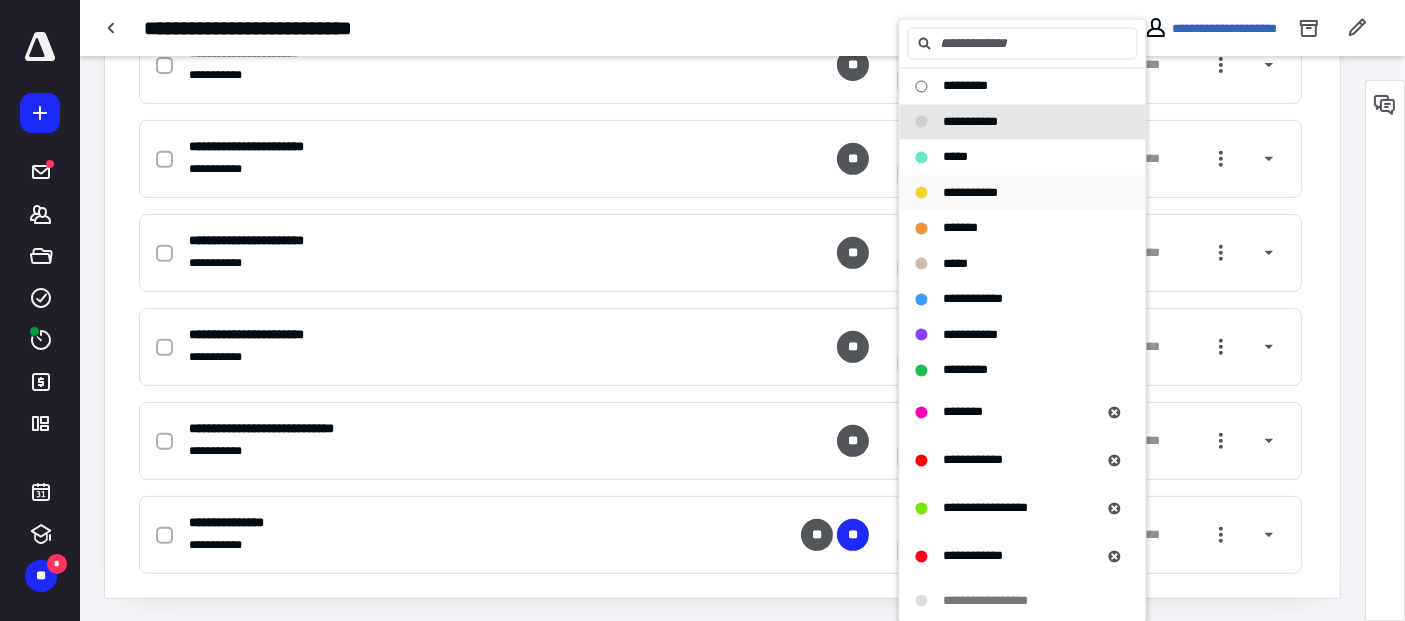 click on "**********" at bounding box center (971, 192) 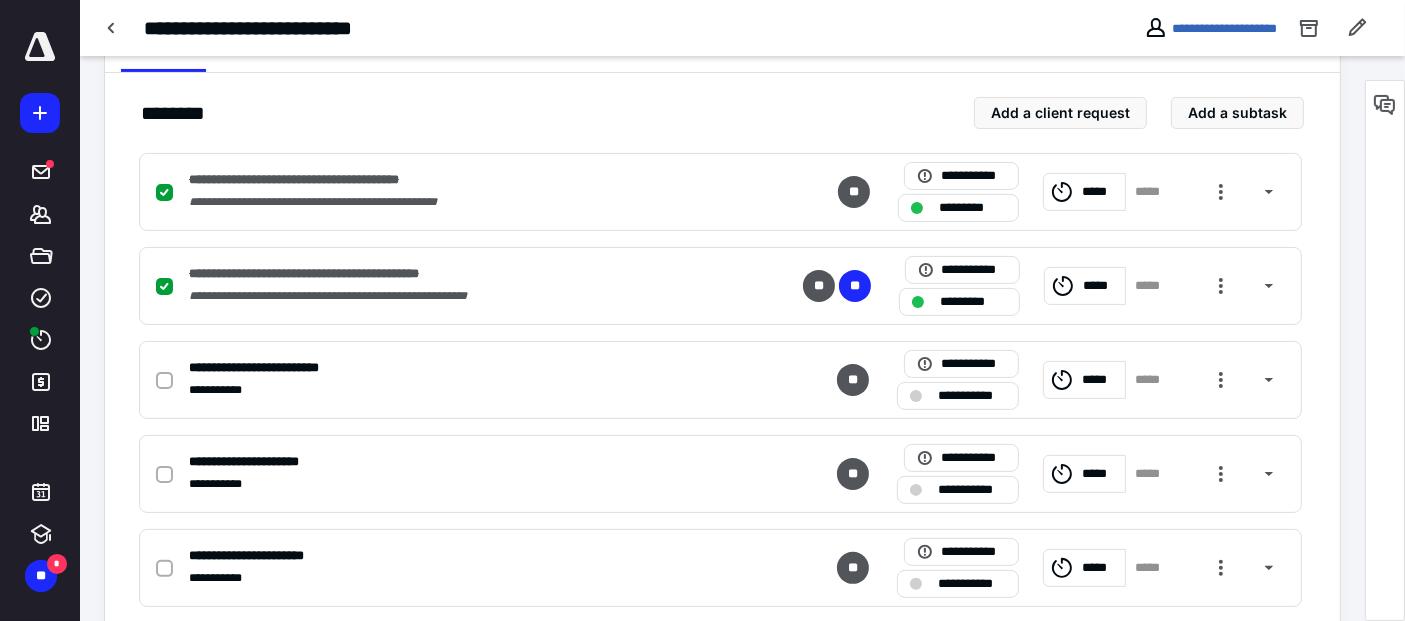 scroll, scrollTop: 390, scrollLeft: 0, axis: vertical 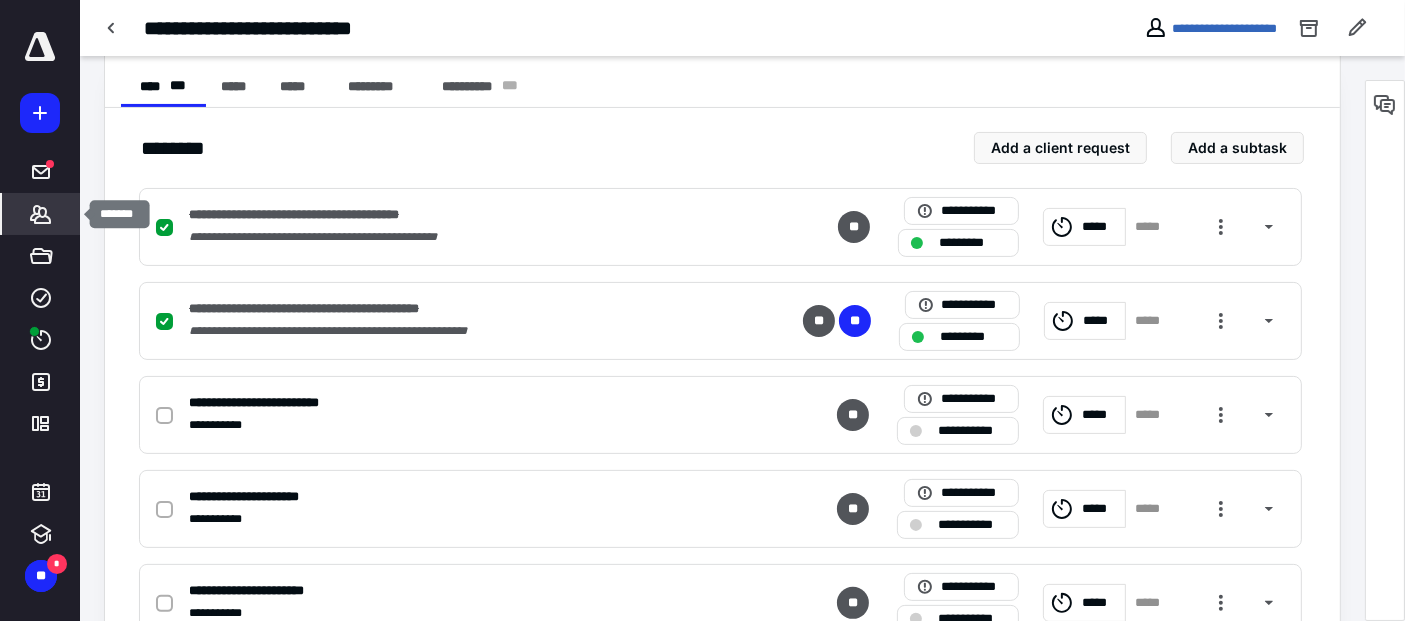click 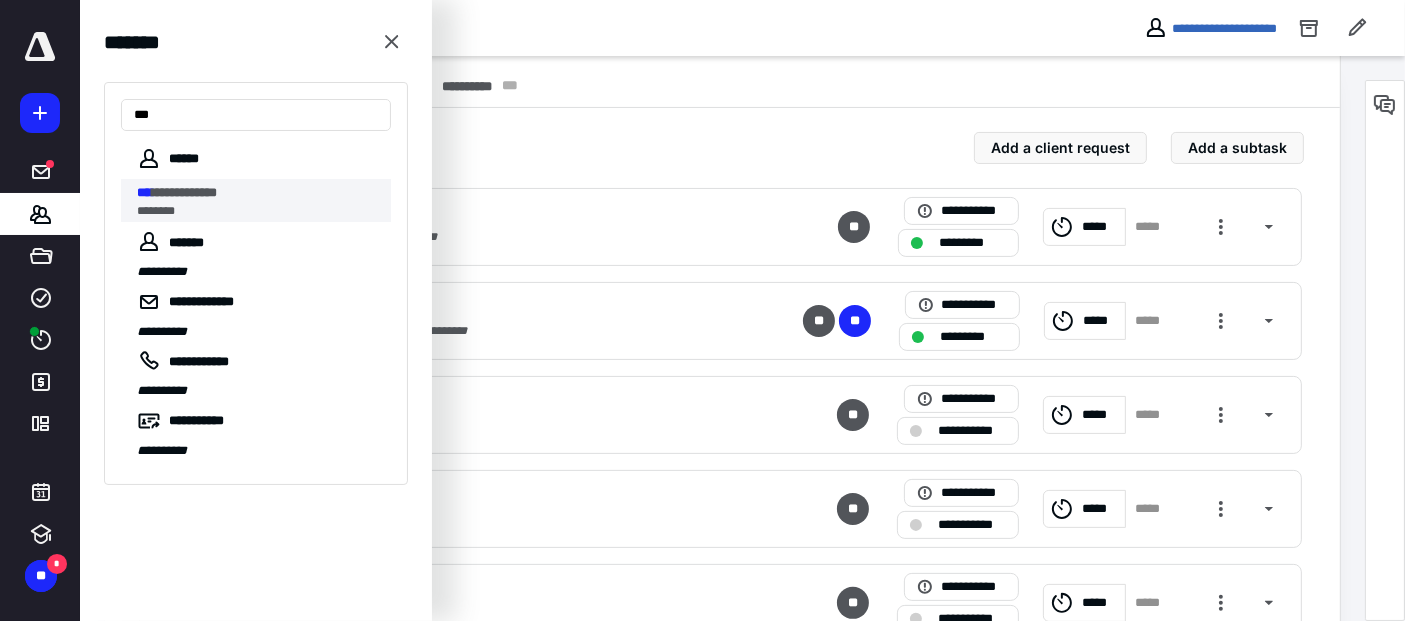 type on "***" 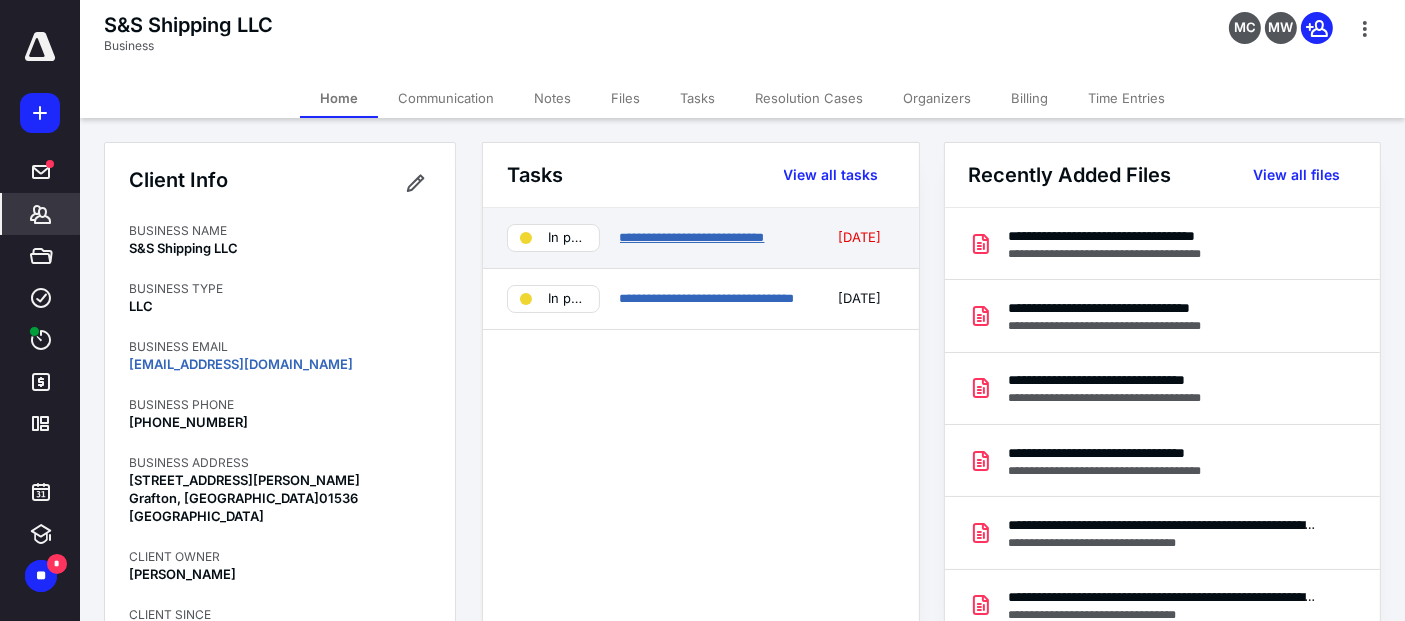 click on "**********" at bounding box center [692, 237] 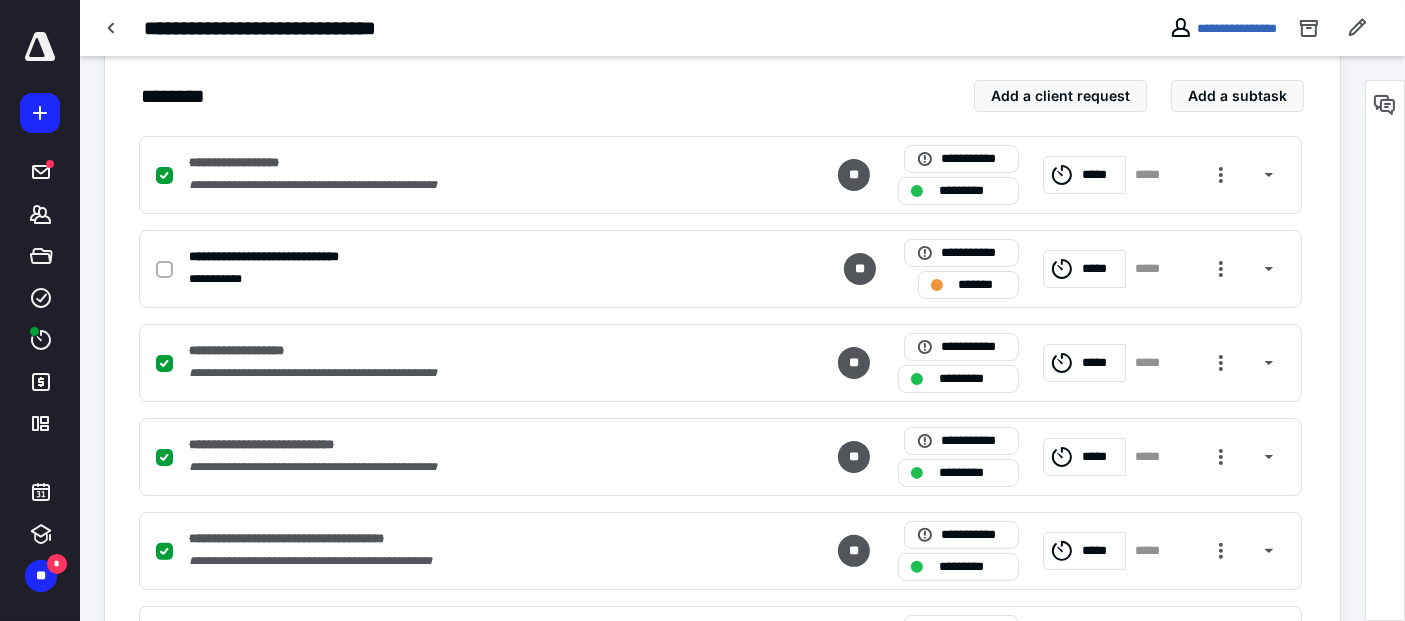 scroll, scrollTop: 444, scrollLeft: 0, axis: vertical 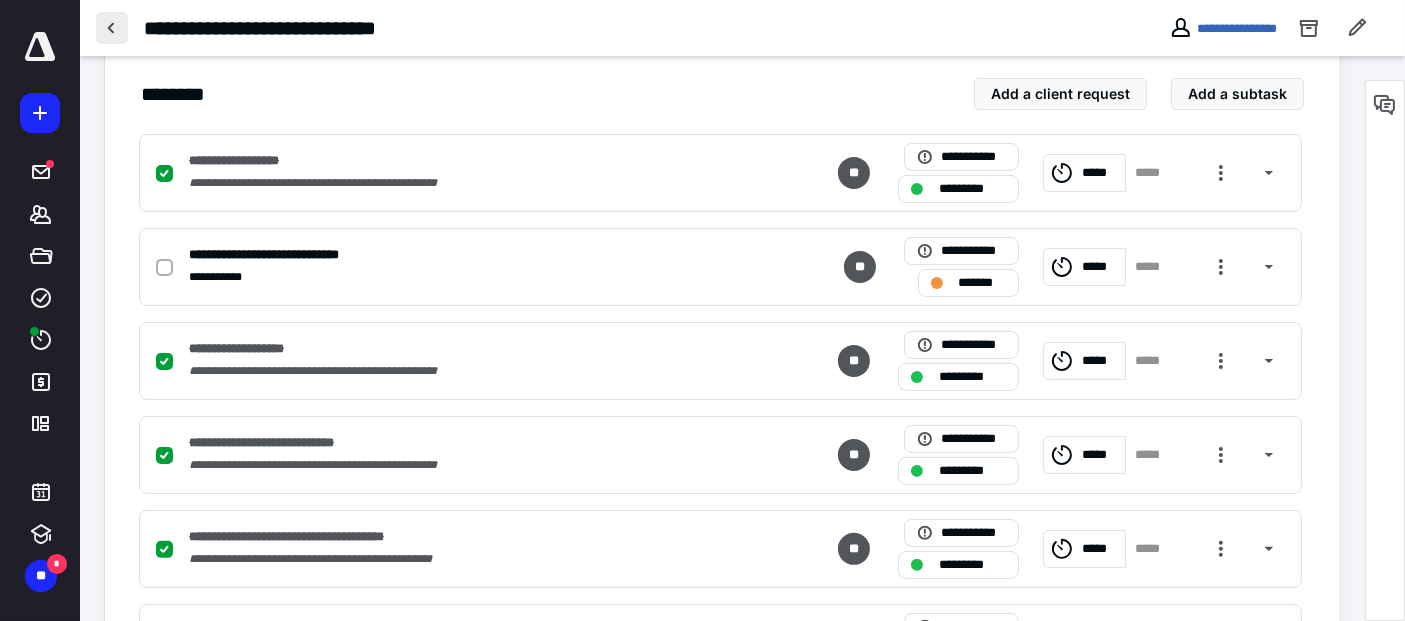 click at bounding box center (112, 28) 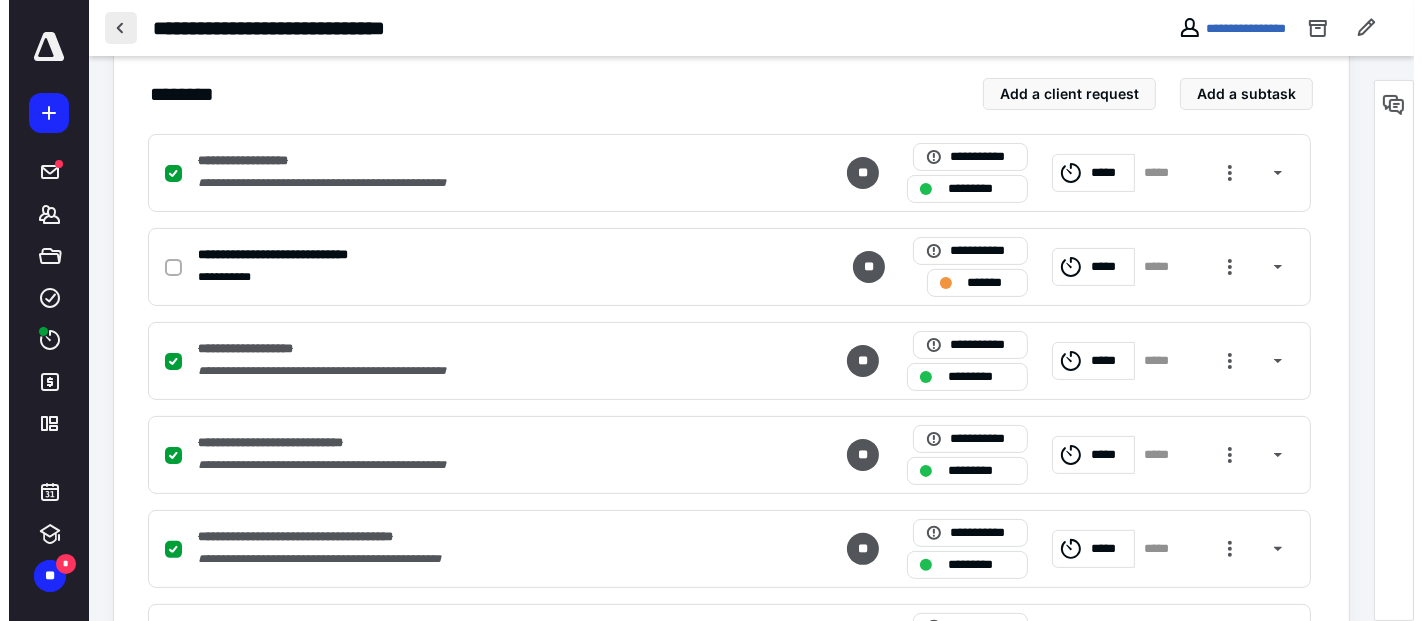 scroll, scrollTop: 0, scrollLeft: 0, axis: both 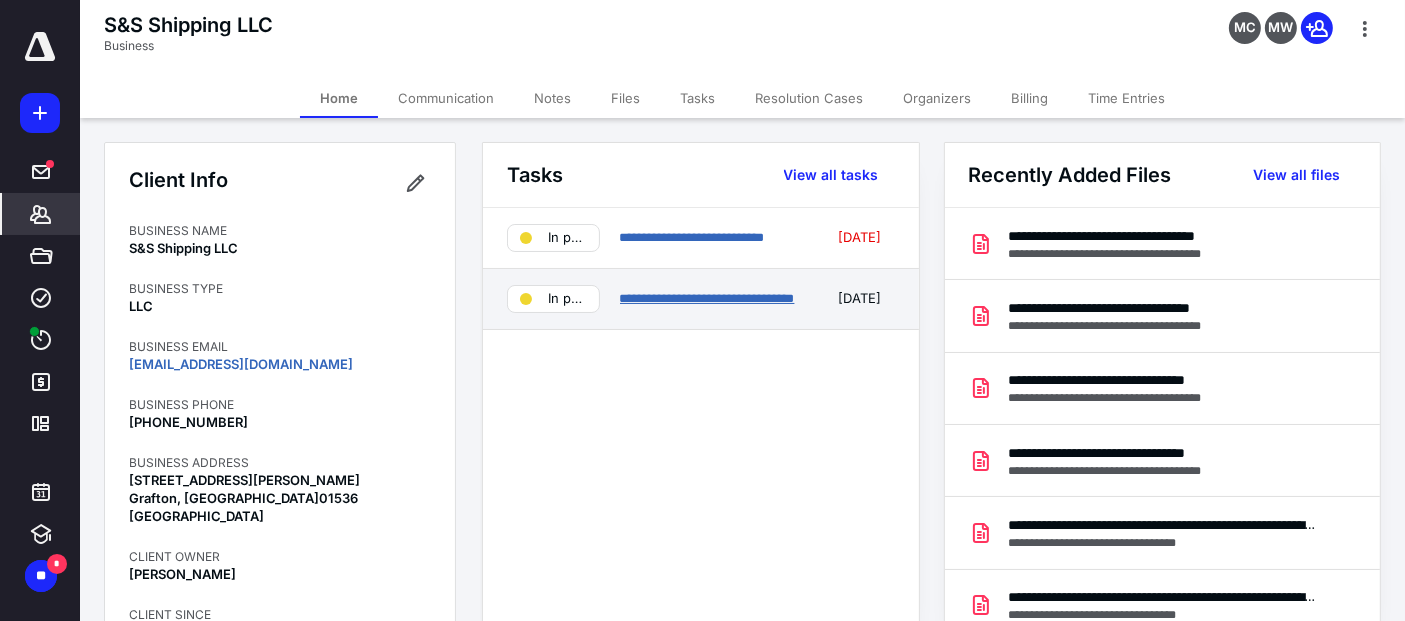 click on "**********" at bounding box center [707, 298] 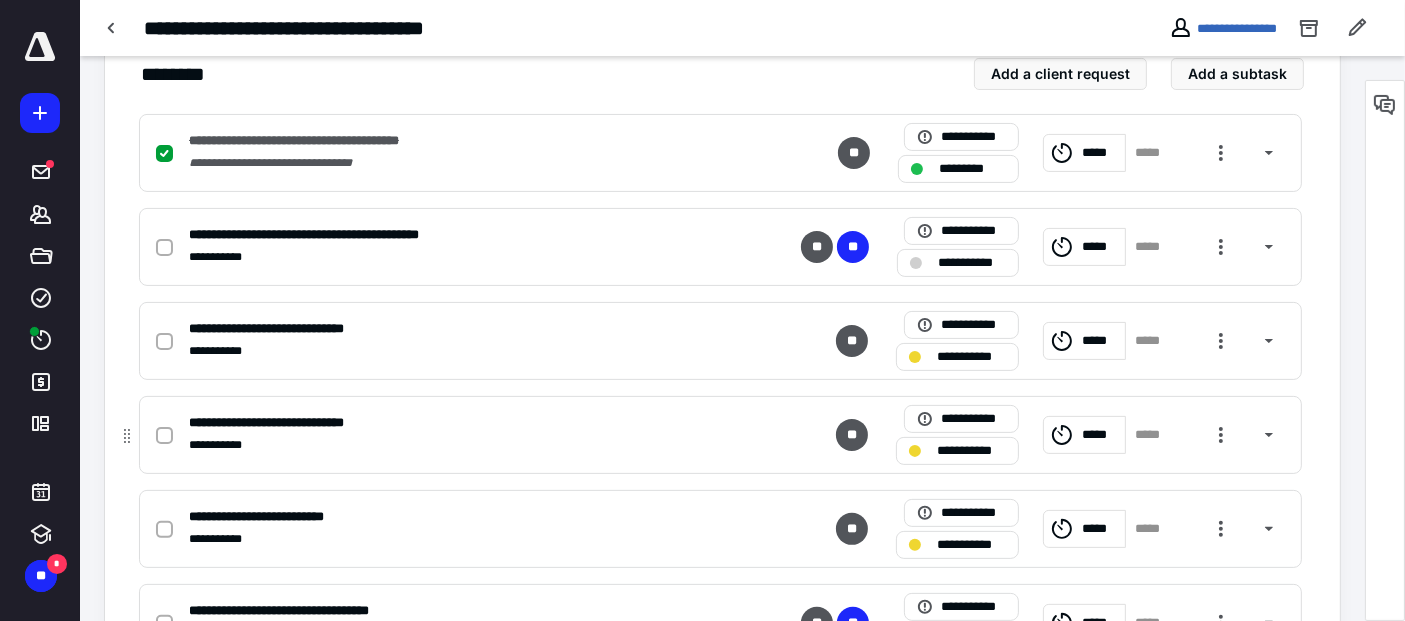 scroll, scrollTop: 552, scrollLeft: 0, axis: vertical 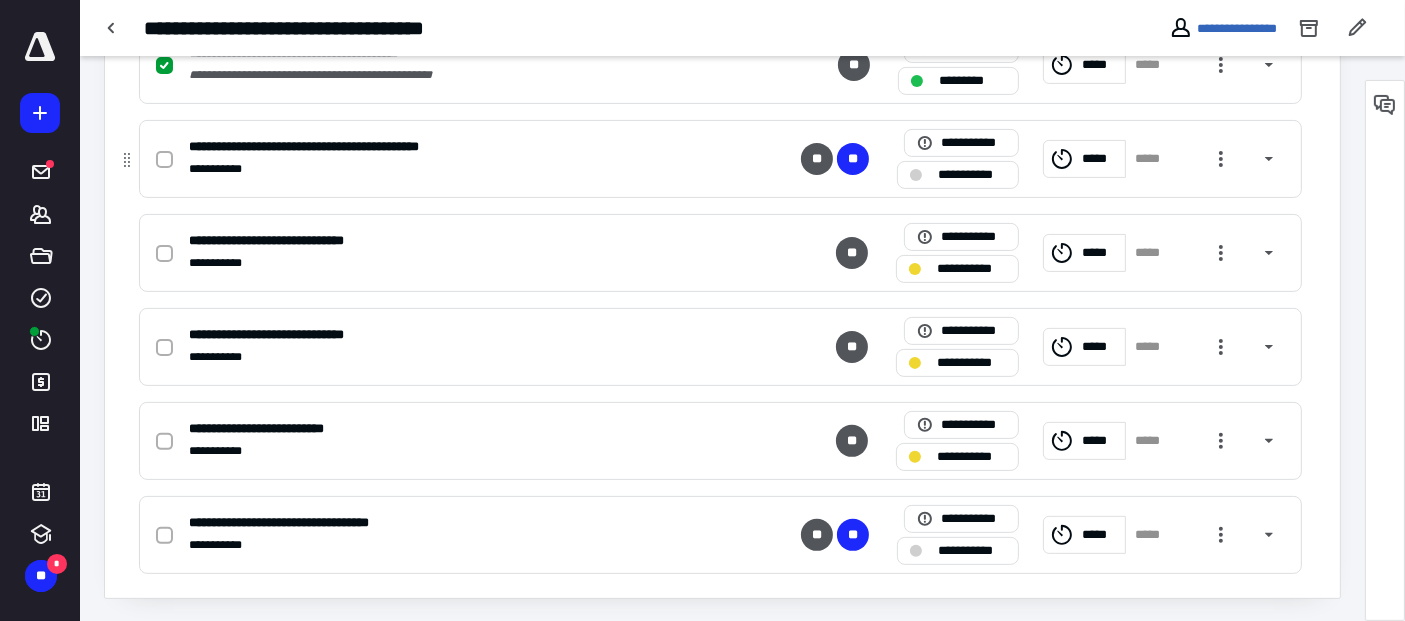 click at bounding box center [168, 159] 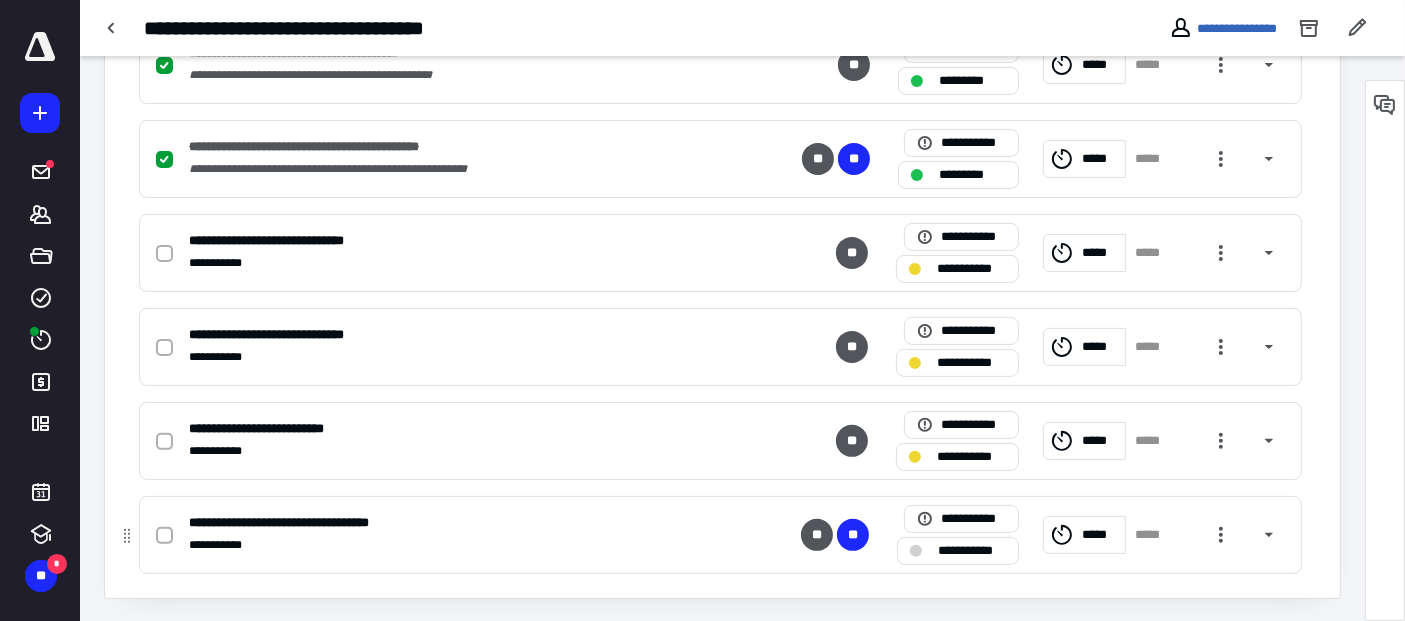 click at bounding box center (916, 551) 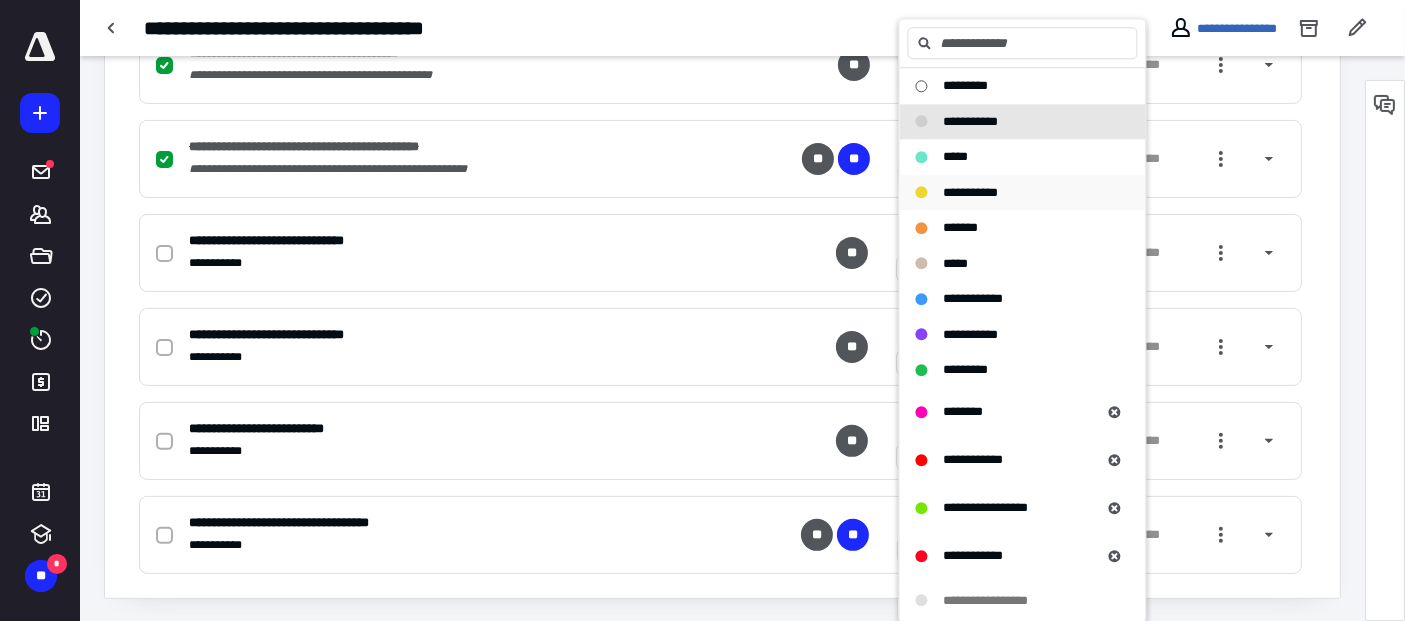 click on "**********" at bounding box center (971, 192) 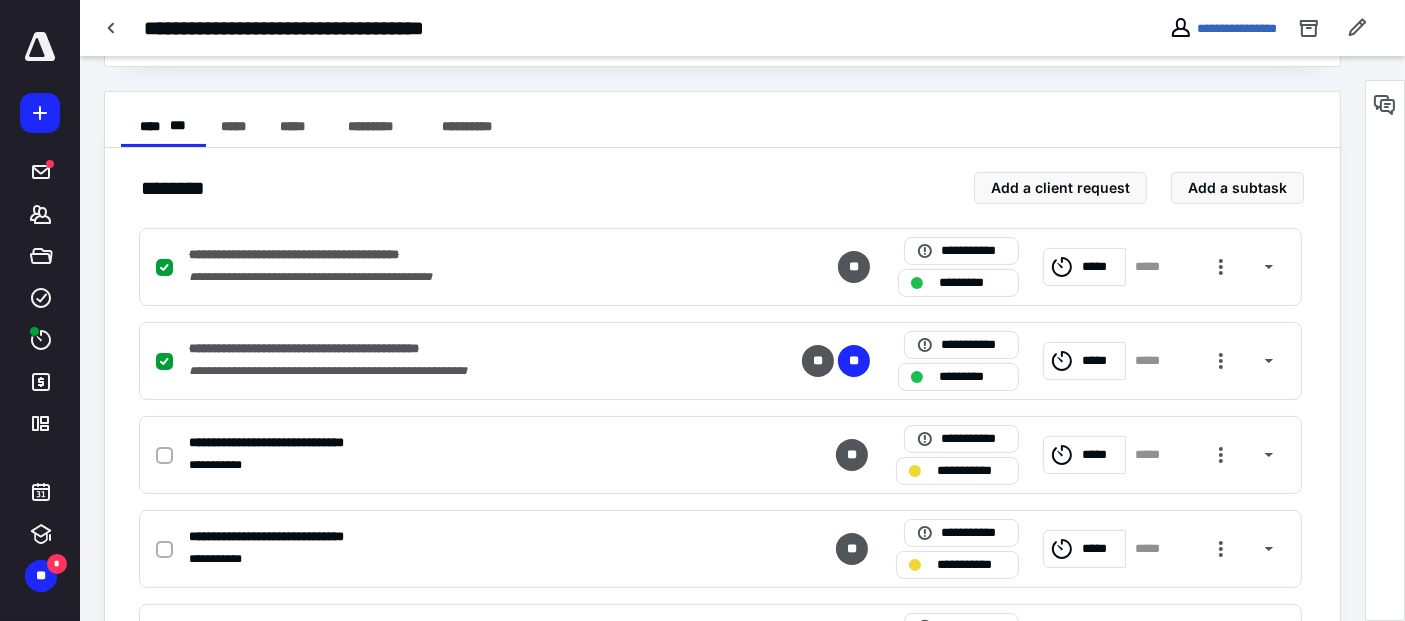 scroll, scrollTop: 108, scrollLeft: 0, axis: vertical 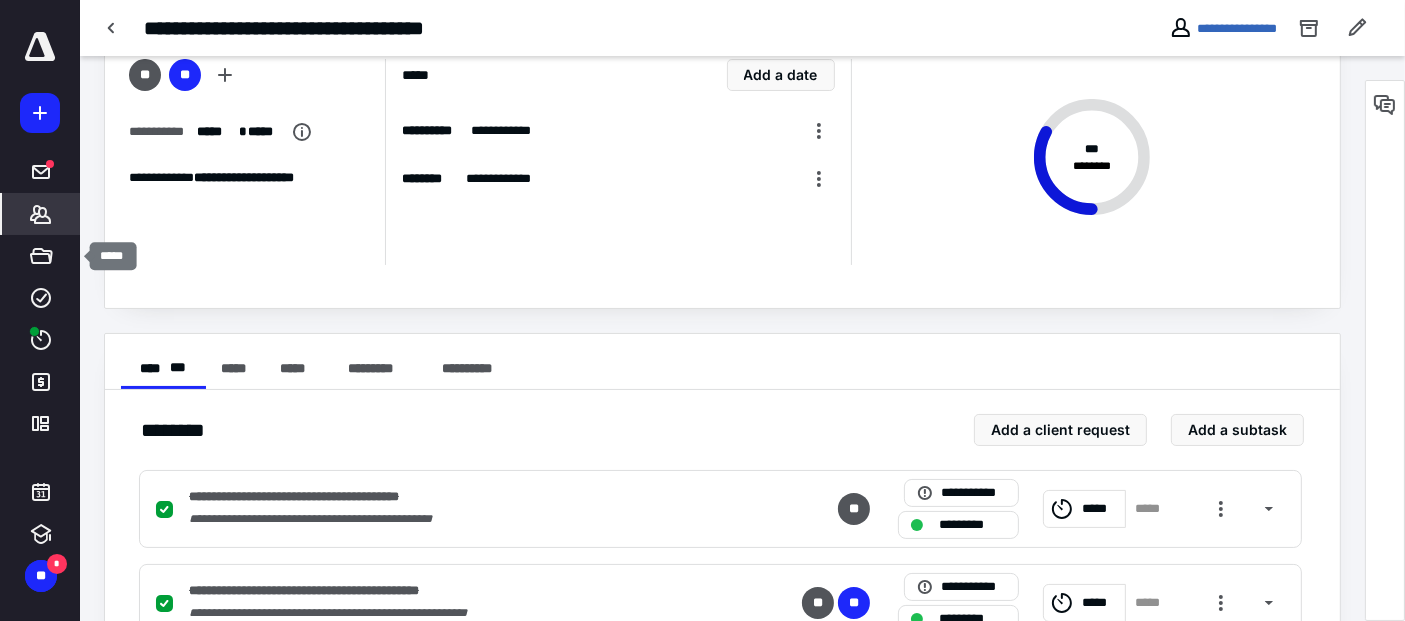 click 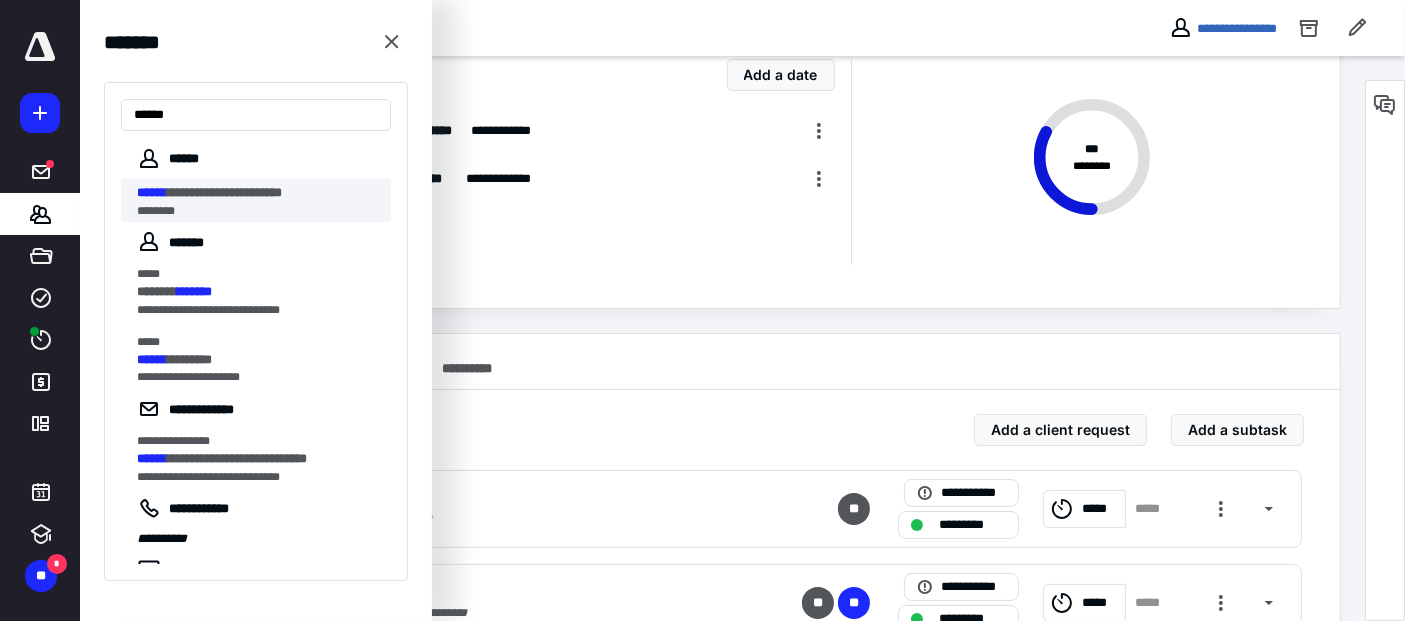 type on "******" 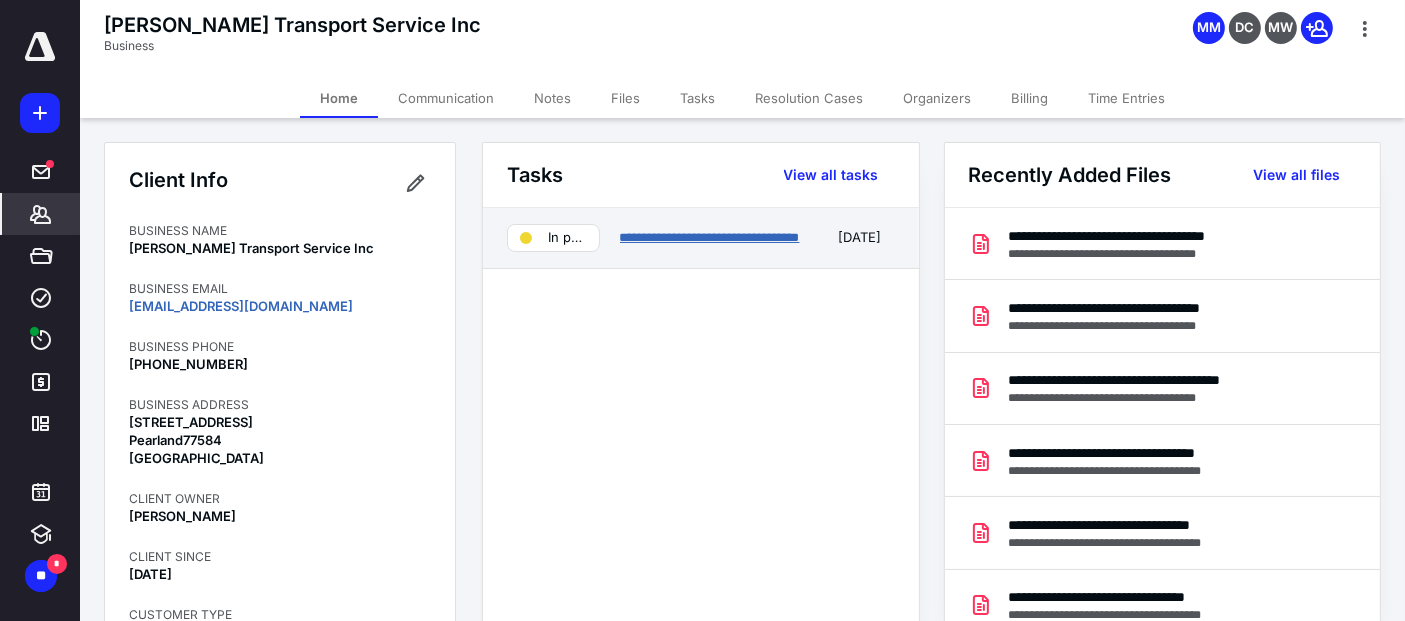 click on "**********" at bounding box center [710, 237] 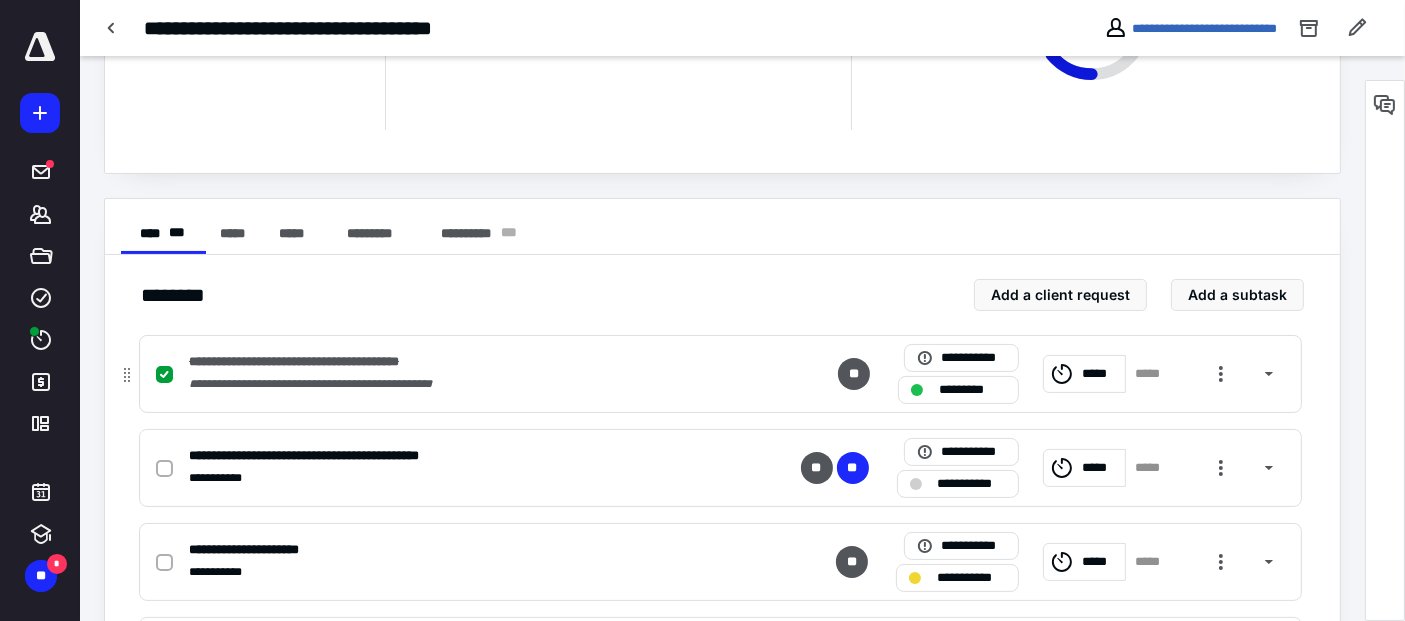 scroll, scrollTop: 555, scrollLeft: 0, axis: vertical 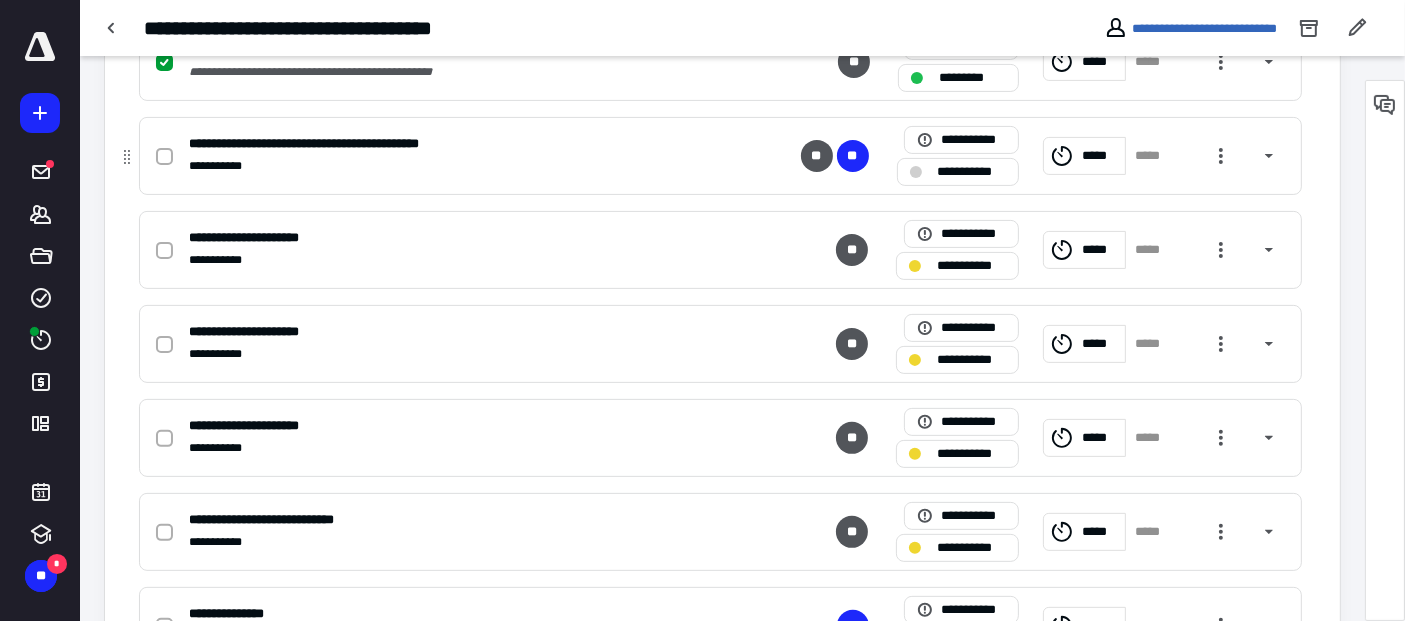 click at bounding box center (916, 172) 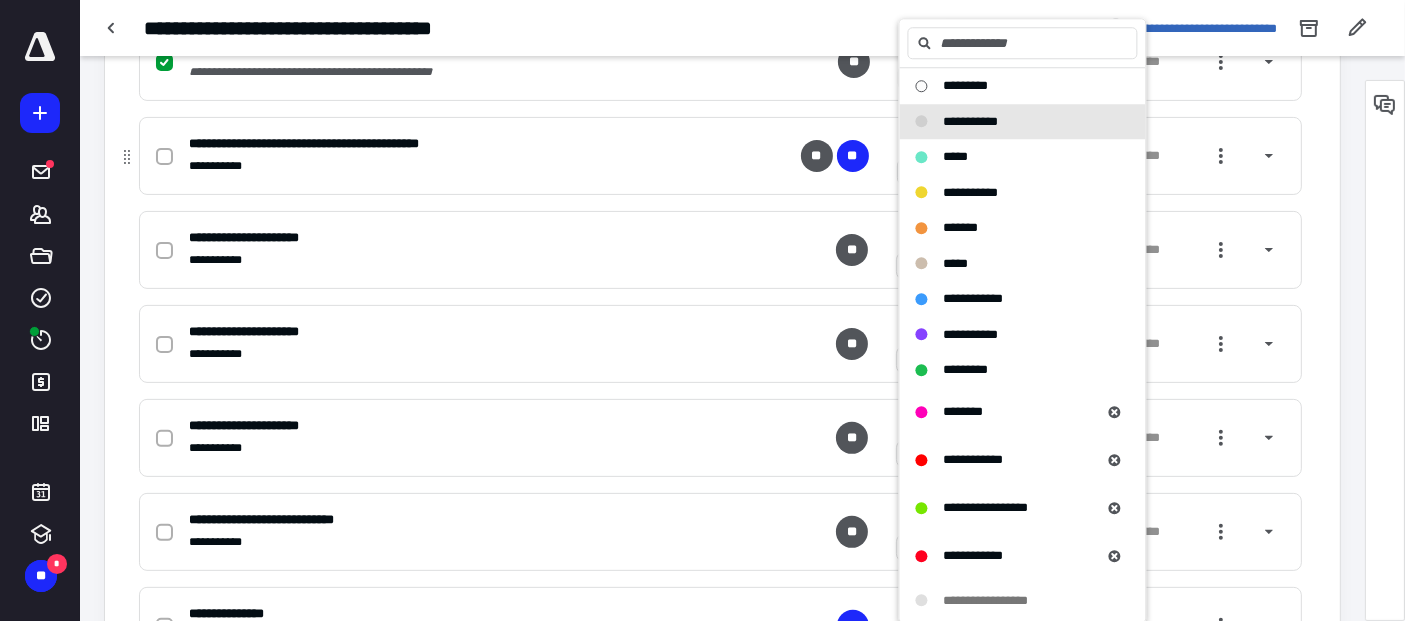 click 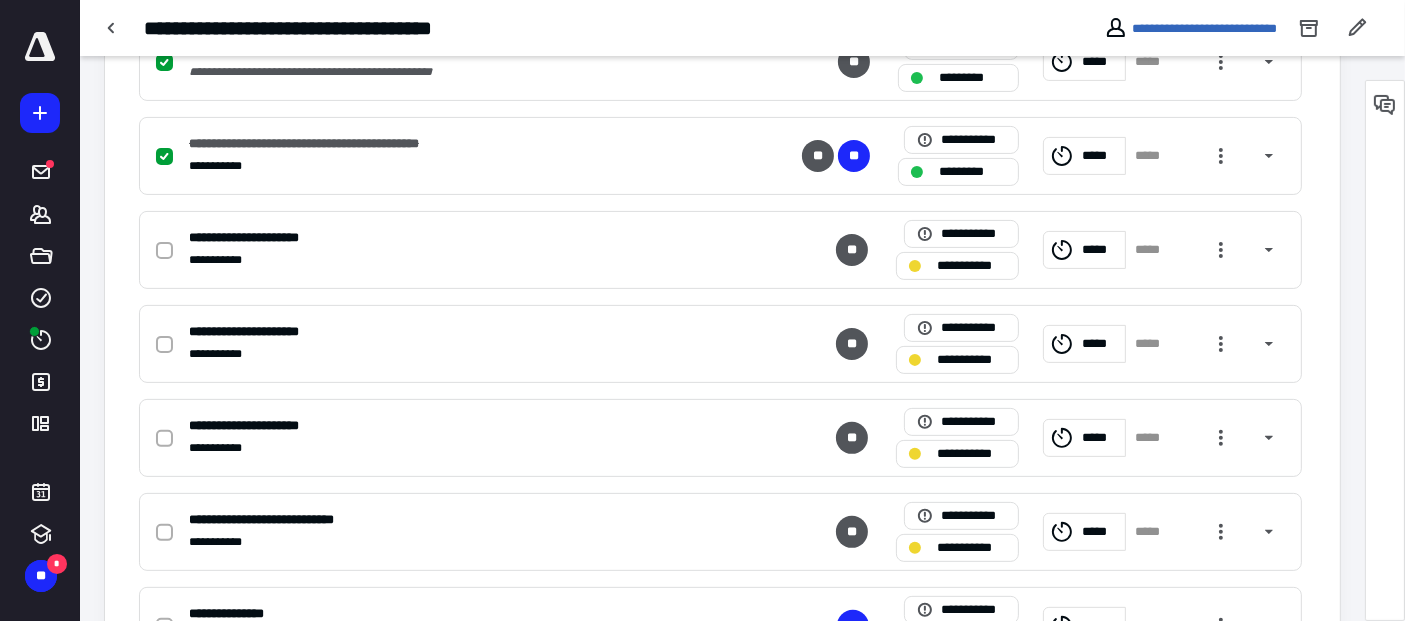 scroll, scrollTop: 646, scrollLeft: 0, axis: vertical 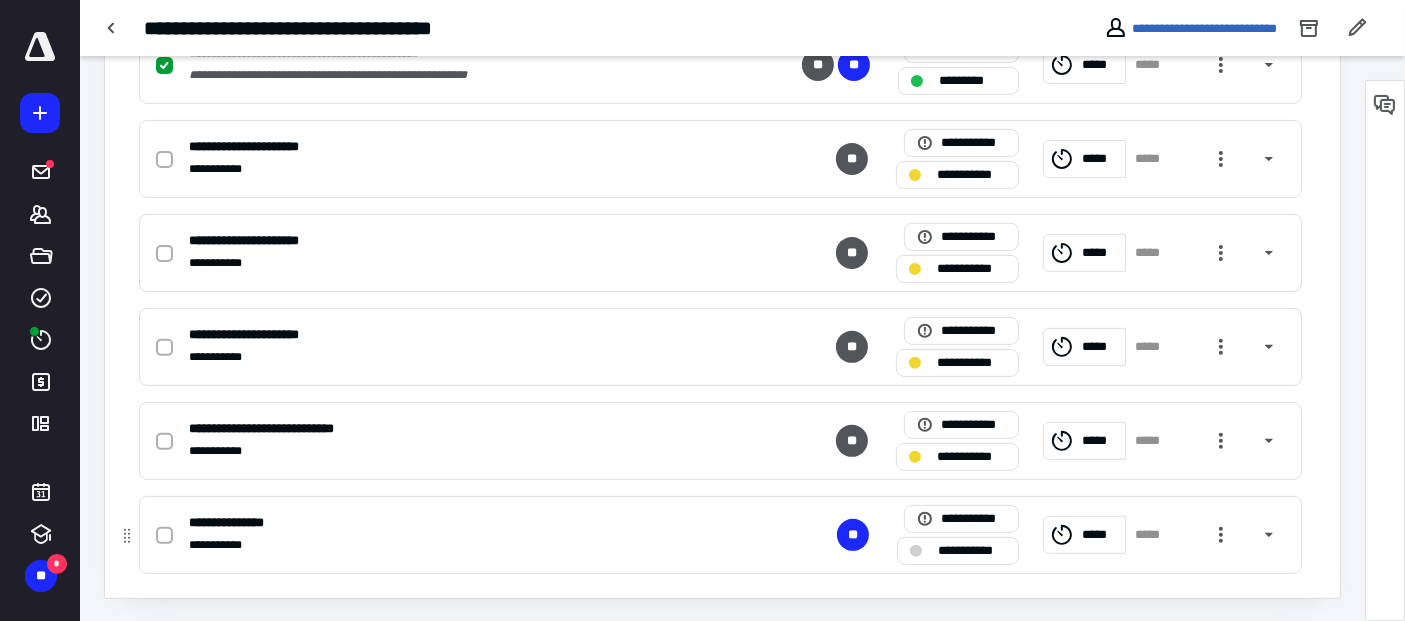 click at bounding box center [916, 551] 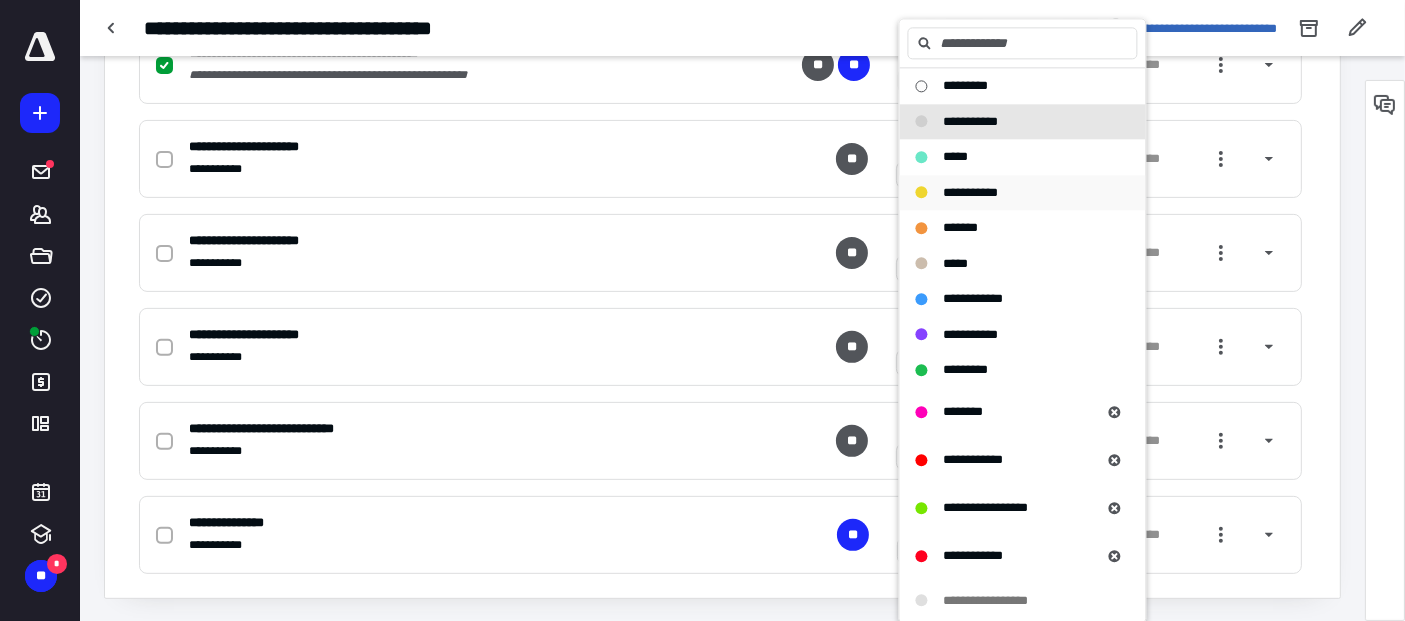 click on "**********" at bounding box center [1011, 193] 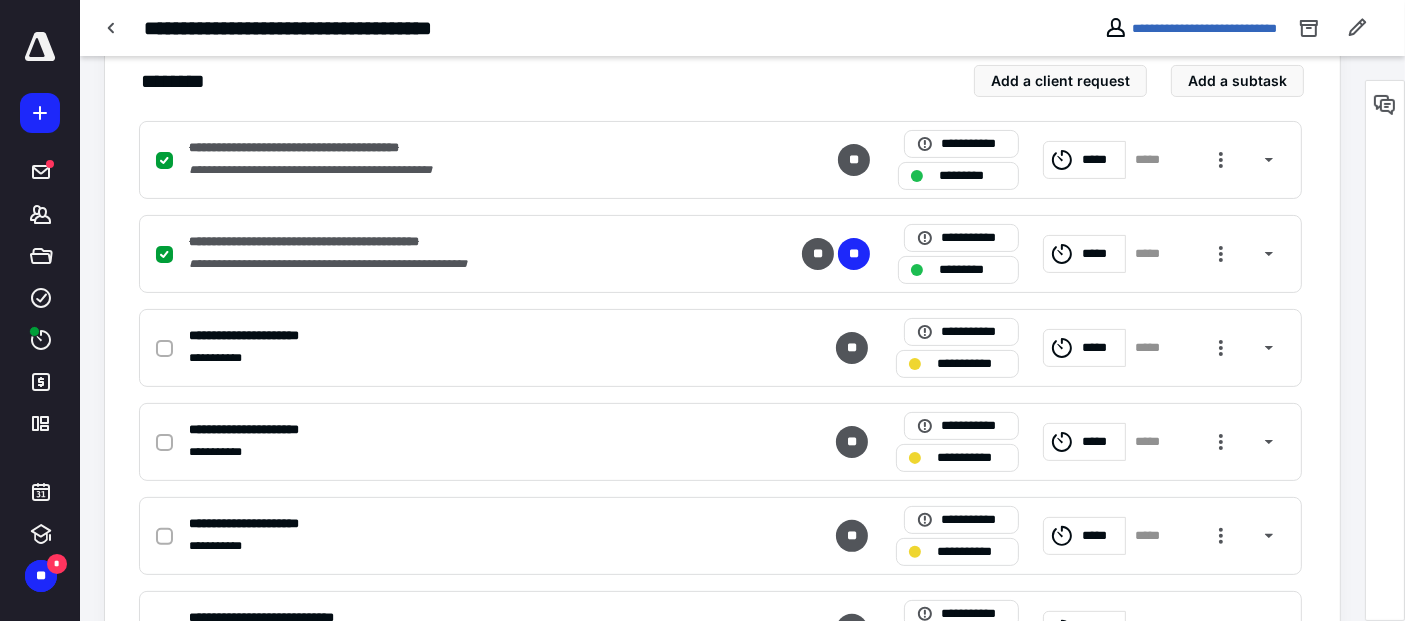 scroll, scrollTop: 424, scrollLeft: 0, axis: vertical 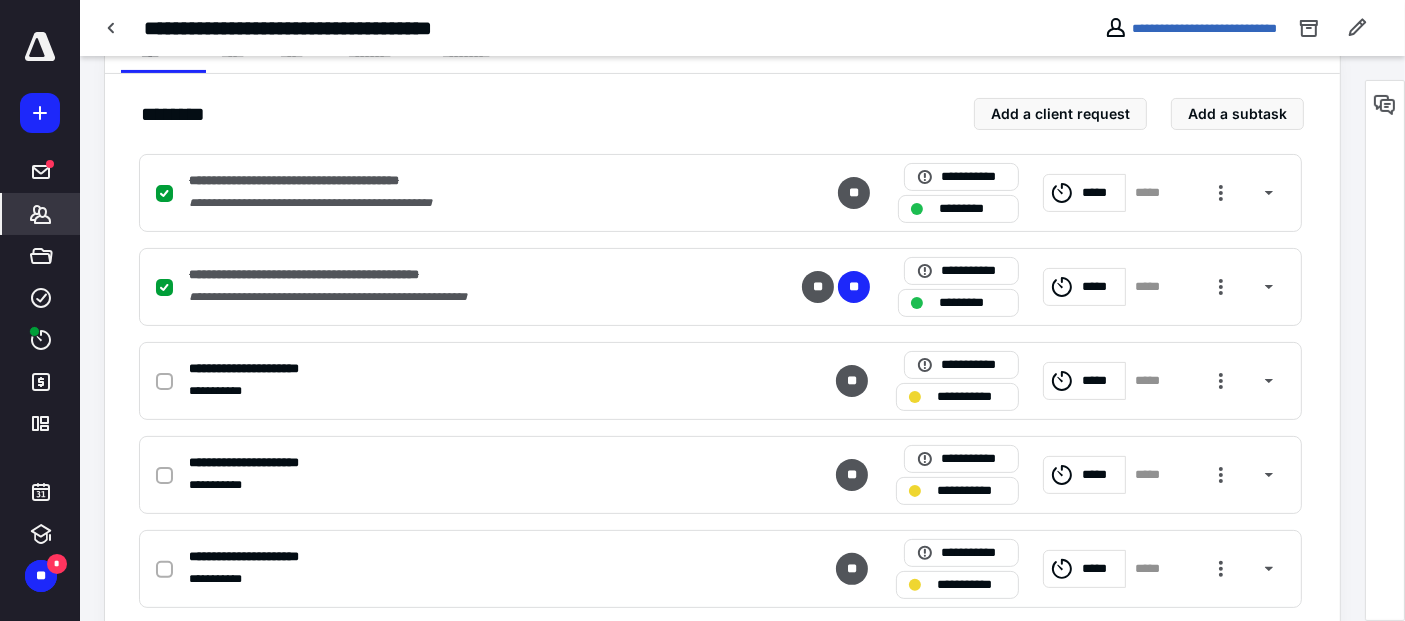 click 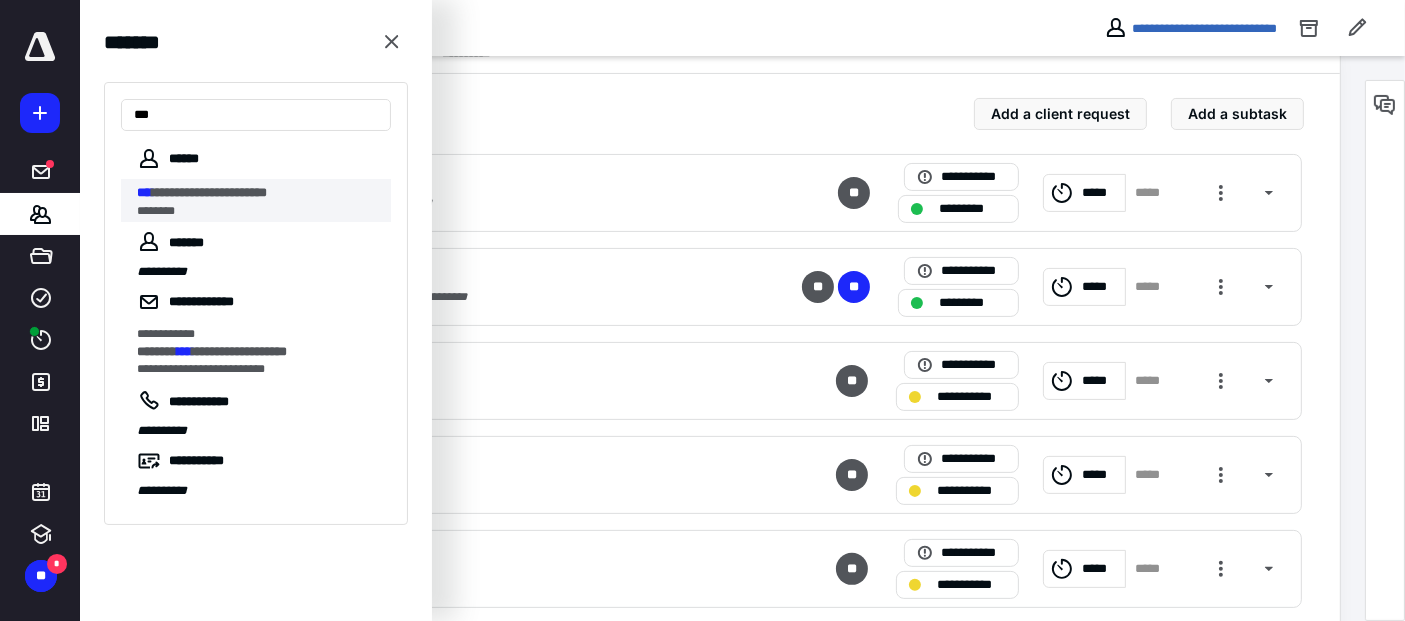 type on "***" 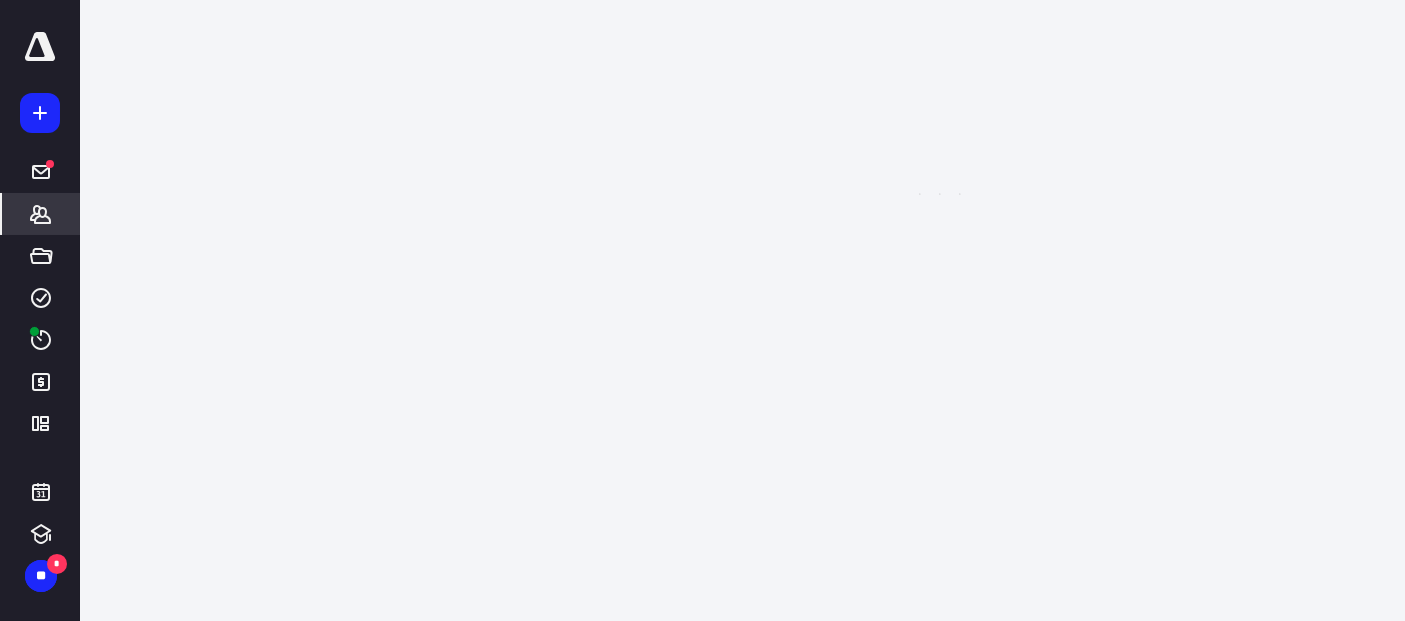 scroll, scrollTop: 0, scrollLeft: 0, axis: both 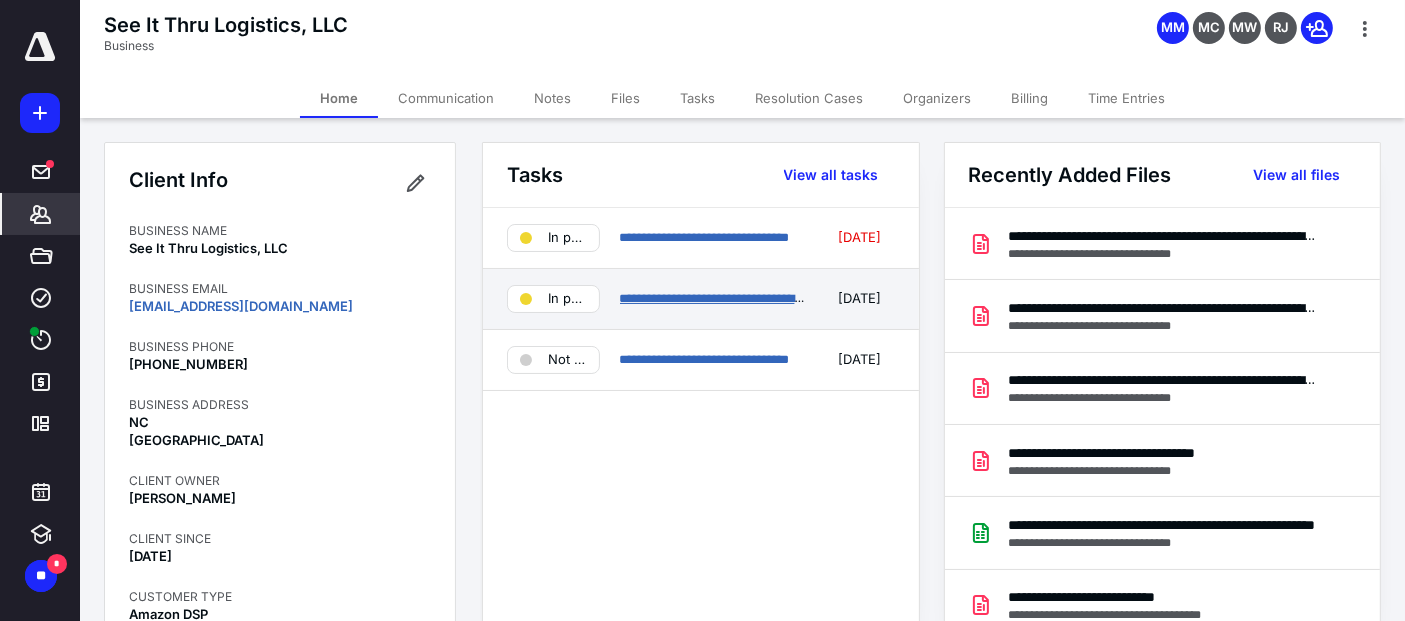 click on "**********" at bounding box center (720, 298) 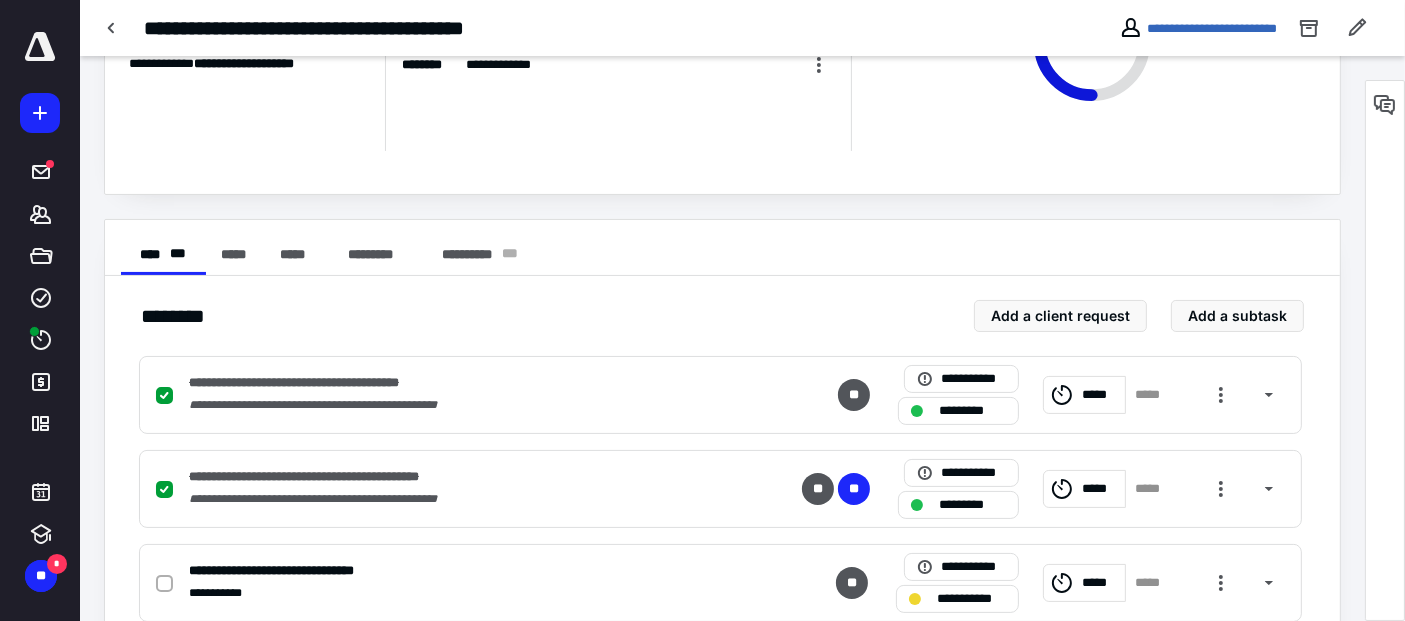 scroll, scrollTop: 552, scrollLeft: 0, axis: vertical 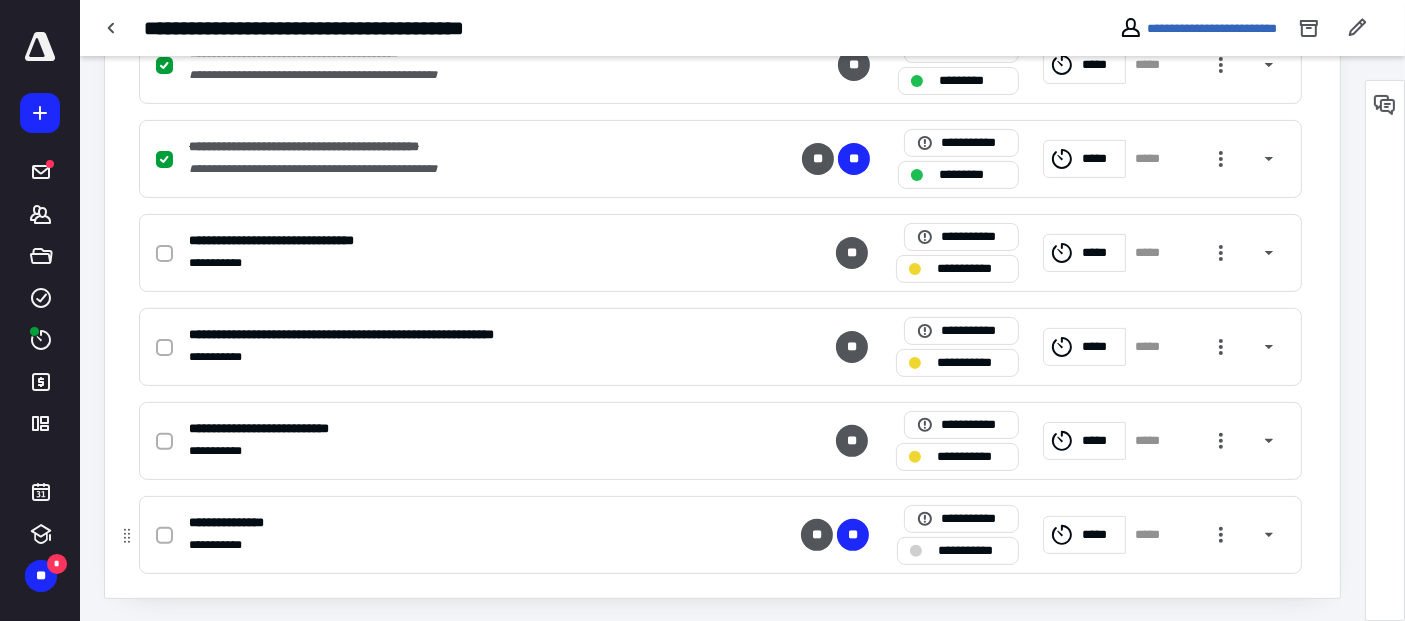 click on "**********" at bounding box center [958, 551] 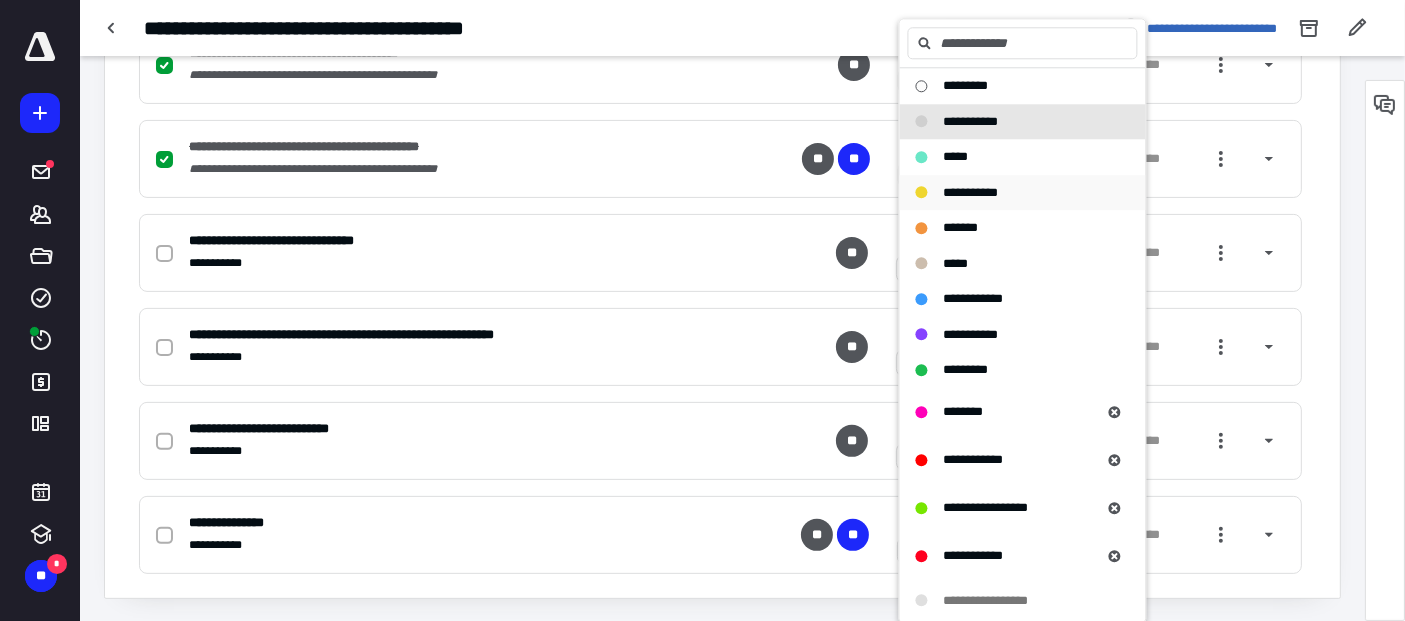 click on "**********" at bounding box center [1023, 193] 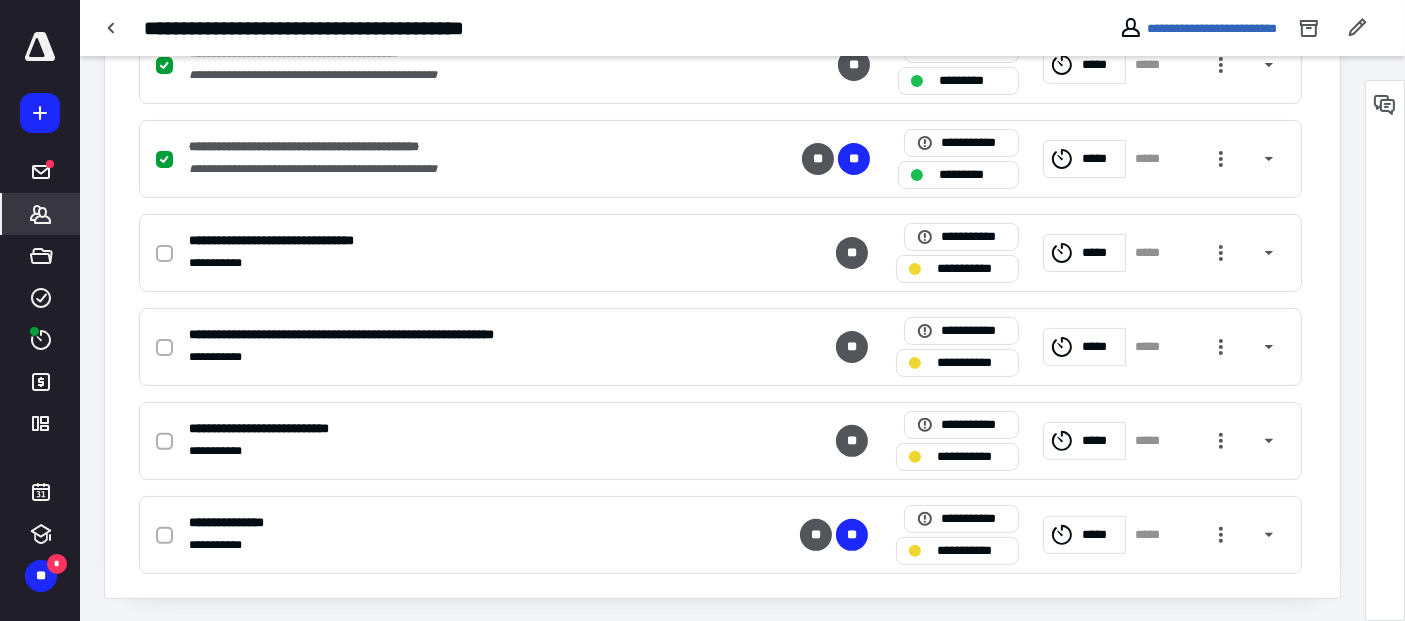 click on "*******" at bounding box center (41, 214) 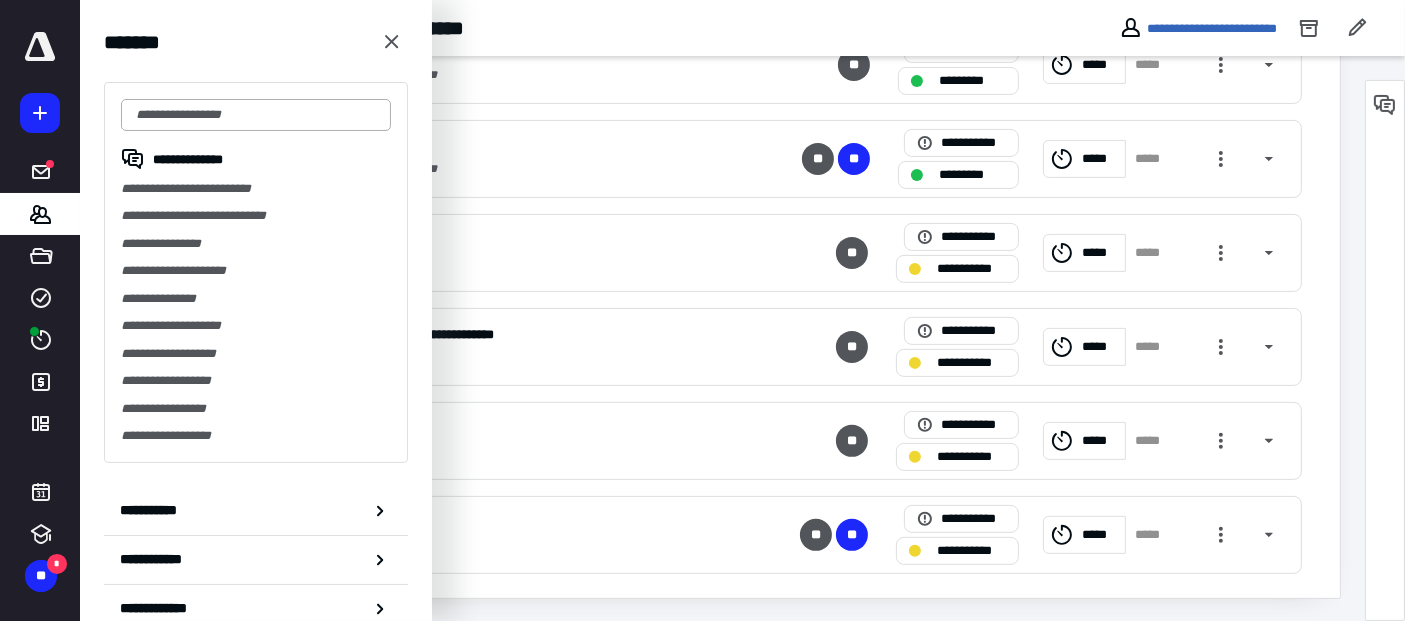 click at bounding box center [256, 115] 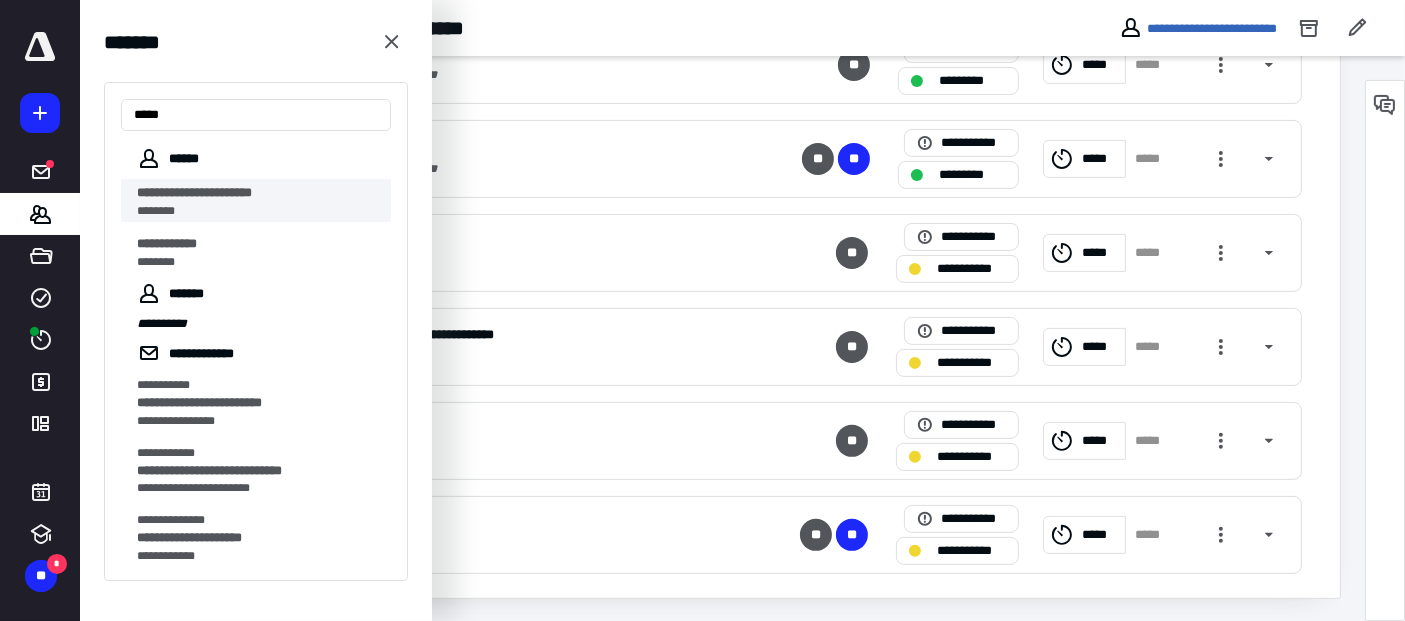 type on "****" 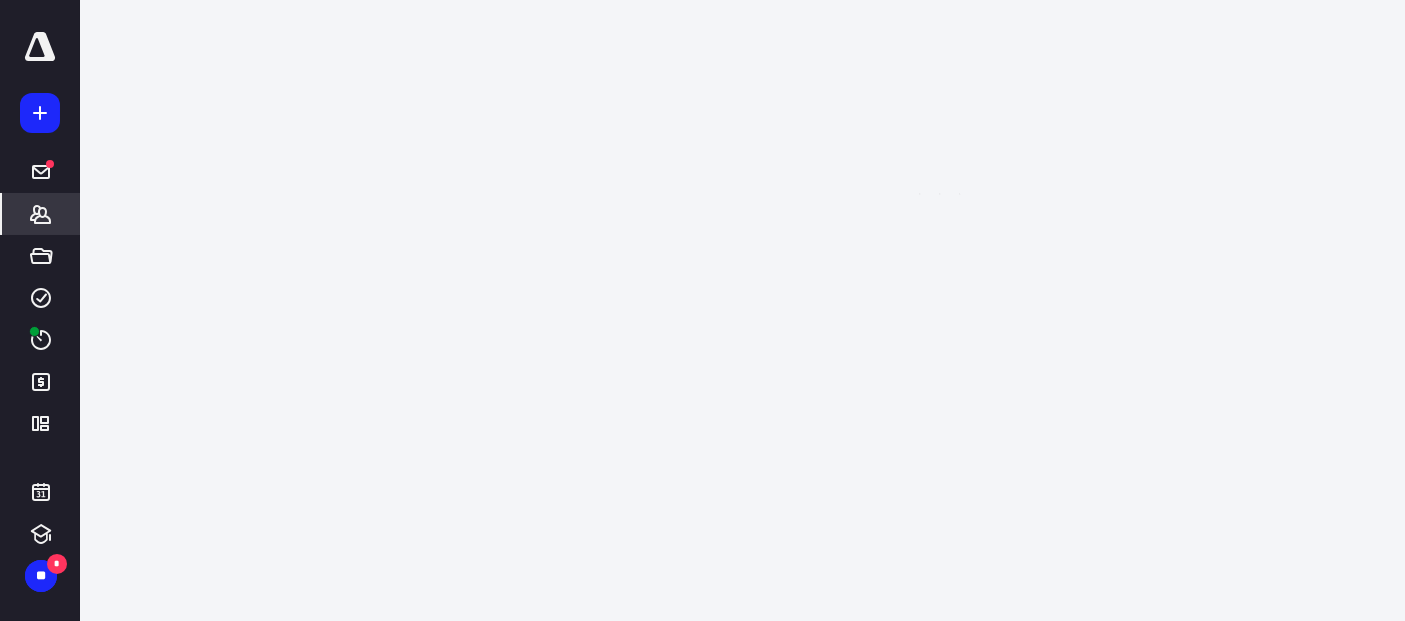 scroll, scrollTop: 0, scrollLeft: 0, axis: both 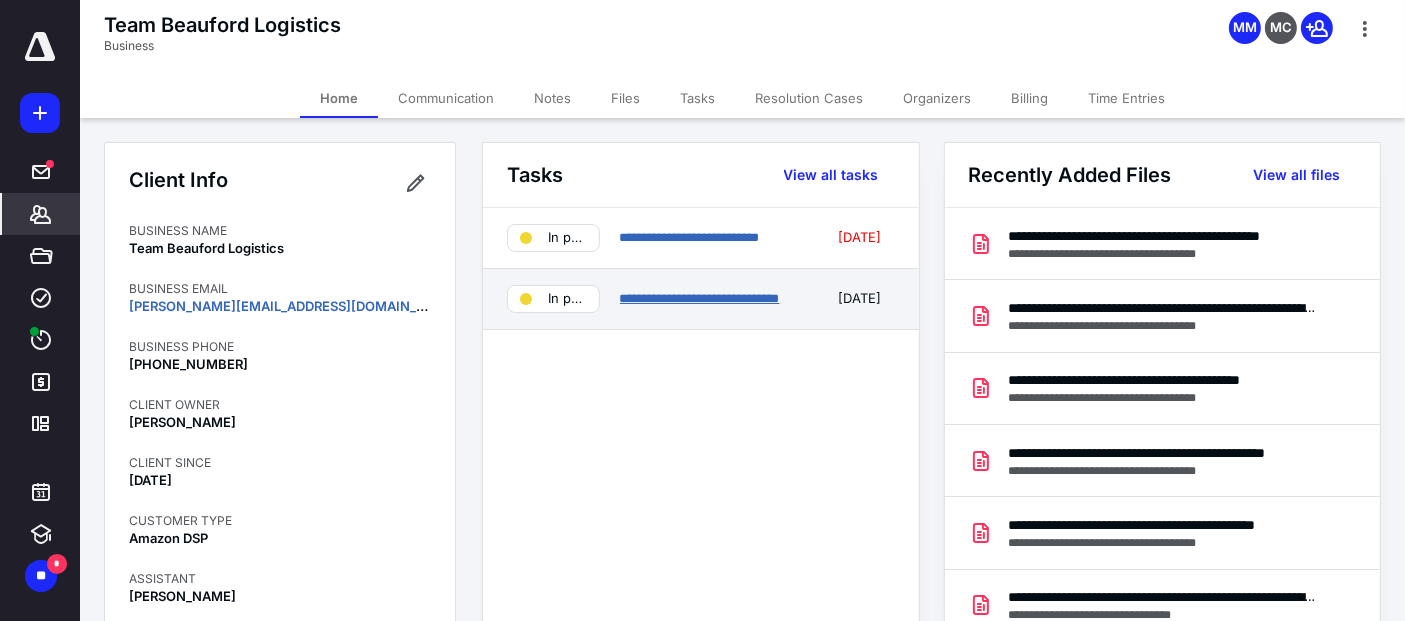 click on "**********" at bounding box center [700, 298] 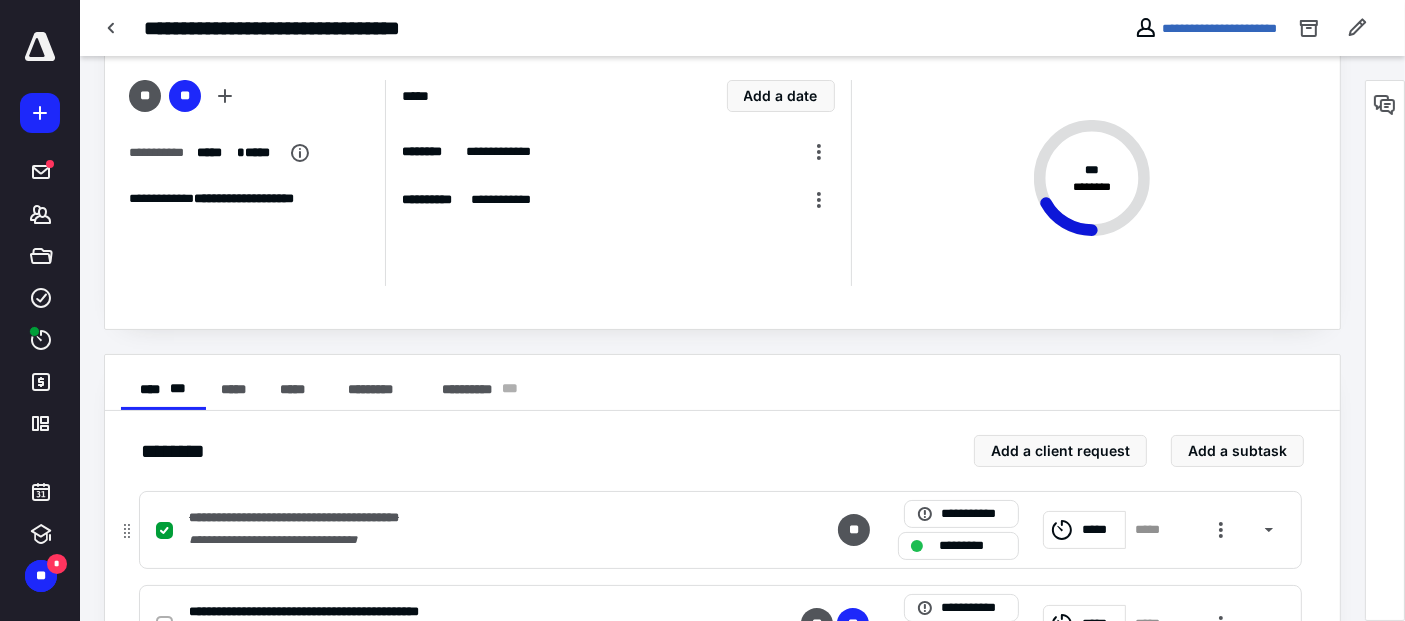 scroll, scrollTop: 333, scrollLeft: 0, axis: vertical 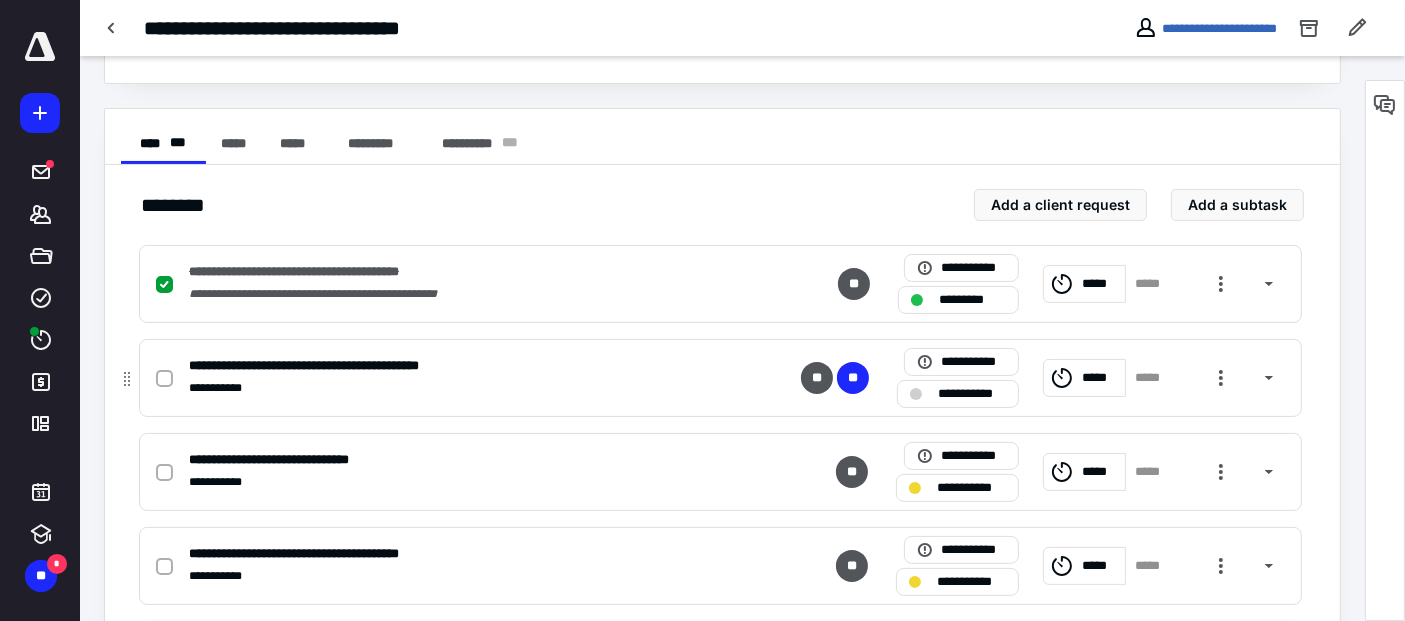 click at bounding box center [164, 379] 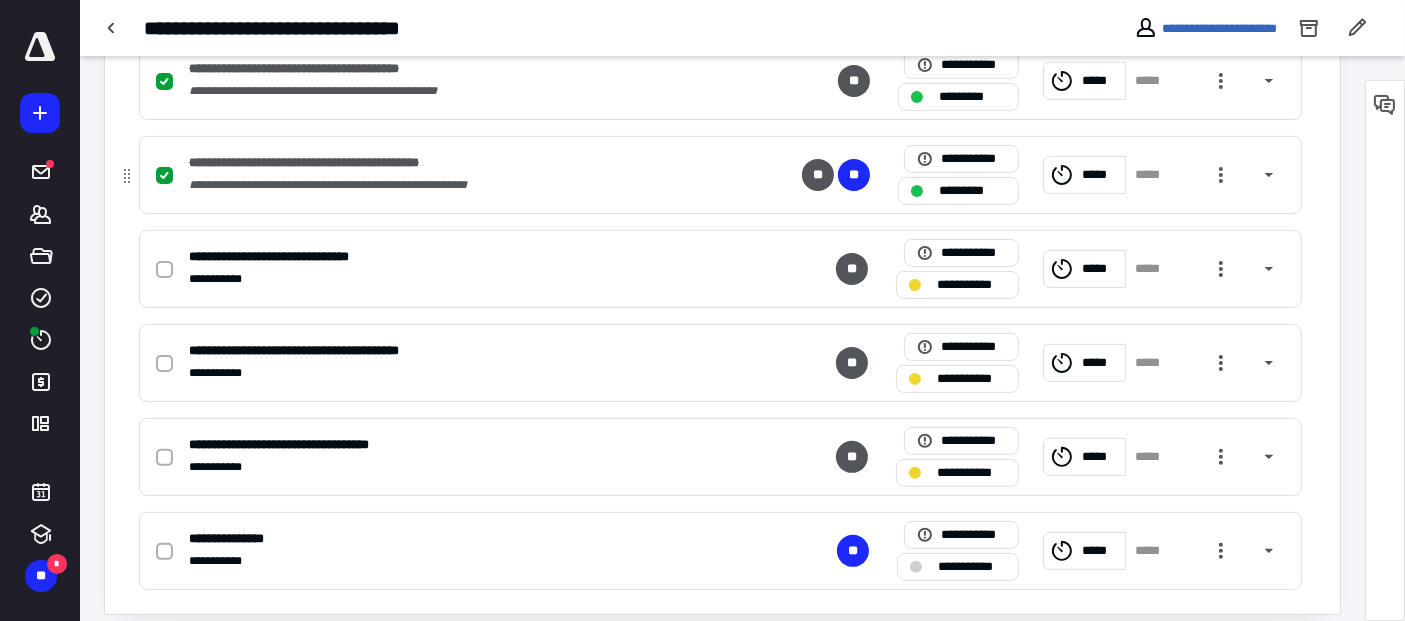 scroll, scrollTop: 552, scrollLeft: 0, axis: vertical 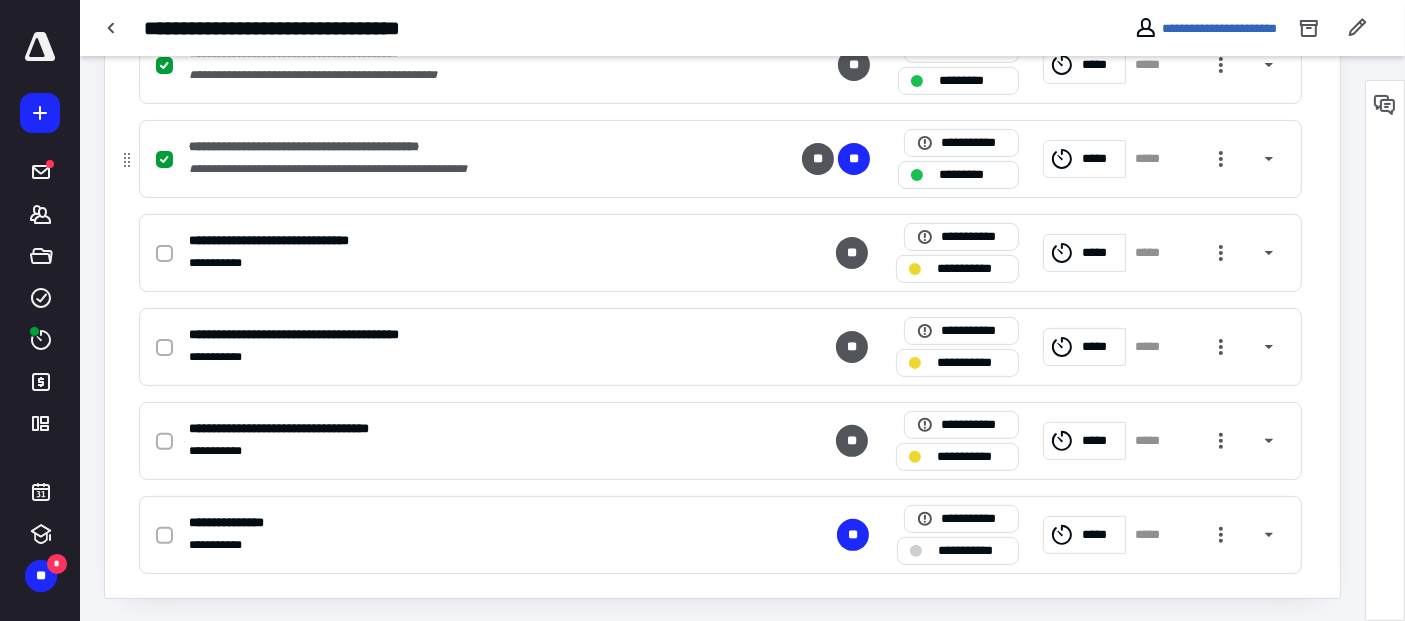 click on "*****" at bounding box center [1084, 159] 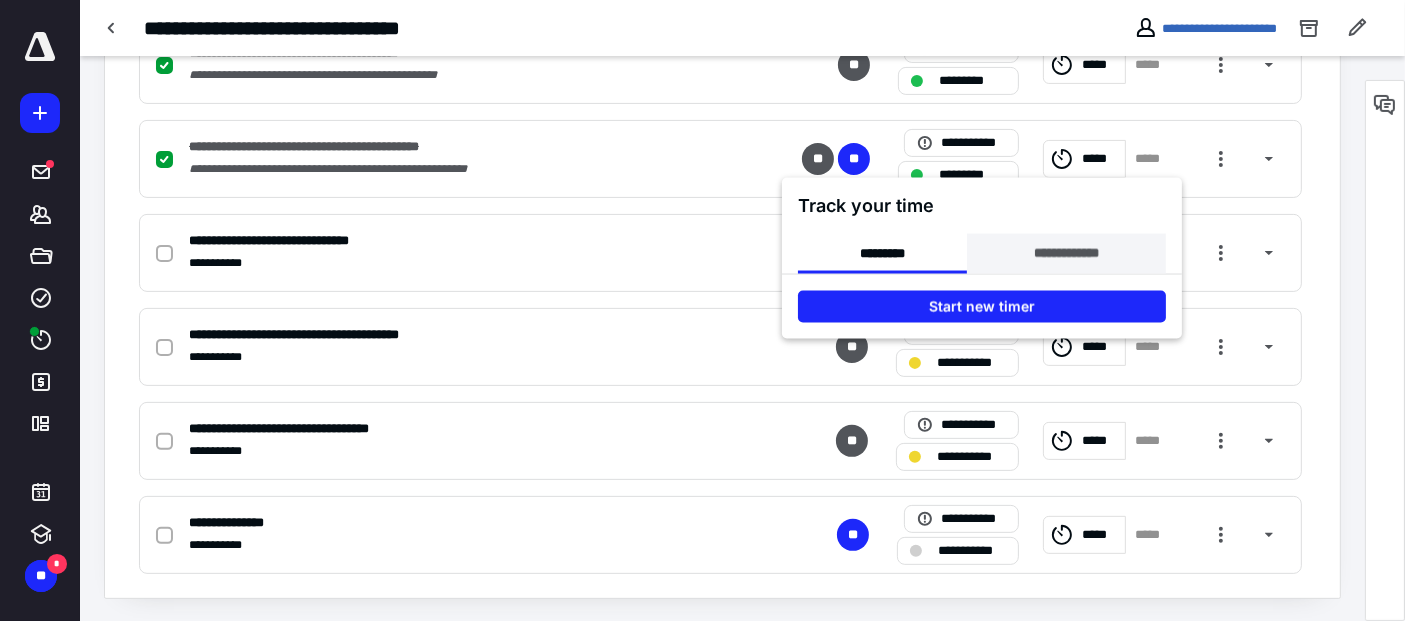 click on "**********" at bounding box center (1066, 254) 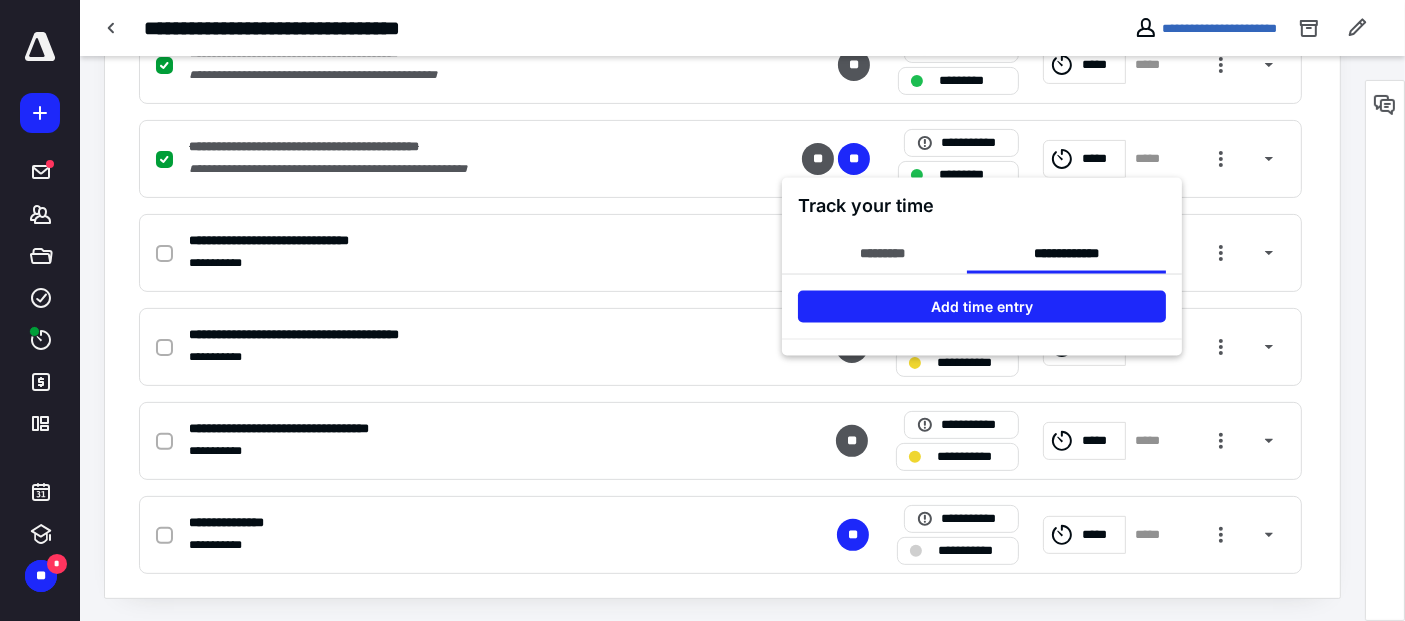 click at bounding box center (702, 310) 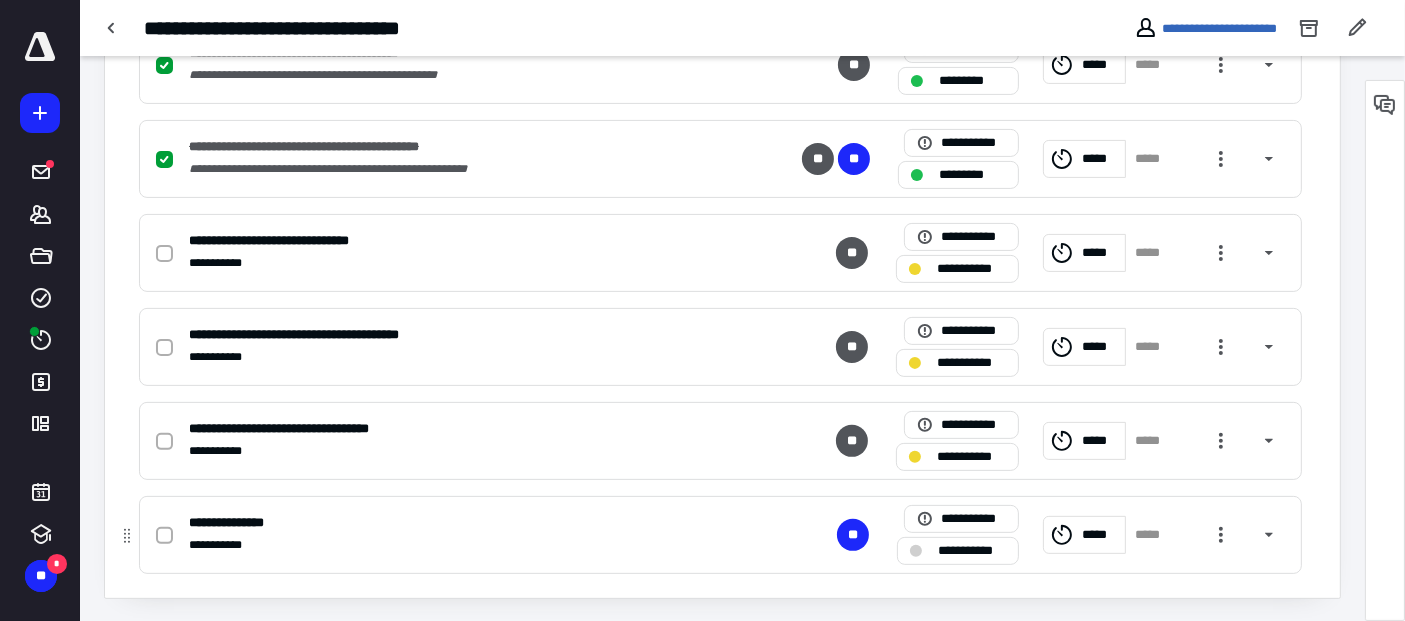 click at bounding box center [168, 535] 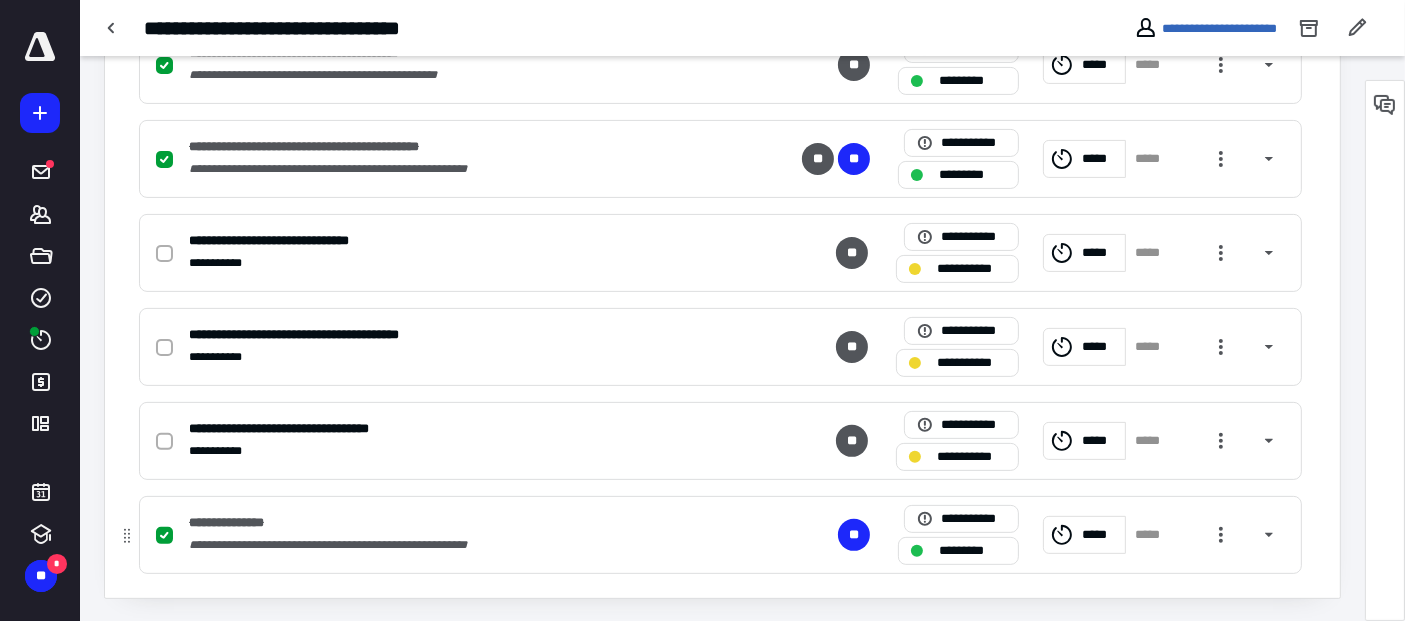 click at bounding box center [164, 536] 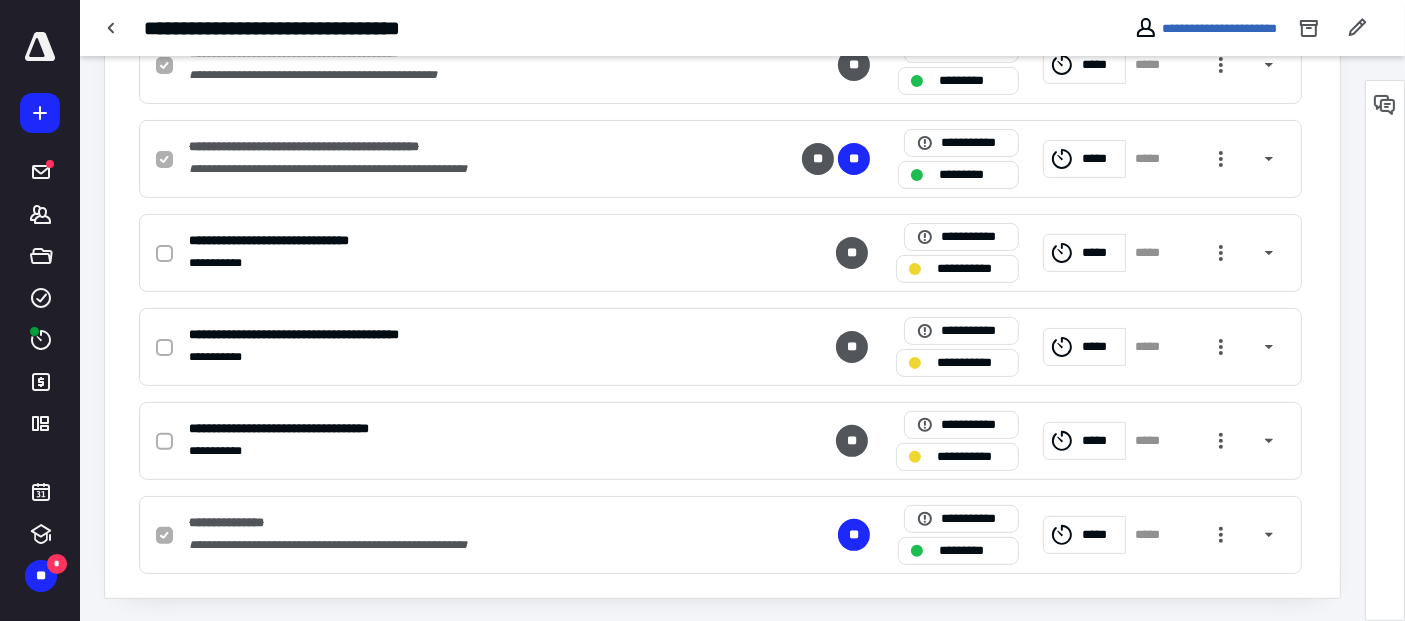checkbox on "false" 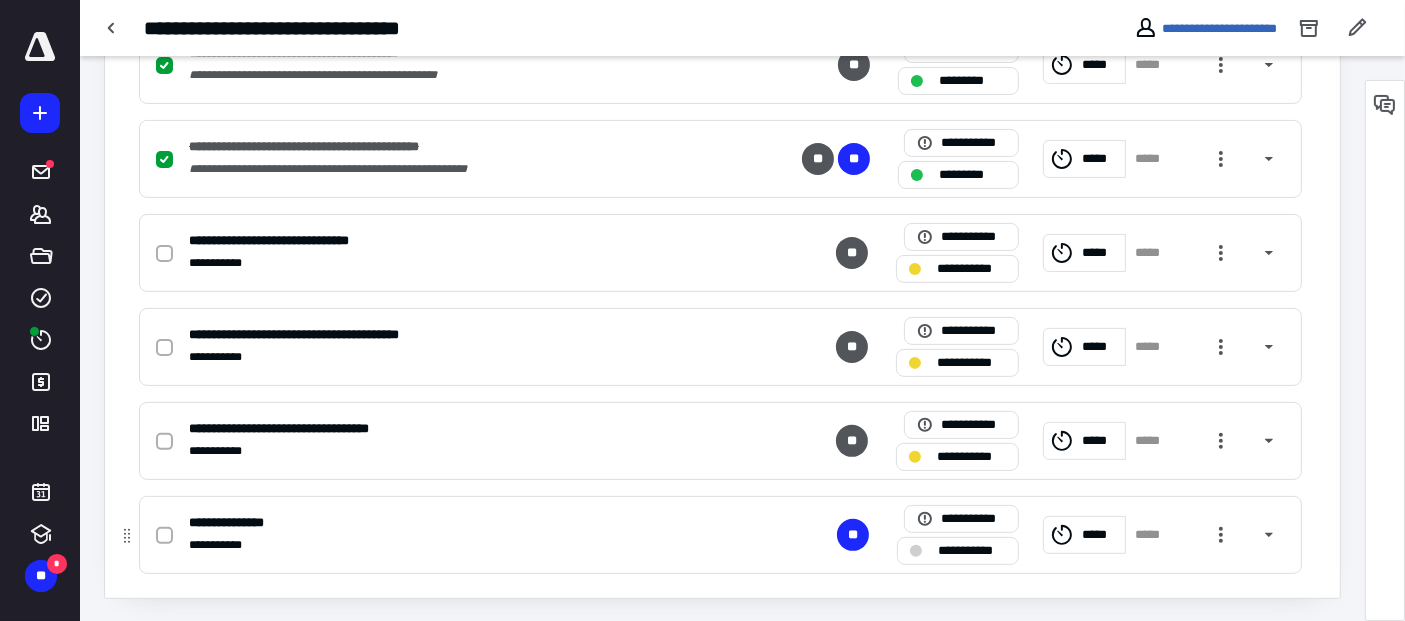 click on "**********" at bounding box center (958, 551) 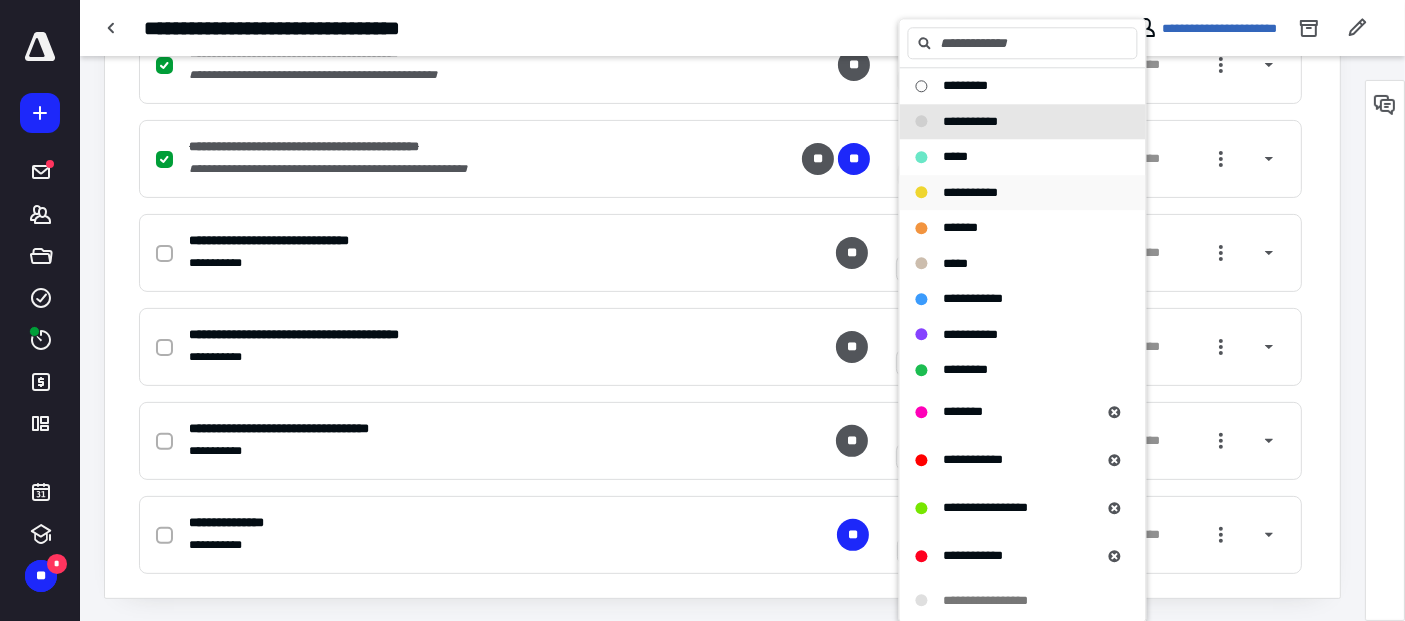 click on "**********" at bounding box center [971, 192] 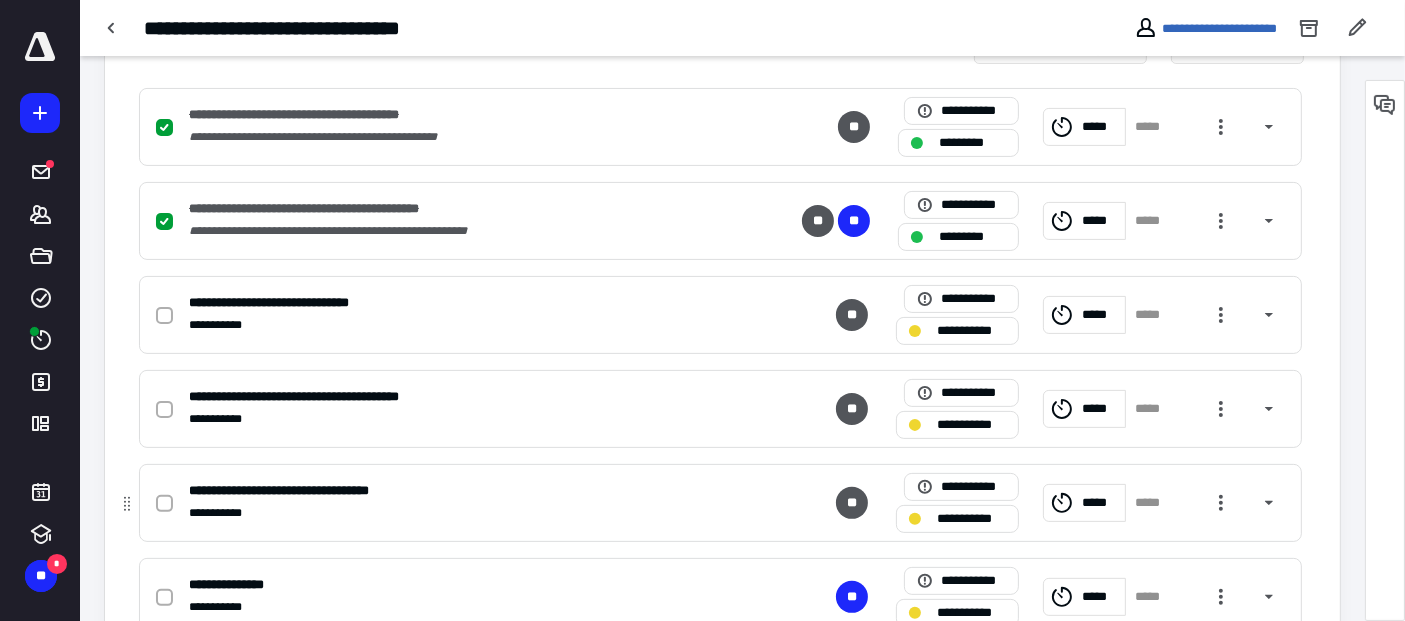 scroll, scrollTop: 441, scrollLeft: 0, axis: vertical 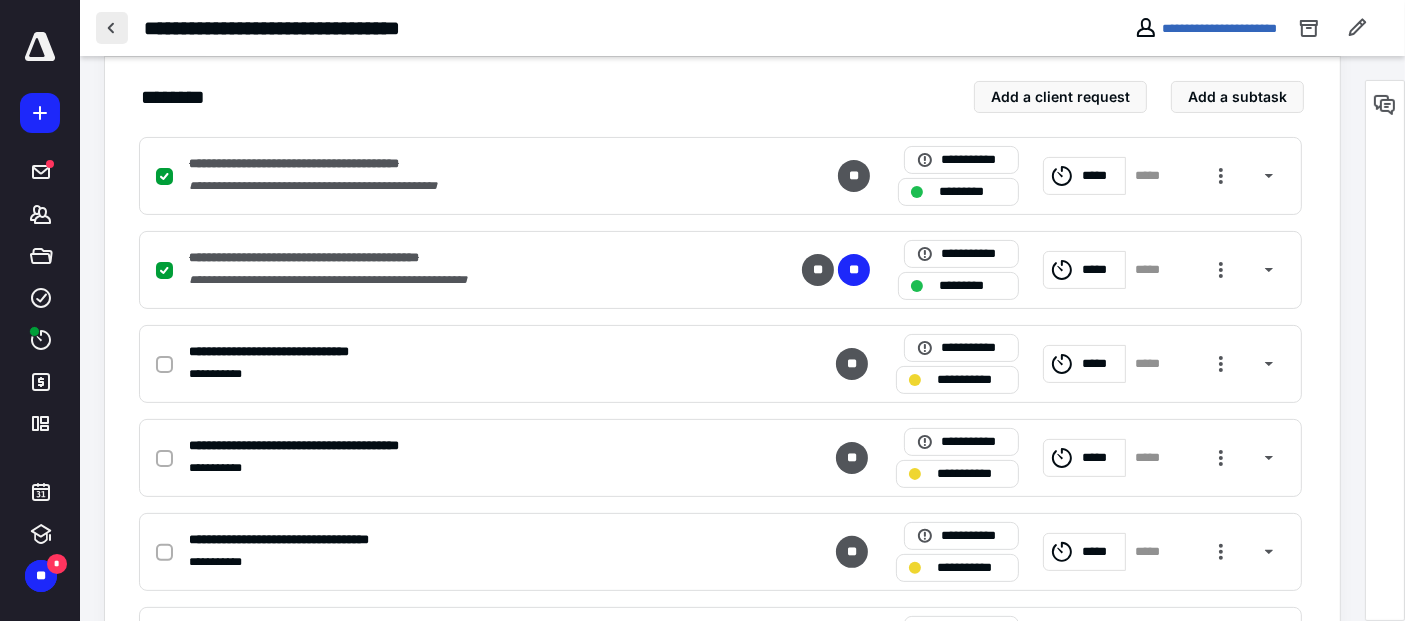 click at bounding box center [112, 28] 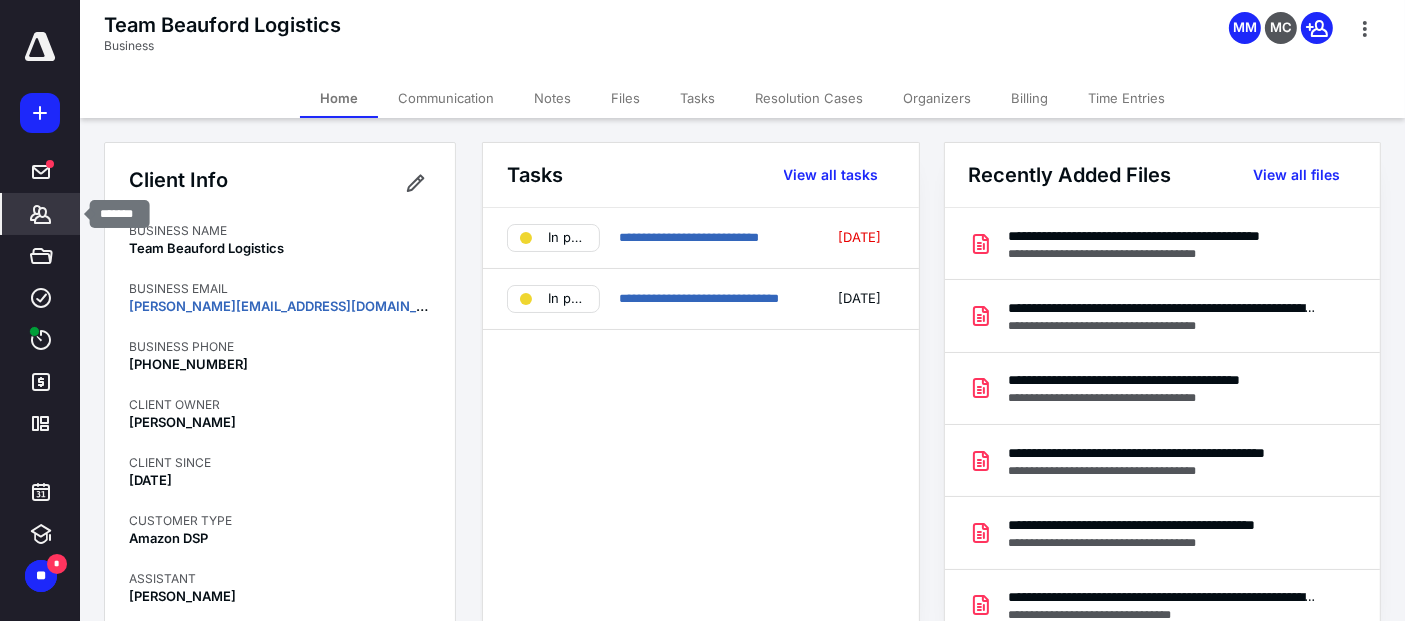click on "*******" at bounding box center [41, 214] 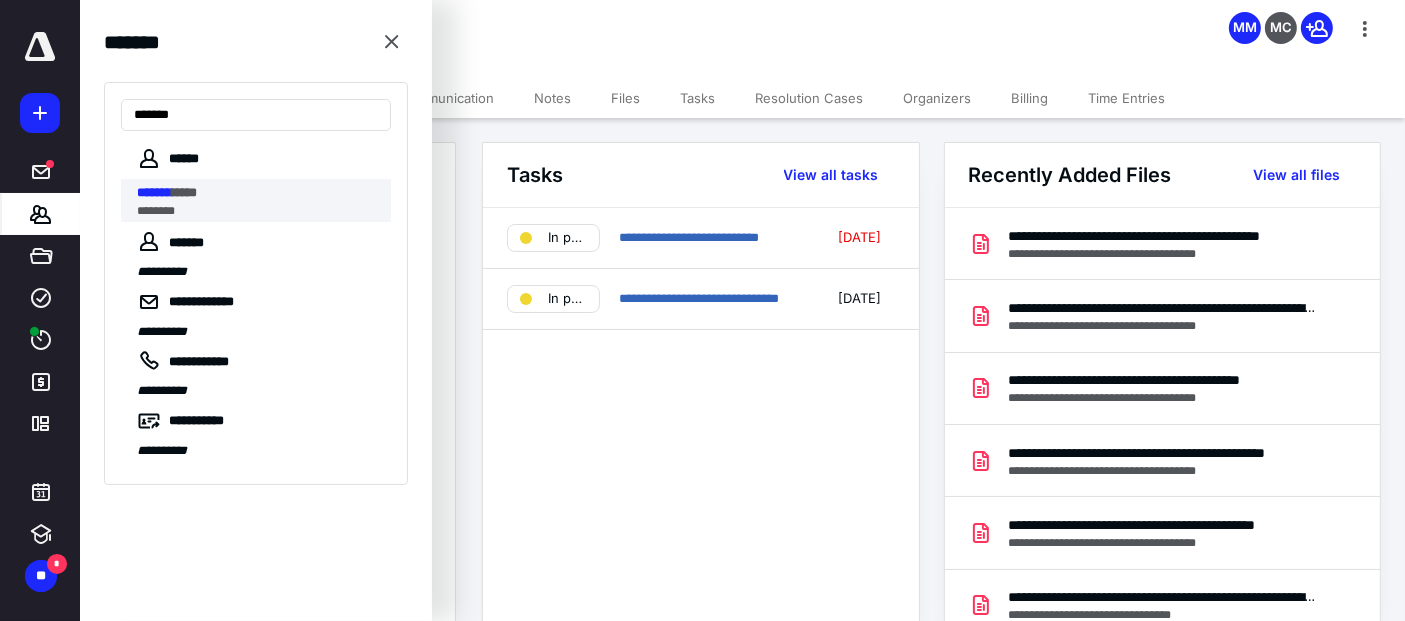 type on "*******" 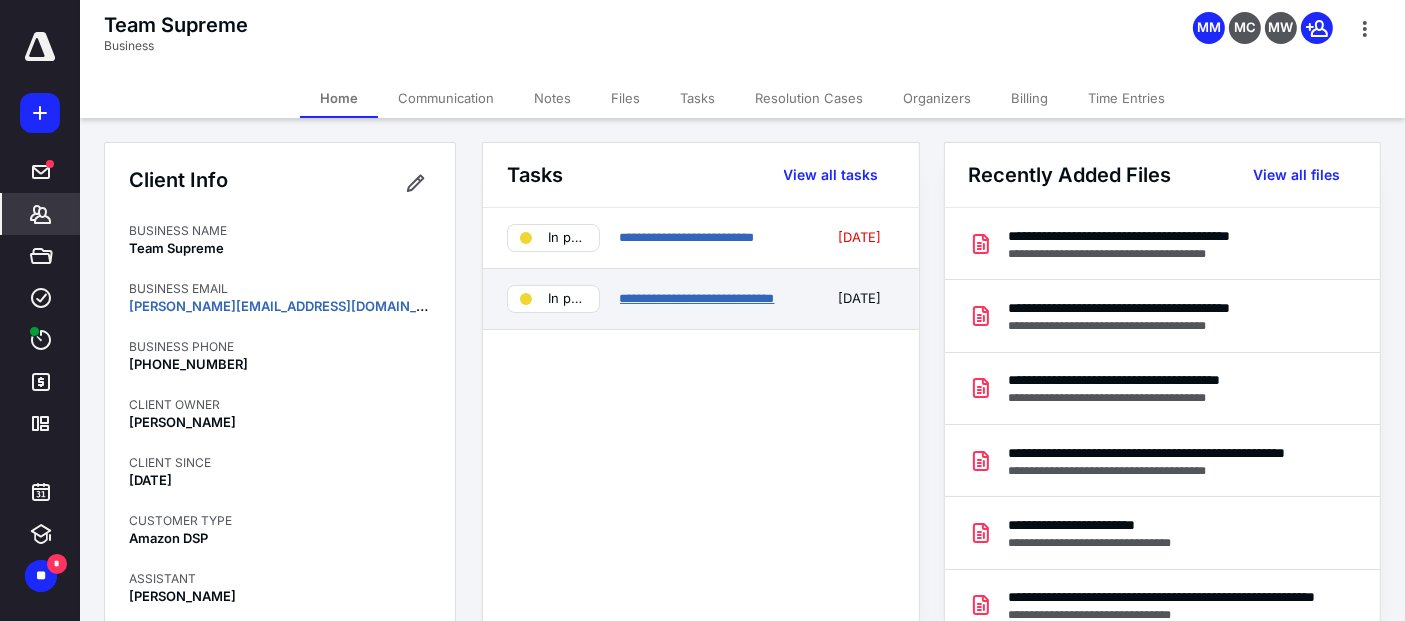 click on "**********" at bounding box center (697, 298) 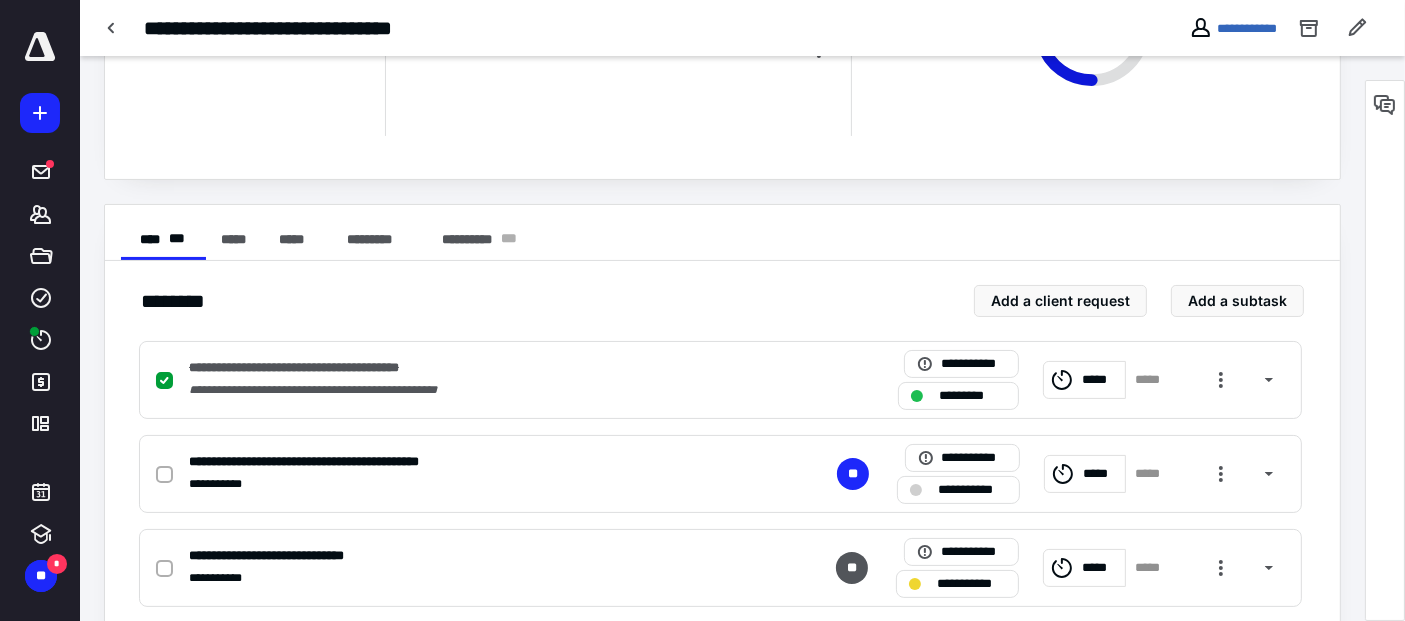 scroll, scrollTop: 333, scrollLeft: 0, axis: vertical 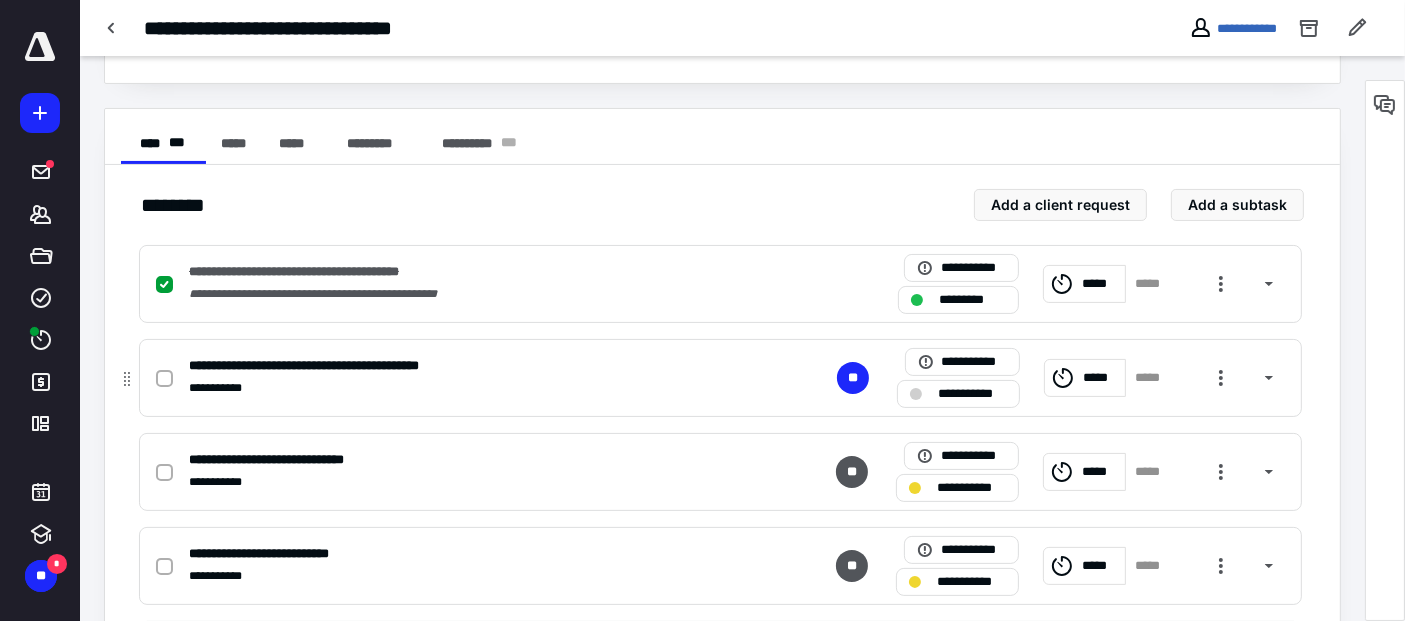 click 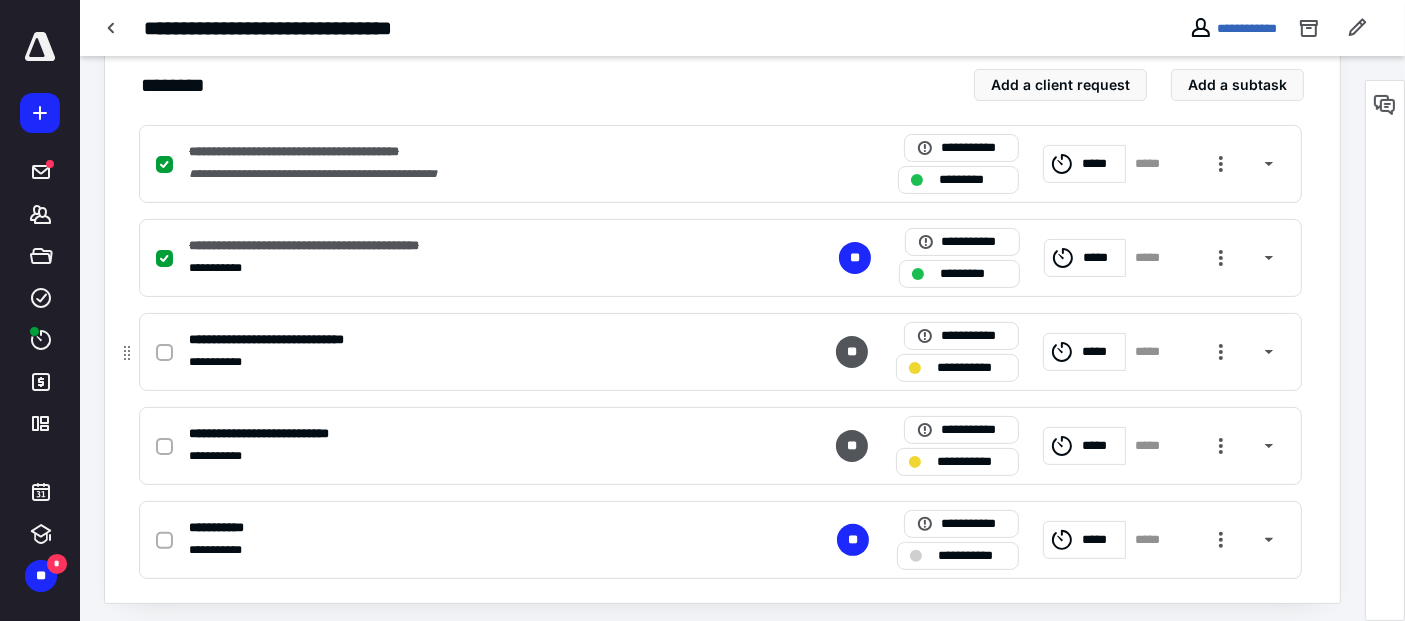 scroll, scrollTop: 459, scrollLeft: 0, axis: vertical 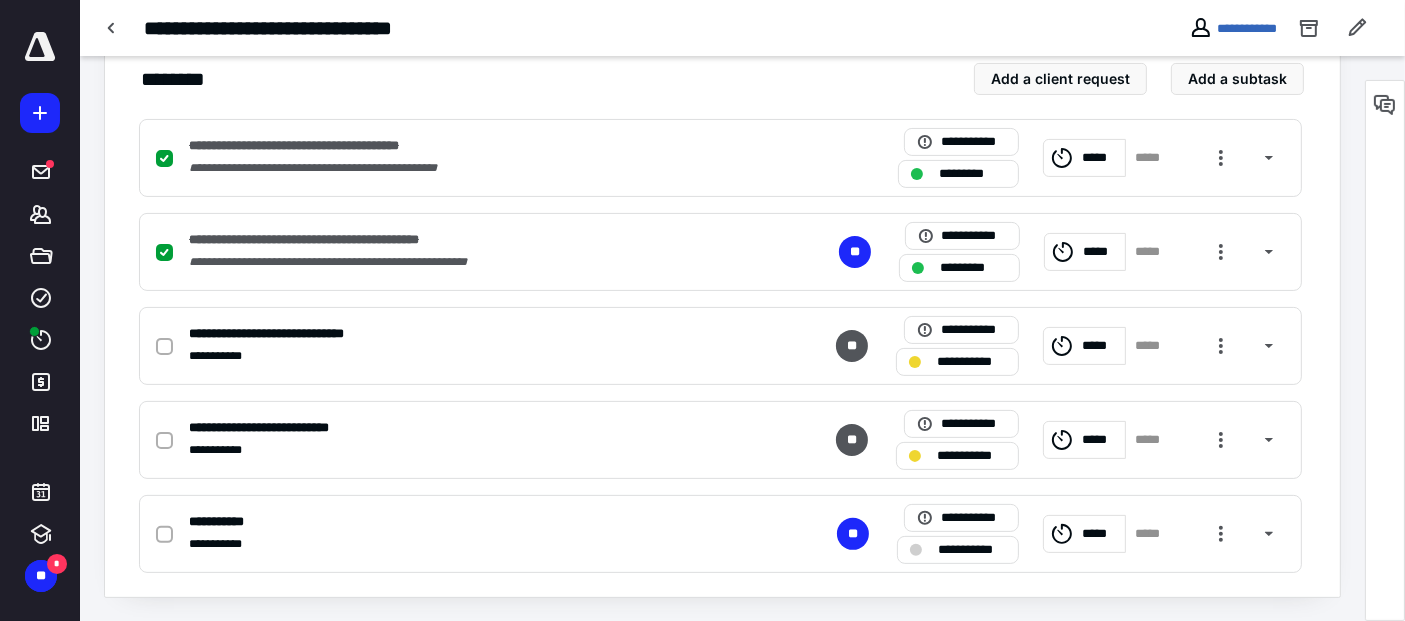 click on "**********" at bounding box center [963, 556] 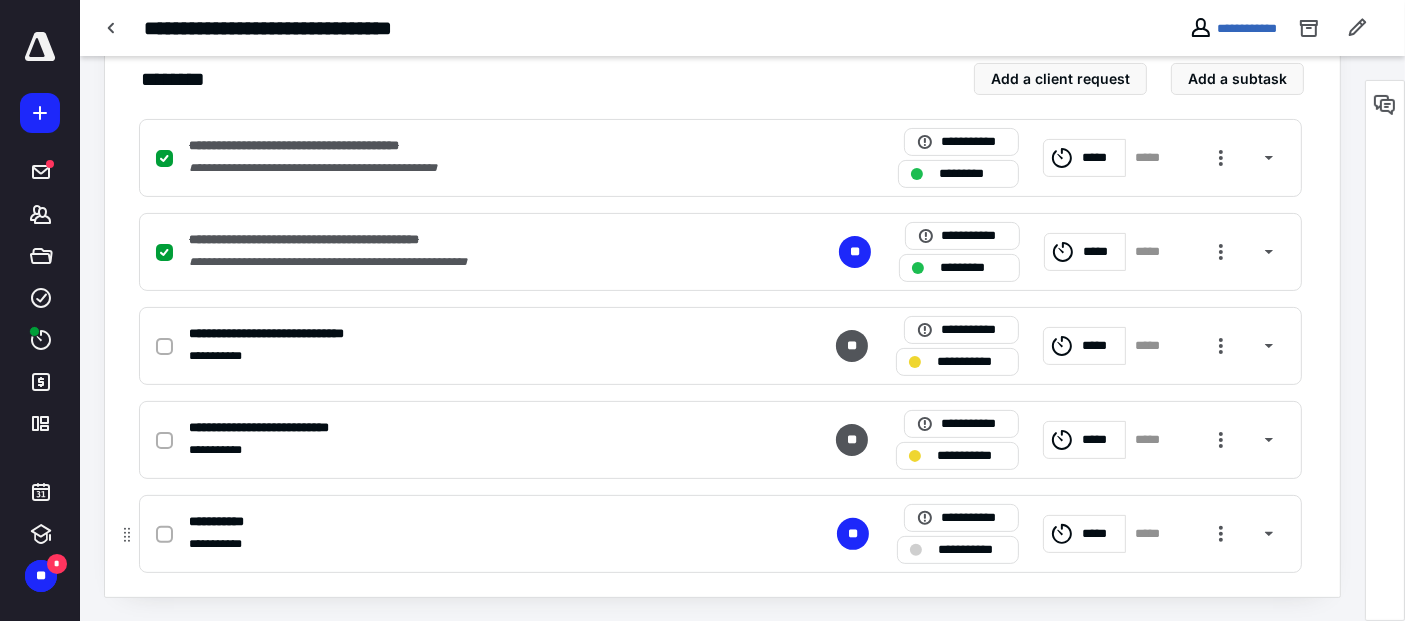 click on "**********" at bounding box center [958, 550] 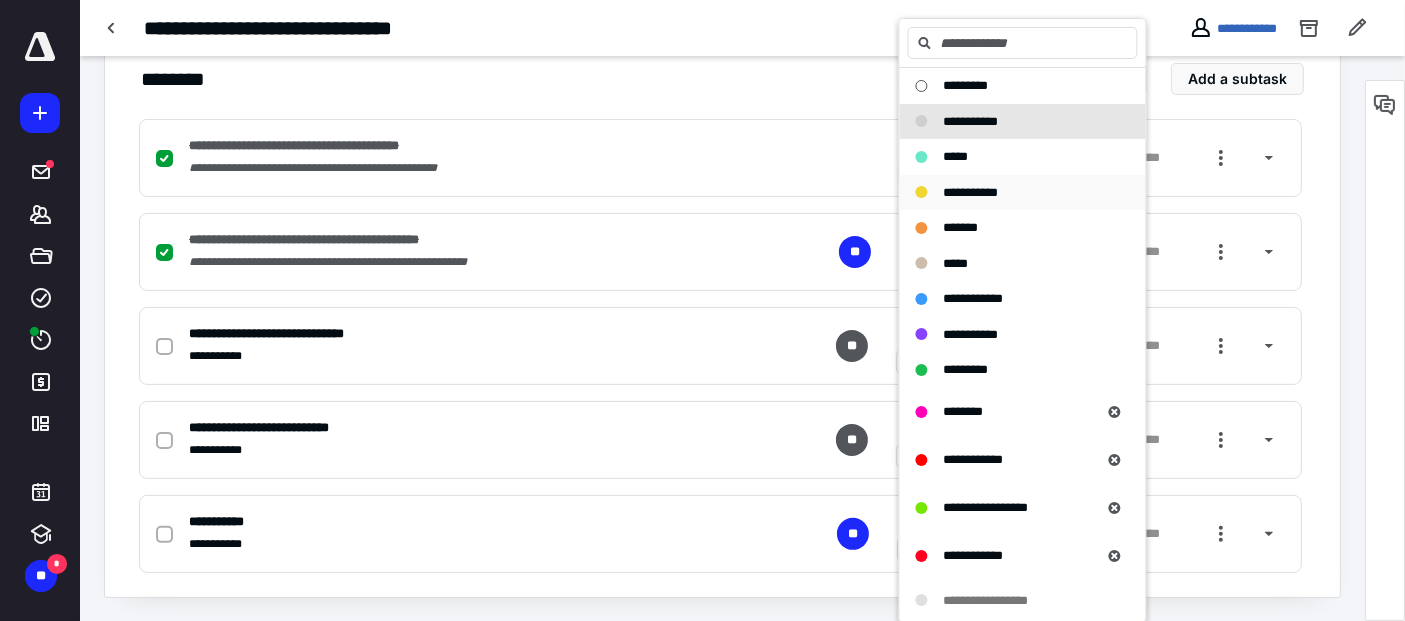 click on "**********" at bounding box center [971, 192] 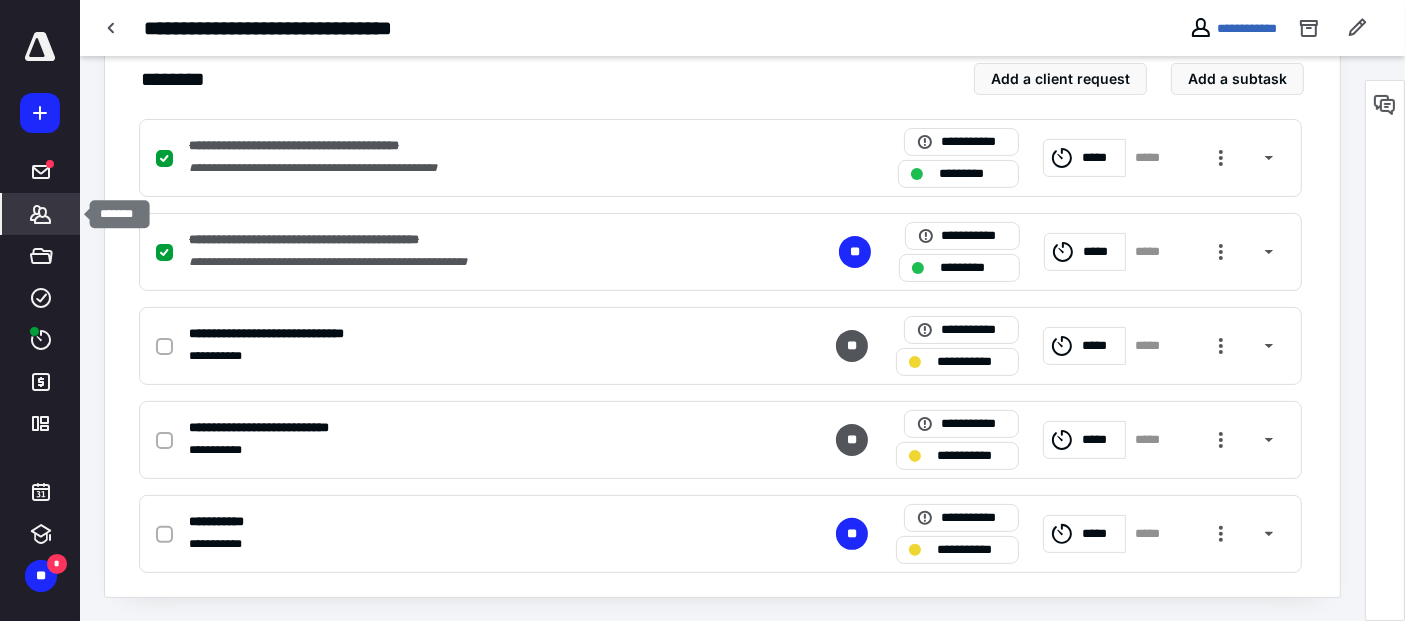 click 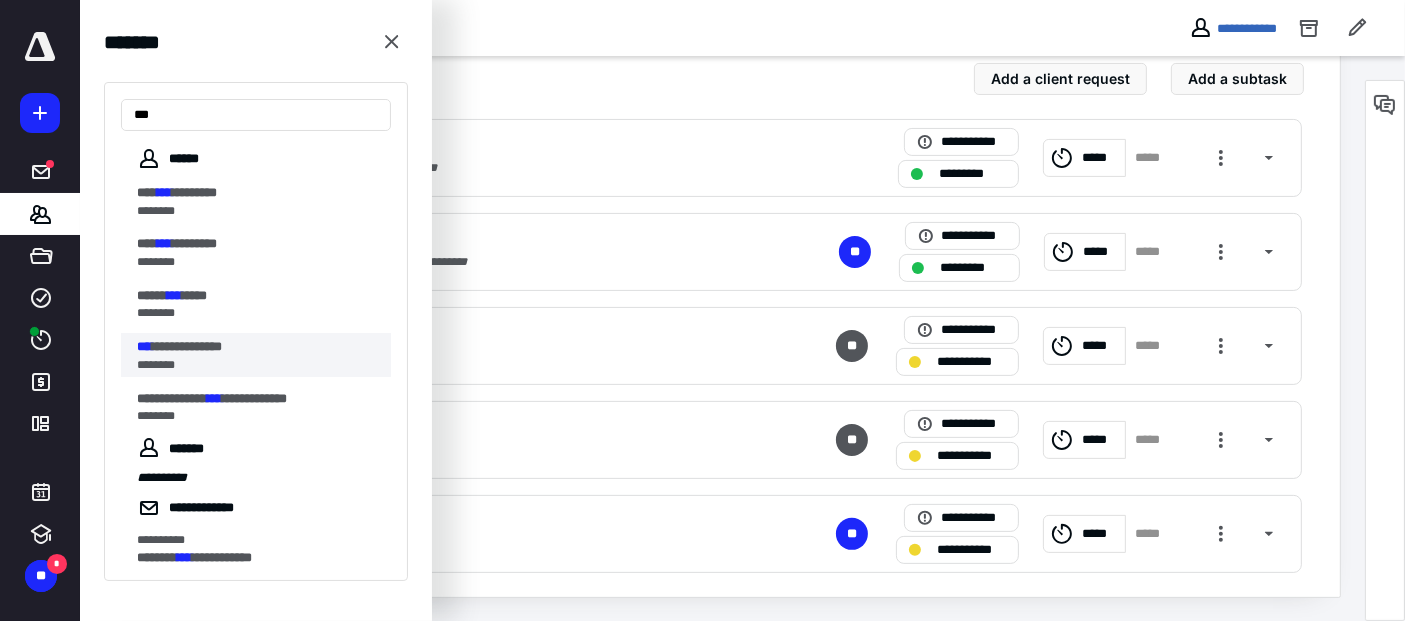 type on "***" 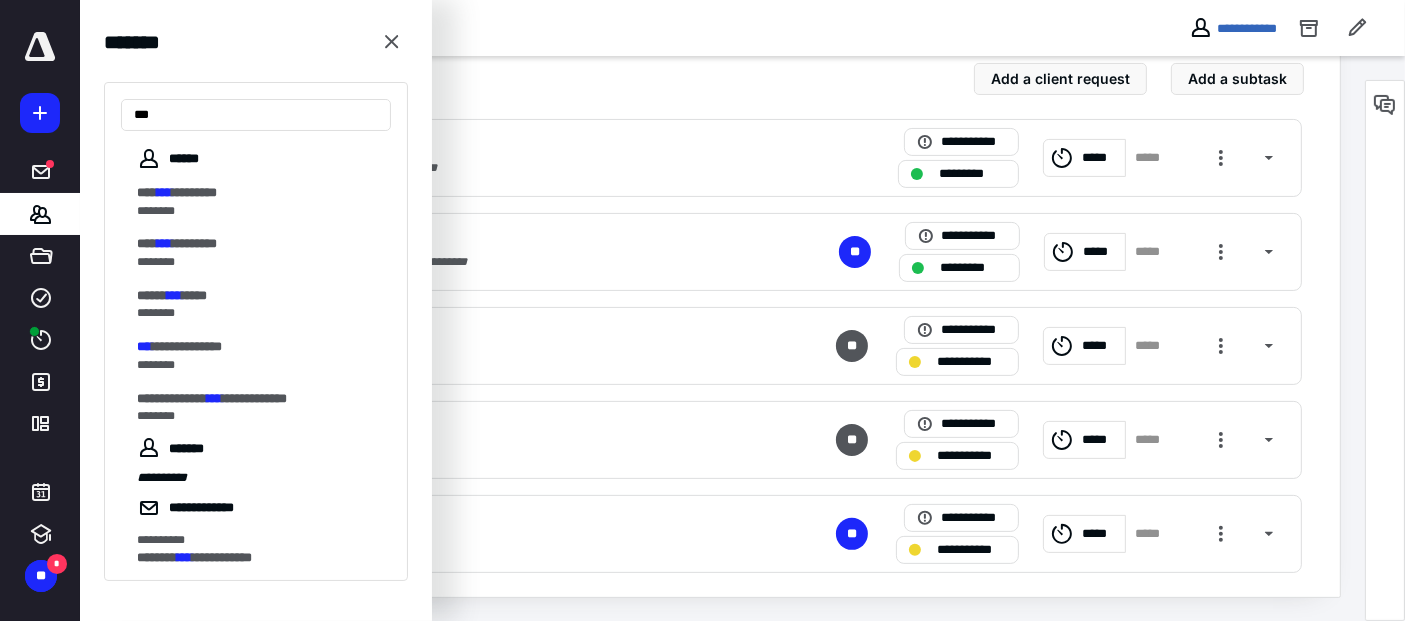click on "**********" at bounding box center (187, 346) 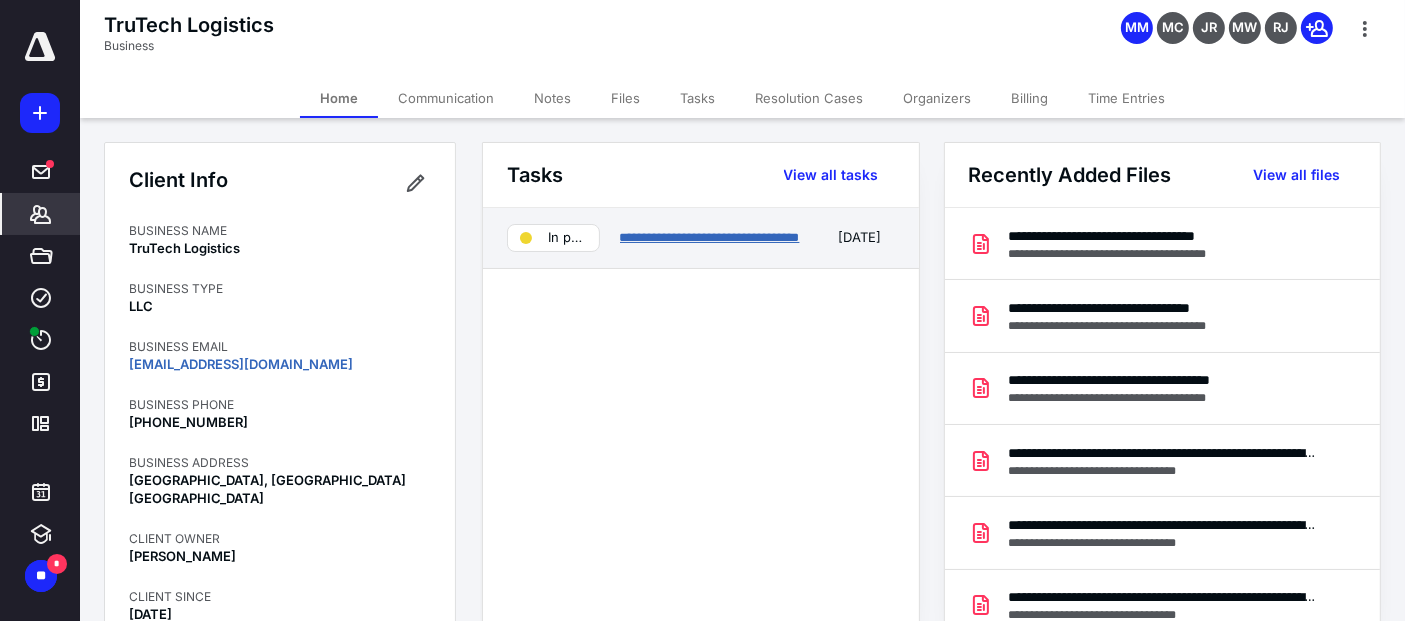 click on "**********" at bounding box center [710, 237] 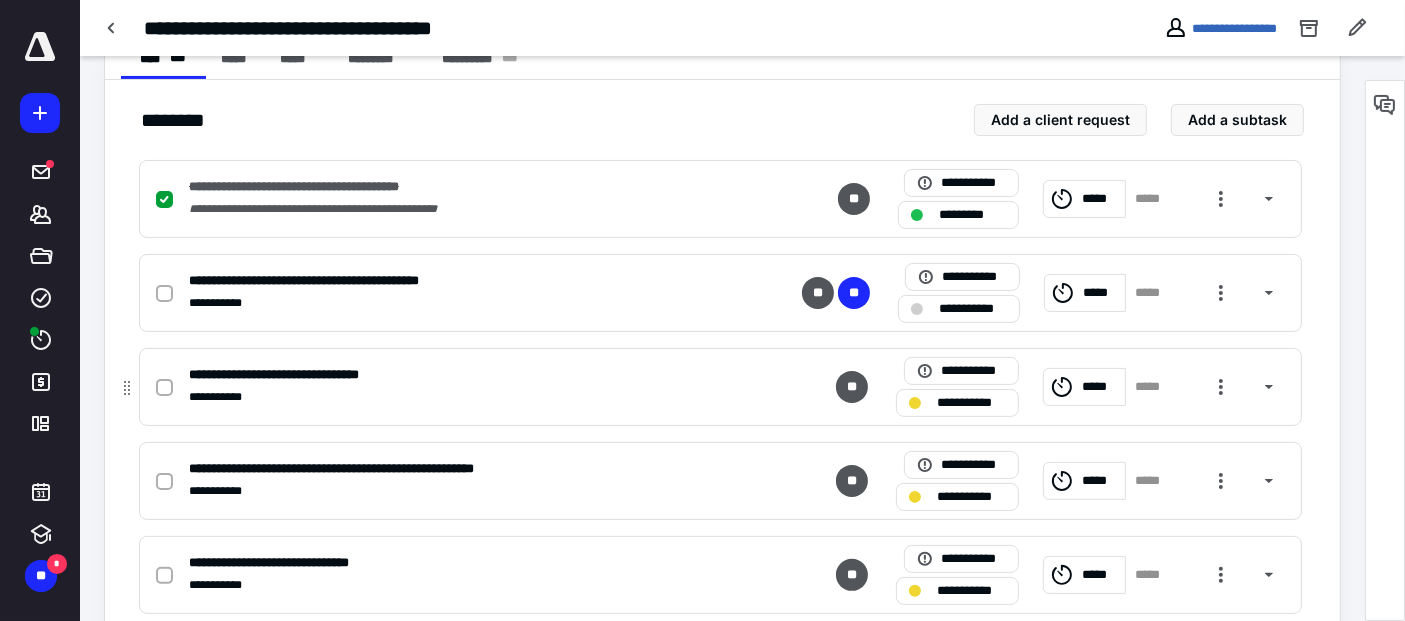 scroll, scrollTop: 444, scrollLeft: 0, axis: vertical 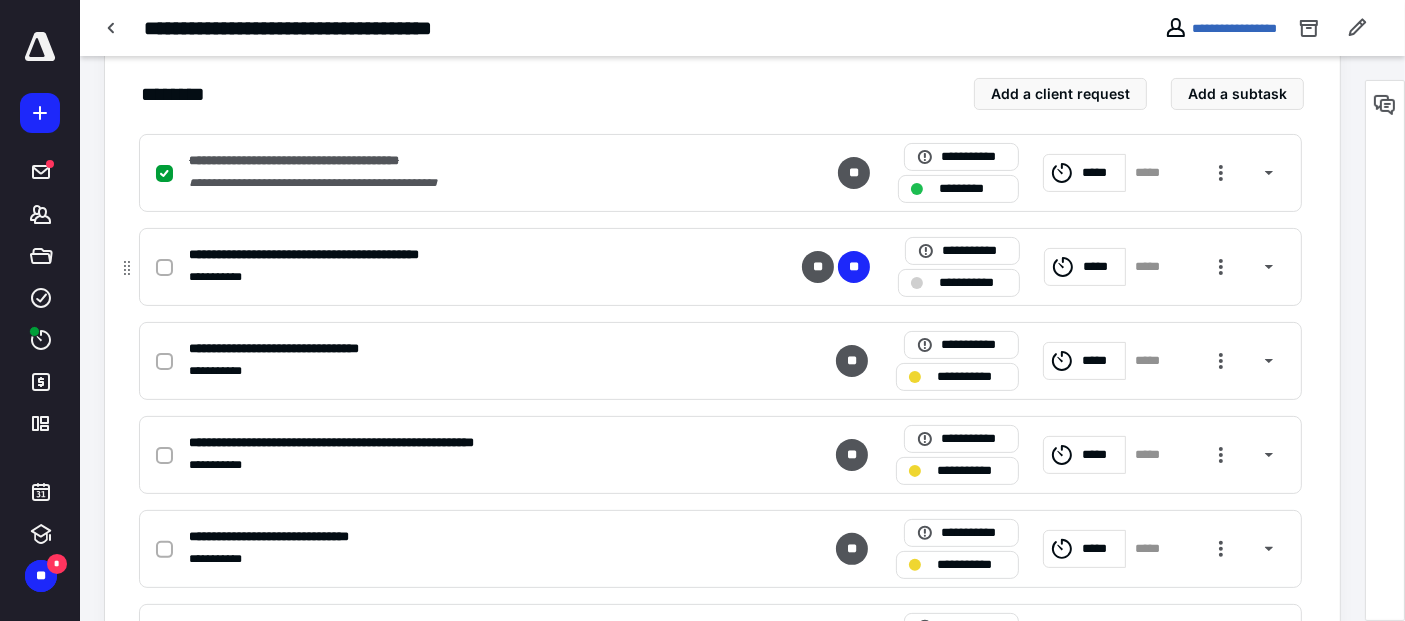 click at bounding box center (168, 267) 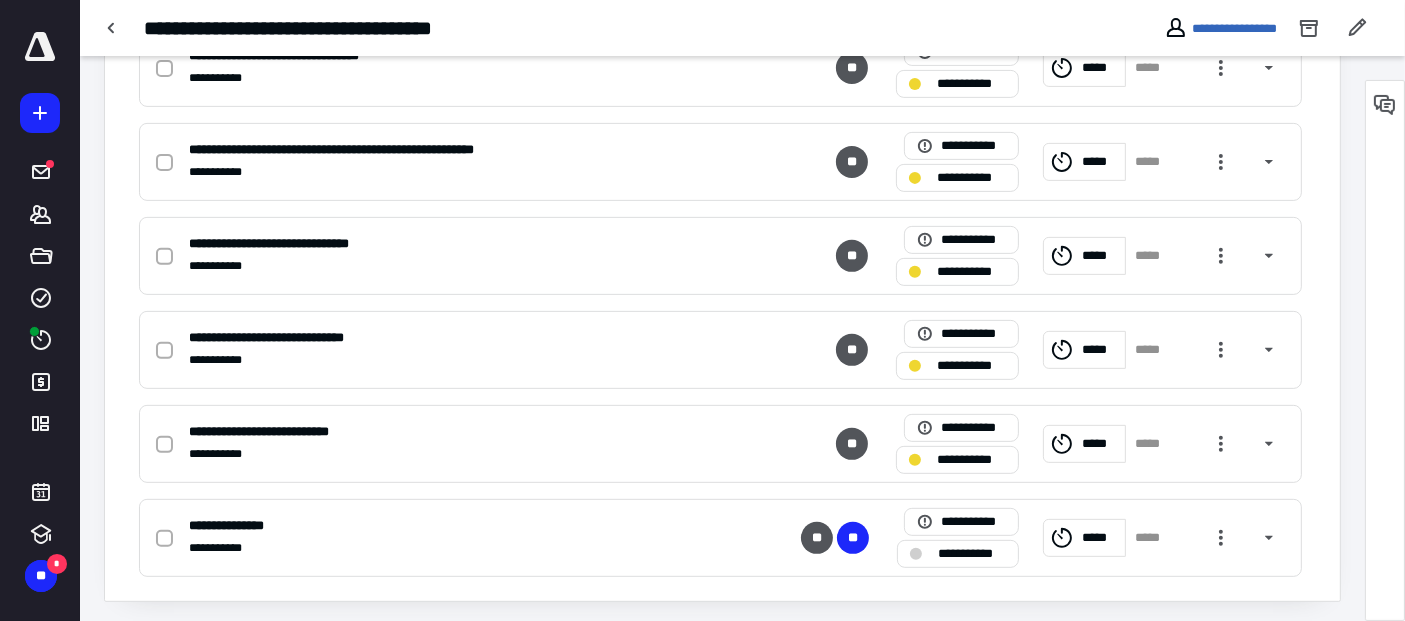 scroll, scrollTop: 740, scrollLeft: 0, axis: vertical 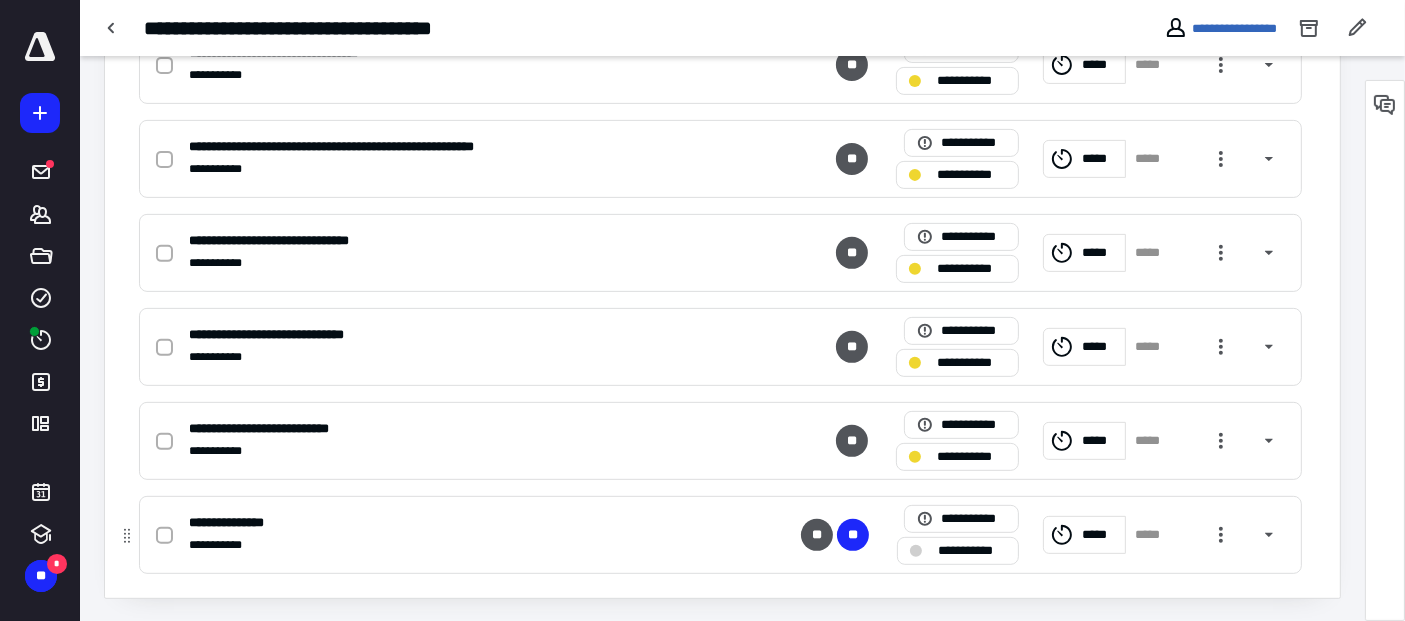 click on "**********" at bounding box center (972, 550) 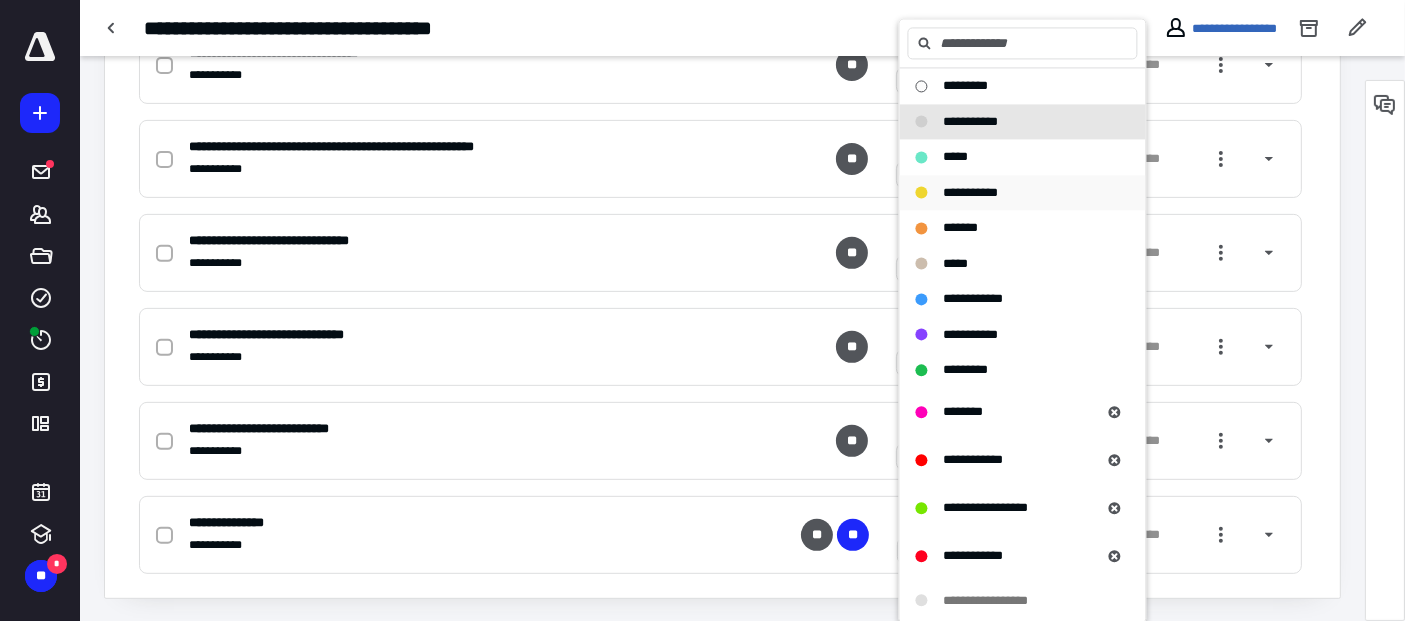 click on "**********" at bounding box center [971, 192] 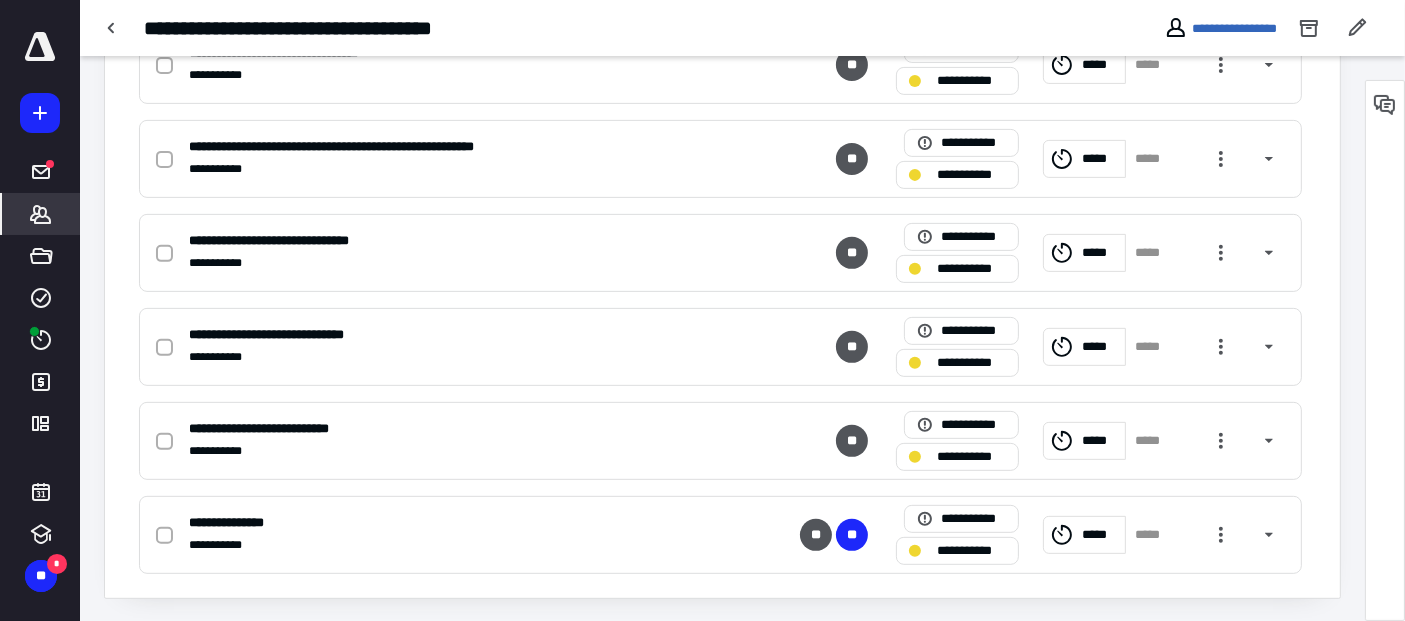 click on "*******" at bounding box center (41, 214) 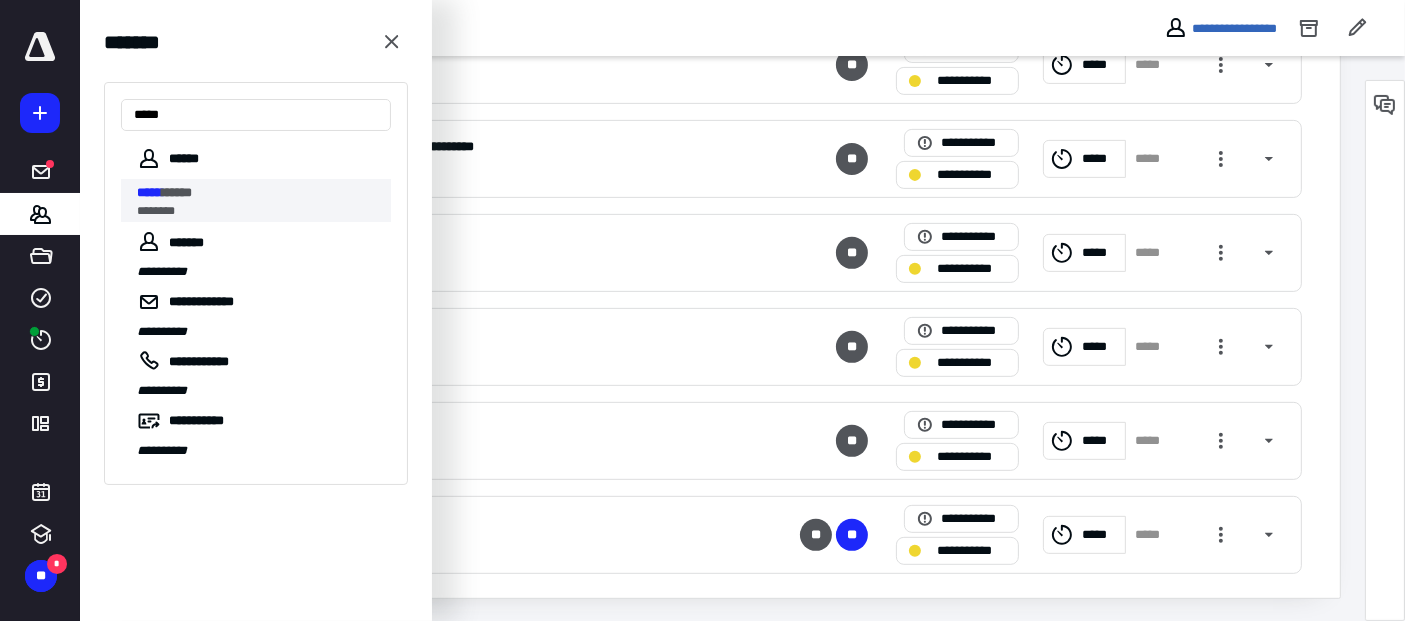 type on "*****" 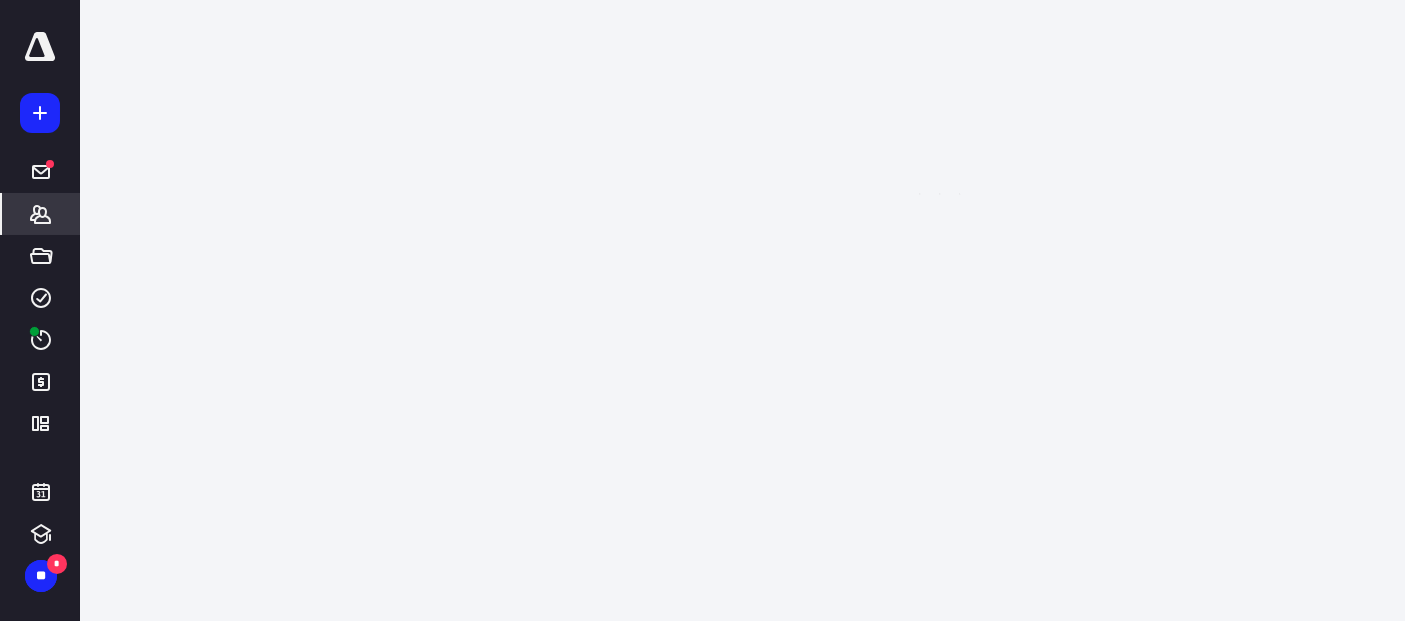 scroll, scrollTop: 0, scrollLeft: 0, axis: both 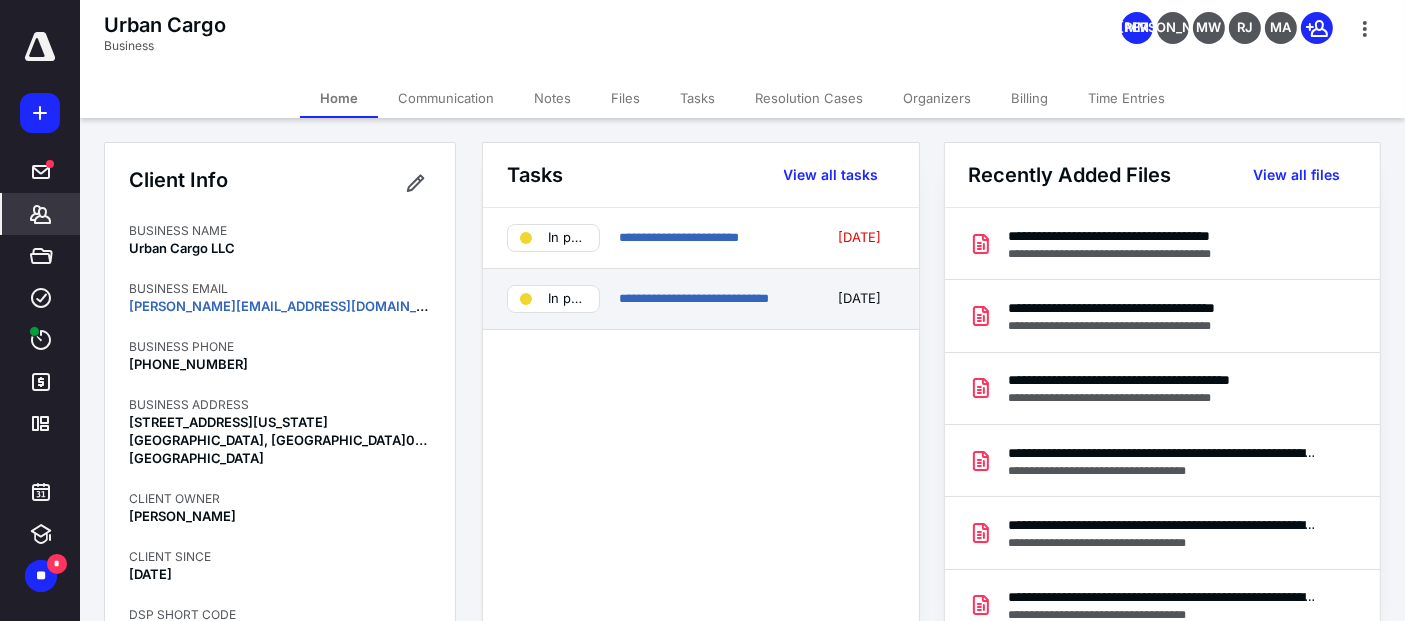 click on "**********" at bounding box center [701, 299] 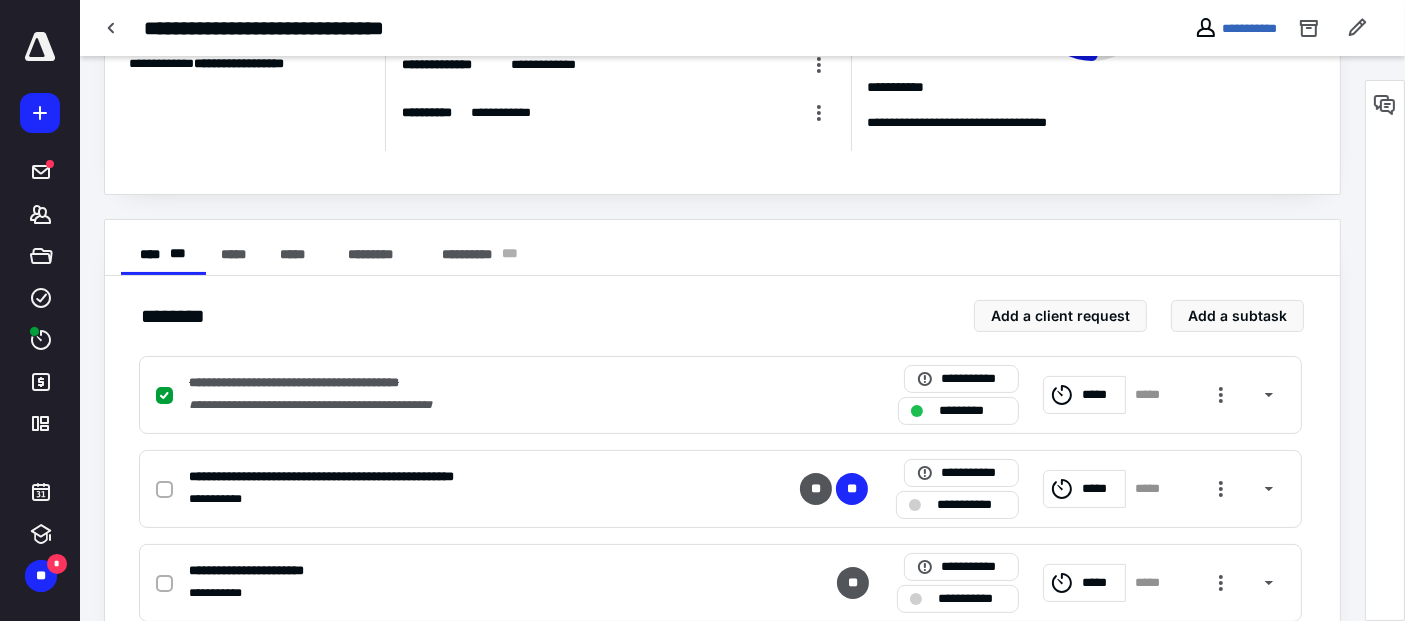scroll, scrollTop: 444, scrollLeft: 0, axis: vertical 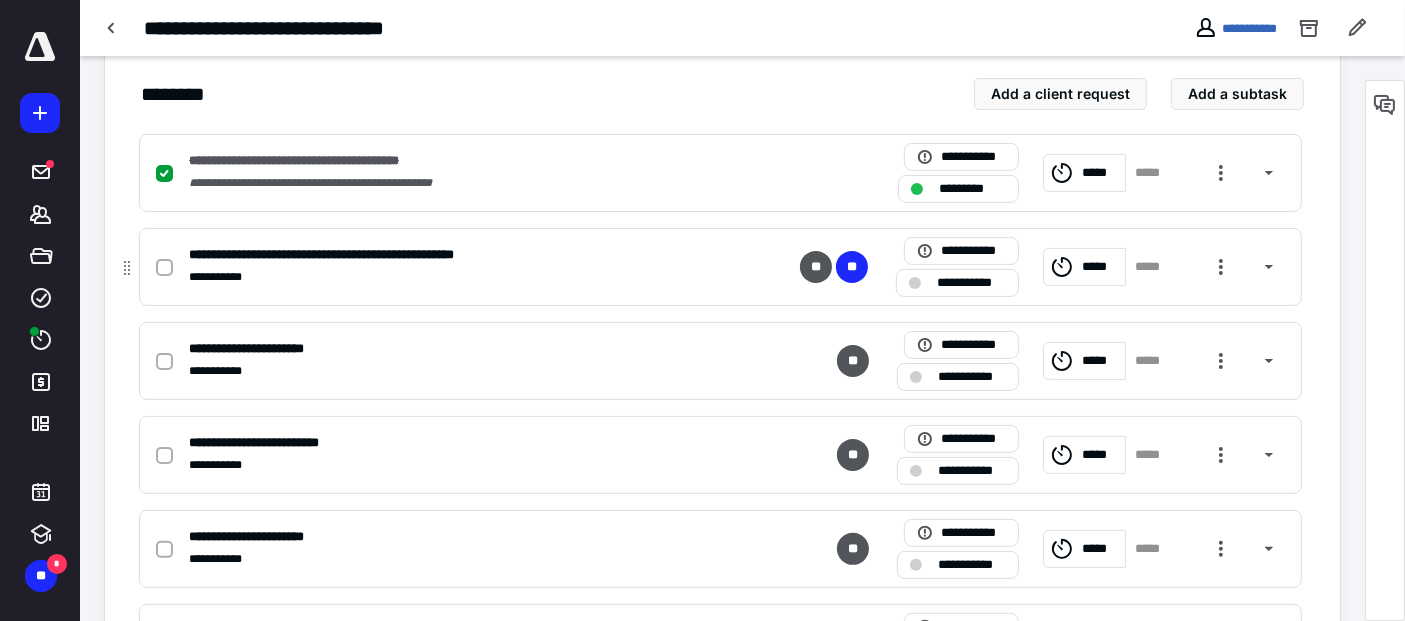 click at bounding box center (164, 268) 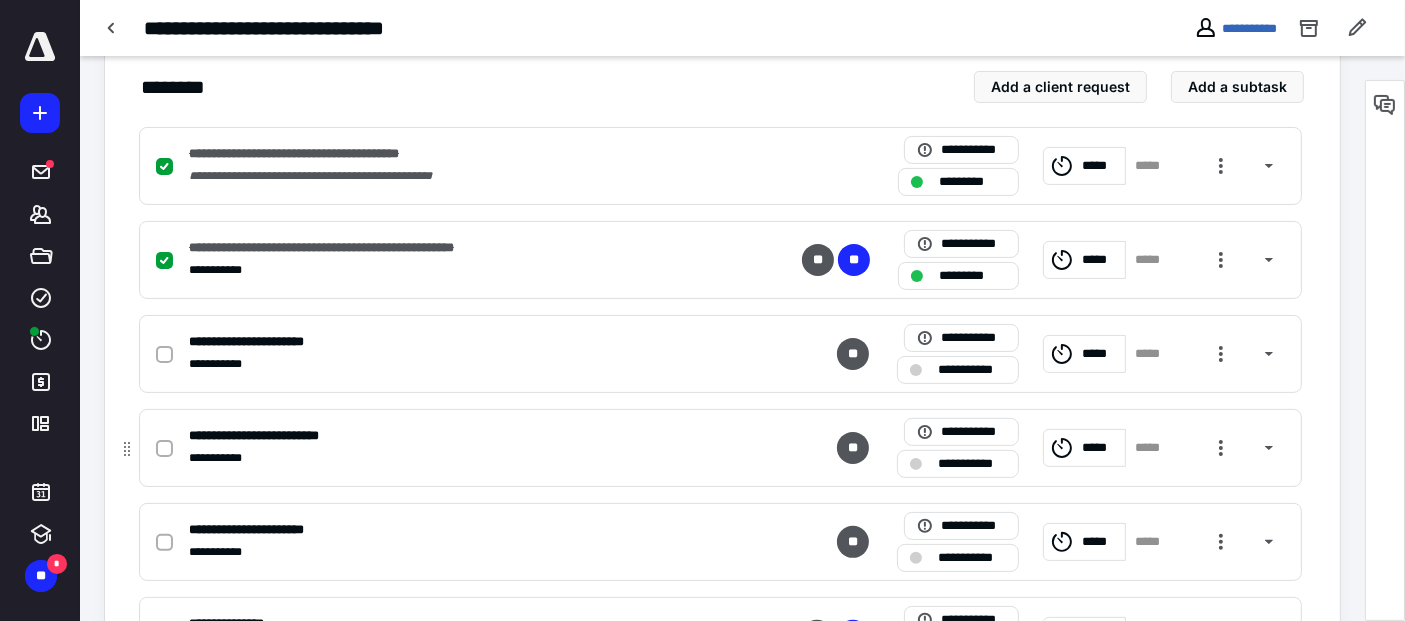 scroll, scrollTop: 552, scrollLeft: 0, axis: vertical 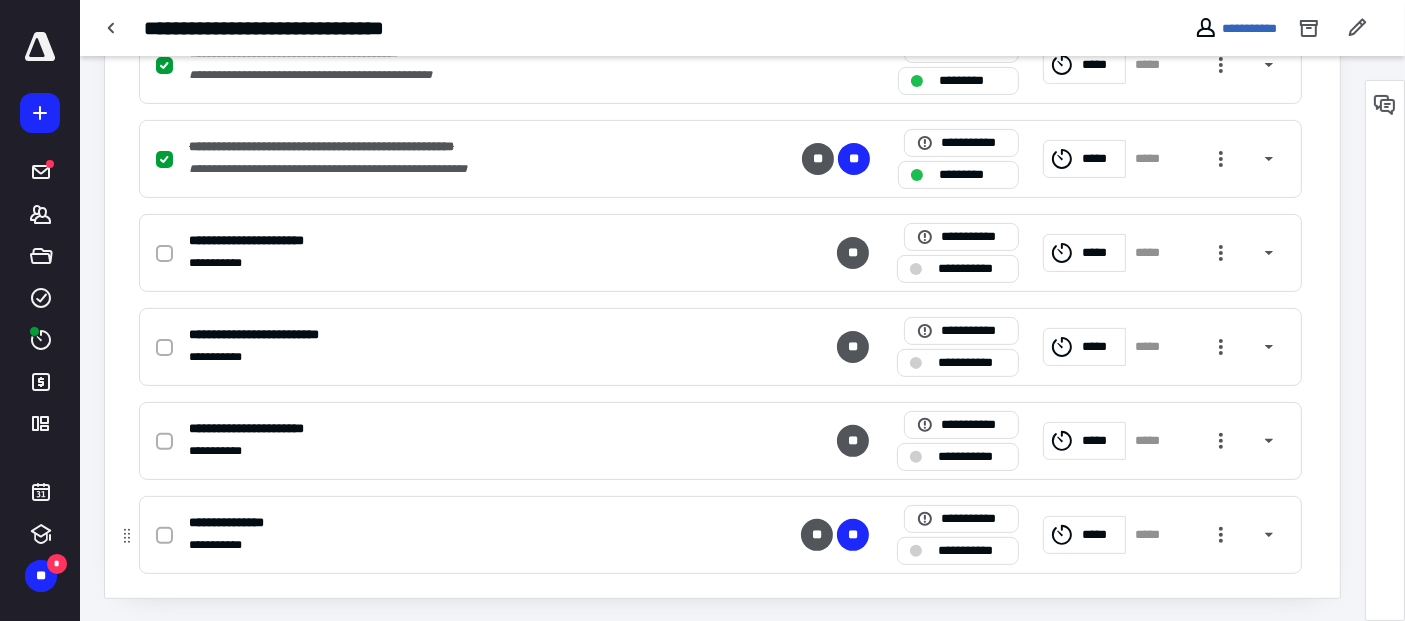 click on "**********" at bounding box center [972, 550] 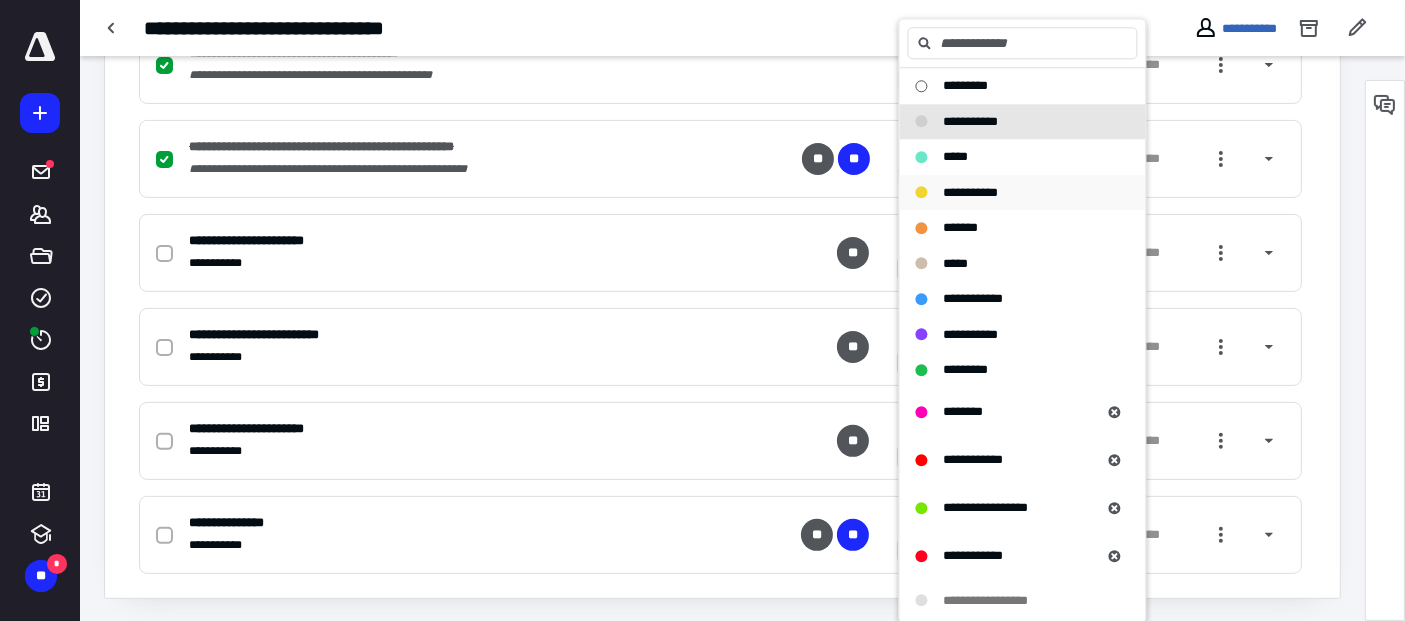 click on "**********" at bounding box center (971, 192) 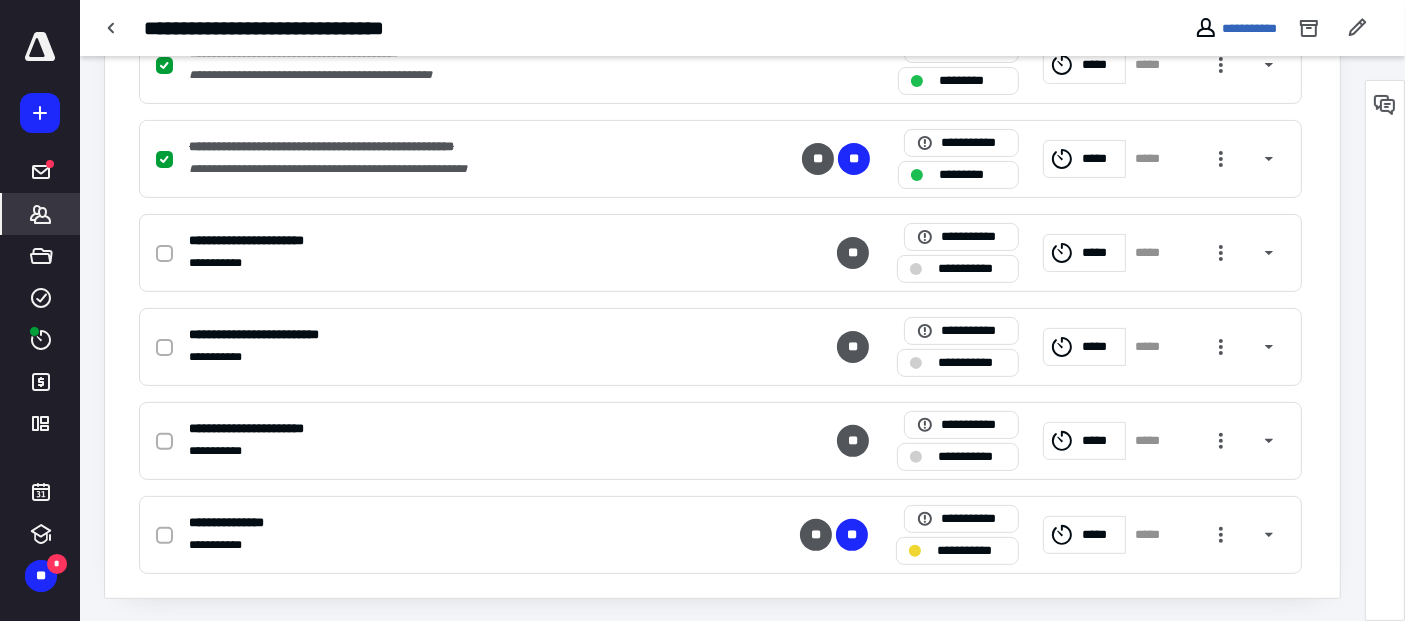 click on "*******" at bounding box center (41, 214) 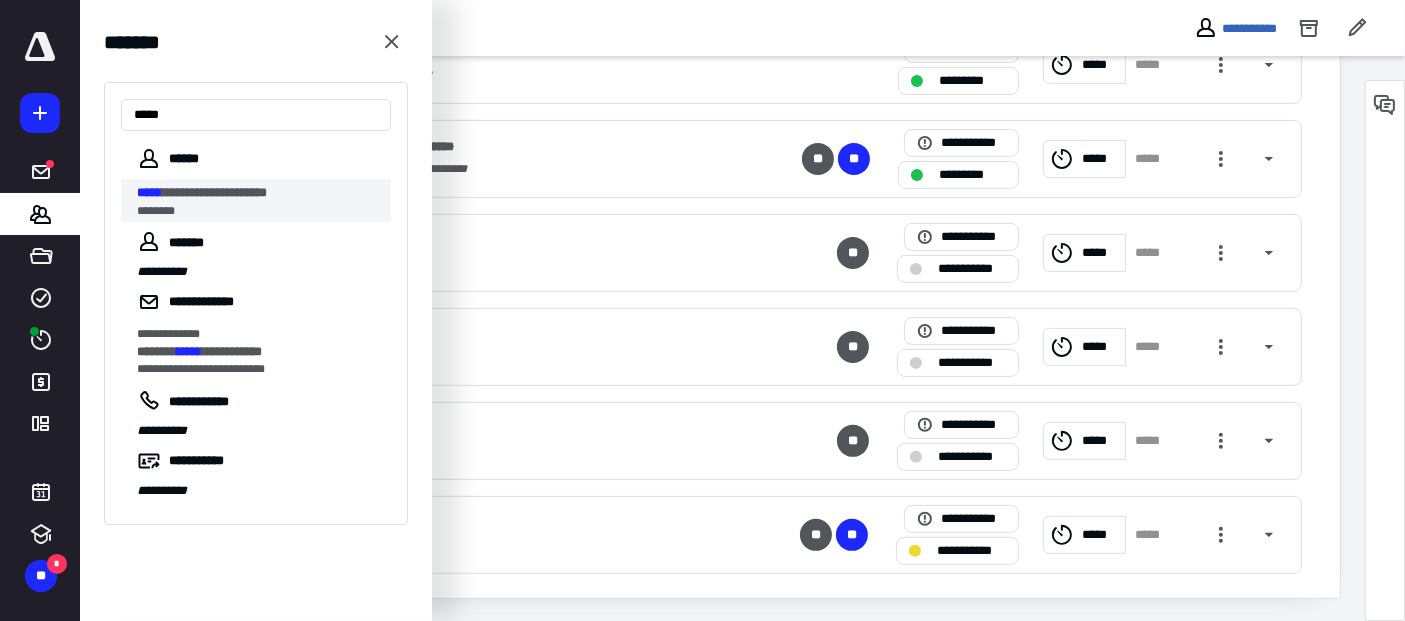 type on "*****" 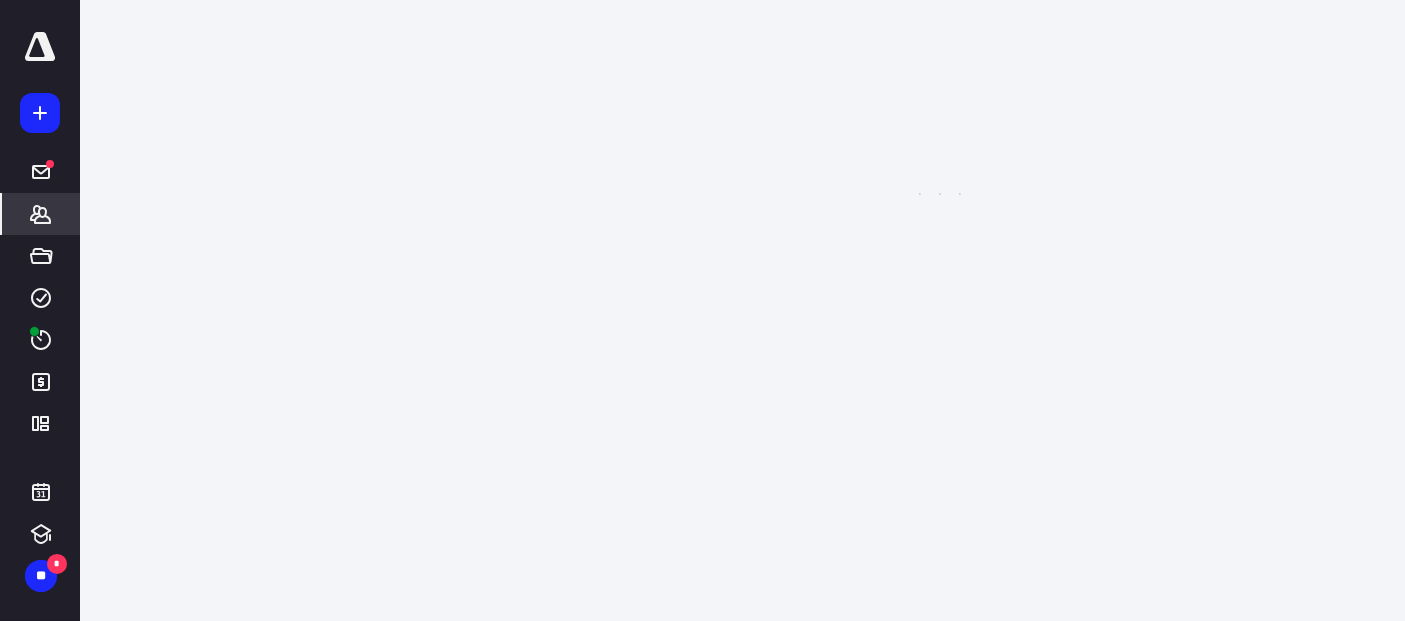 scroll, scrollTop: 0, scrollLeft: 0, axis: both 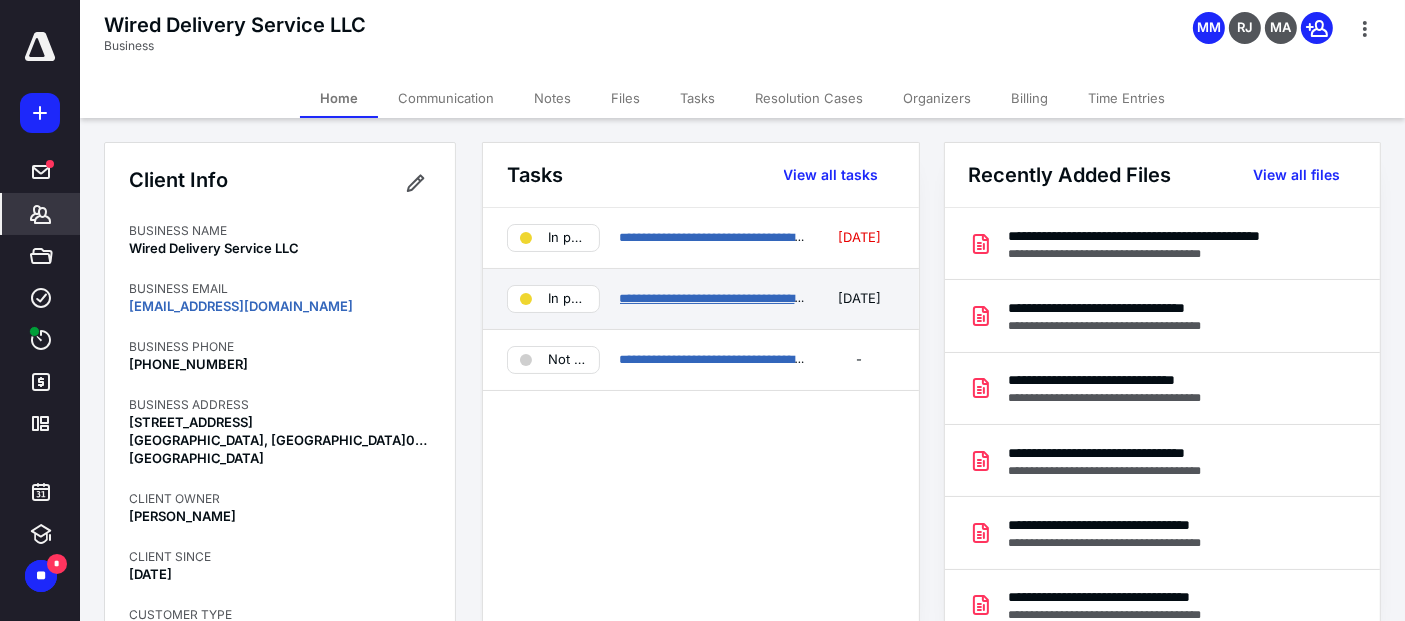 click on "**********" at bounding box center (732, 298) 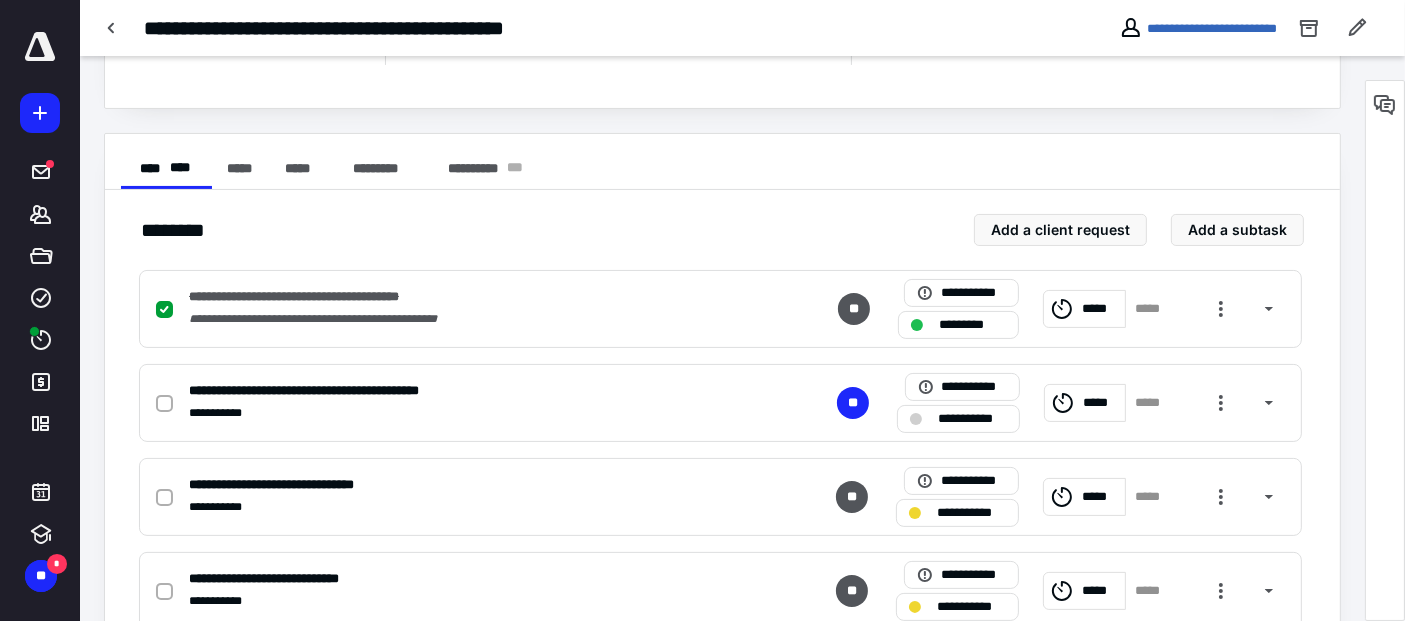 scroll, scrollTop: 333, scrollLeft: 0, axis: vertical 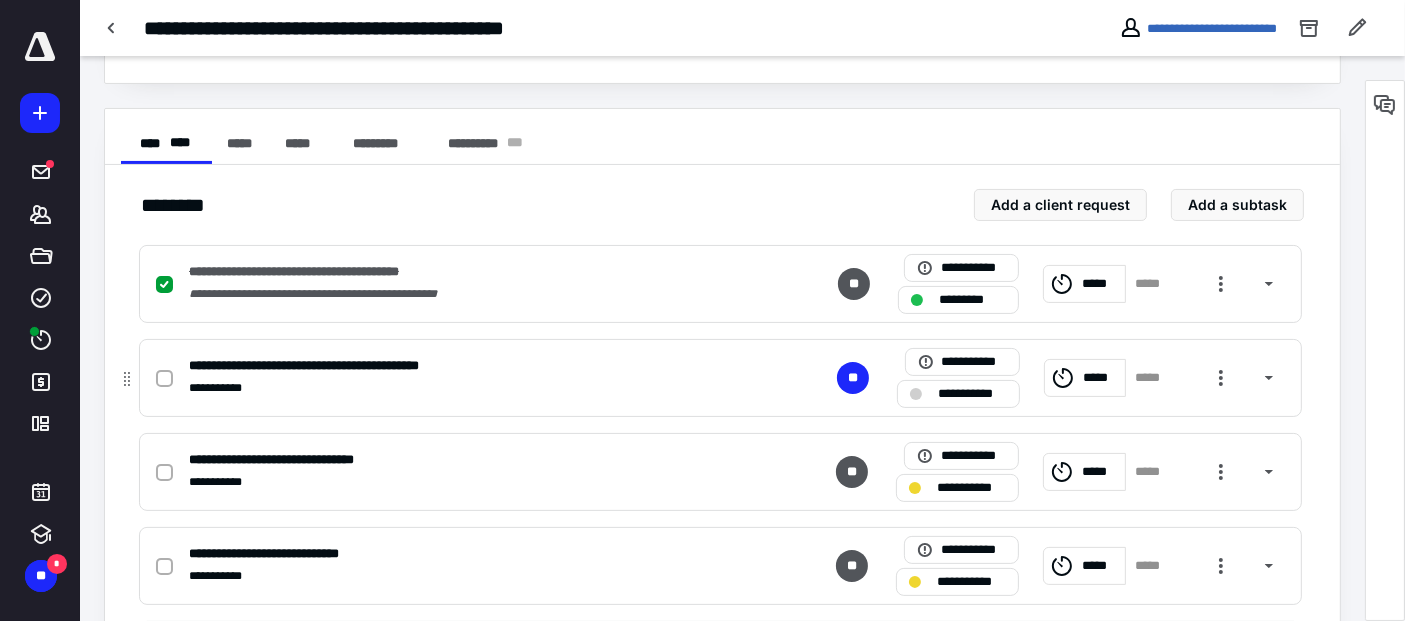 click at bounding box center (168, 378) 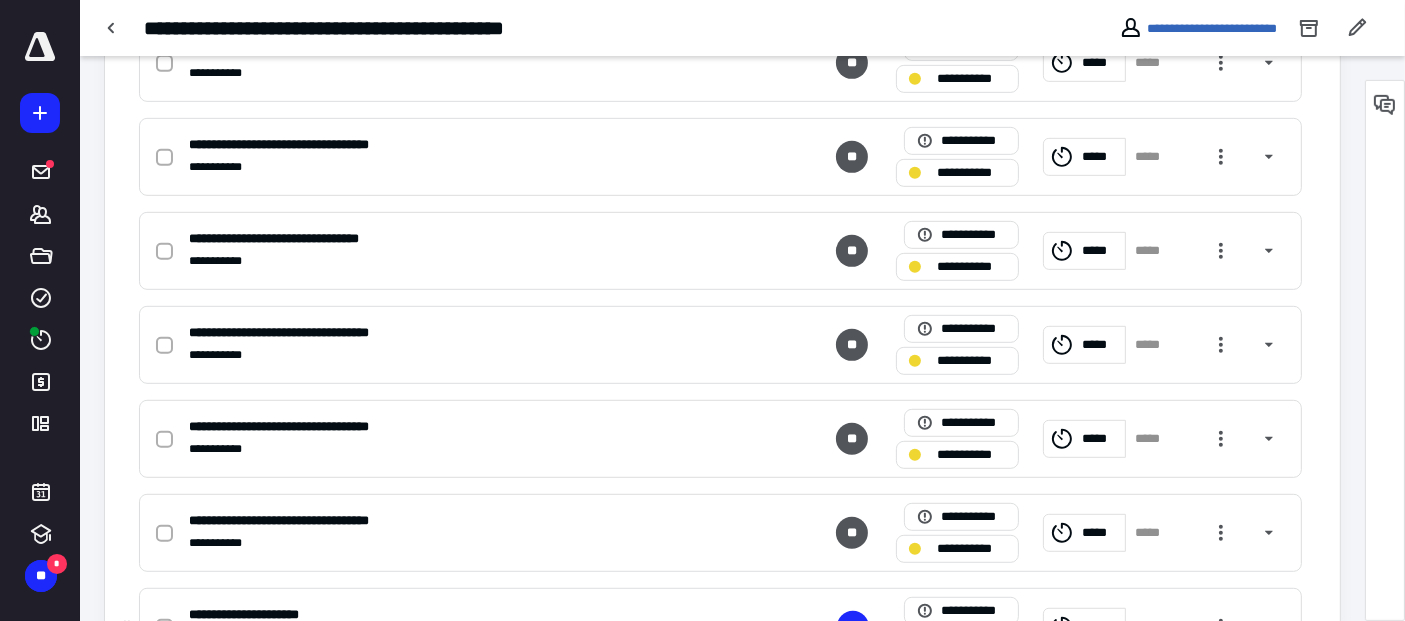 scroll, scrollTop: 1117, scrollLeft: 0, axis: vertical 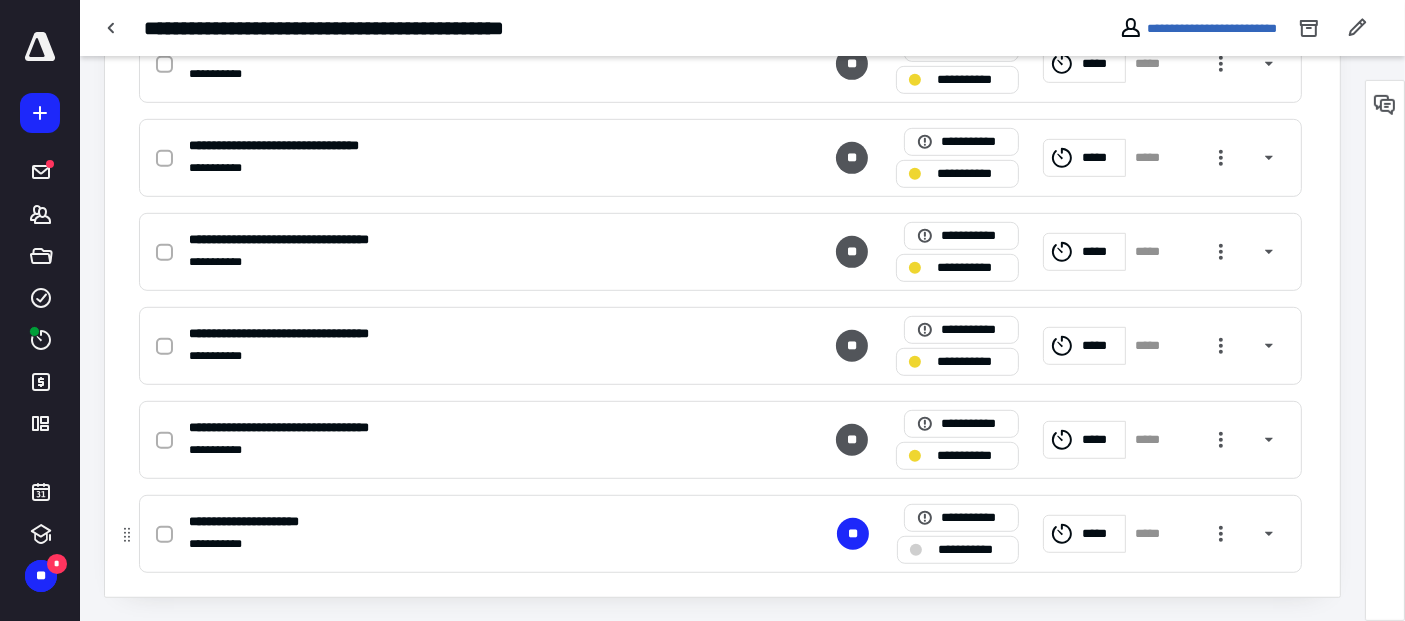 click on "**********" at bounding box center (958, 550) 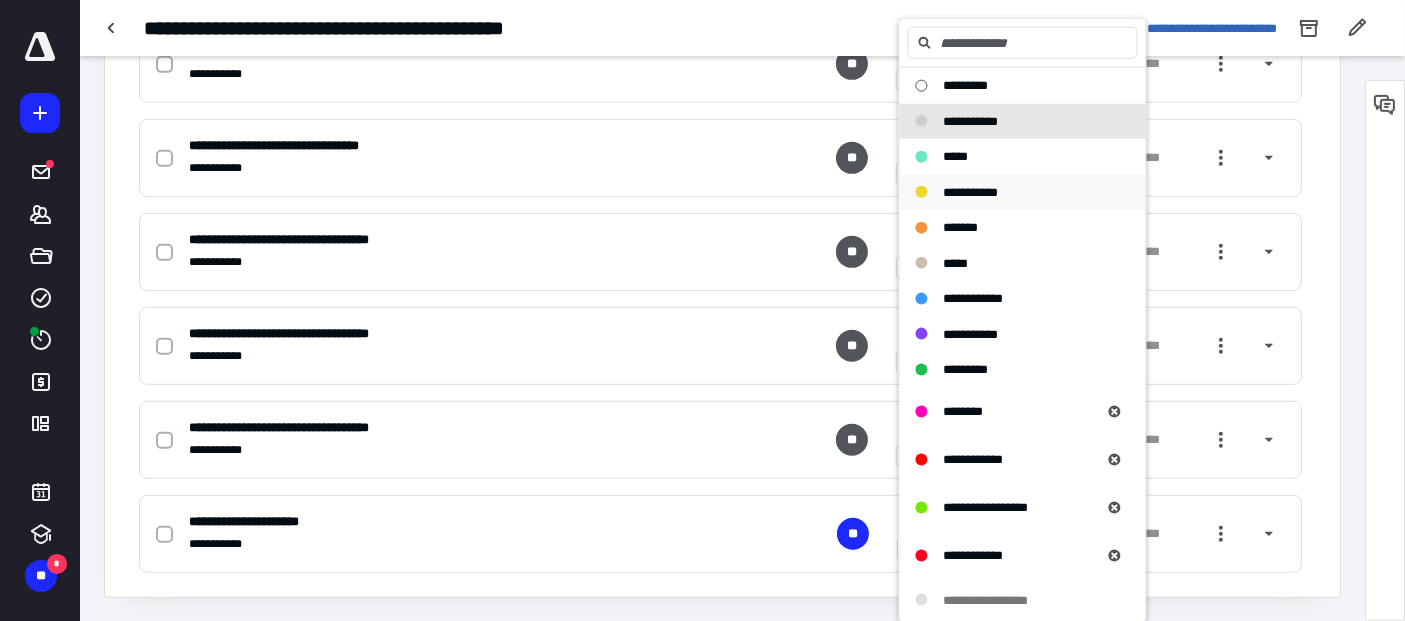 click on "**********" at bounding box center (971, 191) 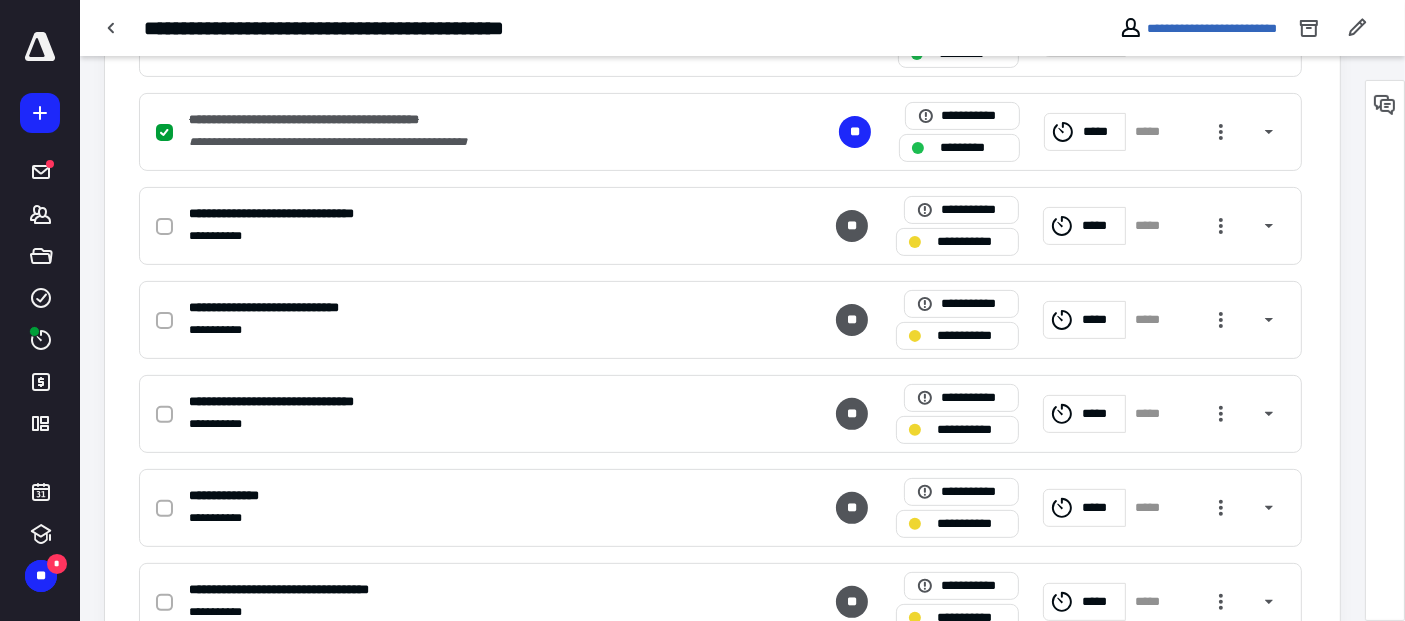 scroll, scrollTop: 450, scrollLeft: 0, axis: vertical 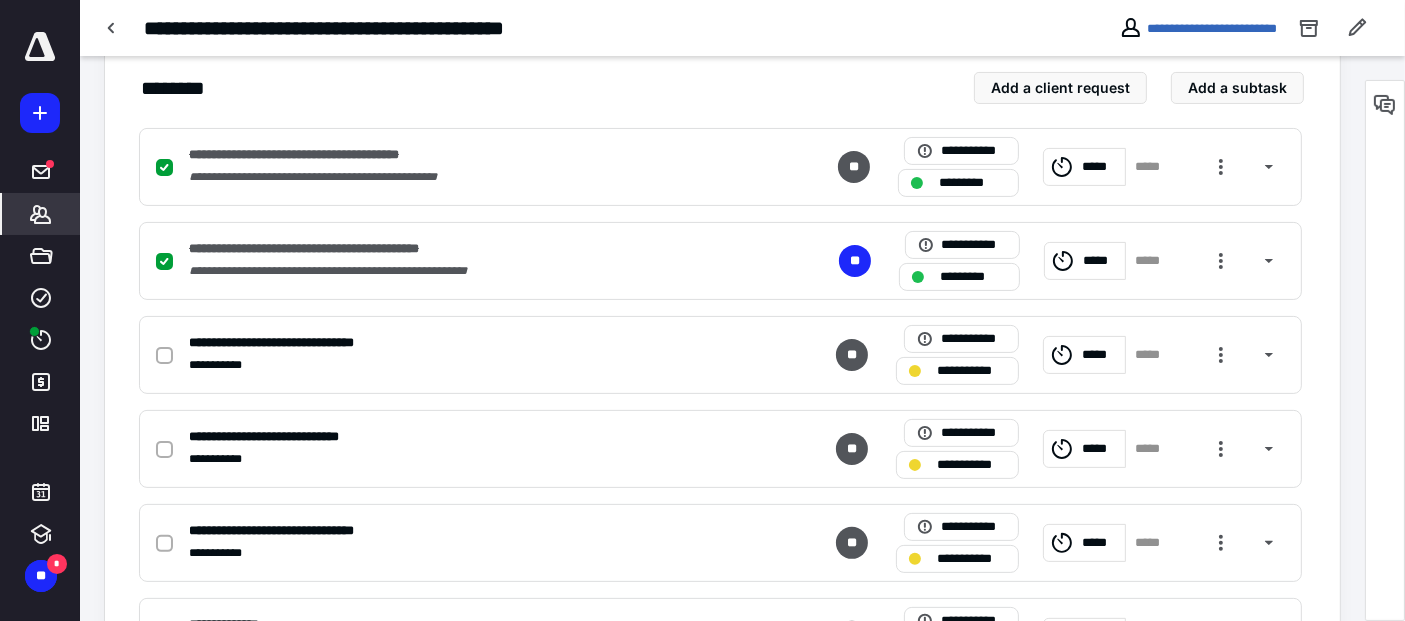 click 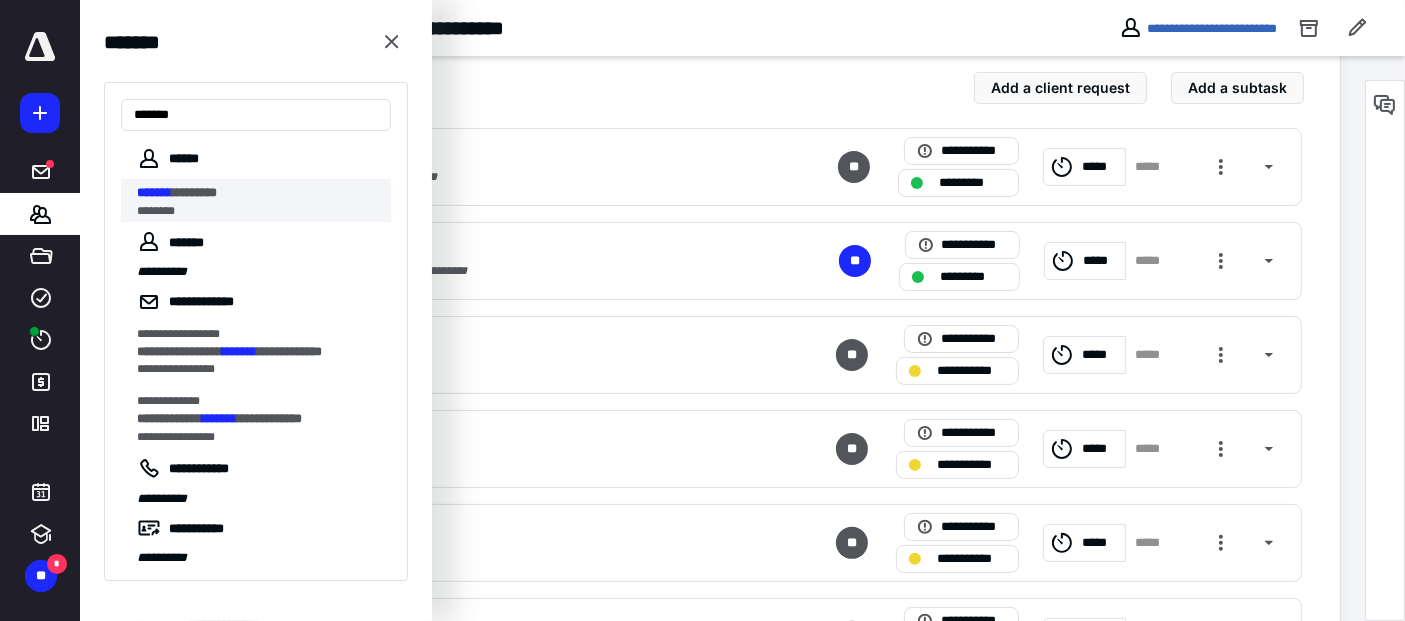 type on "*******" 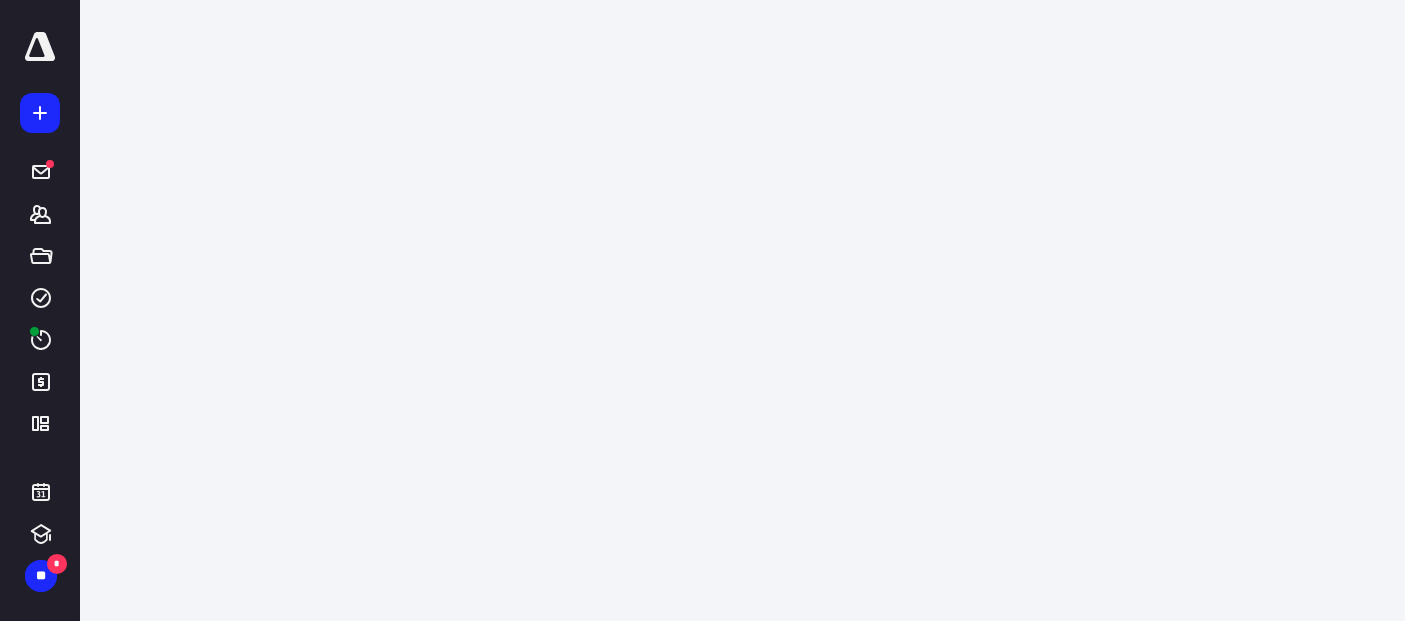 scroll, scrollTop: 0, scrollLeft: 0, axis: both 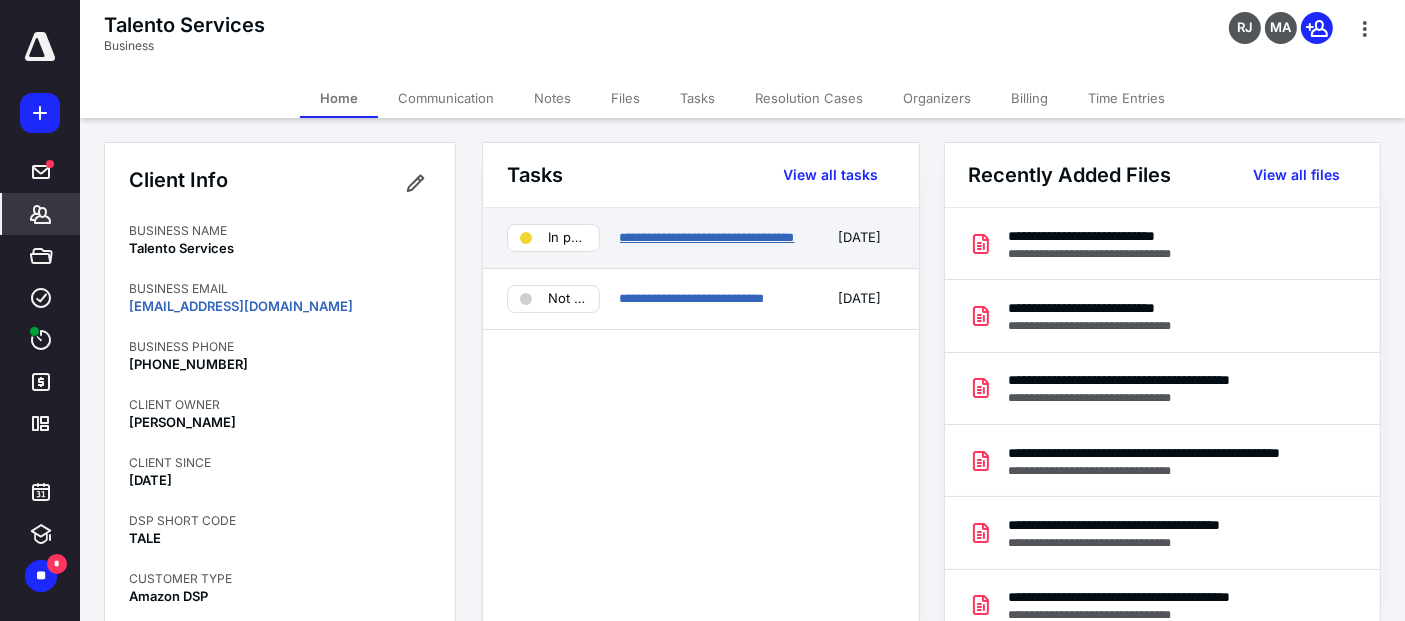 click on "**********" at bounding box center (707, 237) 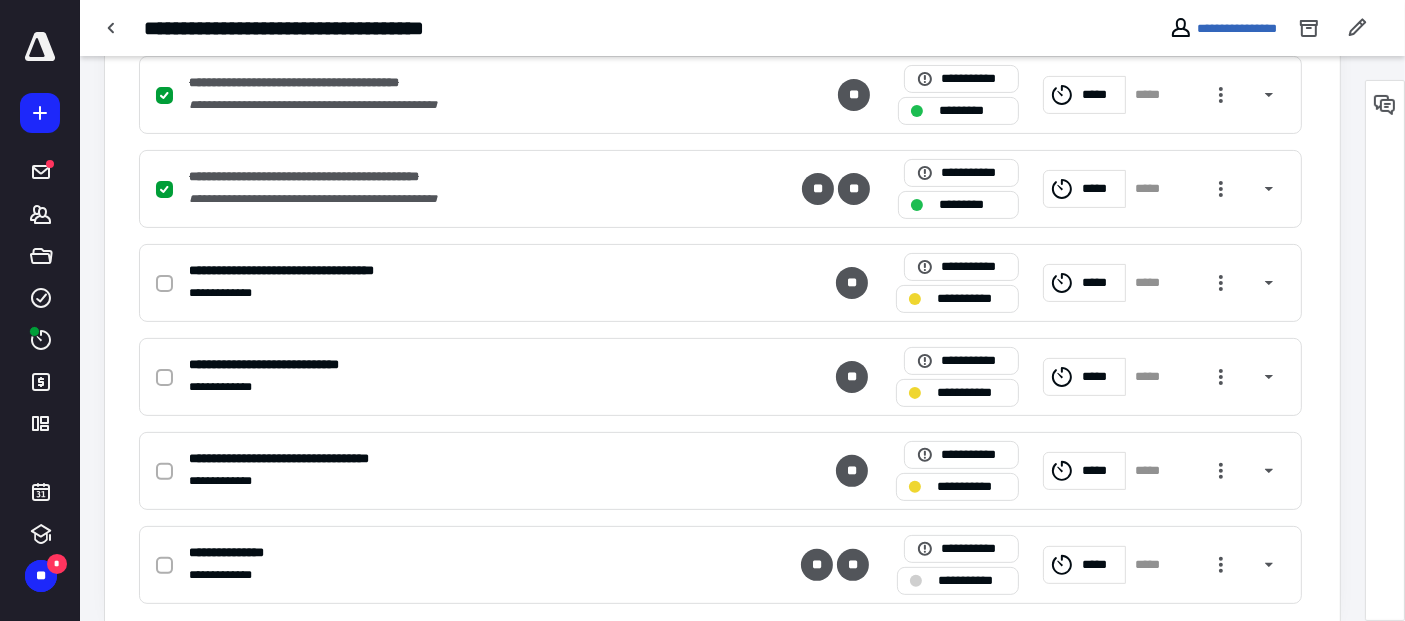 scroll, scrollTop: 552, scrollLeft: 0, axis: vertical 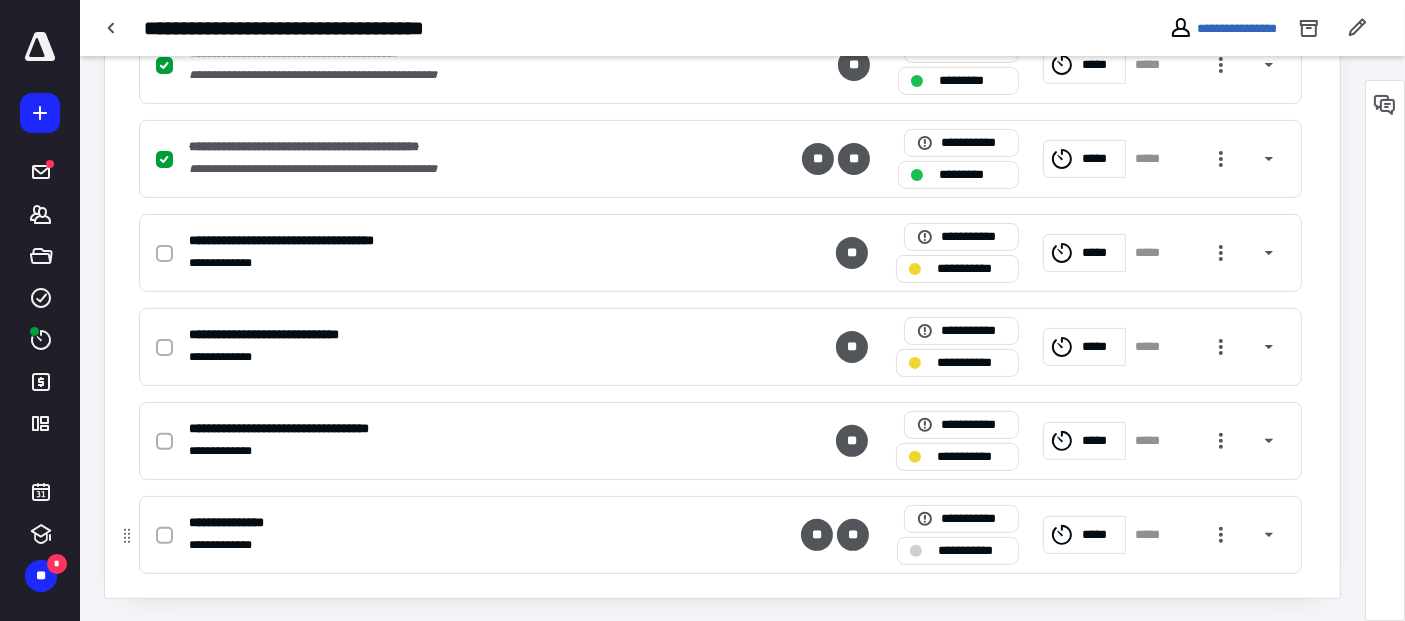 click on "**********" at bounding box center (972, 550) 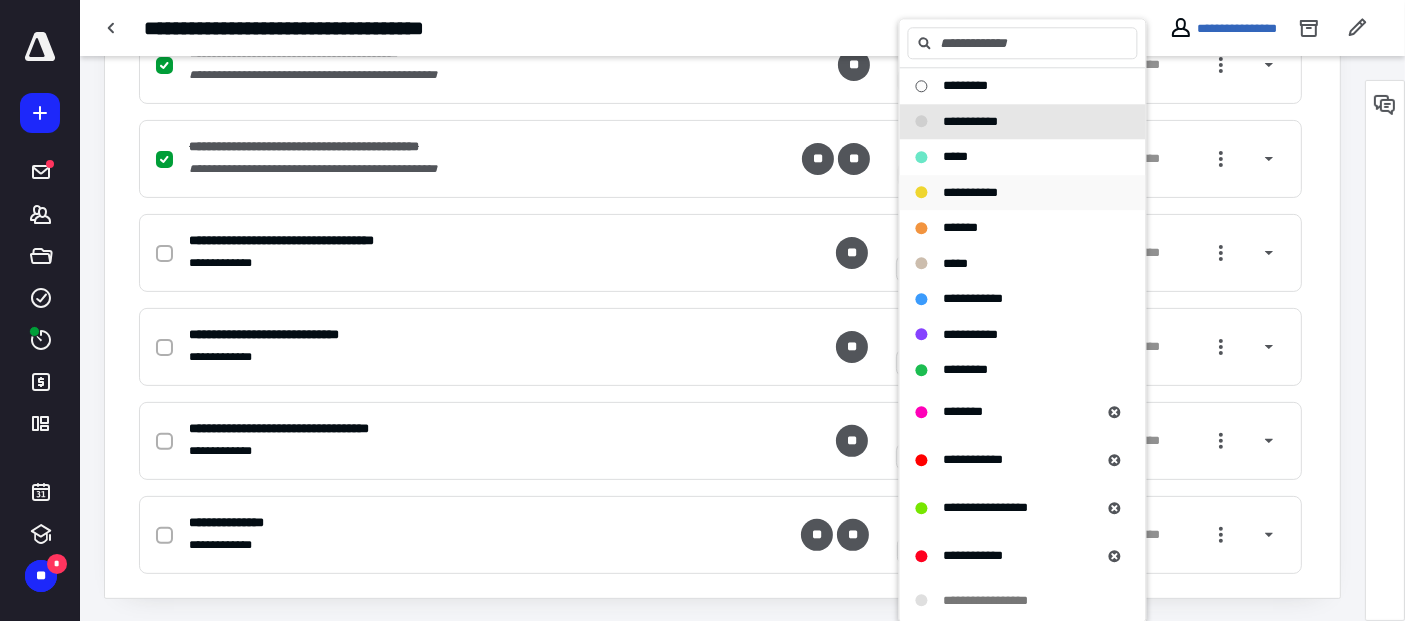 click on "**********" at bounding box center [1023, 193] 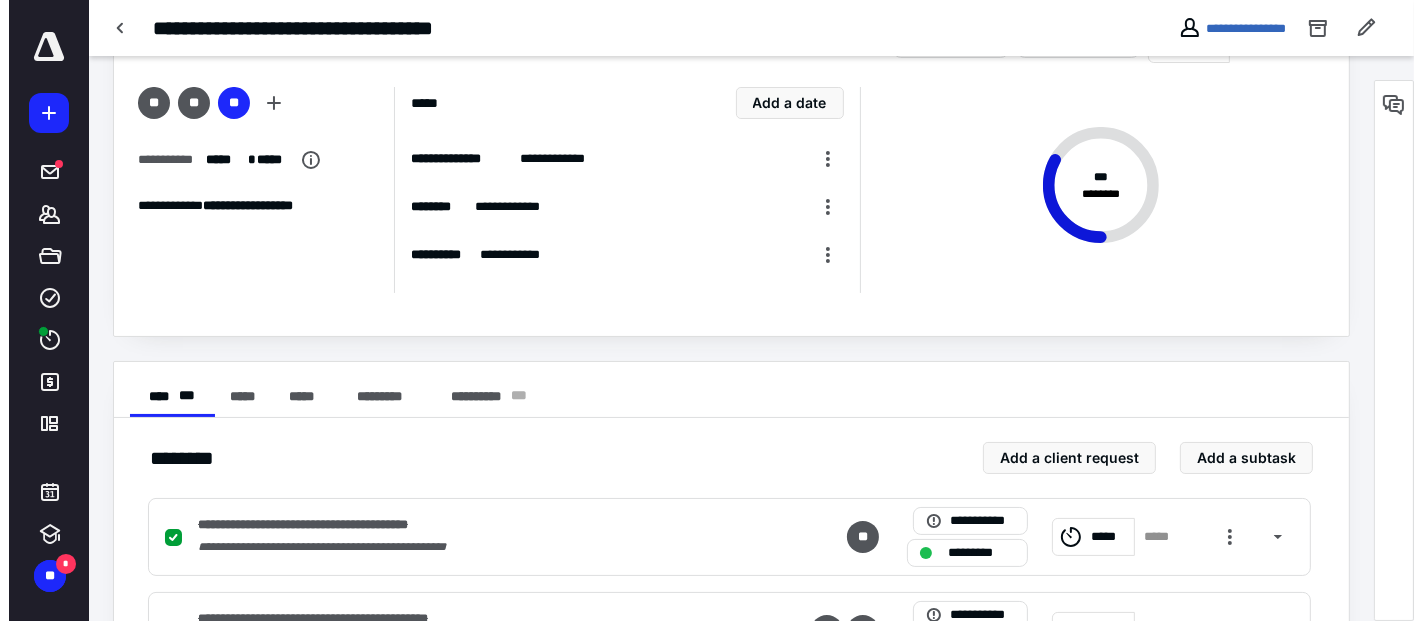 scroll, scrollTop: 0, scrollLeft: 0, axis: both 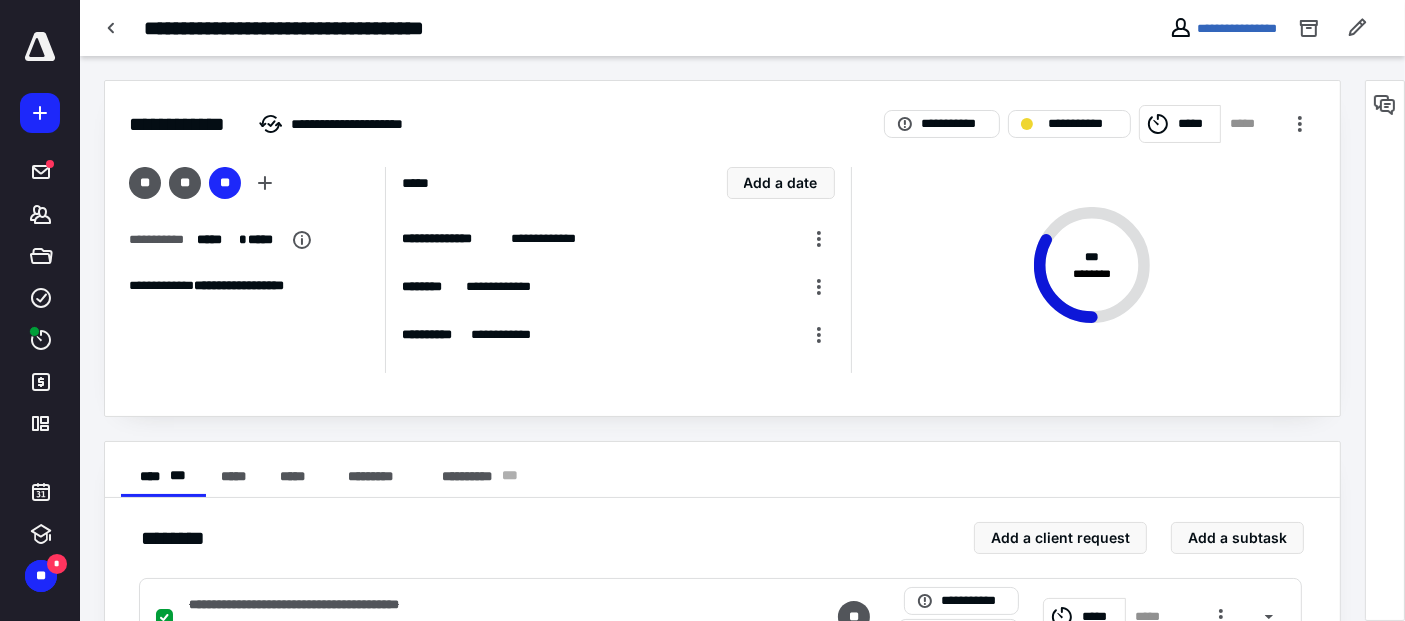 click on "*****" at bounding box center (216, 239) 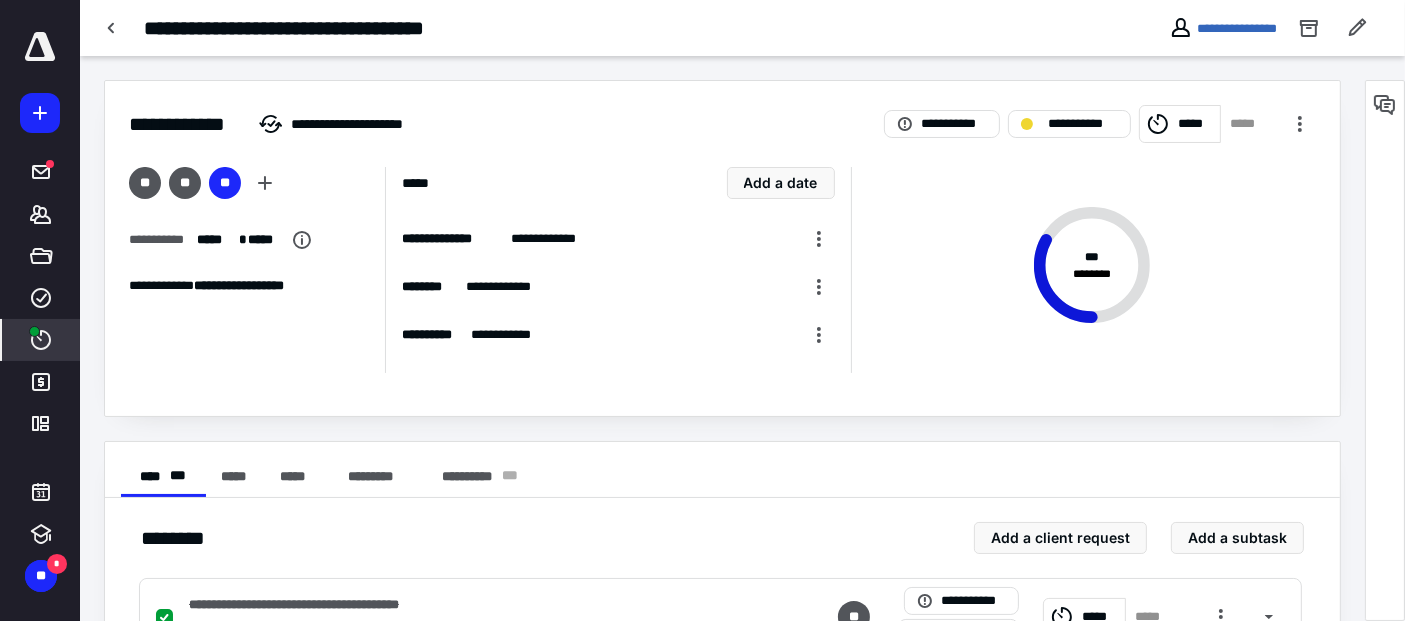 click at bounding box center (34, 331) 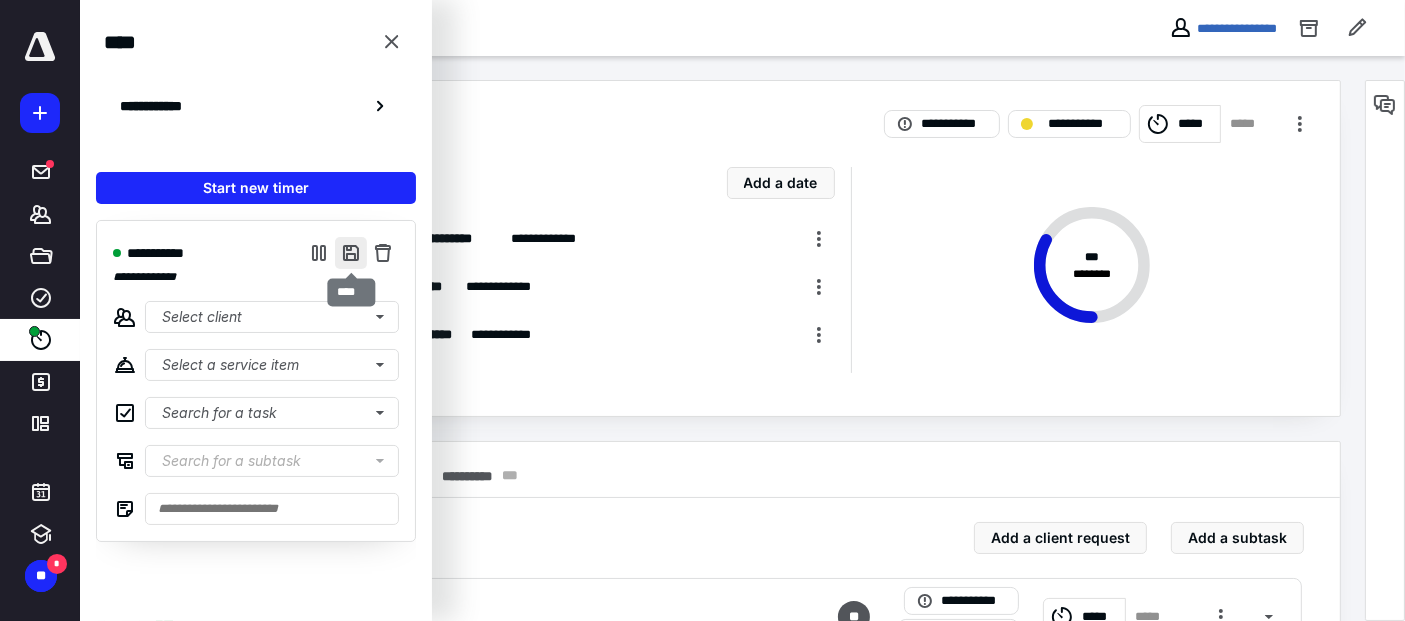 click at bounding box center [351, 253] 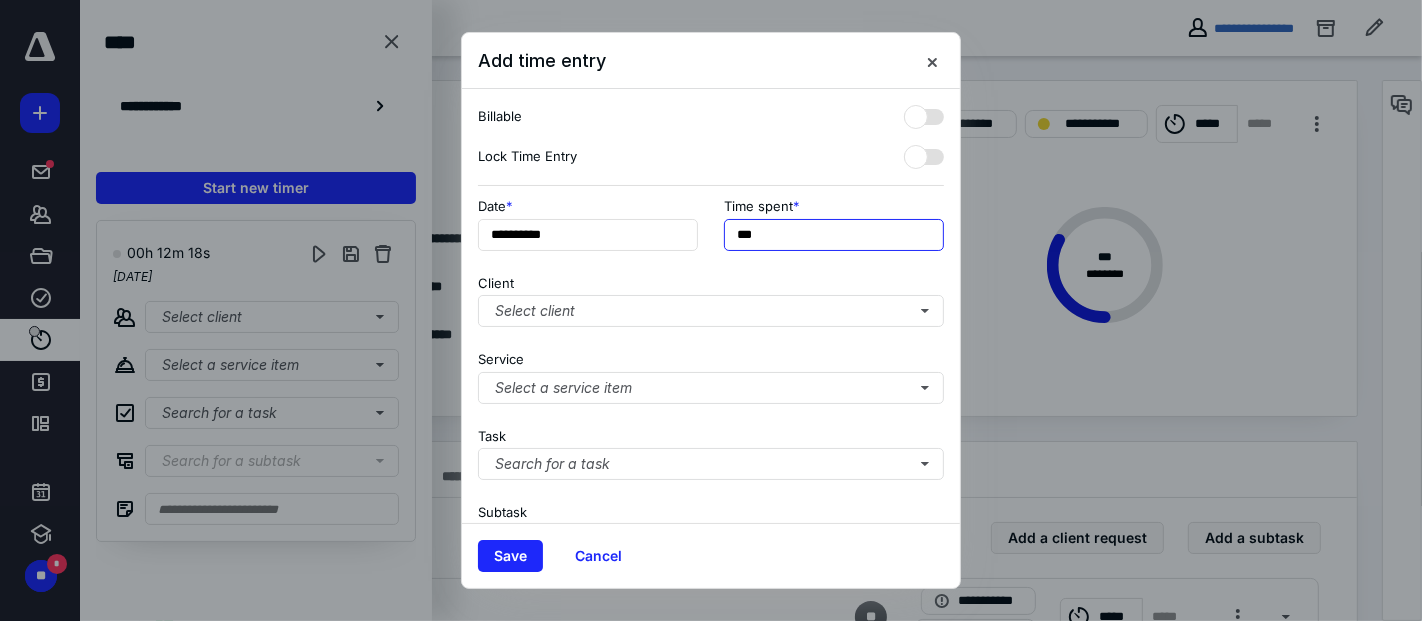 drag, startPoint x: 791, startPoint y: 233, endPoint x: 716, endPoint y: 238, distance: 75.16648 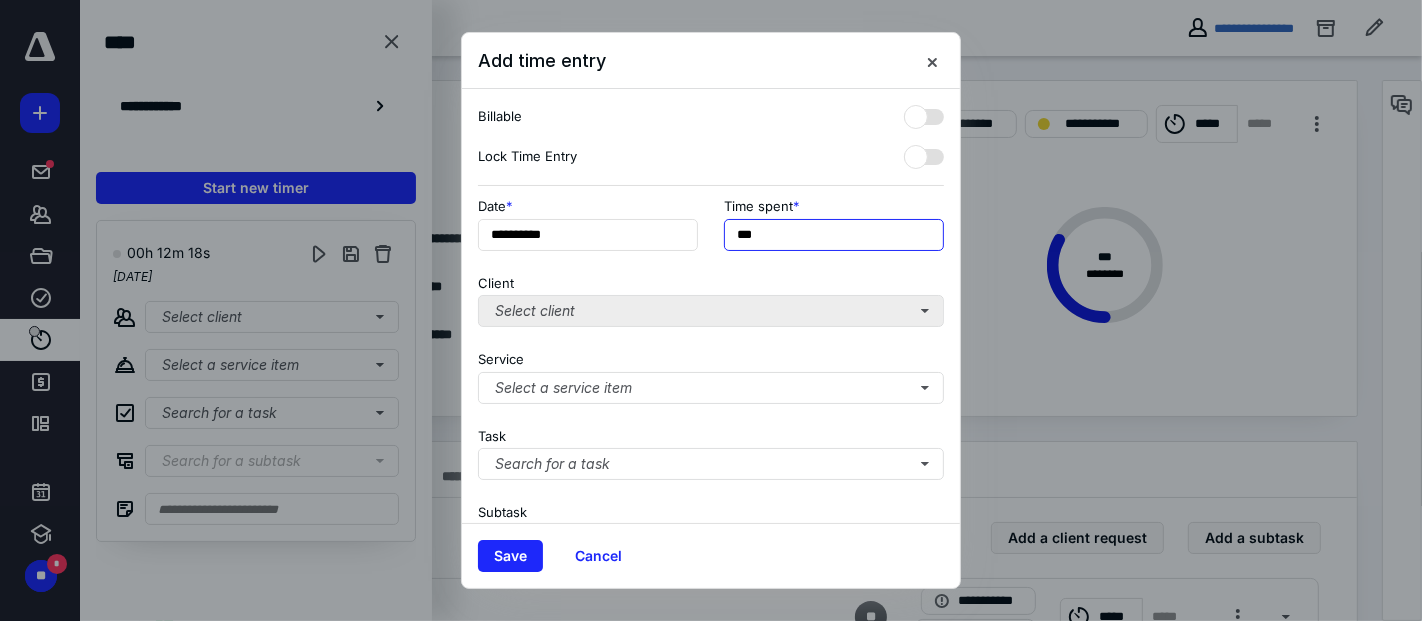 type on "***" 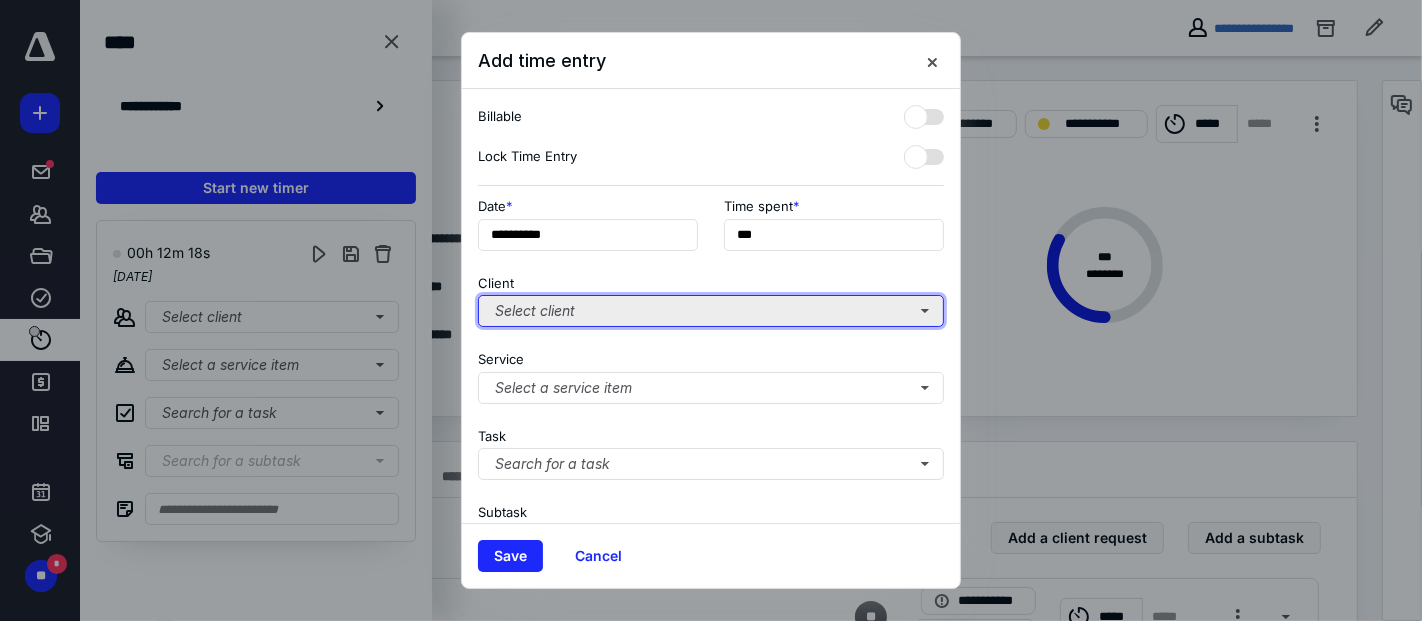 click on "Select client" at bounding box center (711, 311) 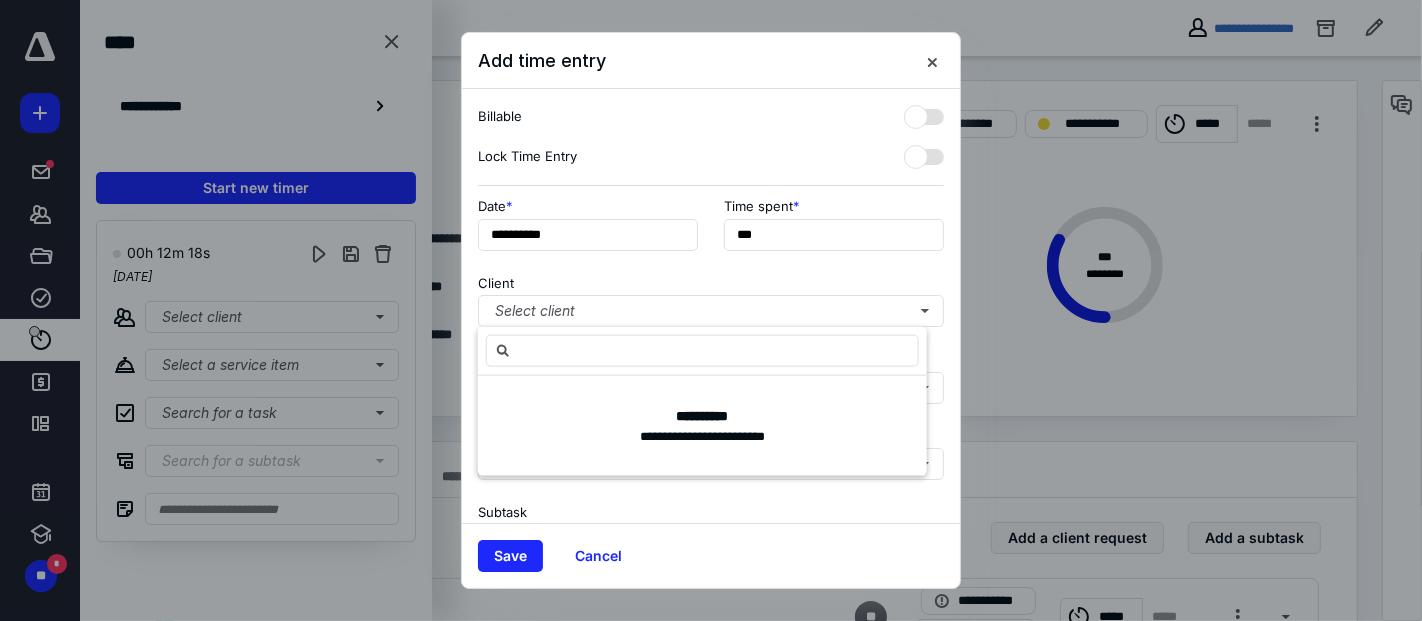click on "Client Select client" at bounding box center (711, 297) 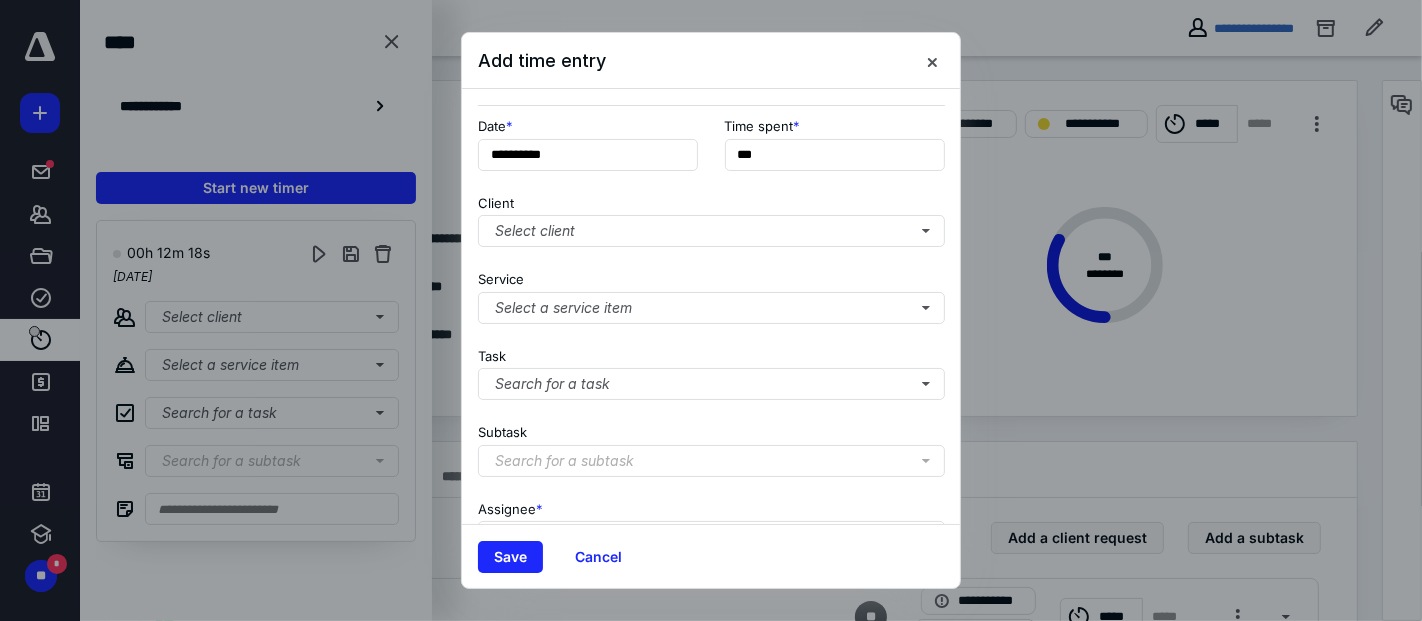 scroll, scrollTop: 111, scrollLeft: 0, axis: vertical 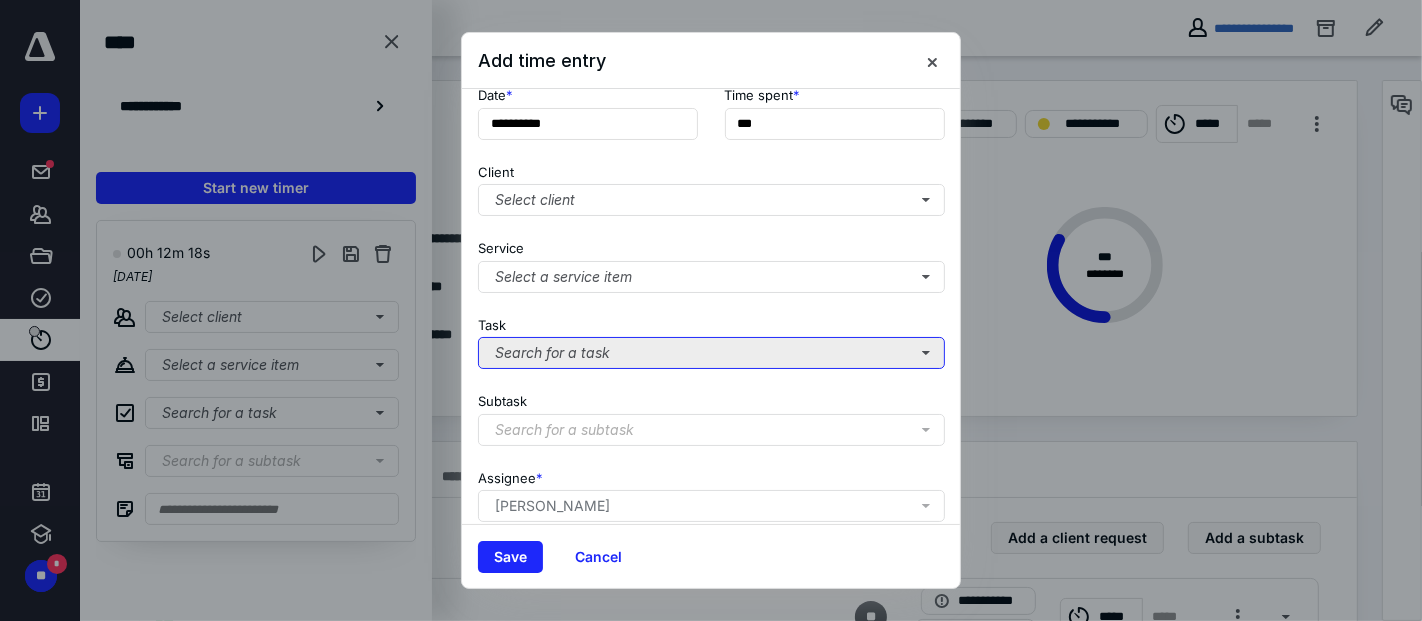 click on "Search for a task" at bounding box center [711, 353] 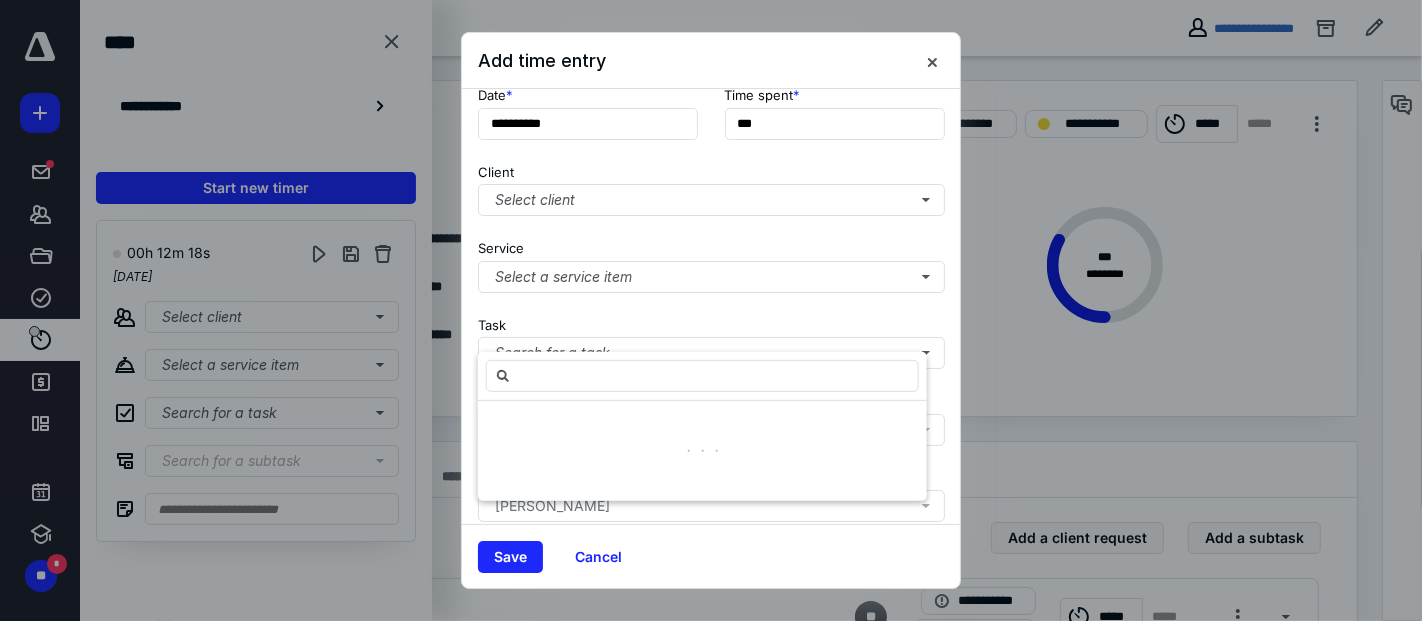 scroll, scrollTop: 280, scrollLeft: 0, axis: vertical 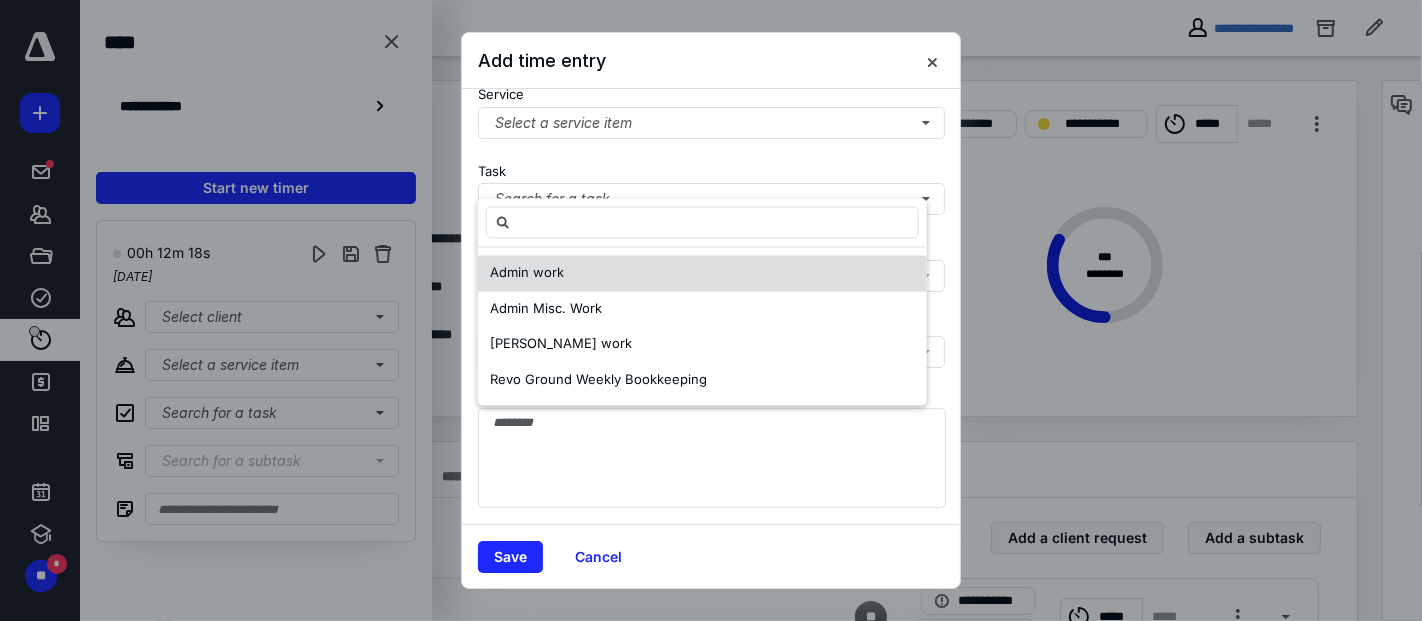 click on "Admin work" at bounding box center (527, 273) 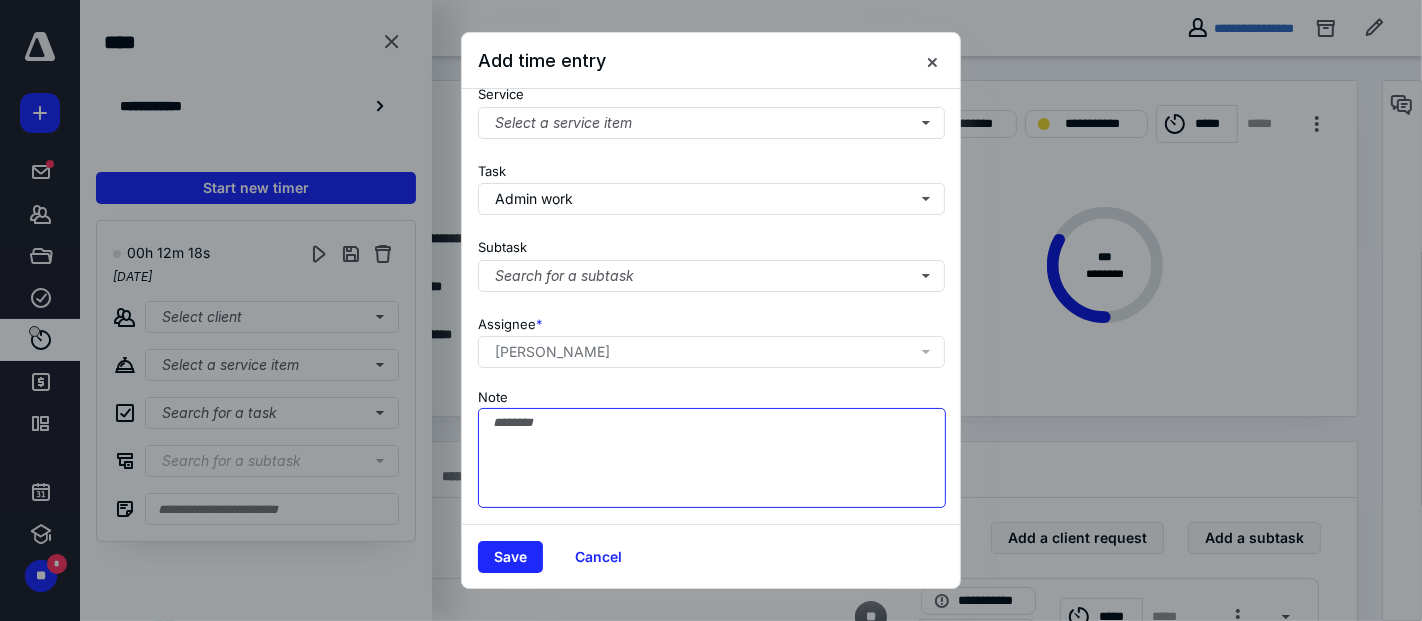 click on "Note" at bounding box center [712, 458] 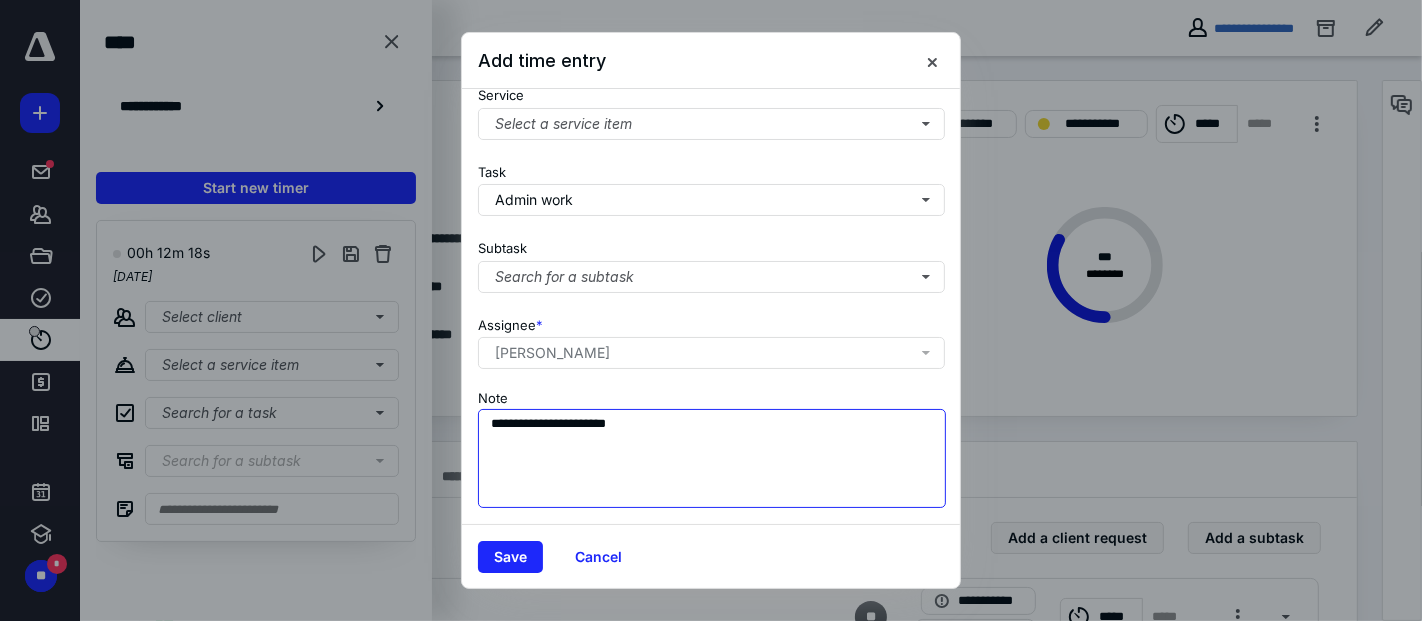 click on "**********" at bounding box center (712, 459) 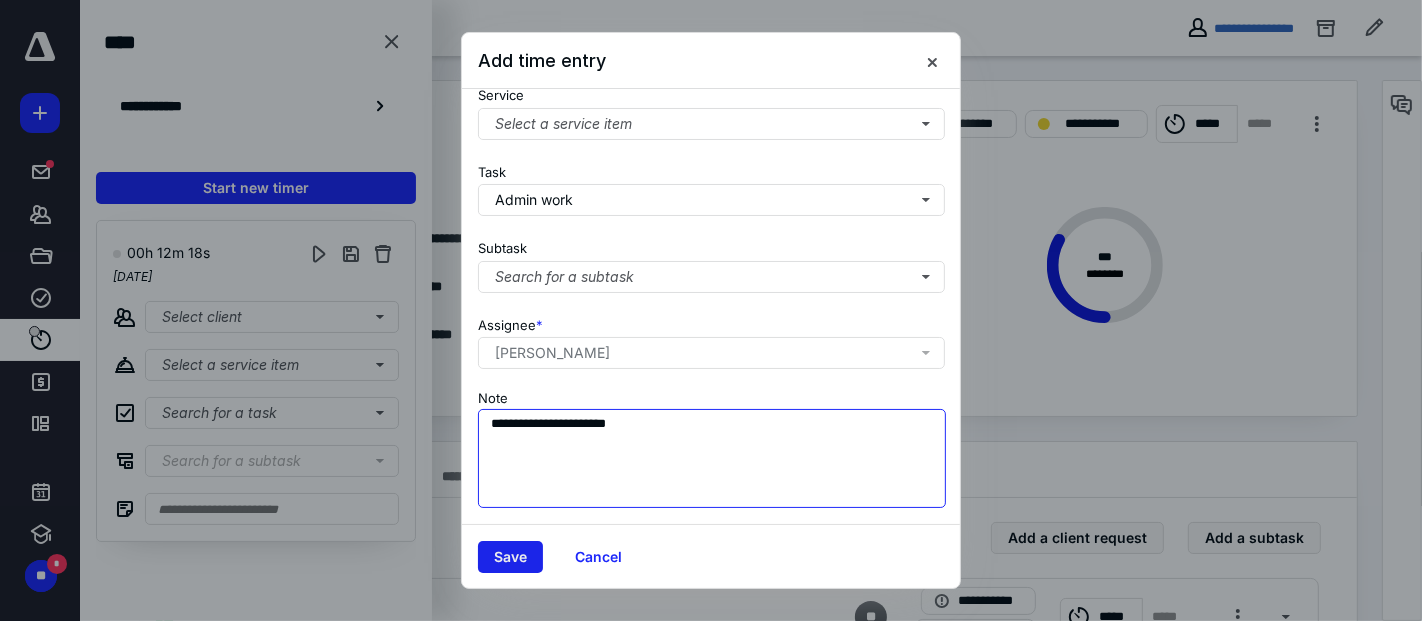 type on "**********" 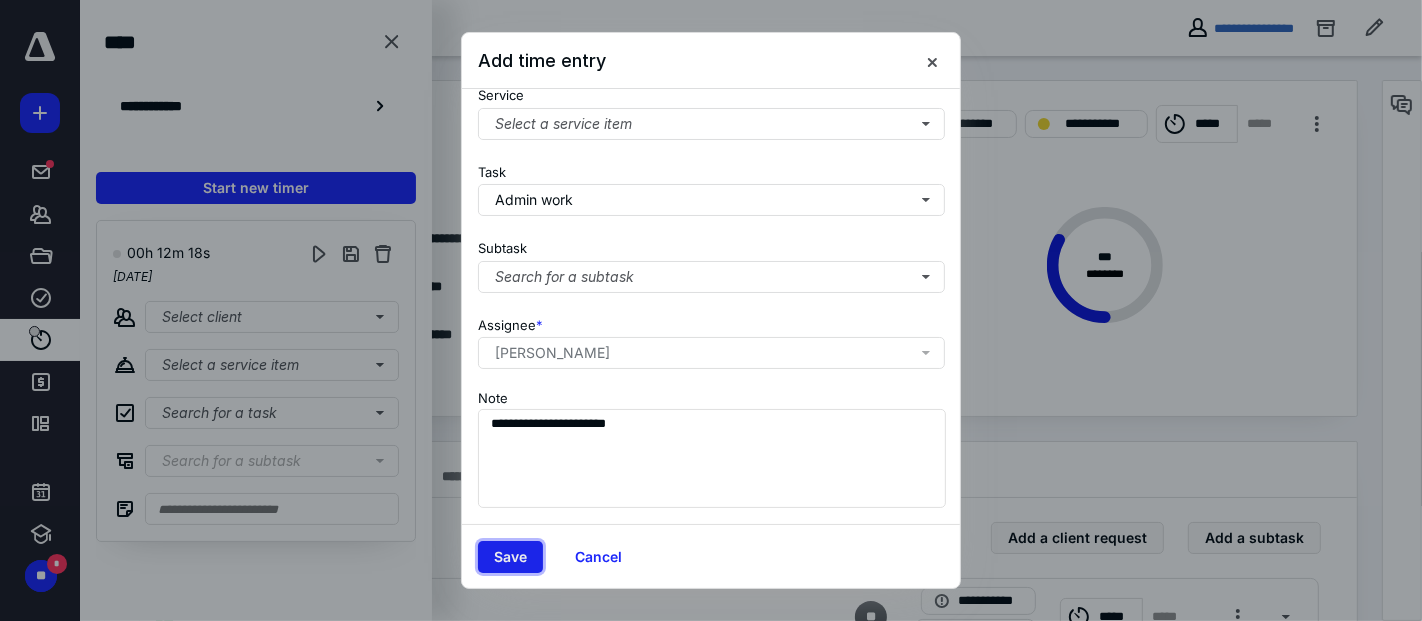 click on "Save" at bounding box center [510, 557] 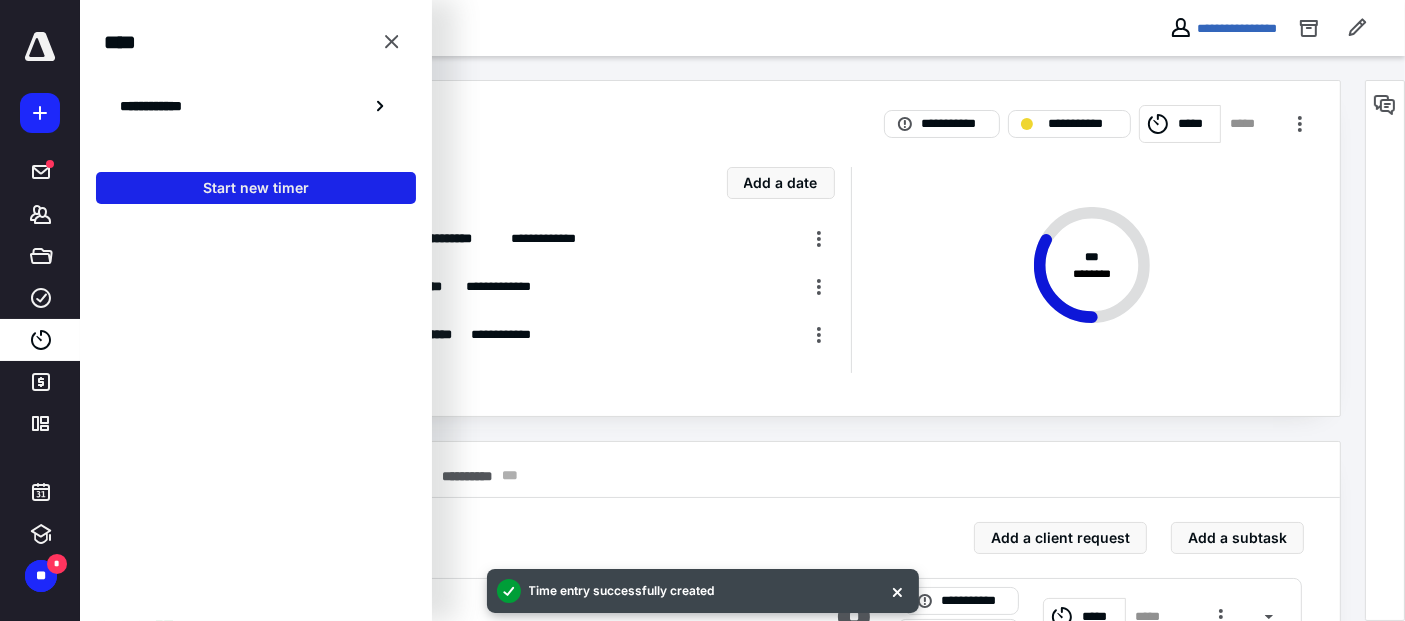 click on "Start new timer" at bounding box center (256, 188) 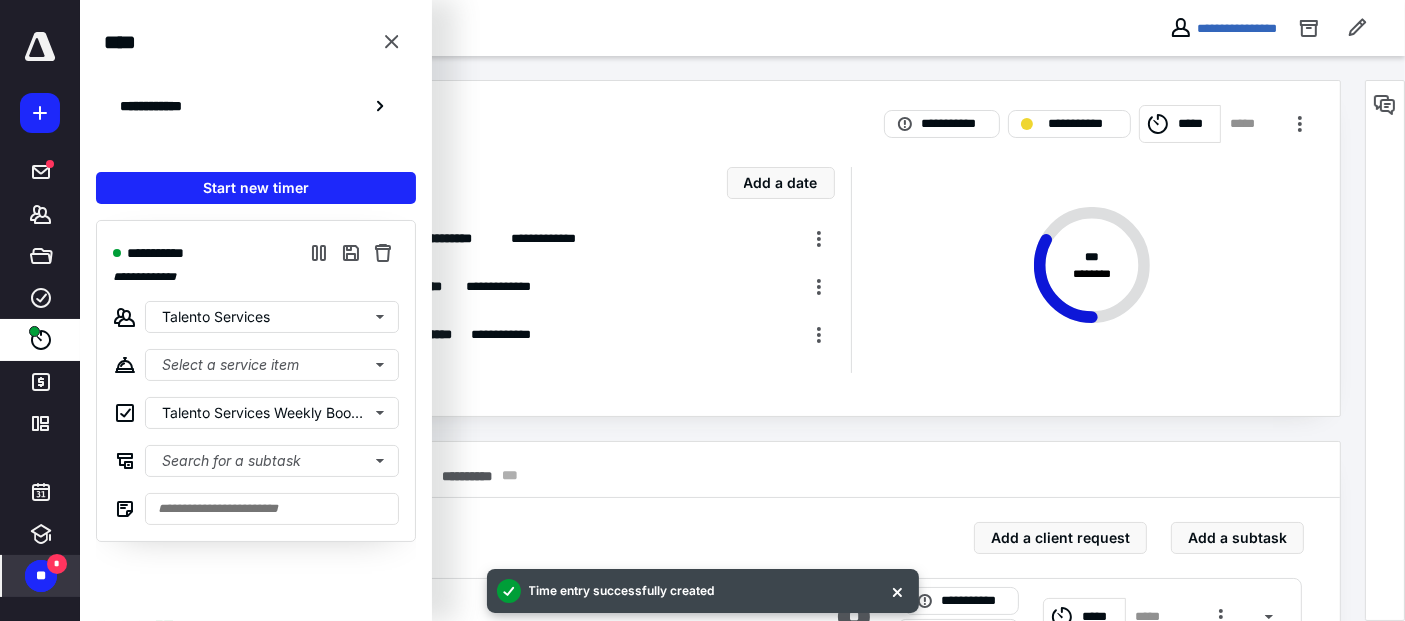 click on "**" at bounding box center (41, 576) 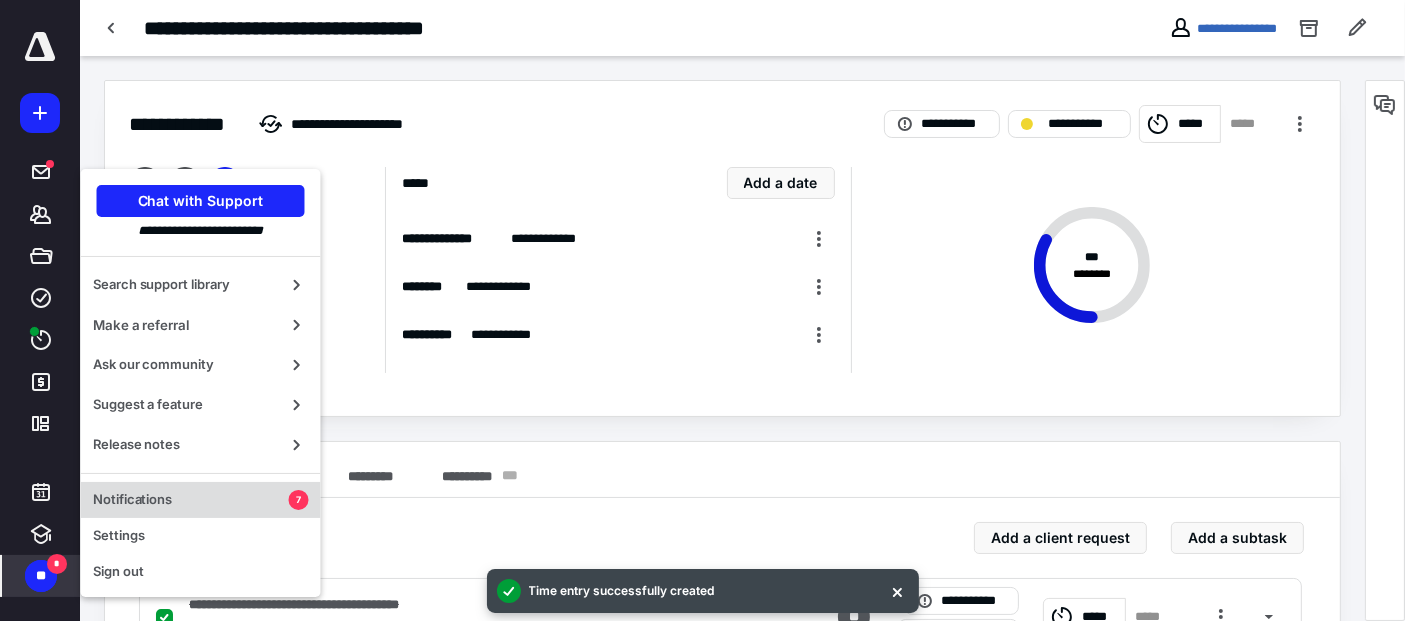 click on "Notifications" at bounding box center (191, 500) 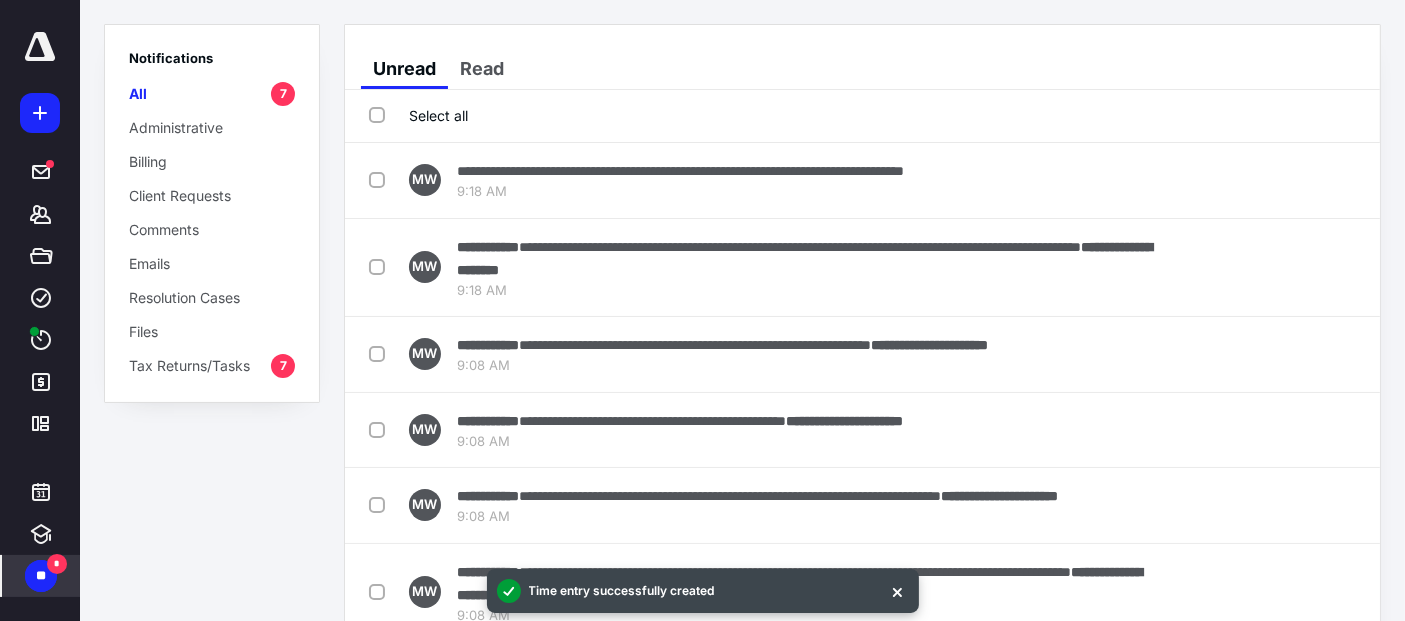 click on "Select all" at bounding box center [418, 115] 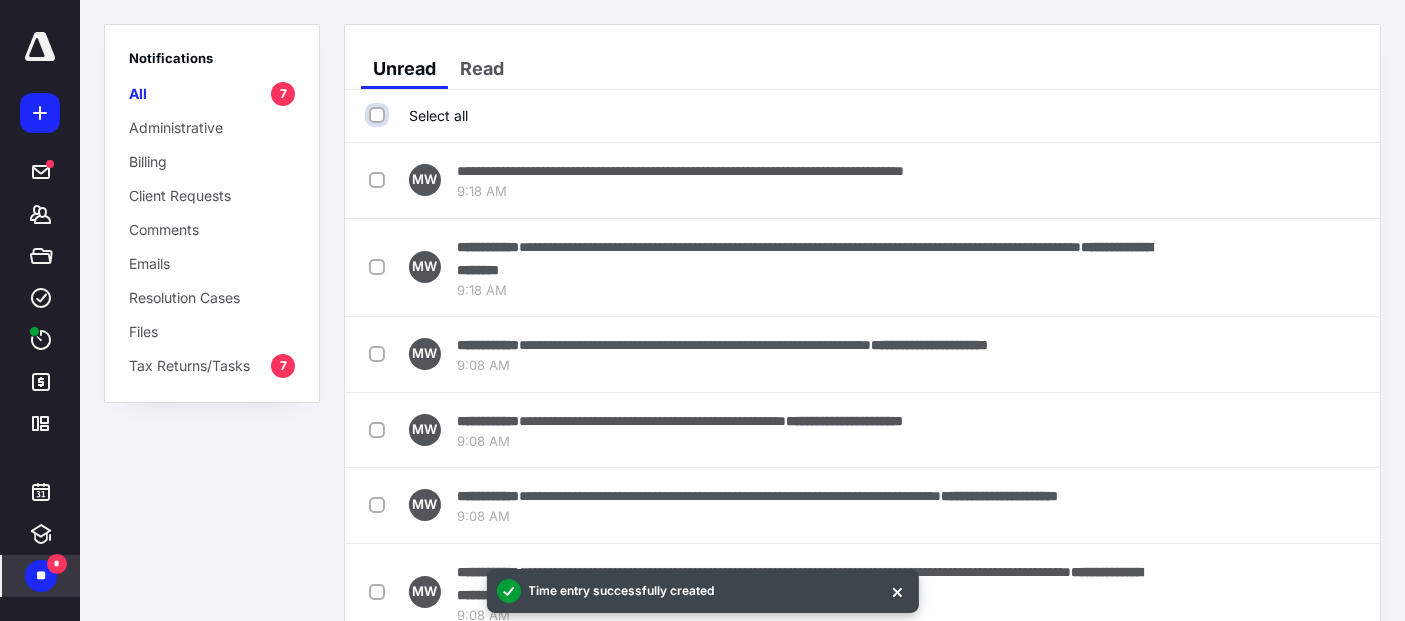 click on "Select all" at bounding box center (379, 115) 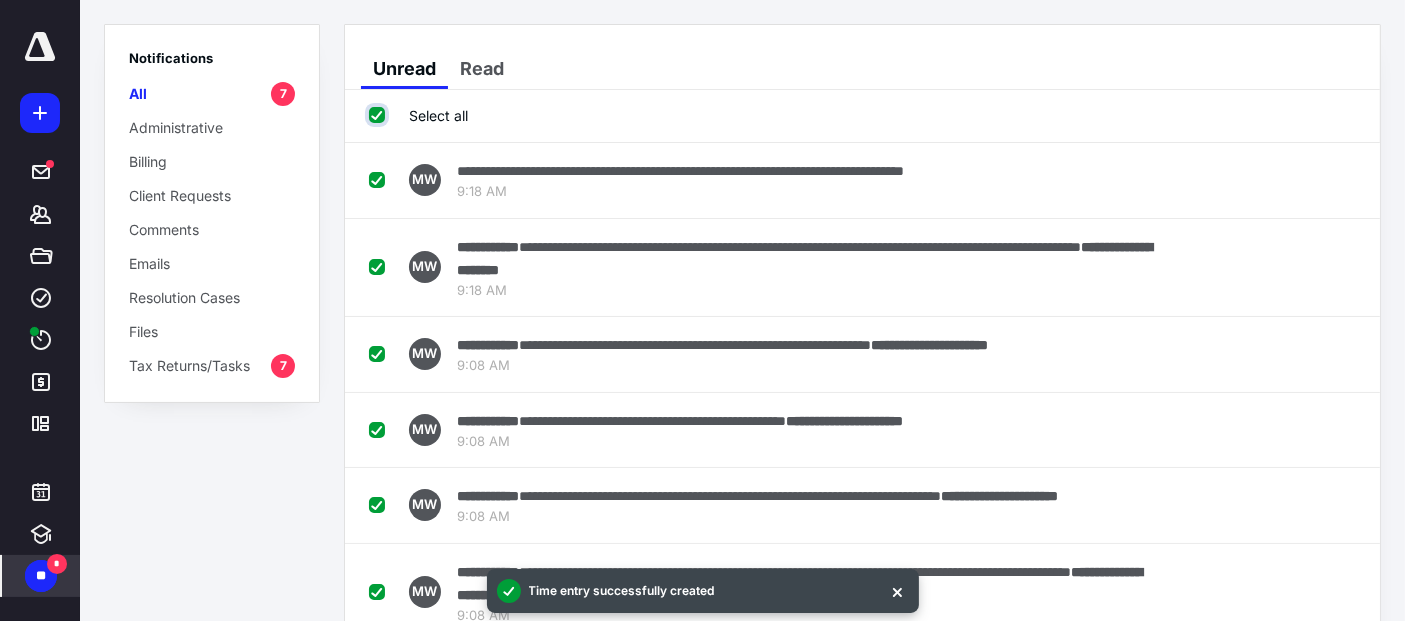 checkbox on "true" 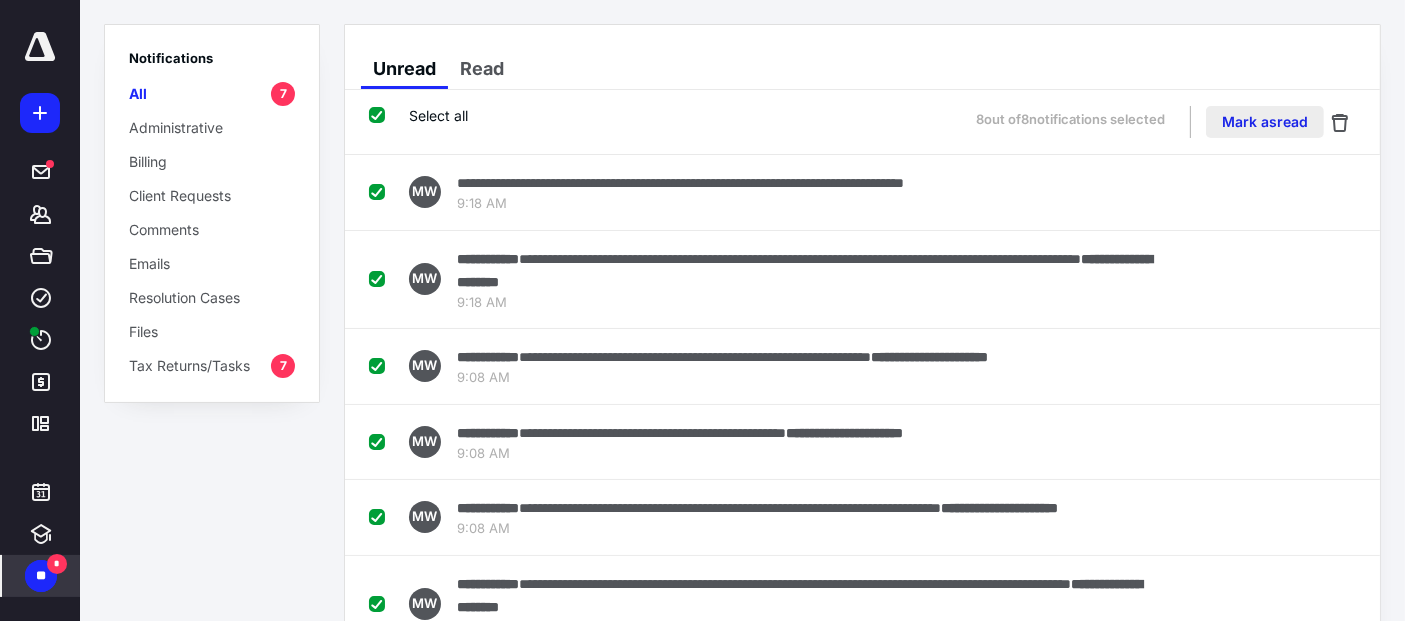 click on "Mark as  read" at bounding box center (1265, 122) 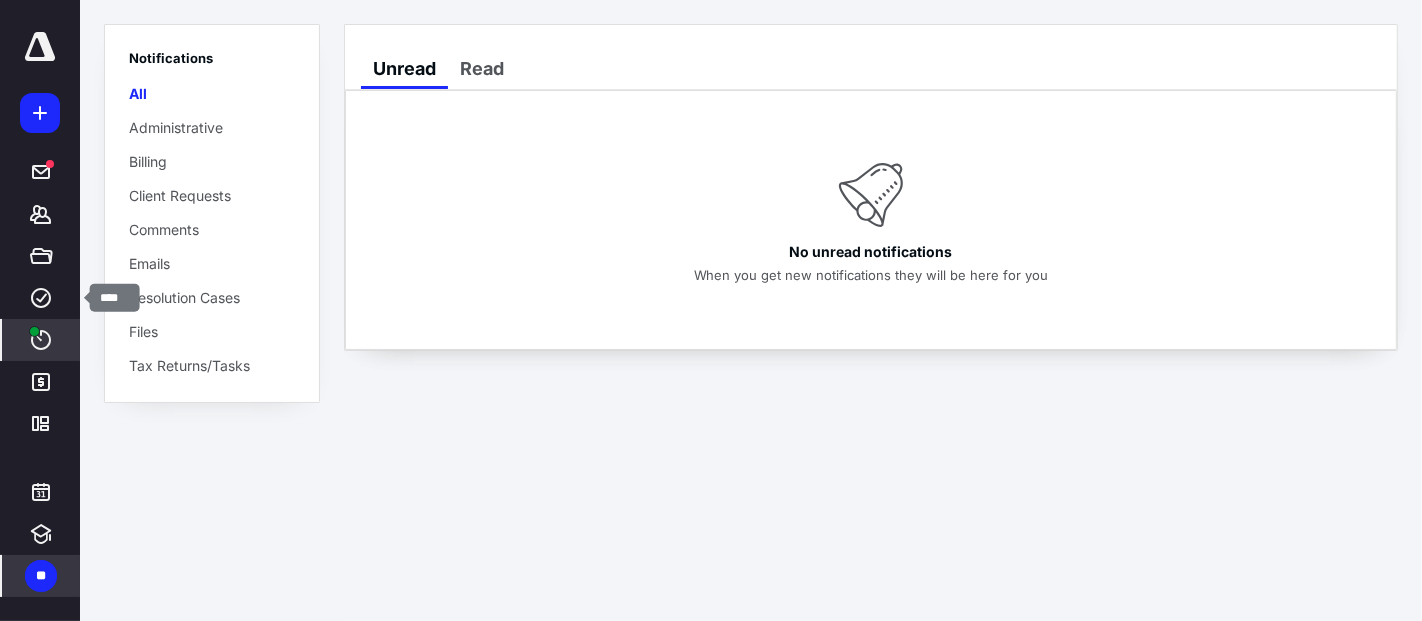 click 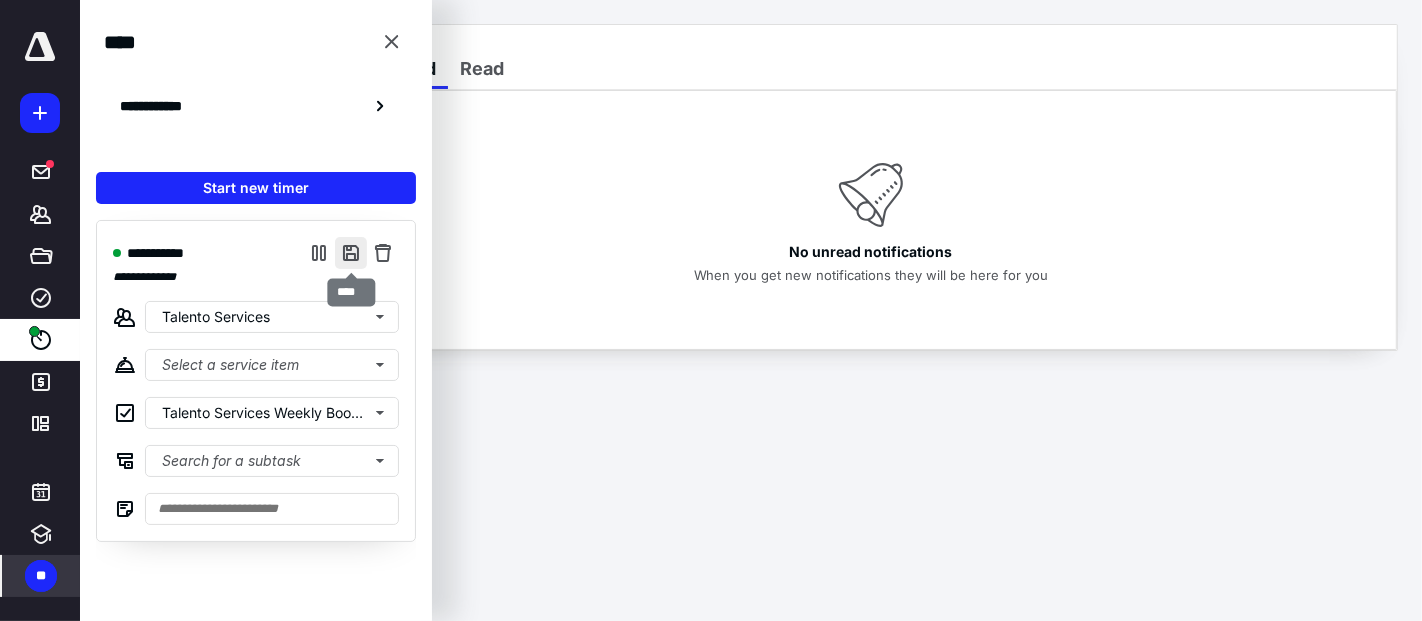 click at bounding box center (351, 253) 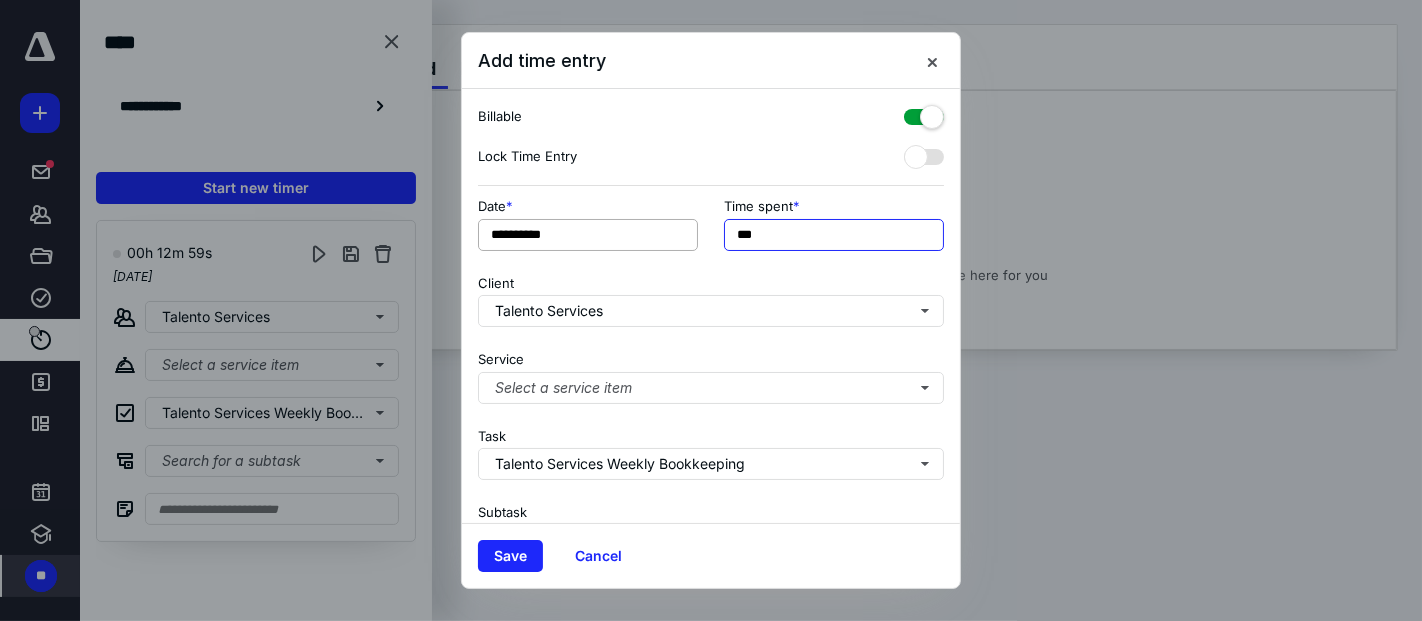 drag, startPoint x: 801, startPoint y: 233, endPoint x: 653, endPoint y: 239, distance: 148.12157 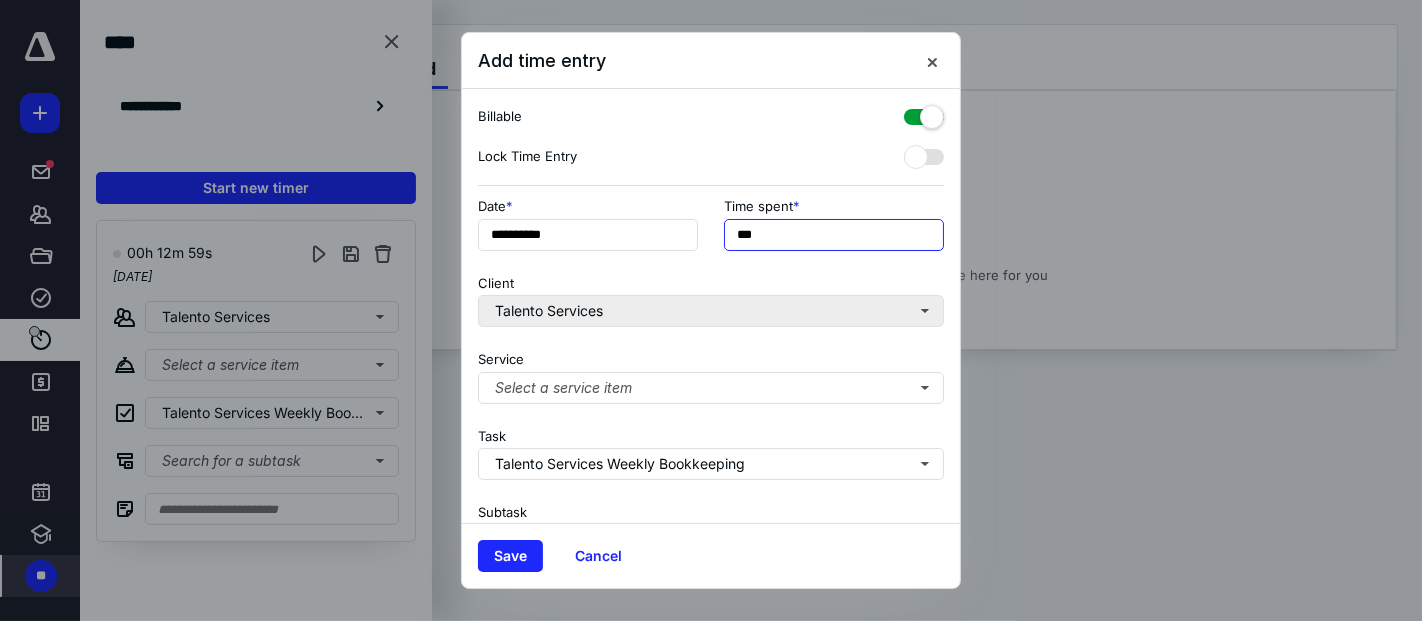 type on "***" 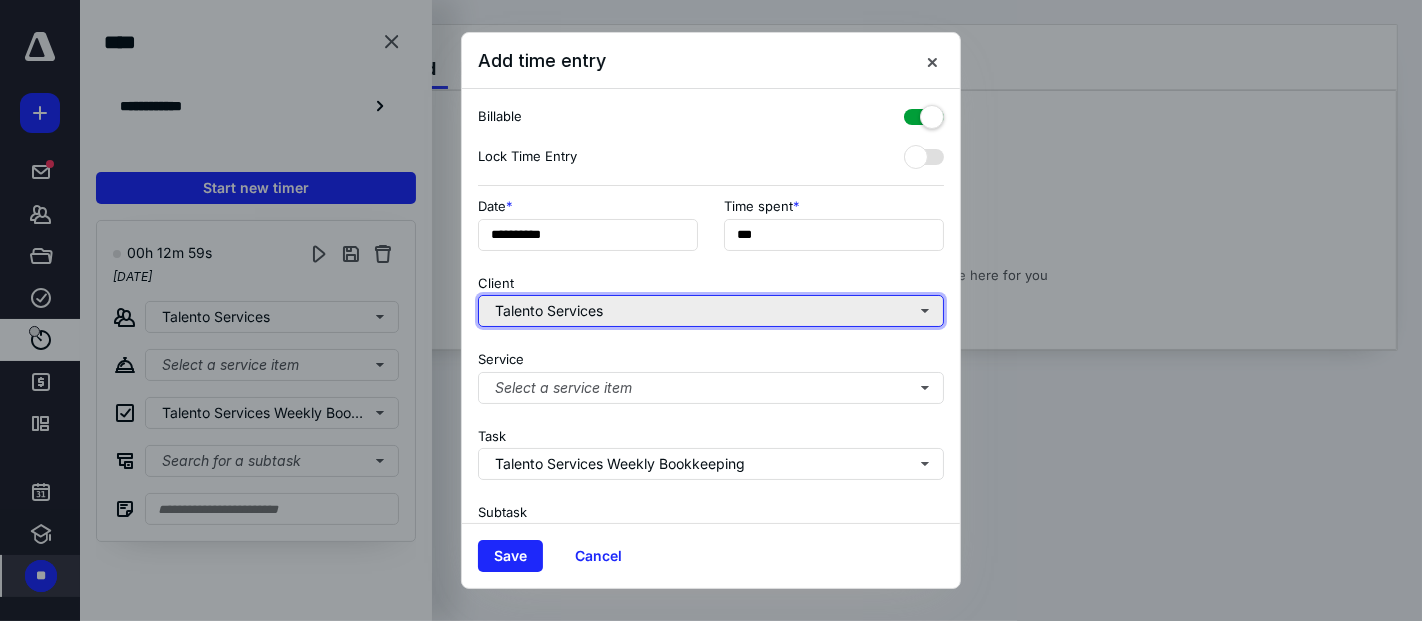 click on "Talento Services" at bounding box center [711, 311] 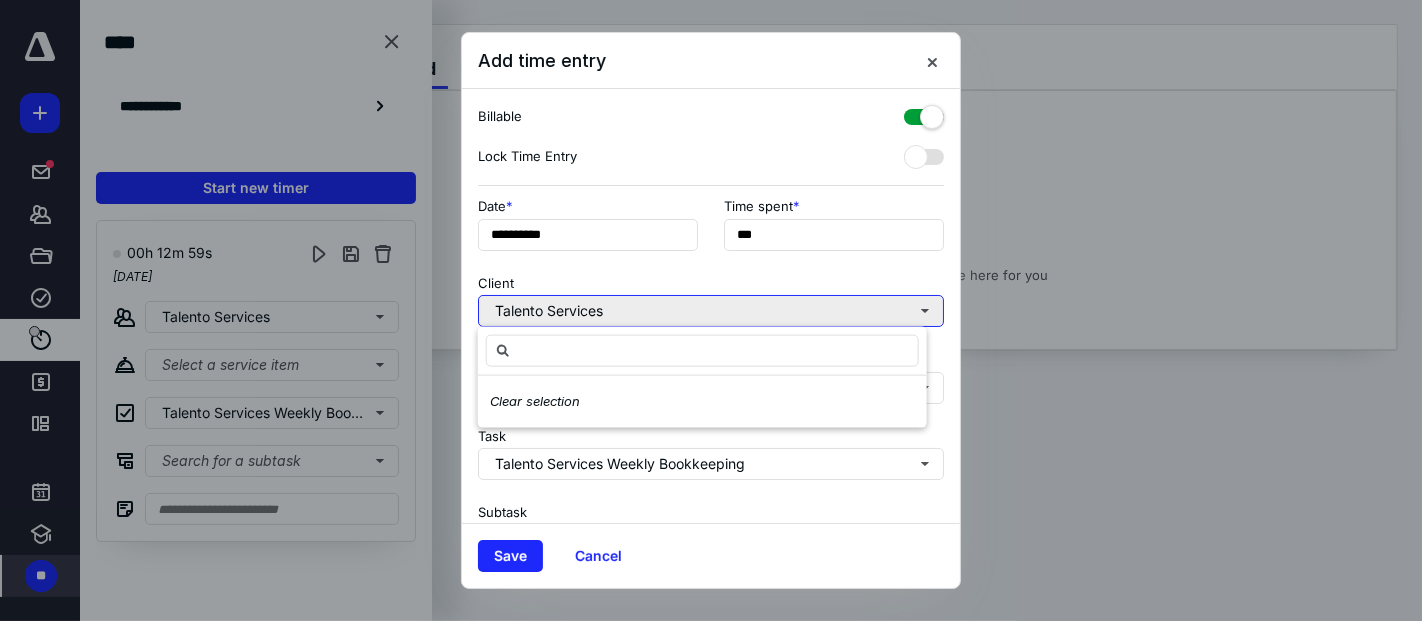 click on "Talento Services" at bounding box center [711, 311] 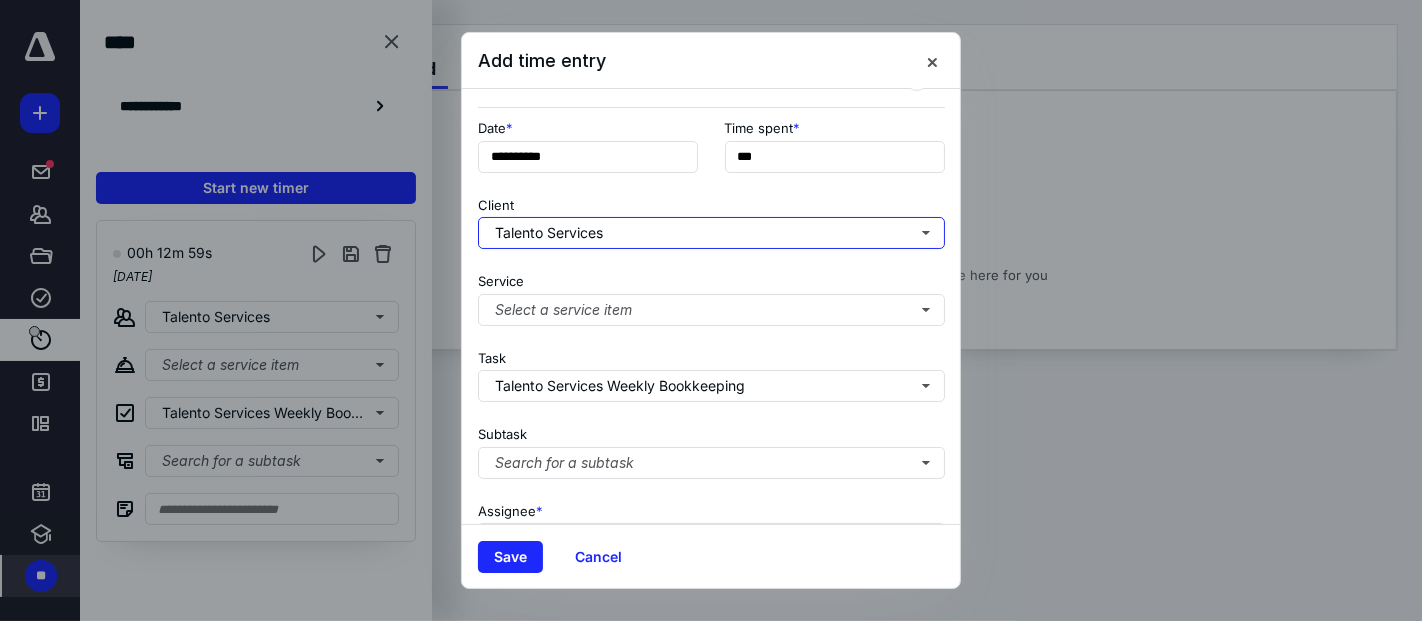 scroll, scrollTop: 111, scrollLeft: 0, axis: vertical 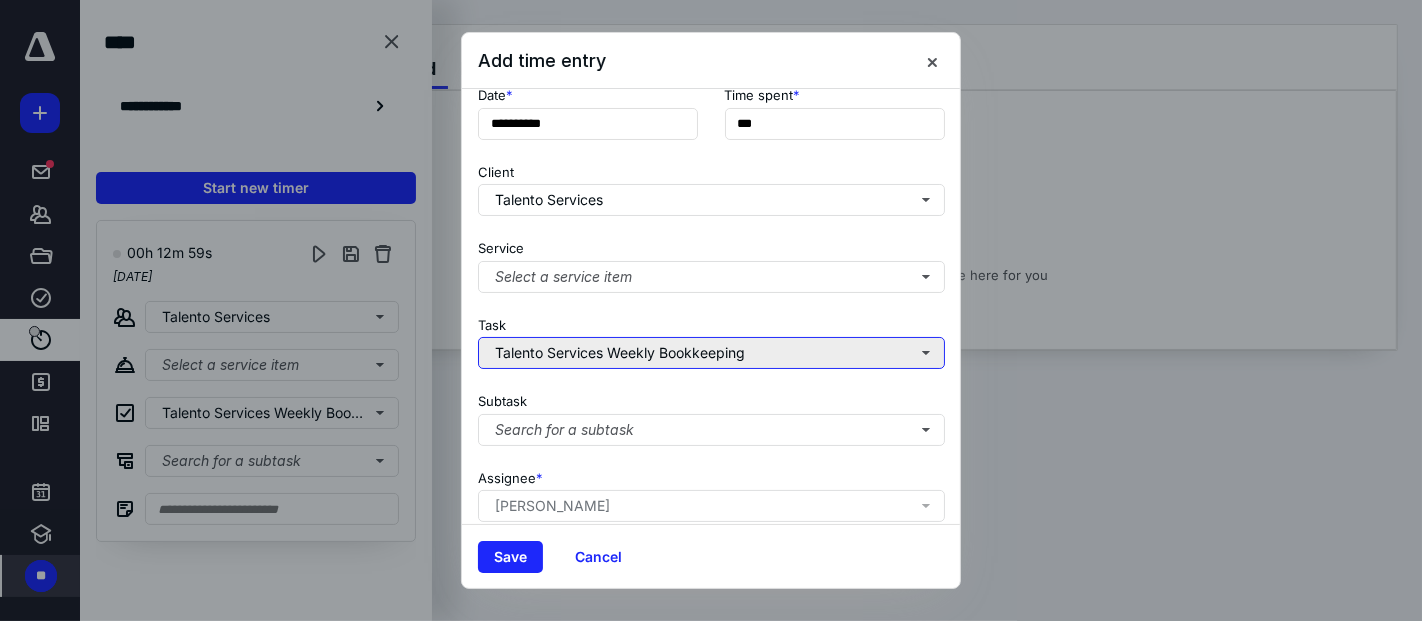 click on "Talento Services Weekly Bookkeeping" at bounding box center (711, 353) 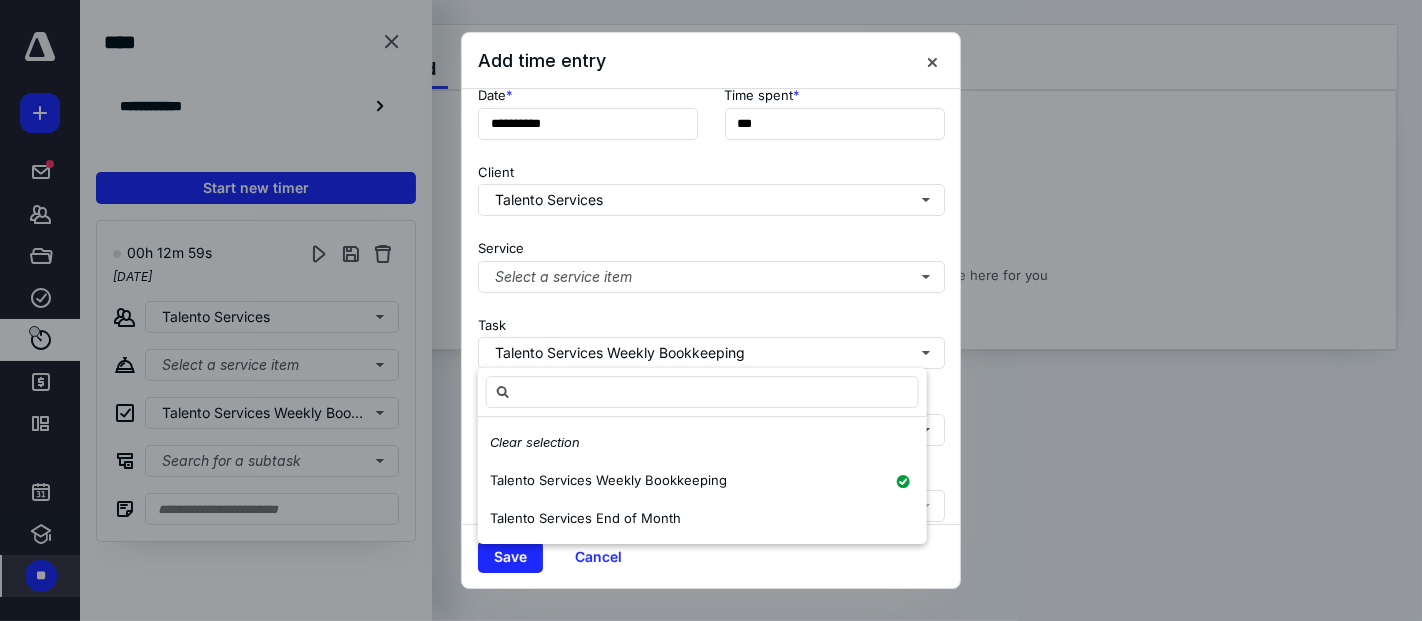 click on "Client Talento Services" at bounding box center [711, 186] 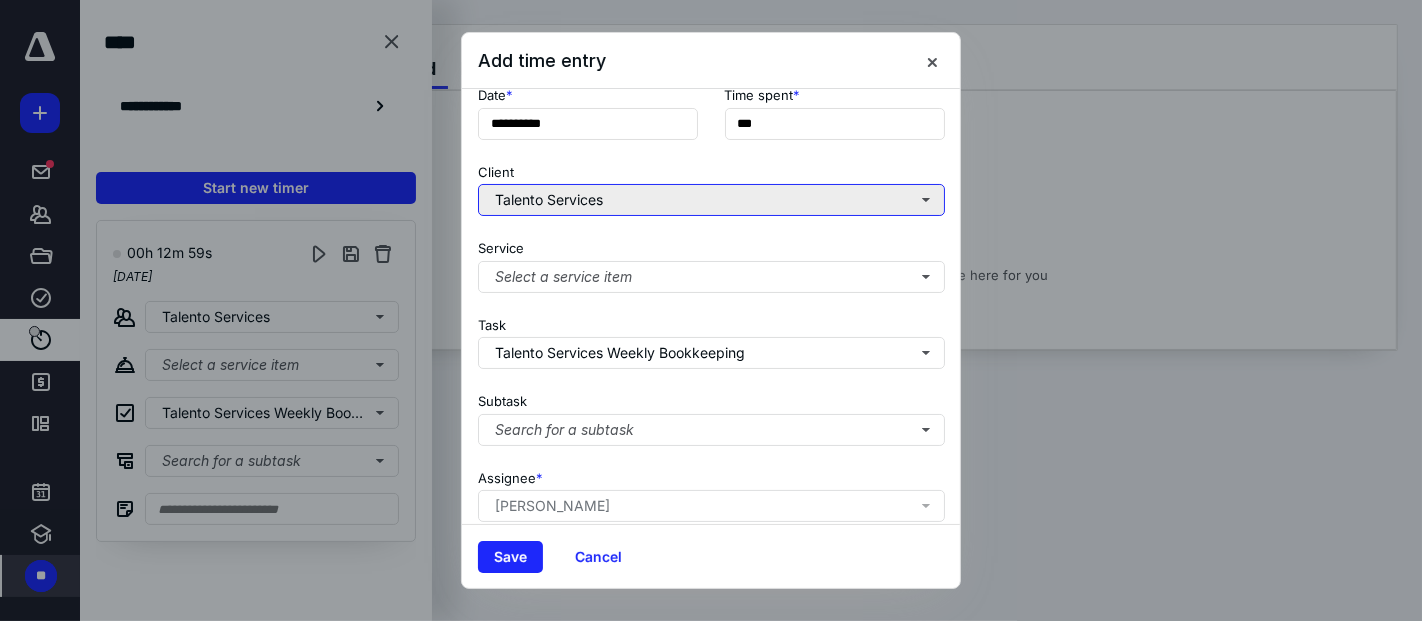 click on "Talento Services" at bounding box center (711, 200) 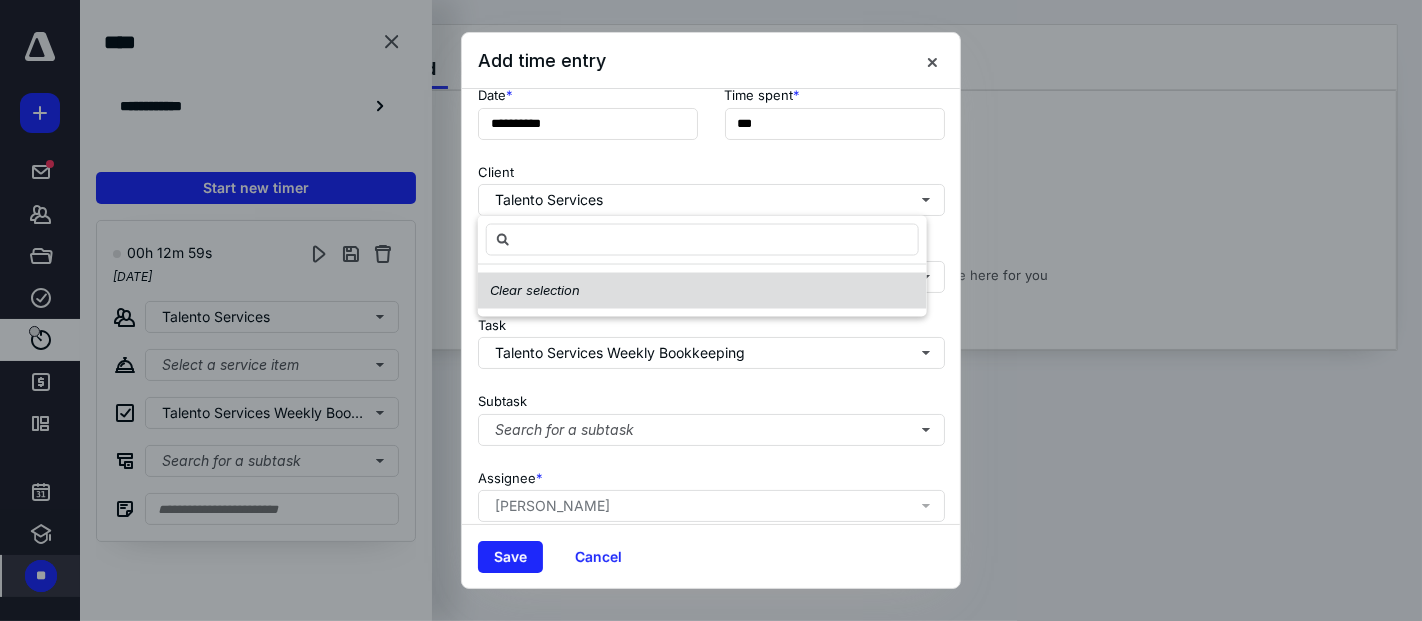 click on "Clear selection" at bounding box center [535, 291] 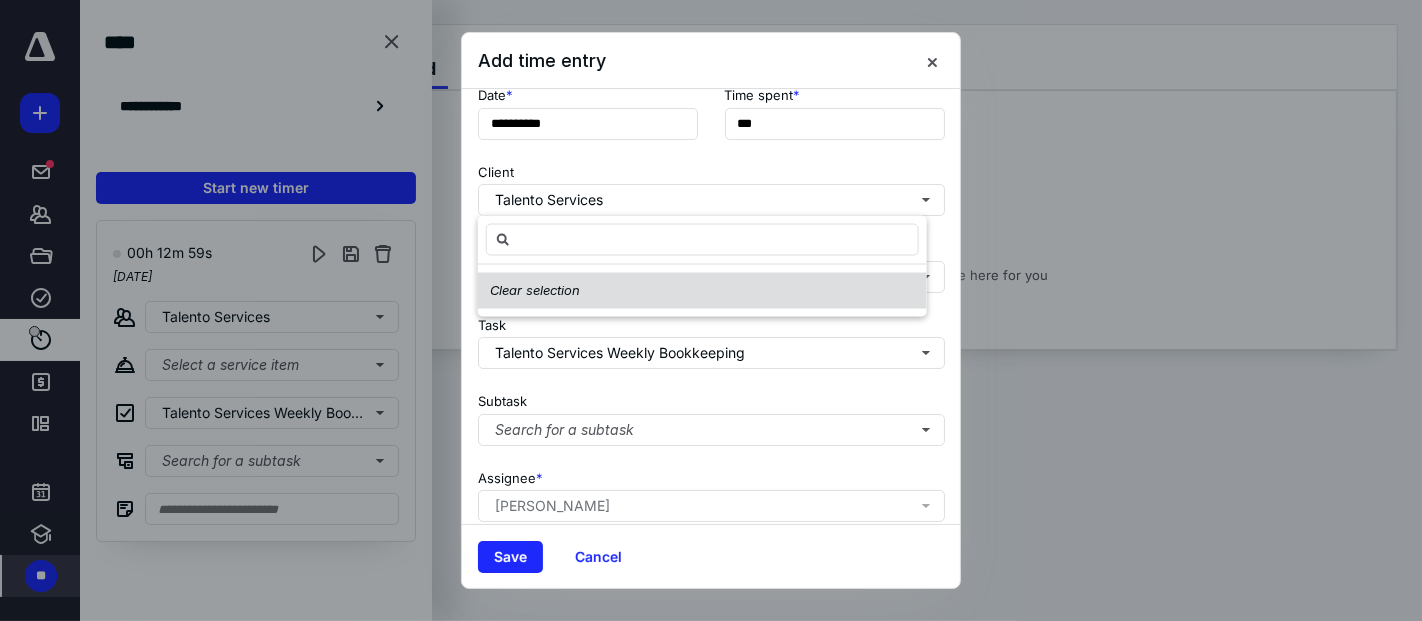 checkbox on "false" 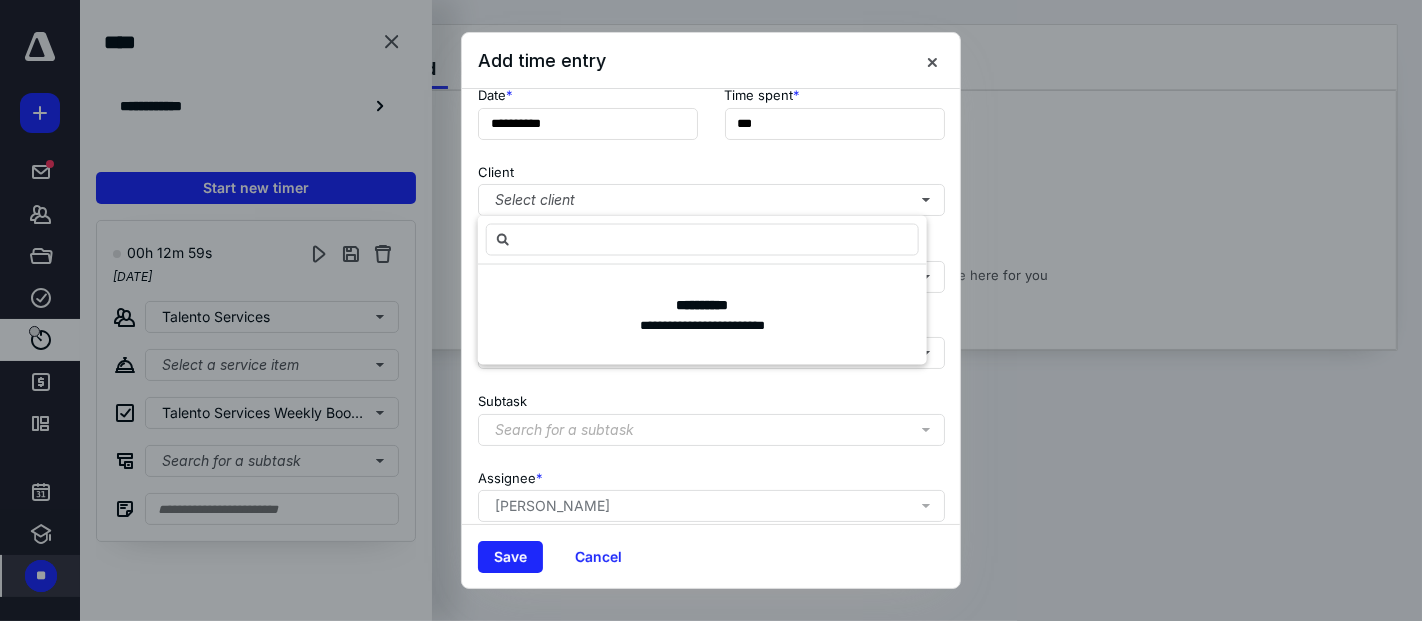 click on "Client Select client" at bounding box center (711, 186) 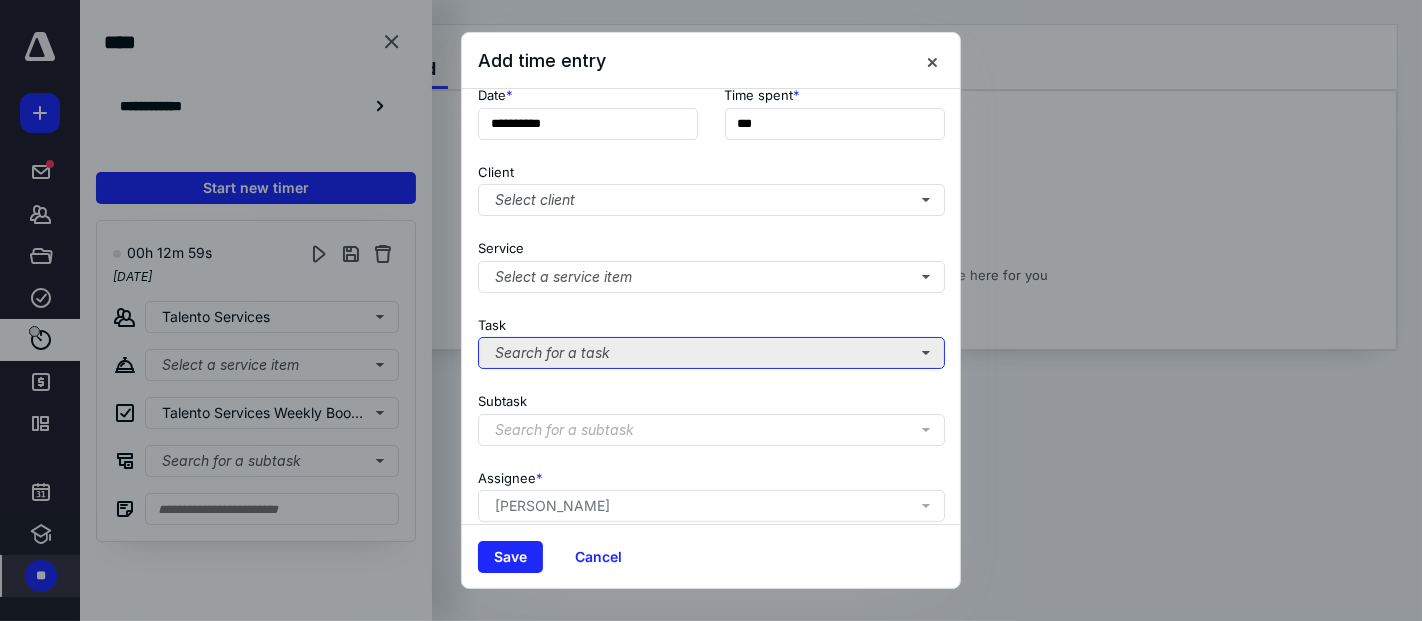 click on "Search for a task" at bounding box center (711, 353) 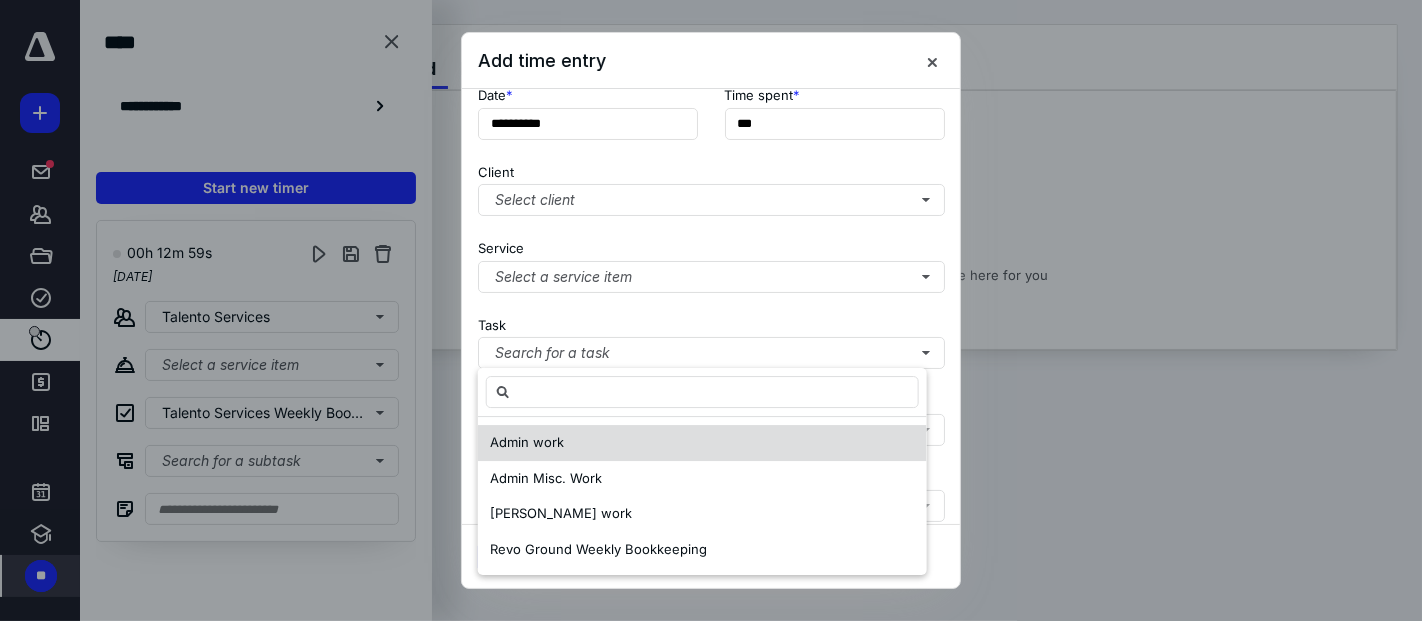 click on "Admin work" at bounding box center (702, 443) 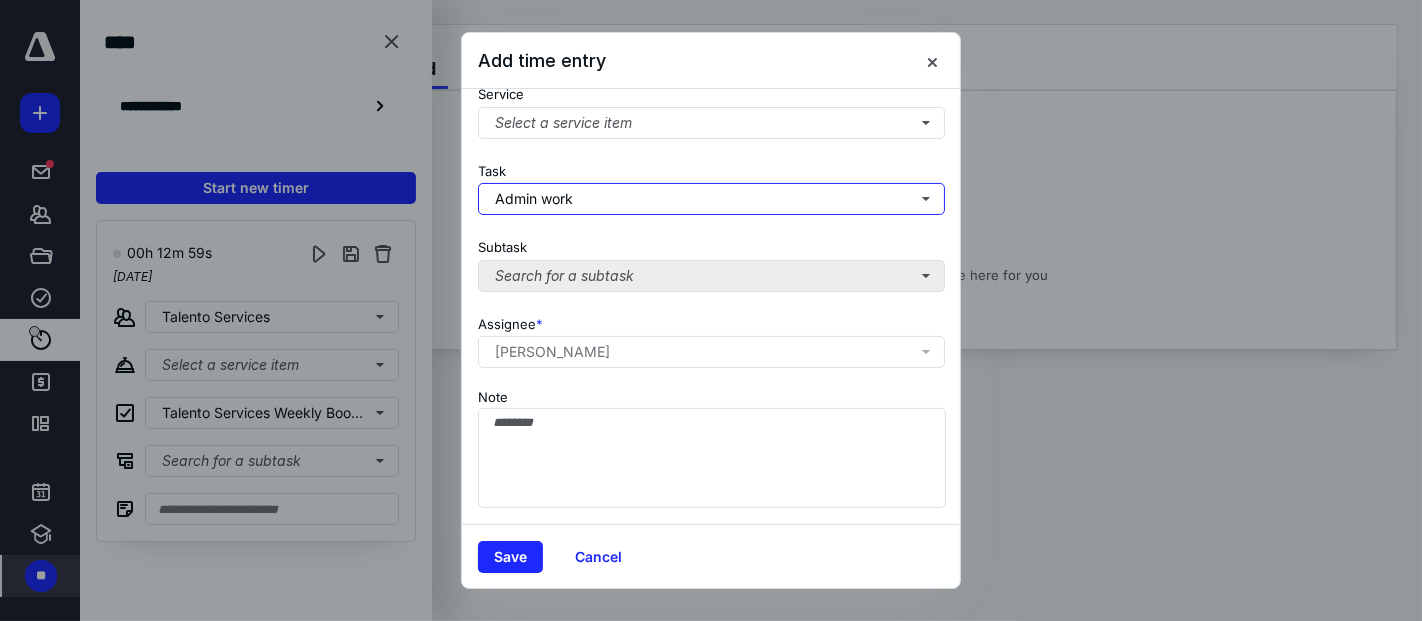 scroll, scrollTop: 280, scrollLeft: 0, axis: vertical 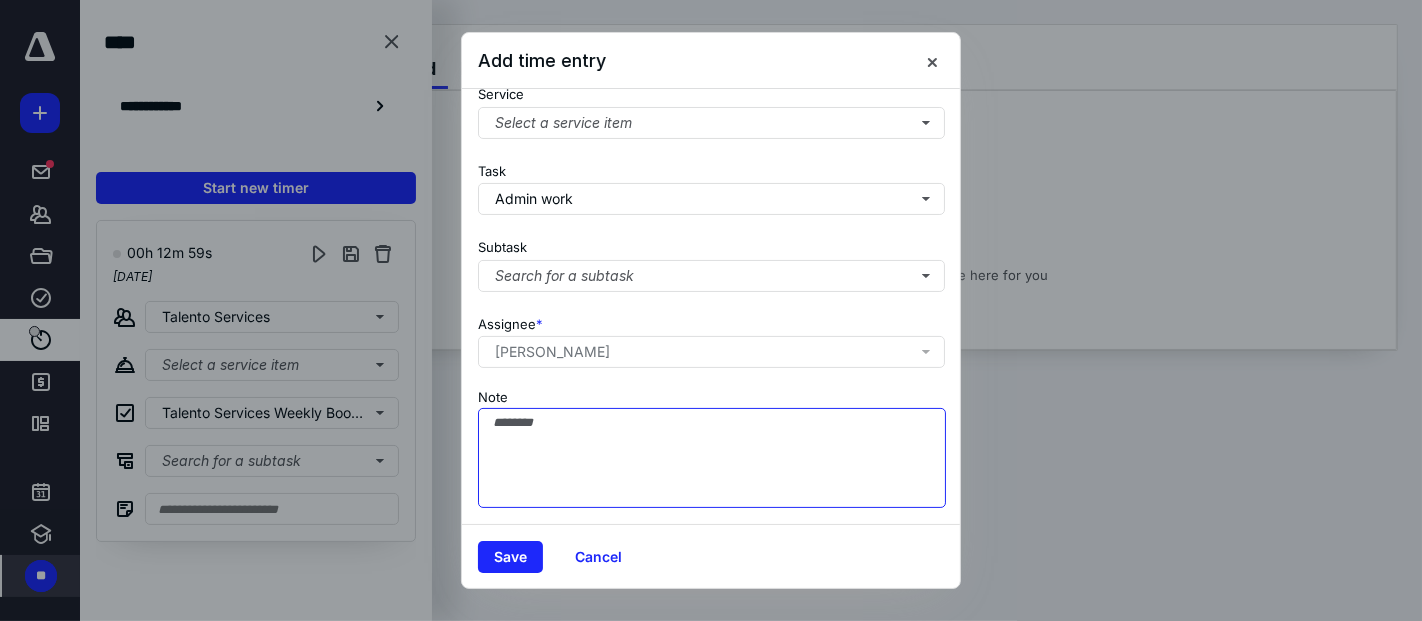 click on "Note" at bounding box center (712, 458) 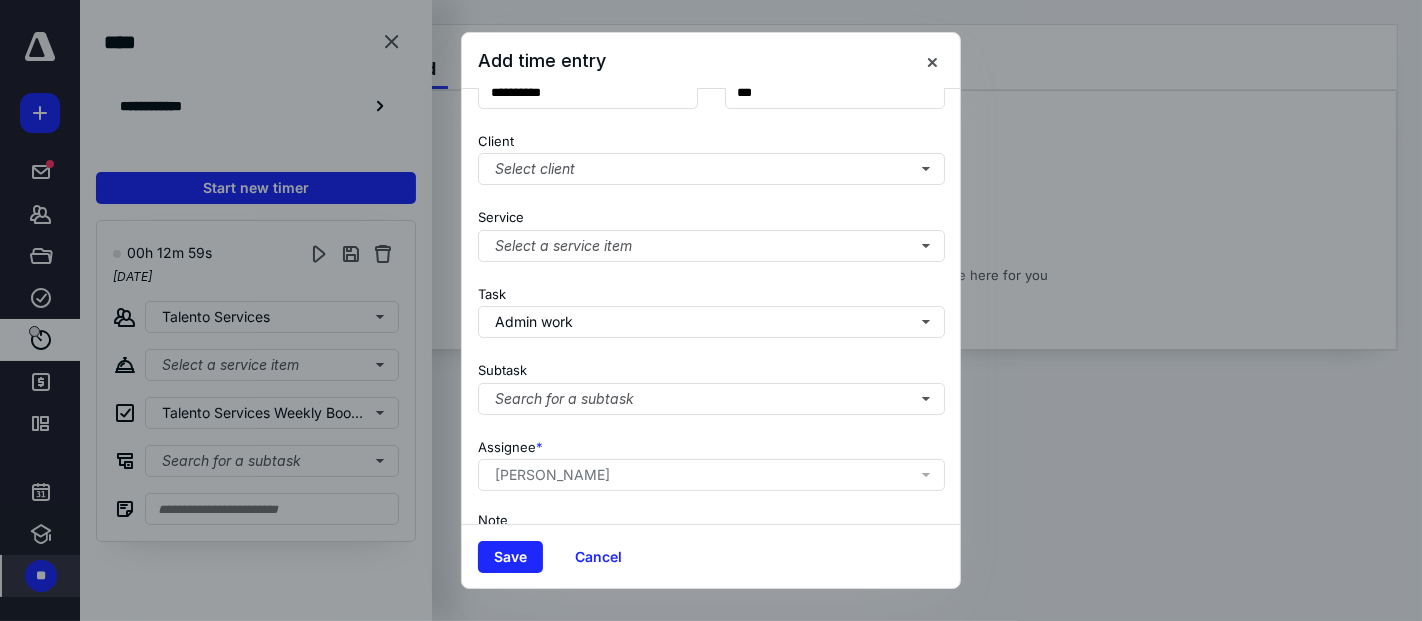 scroll, scrollTop: 280, scrollLeft: 0, axis: vertical 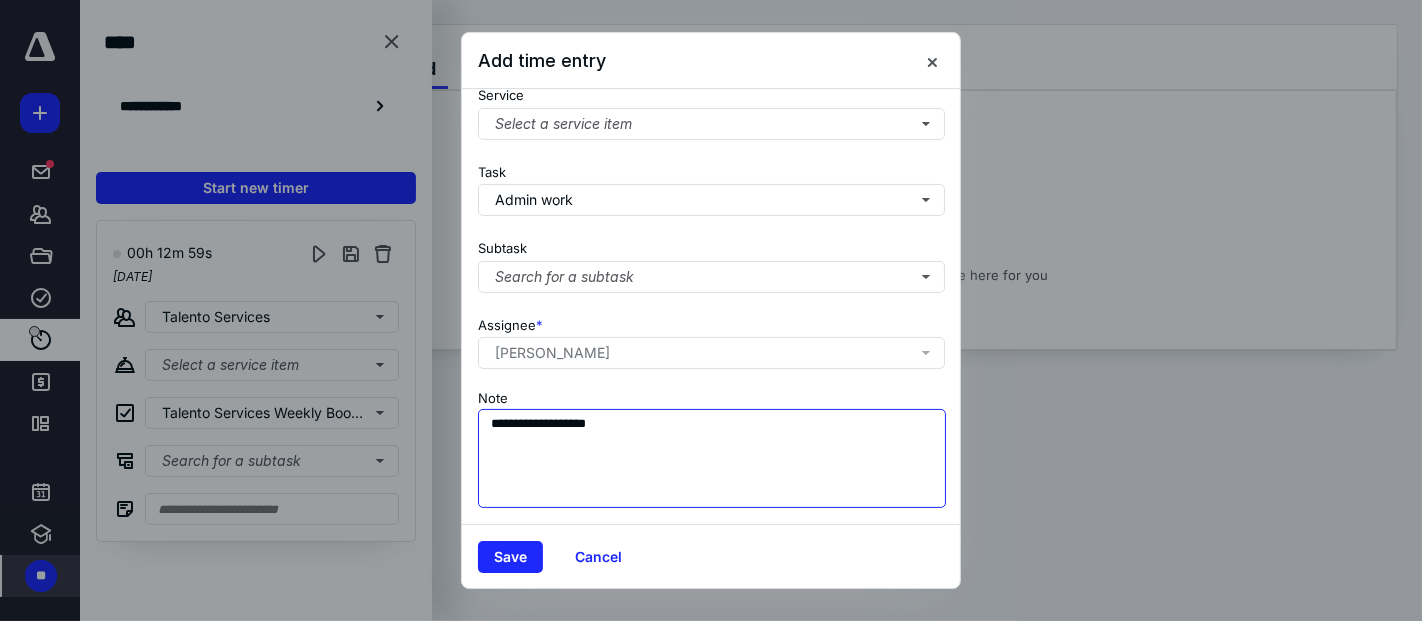 click on "**********" at bounding box center (712, 459) 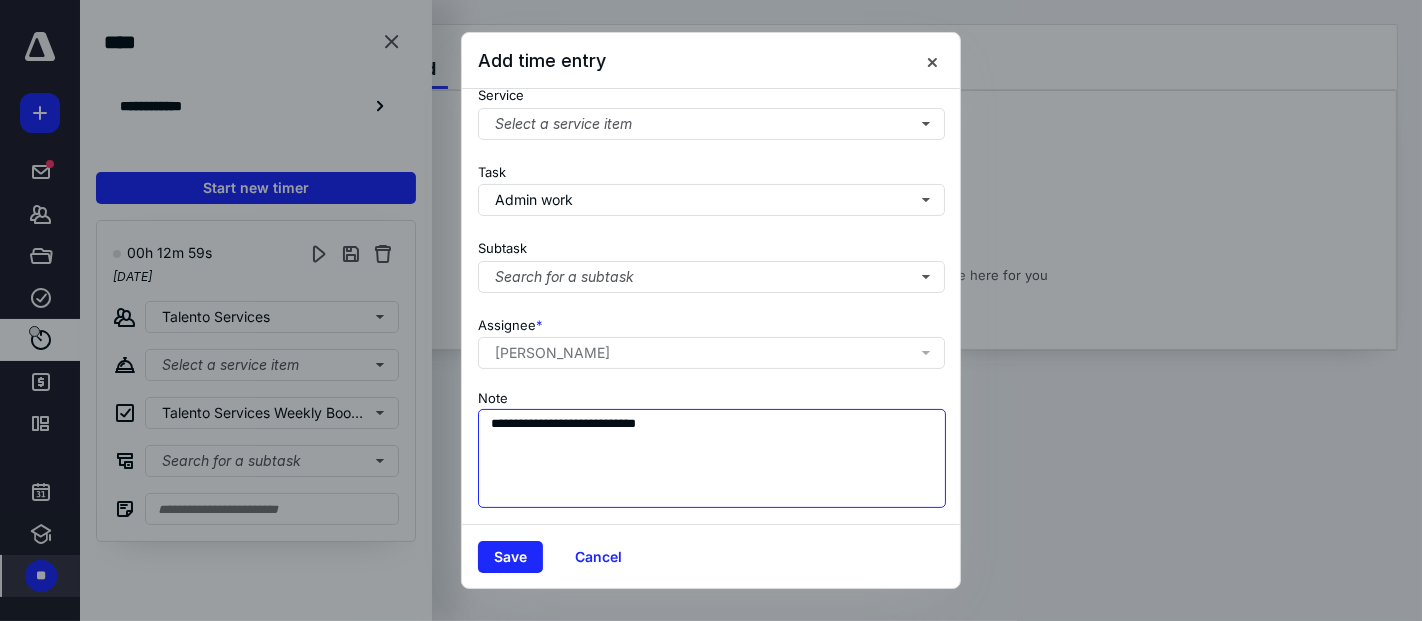 click on "**********" at bounding box center (712, 459) 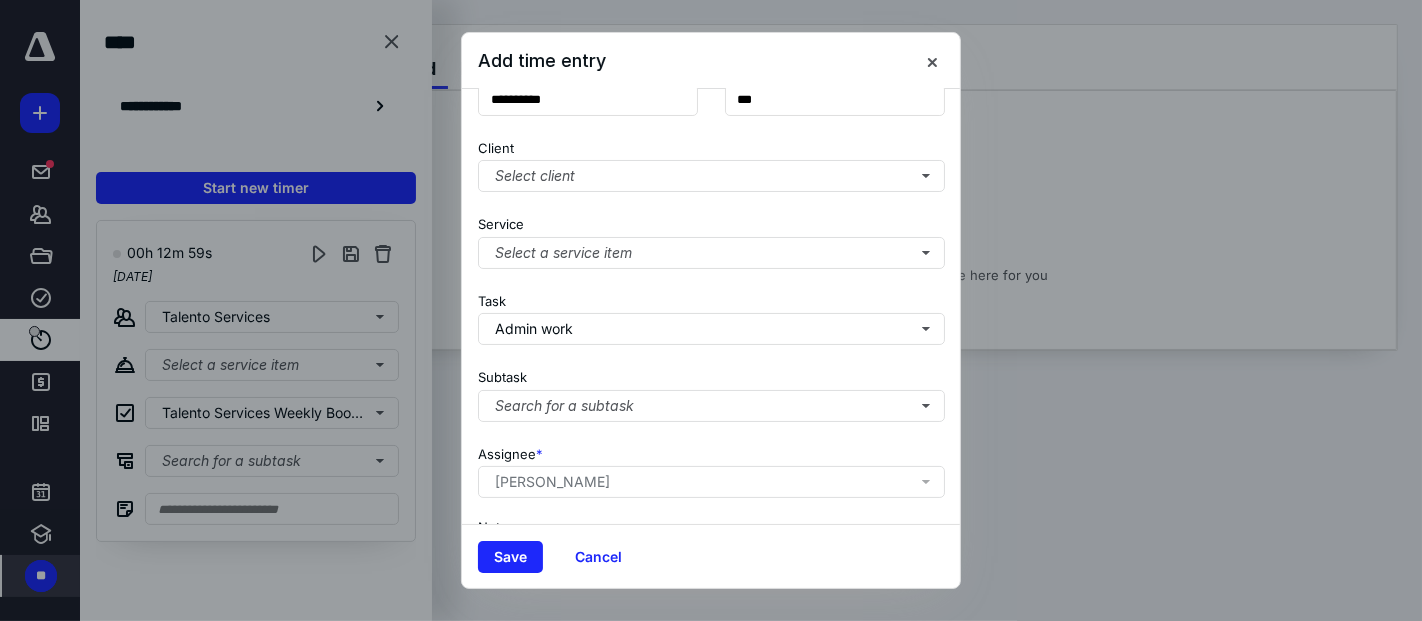 scroll, scrollTop: 0, scrollLeft: 0, axis: both 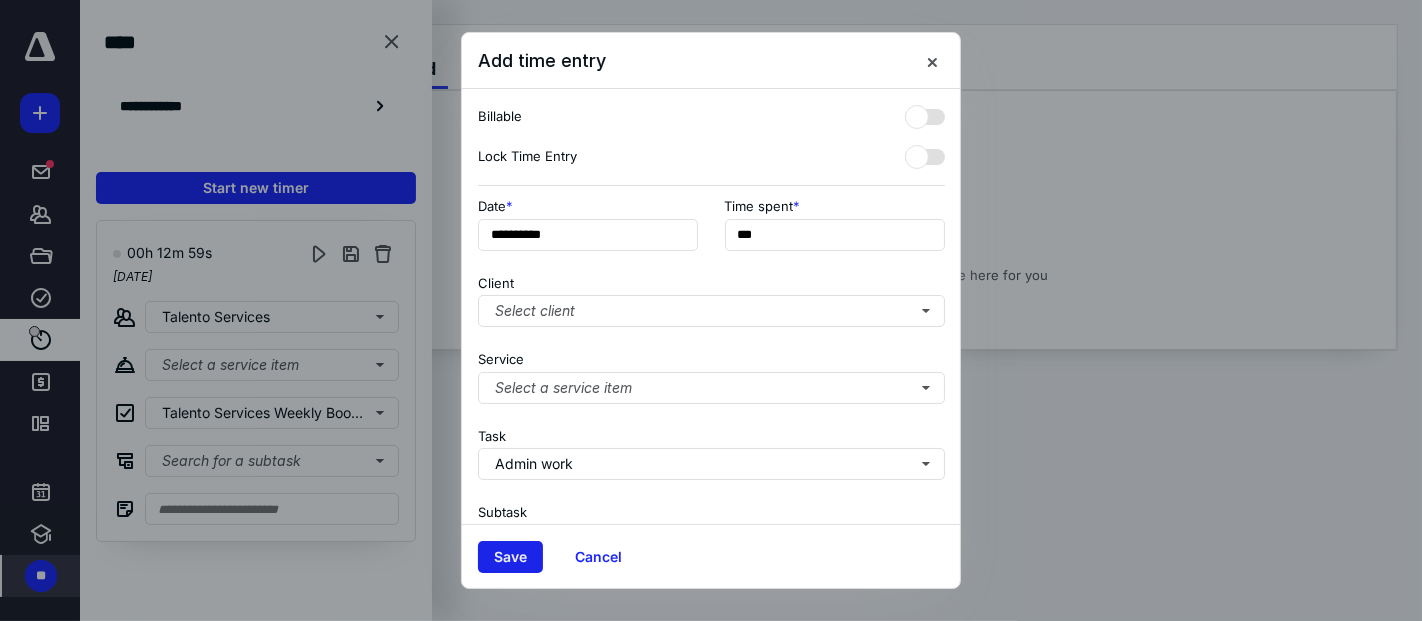 type on "**********" 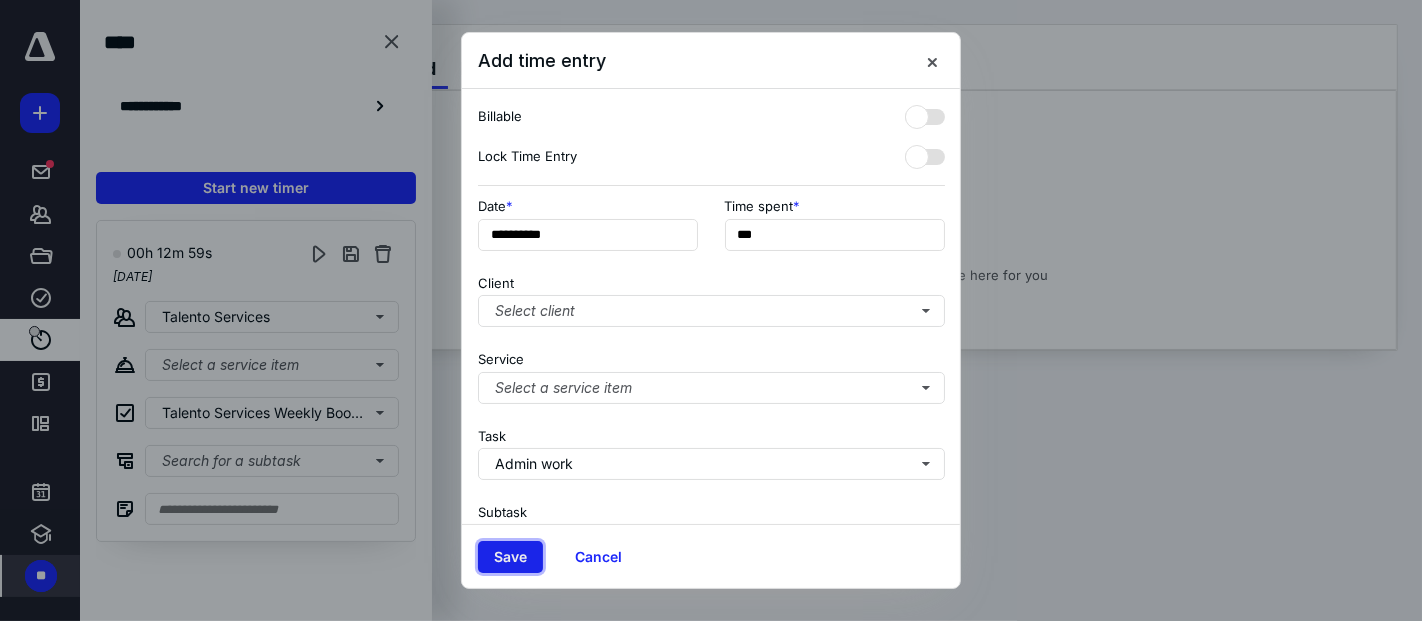 click on "Save" at bounding box center [510, 557] 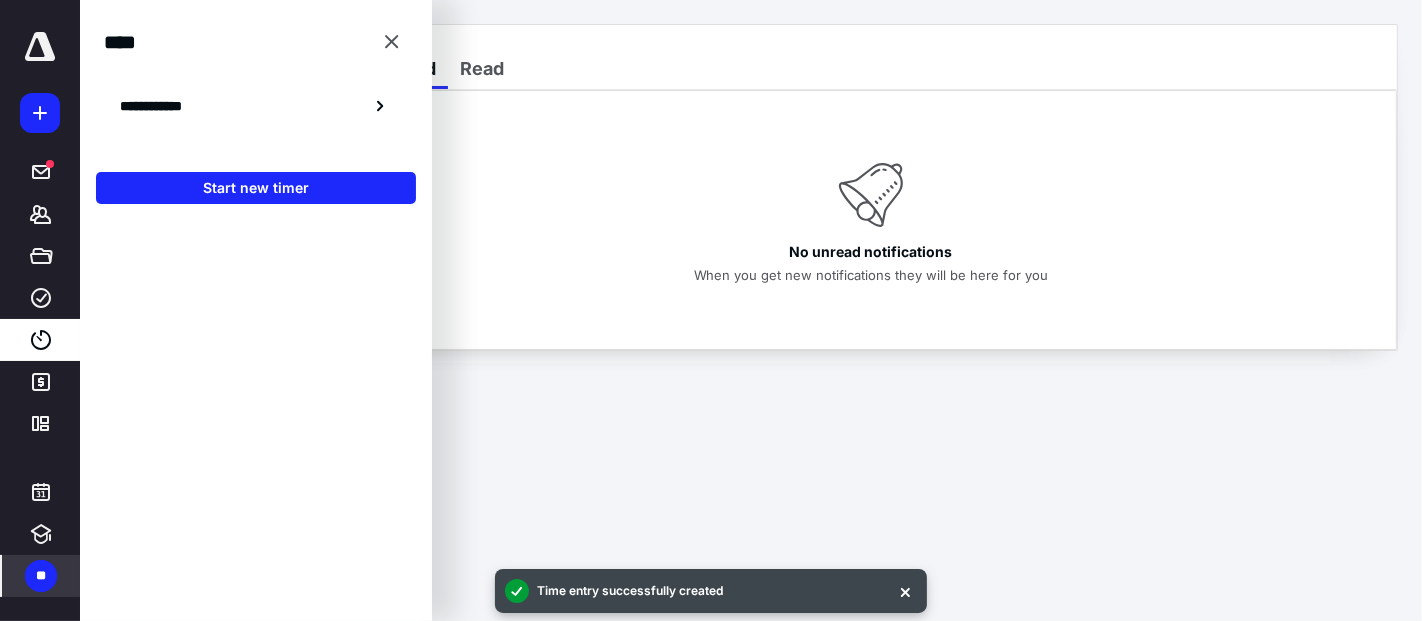 click at bounding box center [256, 403] 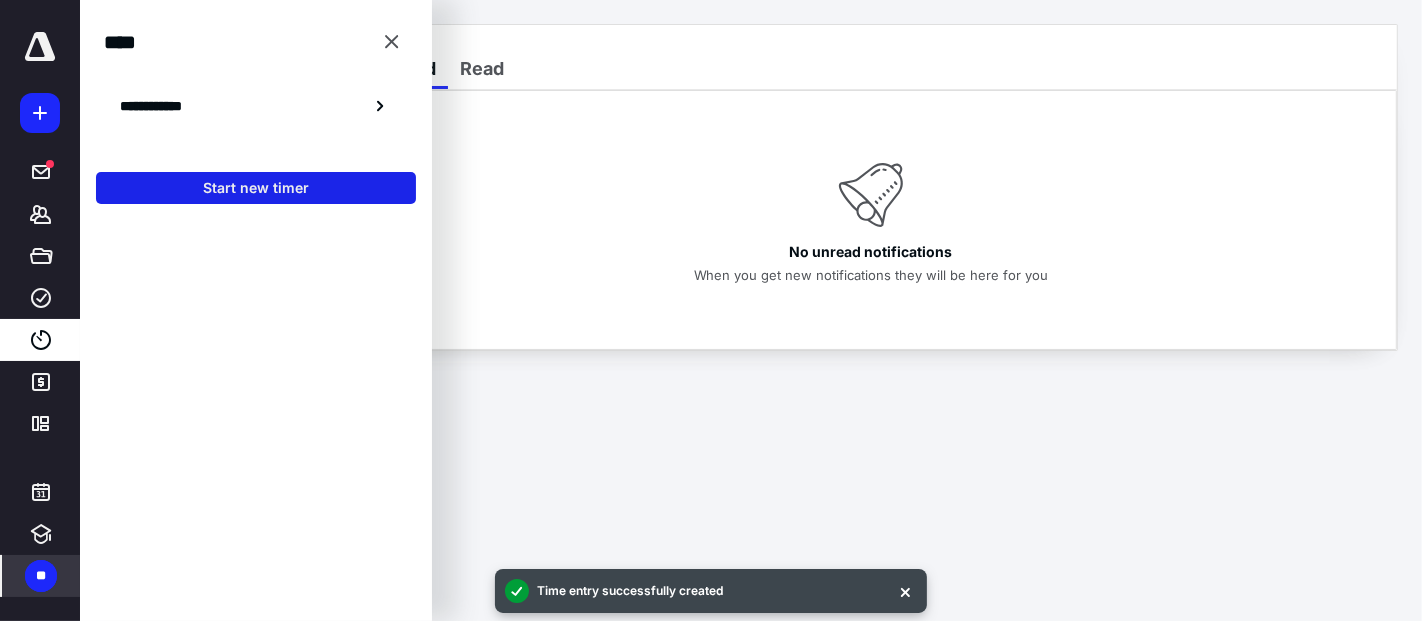 click on "Start new timer" at bounding box center (256, 188) 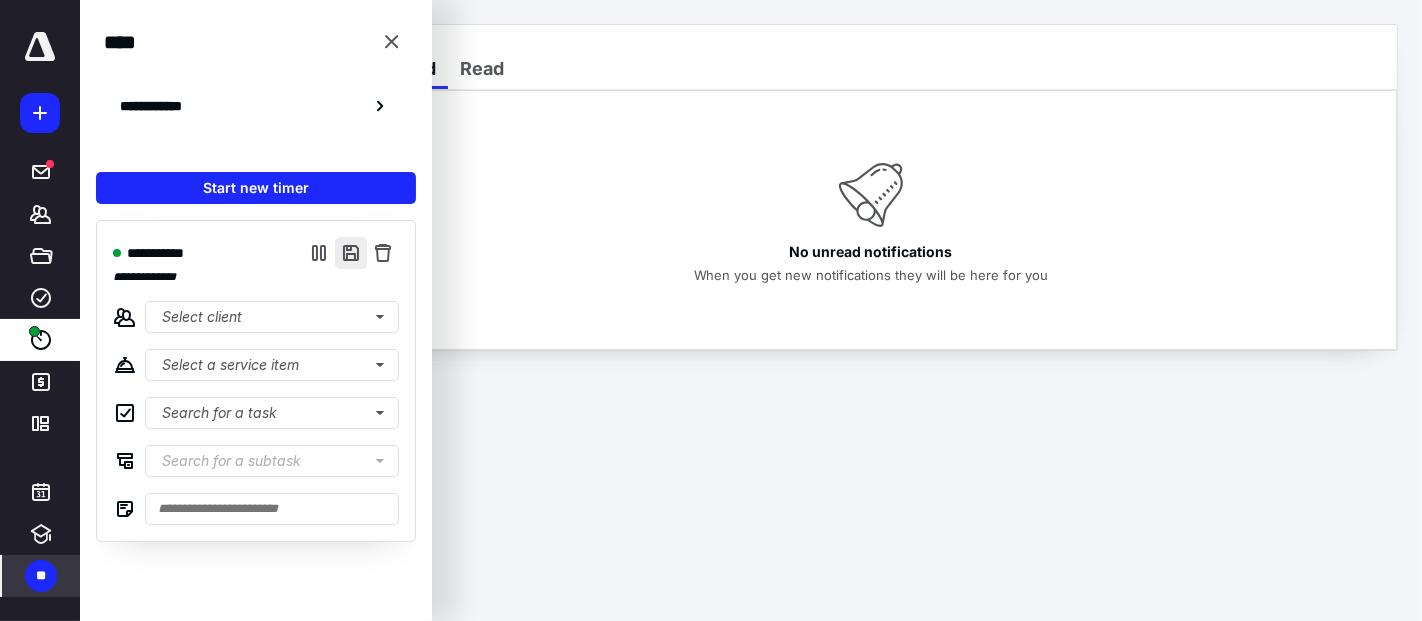 click at bounding box center (351, 253) 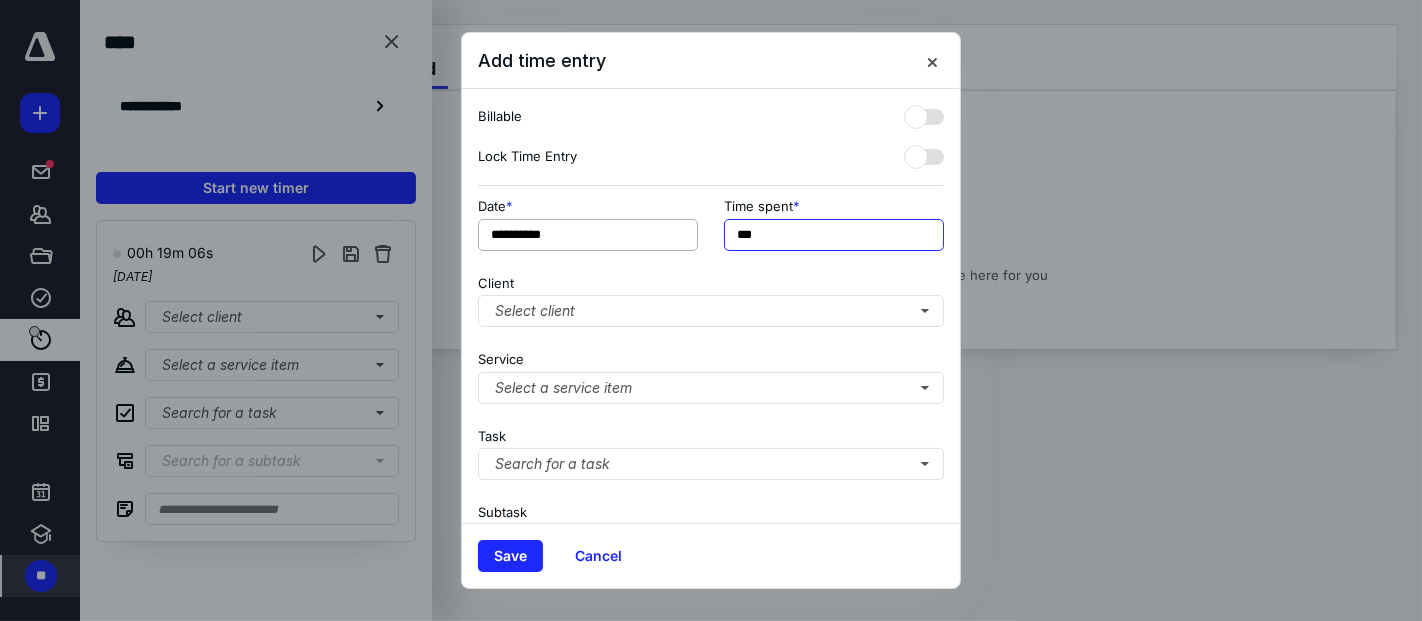 drag, startPoint x: 787, startPoint y: 235, endPoint x: 691, endPoint y: 230, distance: 96.13012 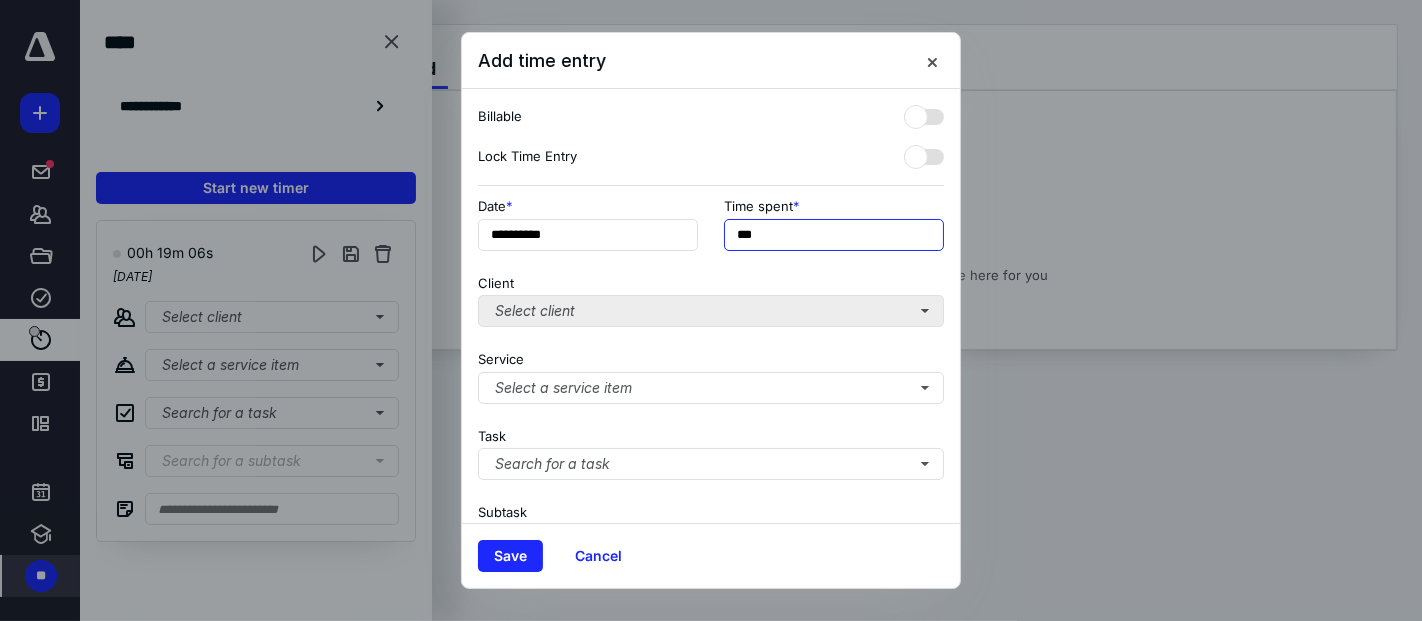 type on "***" 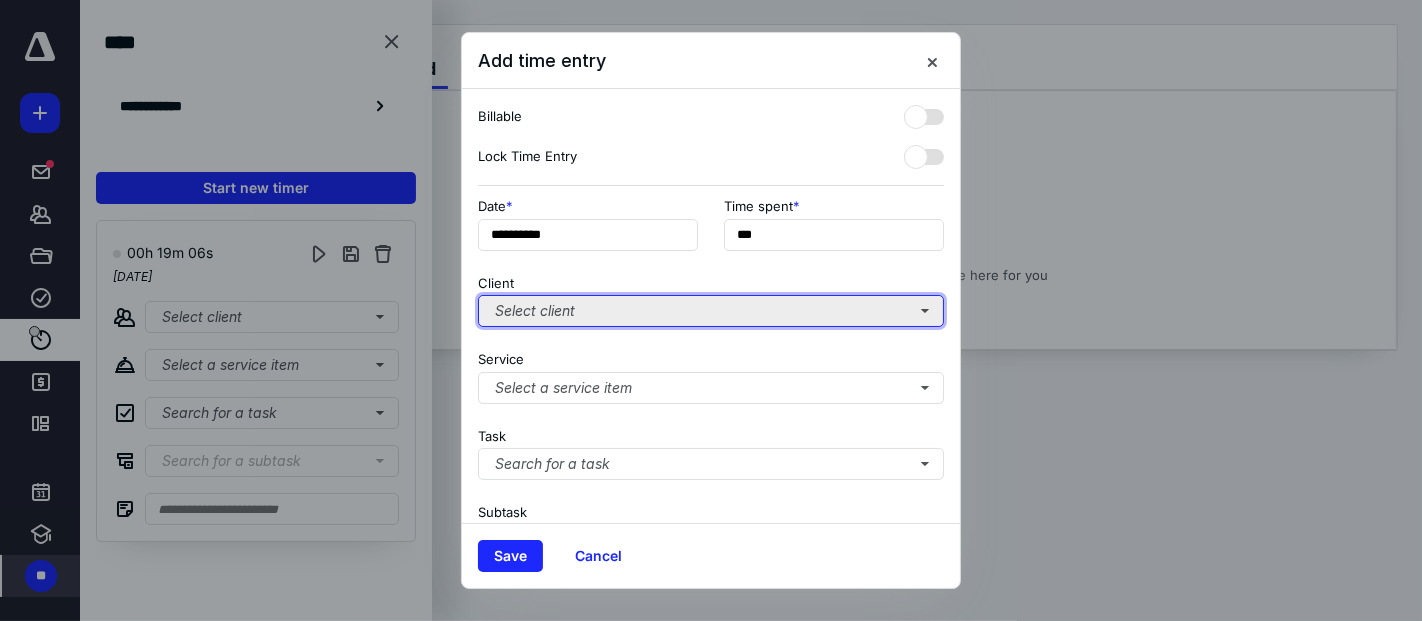 click on "Select client" at bounding box center [711, 311] 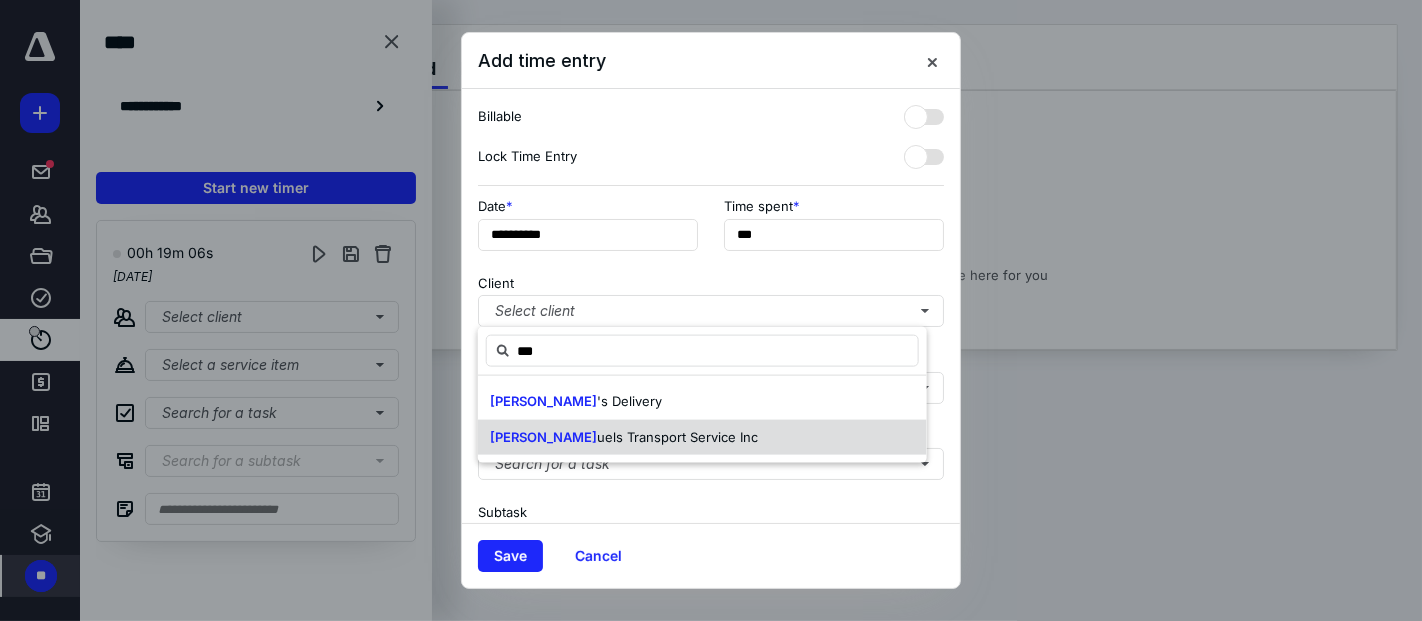 click on "[PERSON_NAME] uels Transport Service Inc" at bounding box center (702, 437) 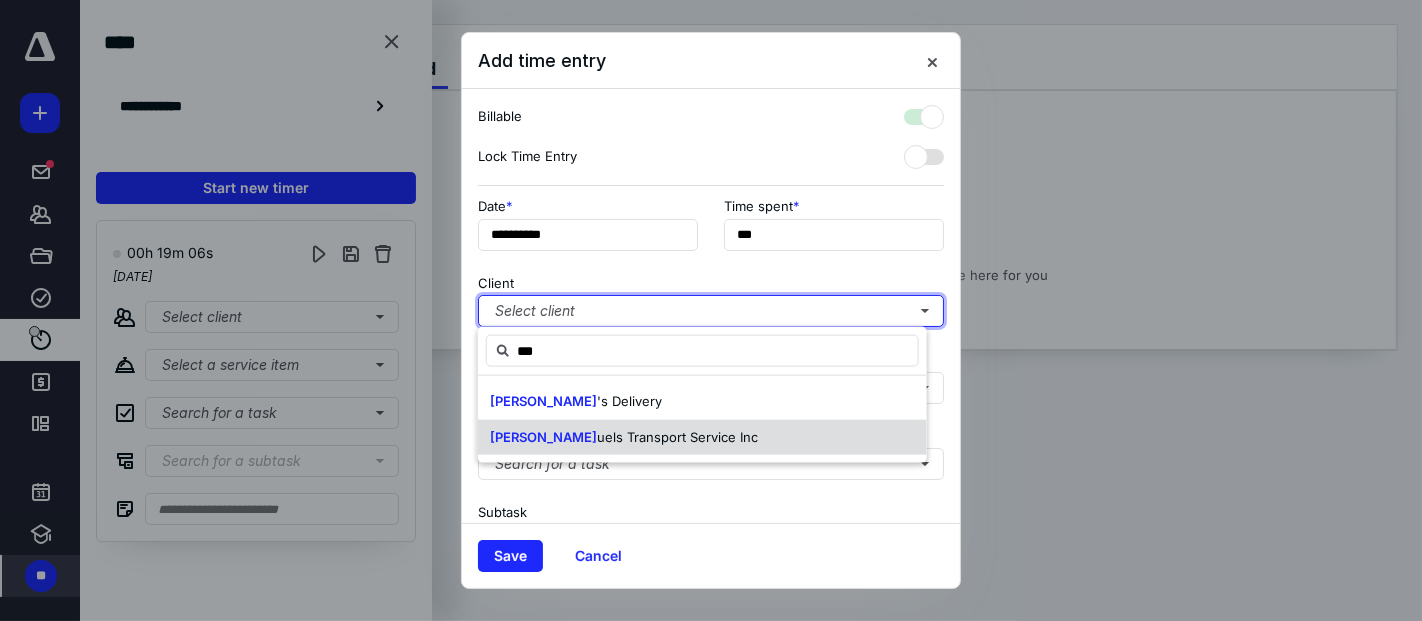checkbox on "true" 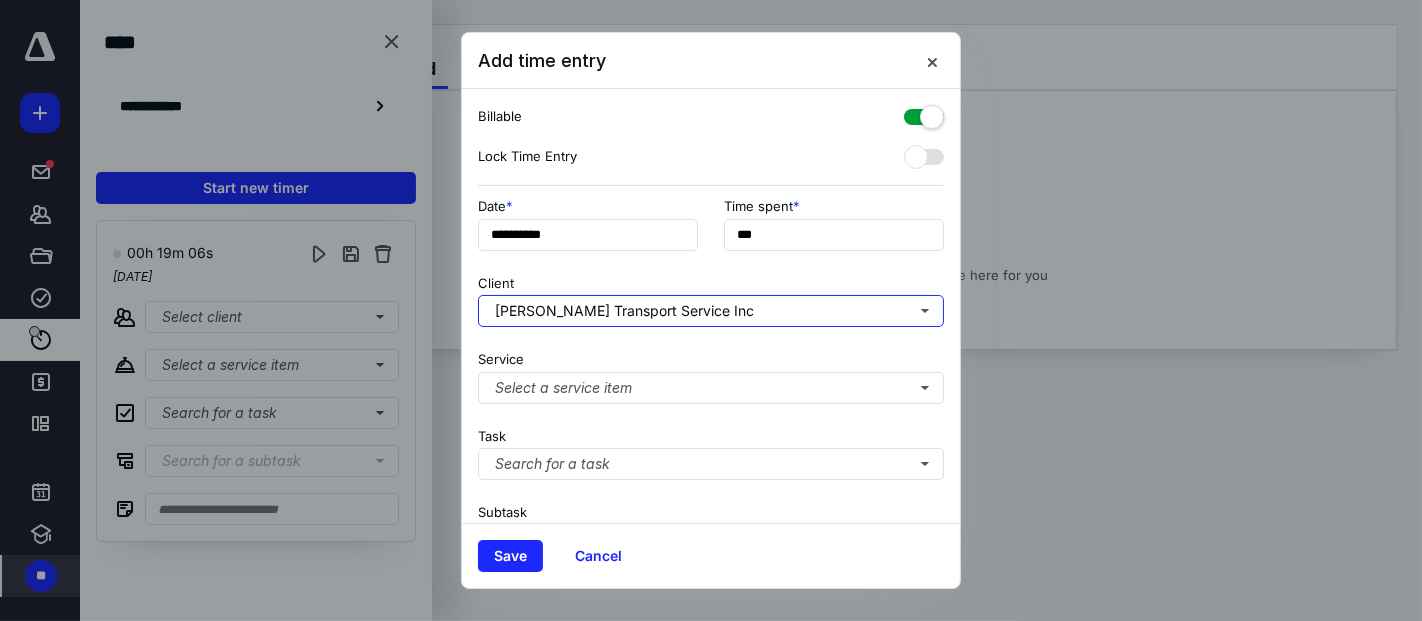 scroll, scrollTop: 111, scrollLeft: 0, axis: vertical 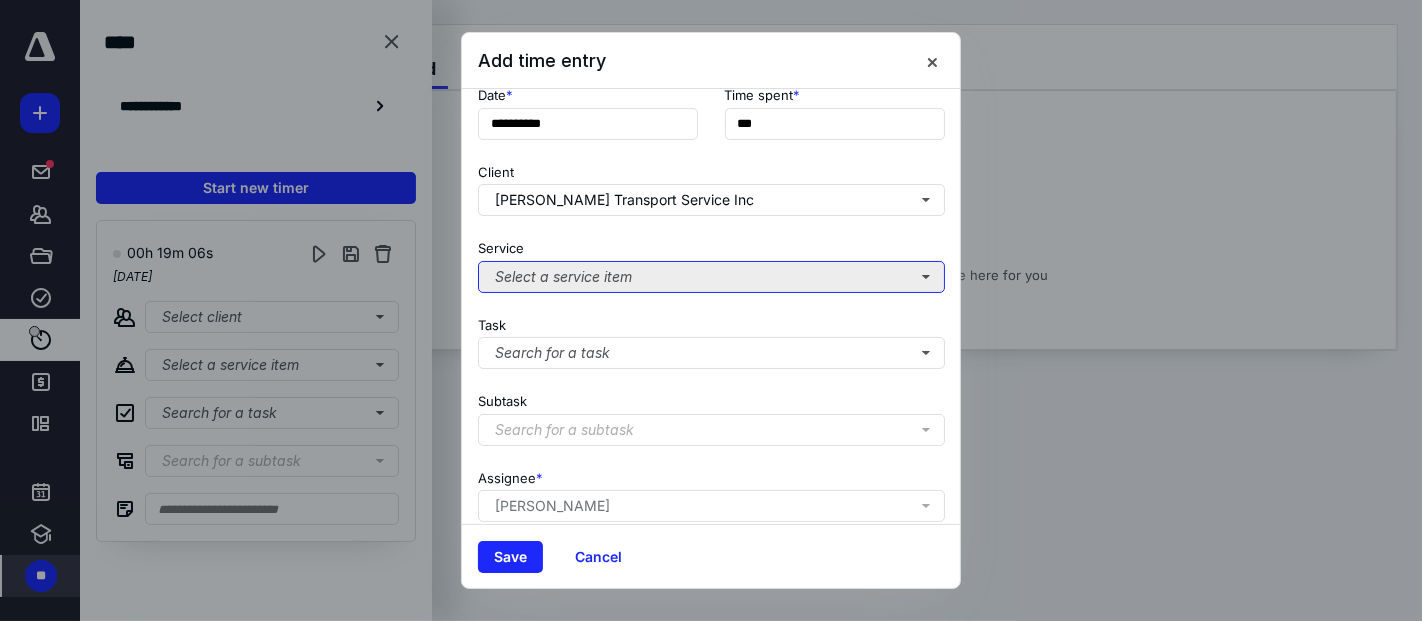 click on "Select a service item" at bounding box center [711, 277] 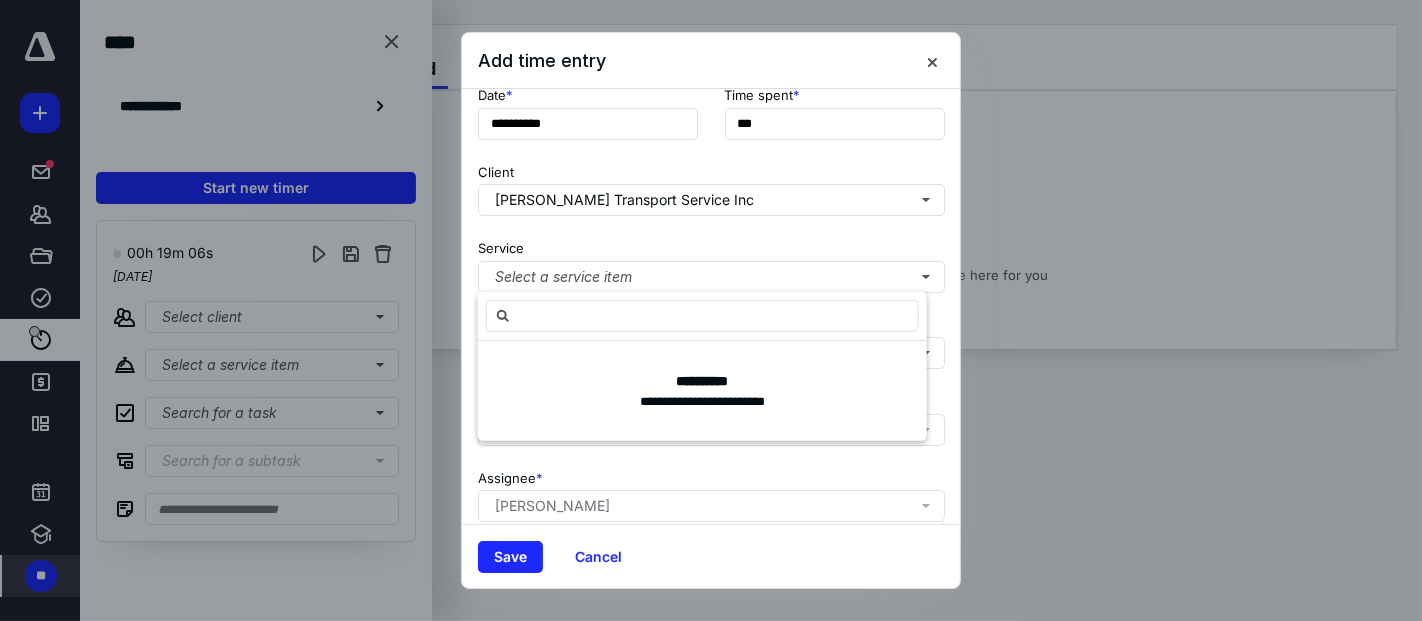 click on "Service Select a service item" at bounding box center (711, 262) 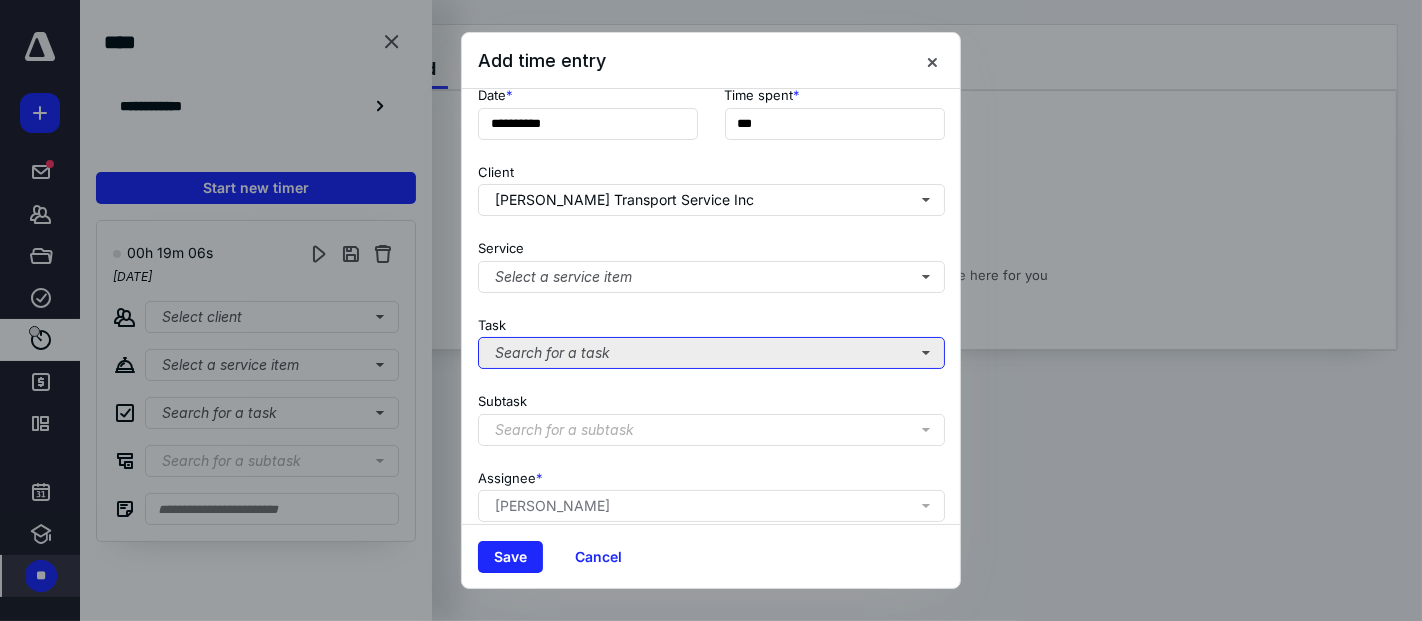 click on "Search for a task" at bounding box center [711, 353] 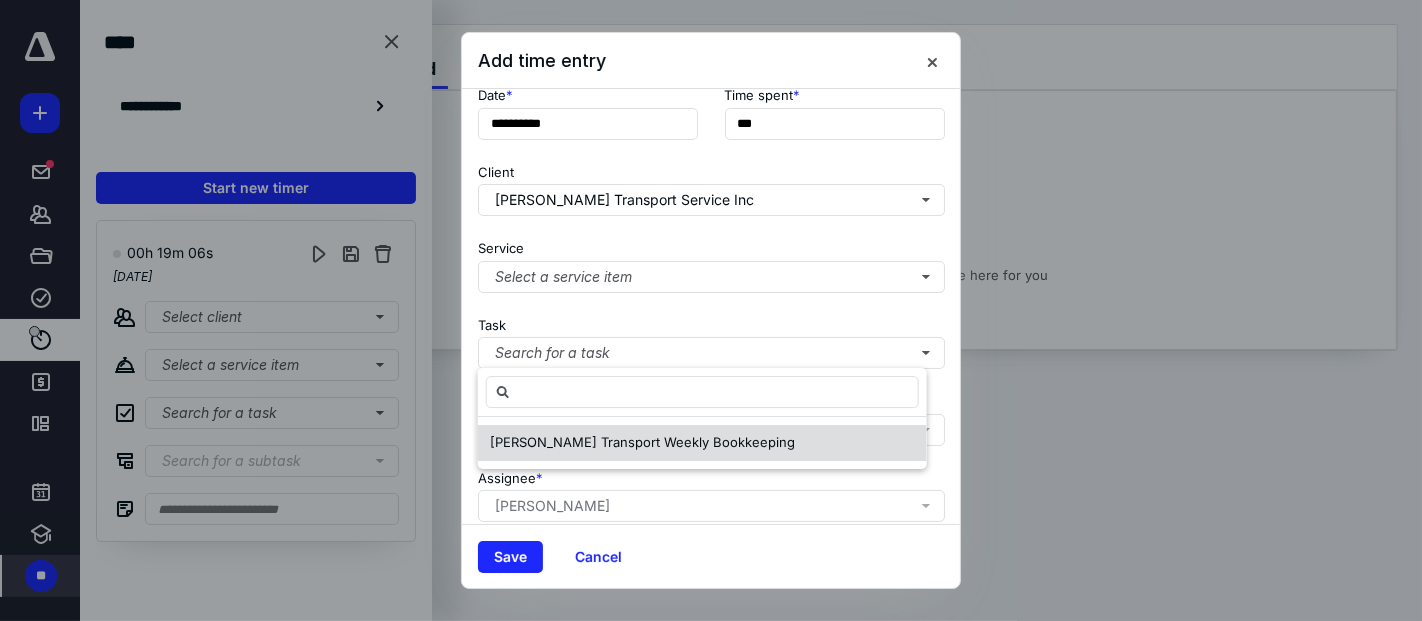 click on "[PERSON_NAME] Transport Weekly Bookkeeping" at bounding box center [642, 442] 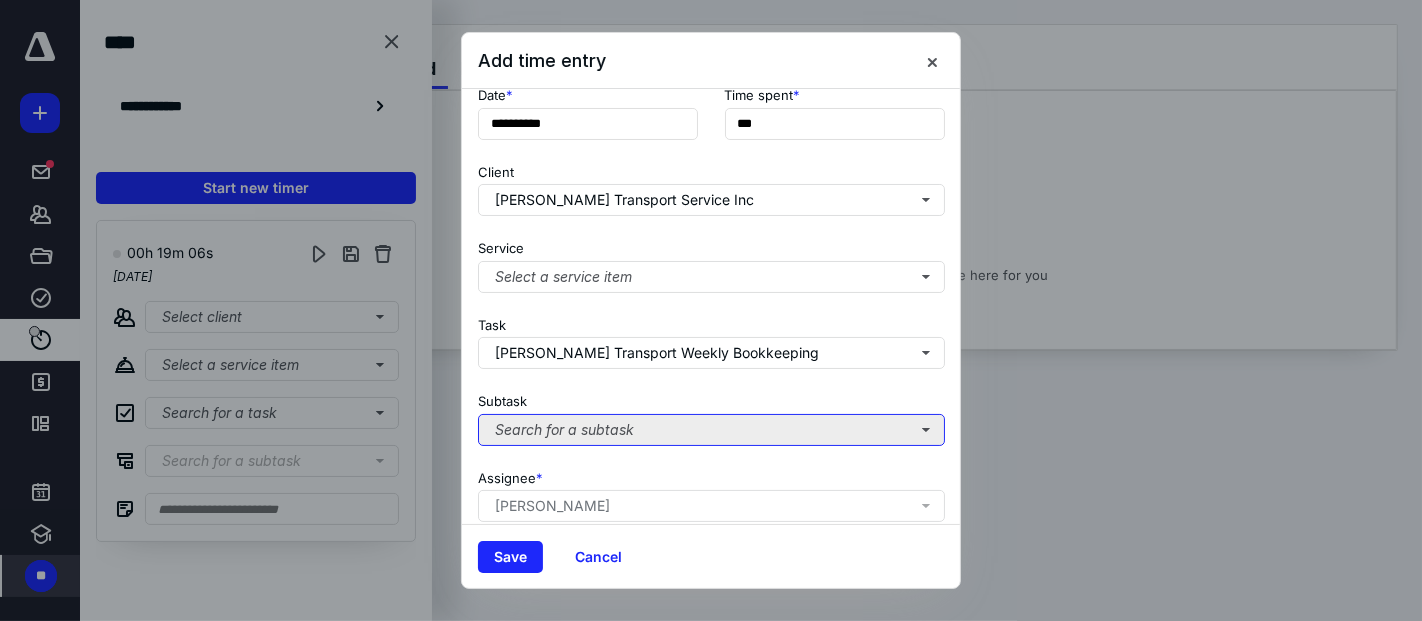click on "Search for a subtask" at bounding box center (711, 430) 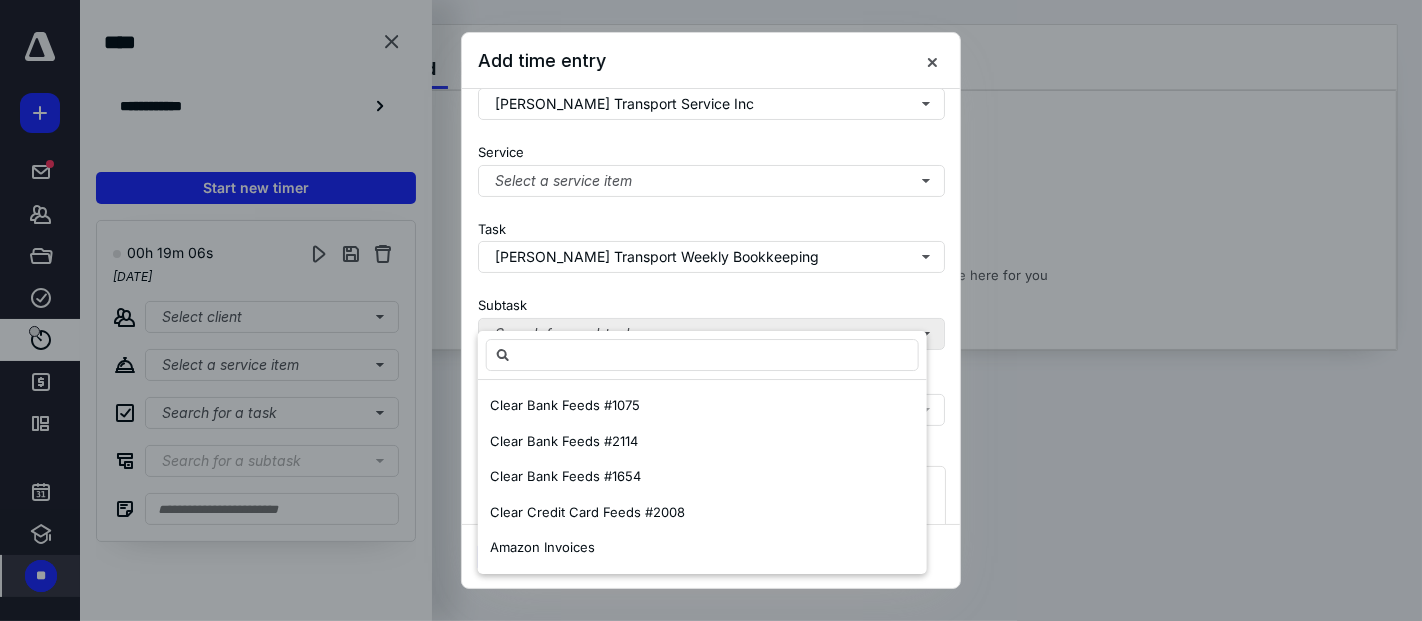 scroll, scrollTop: 280, scrollLeft: 0, axis: vertical 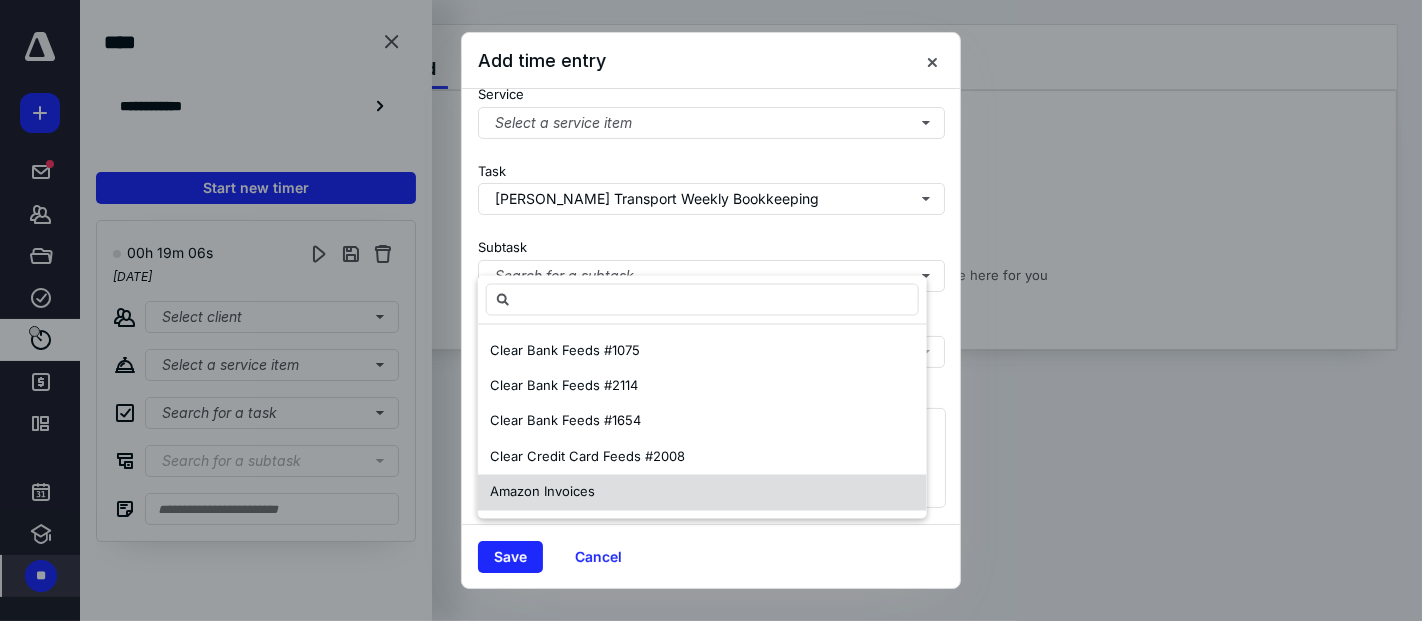 click on "Amazon Invoices" at bounding box center [702, 493] 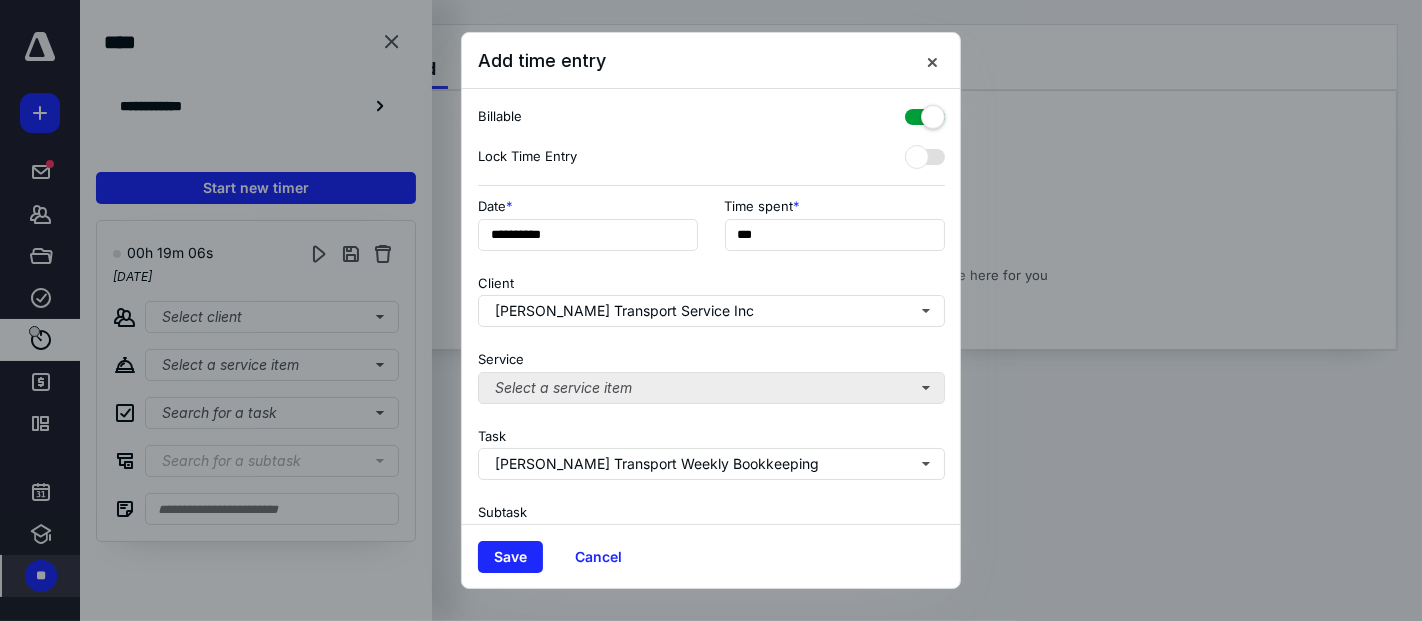 scroll, scrollTop: 280, scrollLeft: 0, axis: vertical 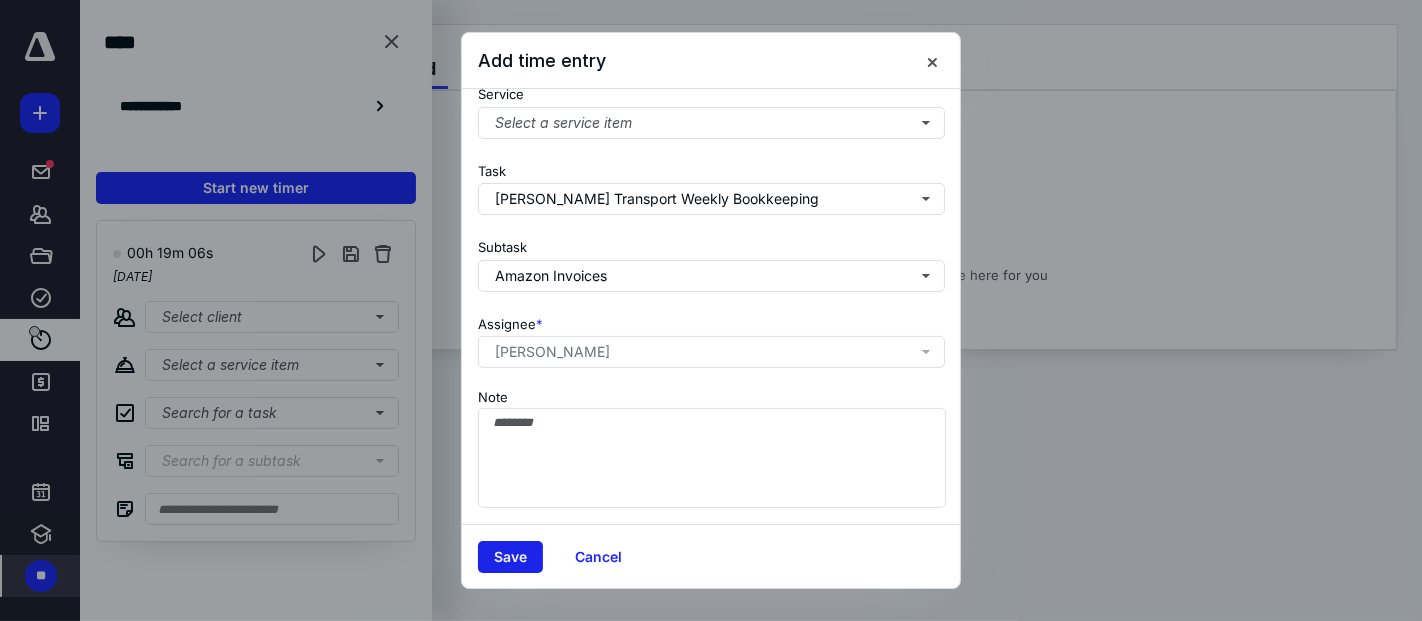 click on "Save" at bounding box center [510, 557] 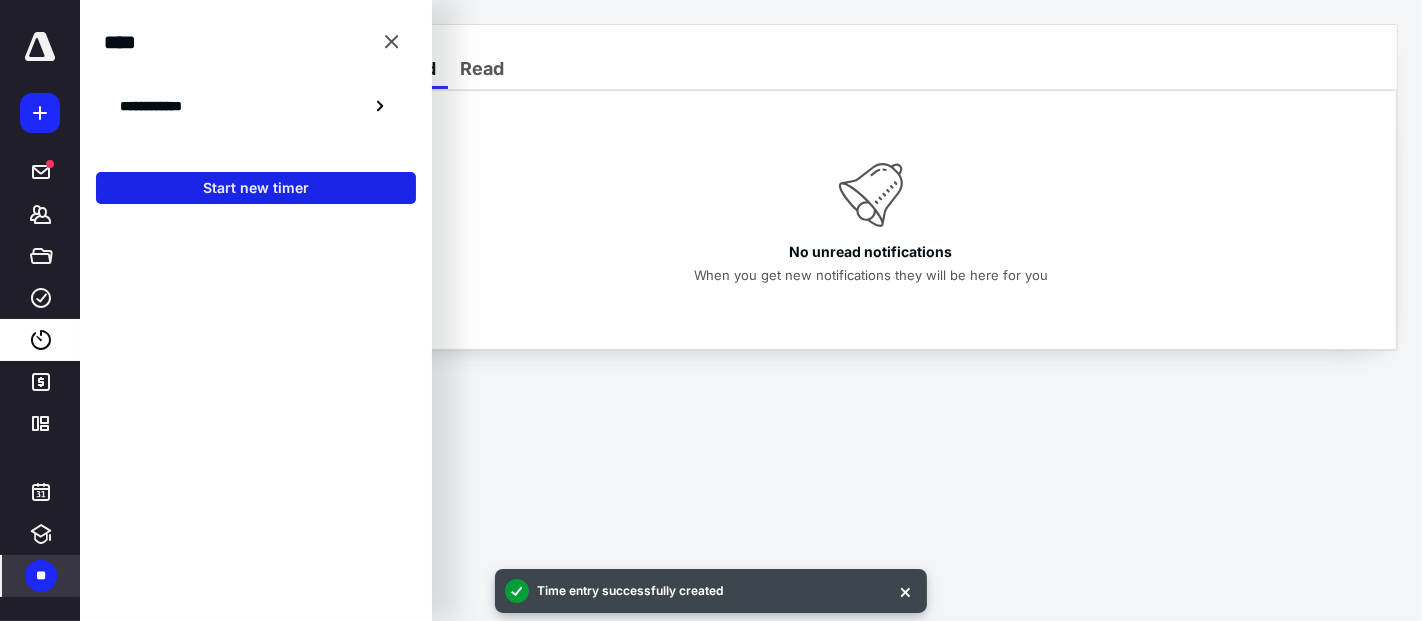 click on "Start new timer" at bounding box center (256, 188) 